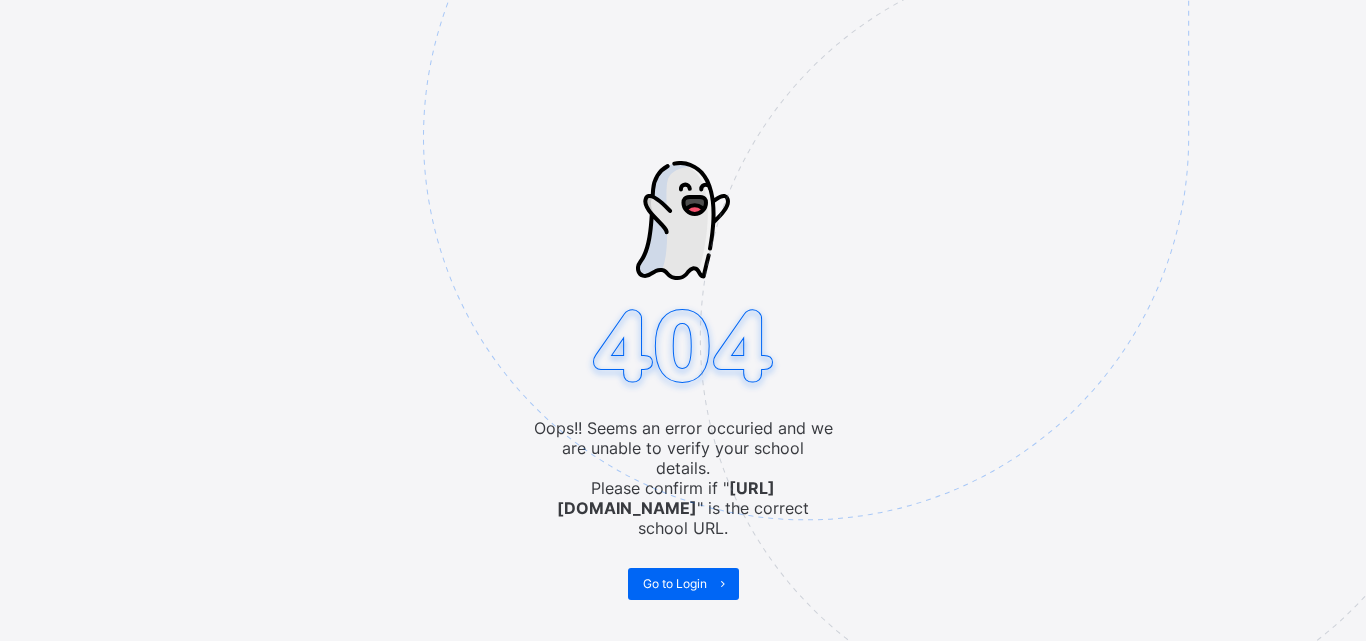 scroll, scrollTop: 0, scrollLeft: 0, axis: both 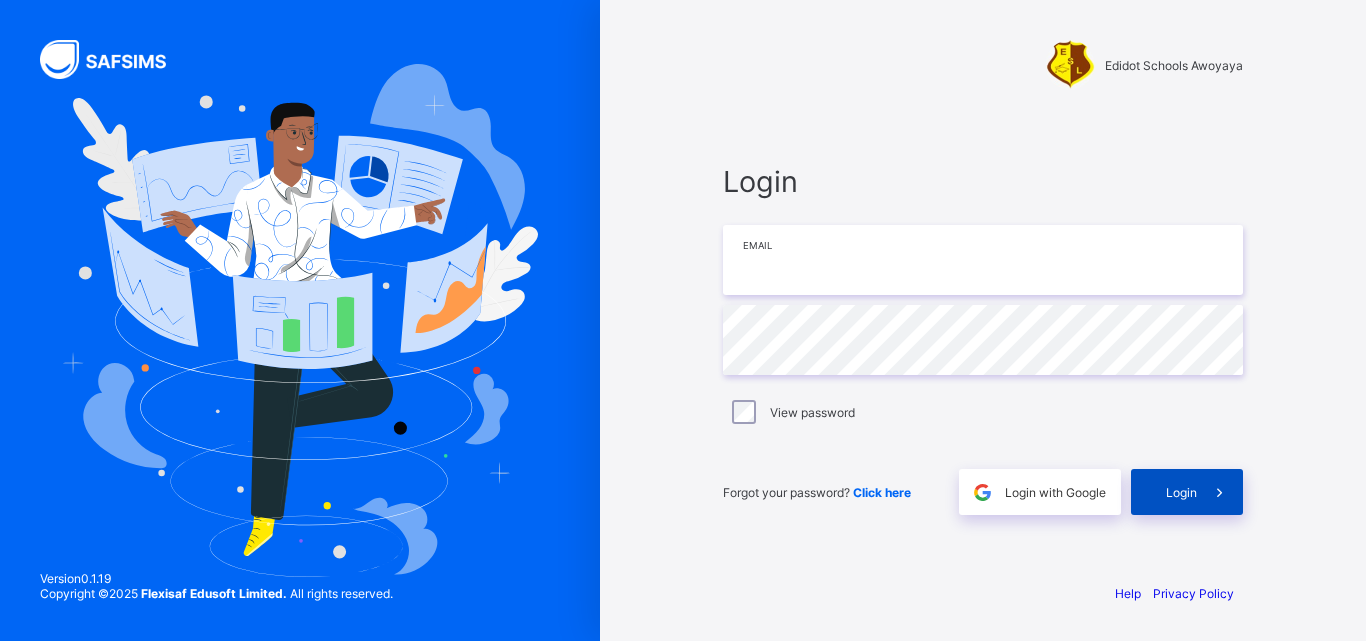 type on "**********" 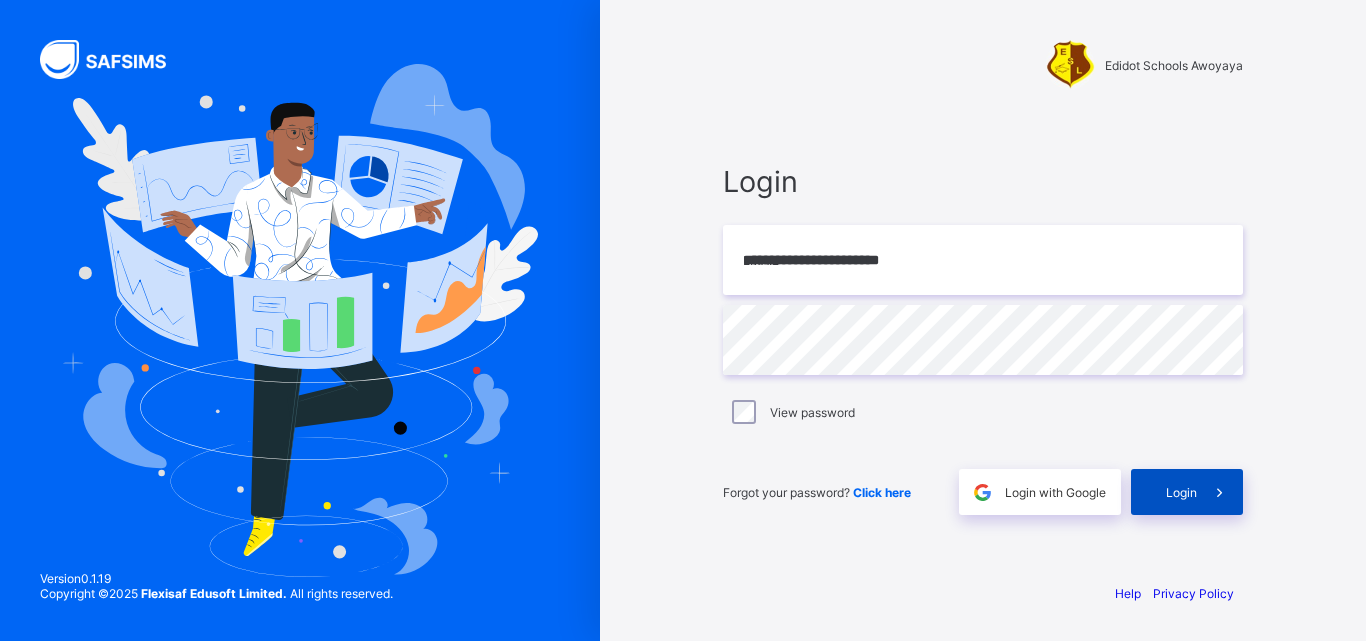 click on "Login" at bounding box center (1181, 492) 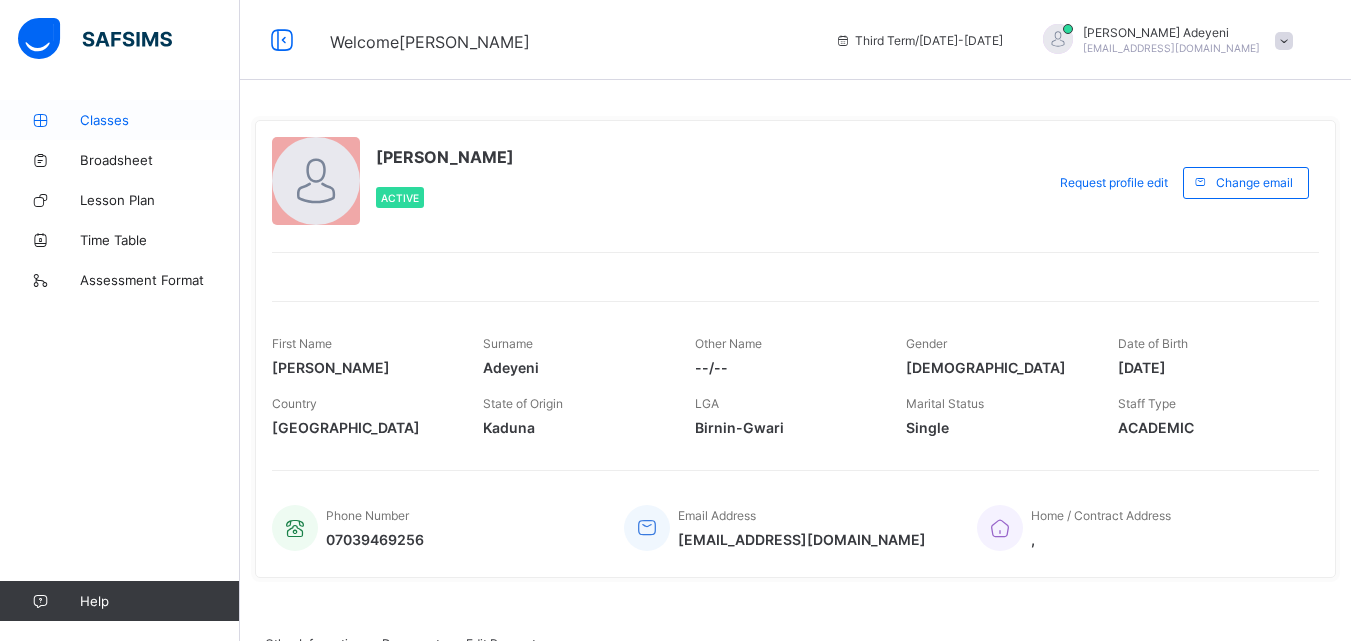 click on "Classes" at bounding box center (160, 120) 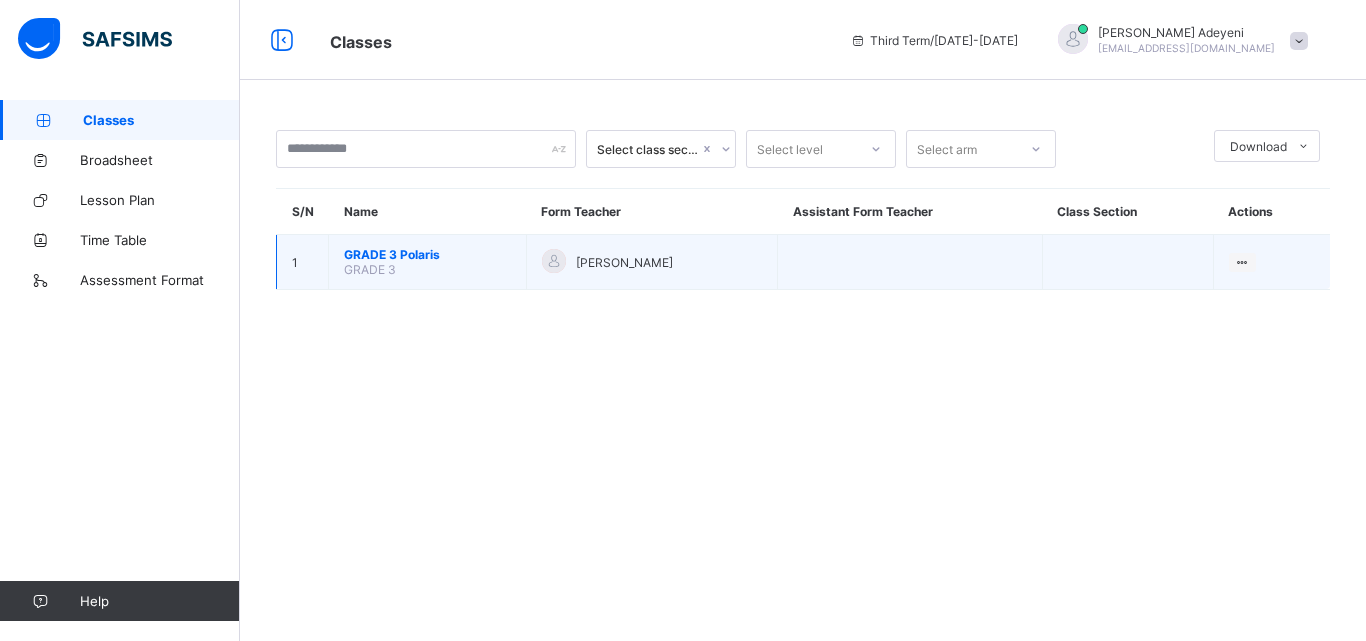 click on "GRADE 3   Polaris" at bounding box center (427, 254) 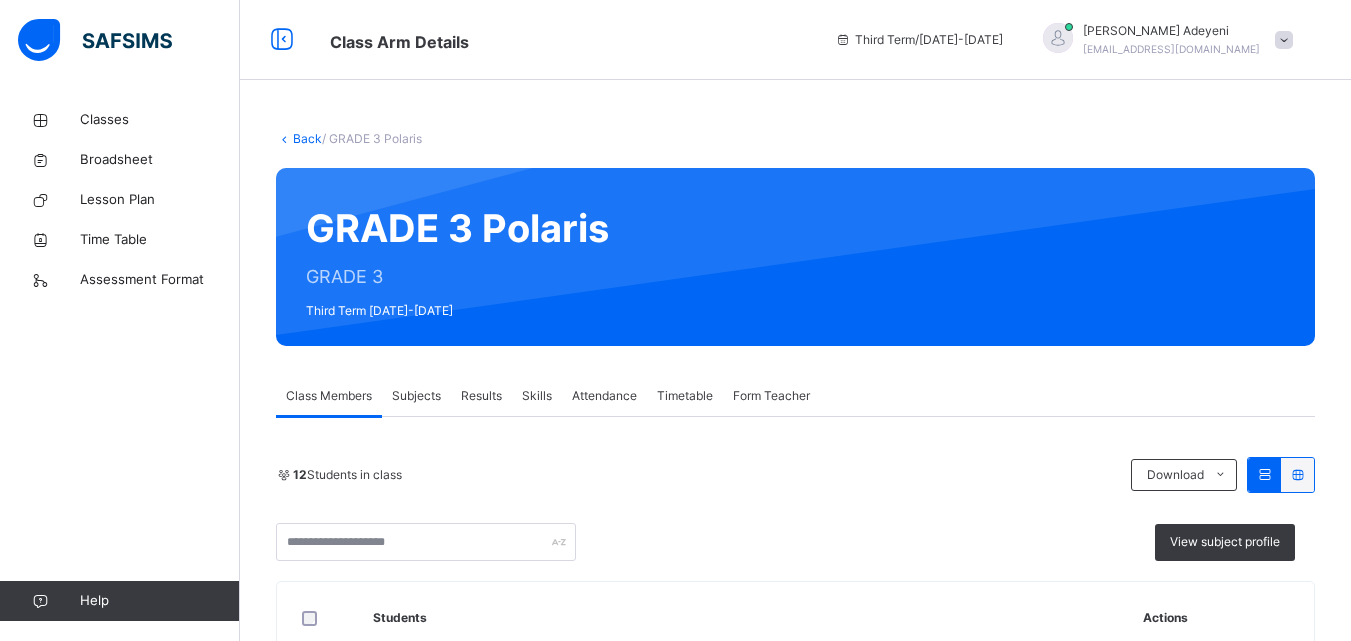 click on "Subjects" at bounding box center [416, 396] 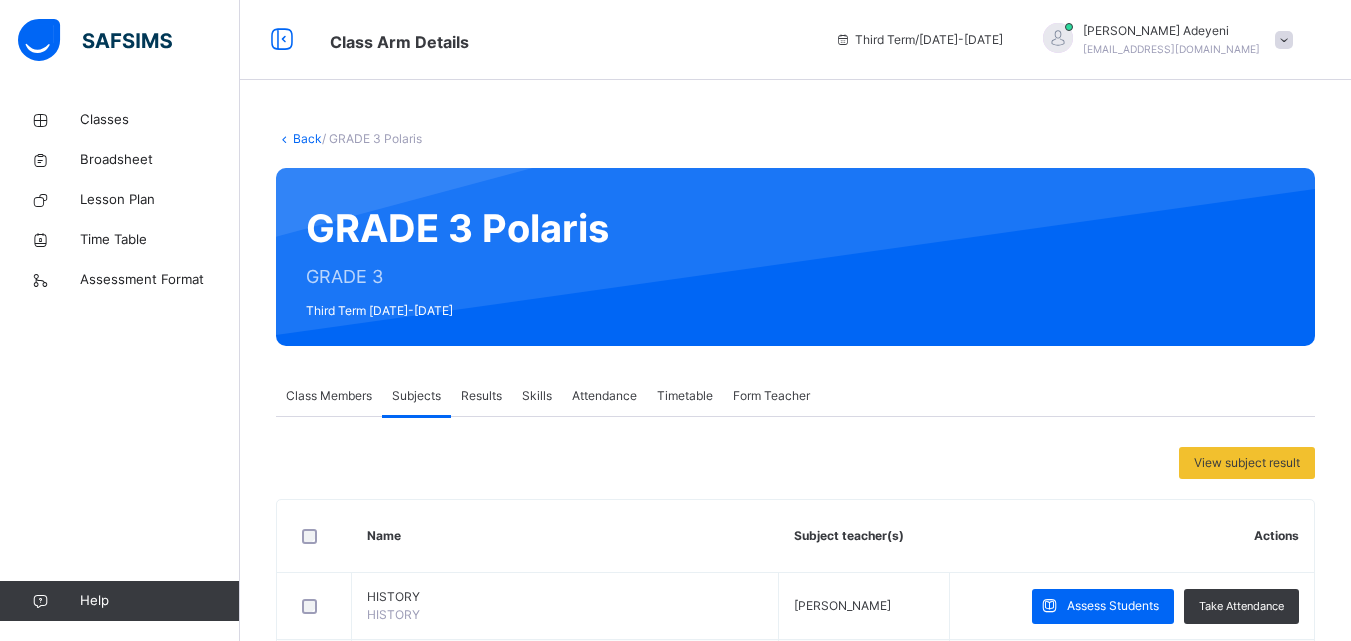scroll, scrollTop: 612, scrollLeft: 0, axis: vertical 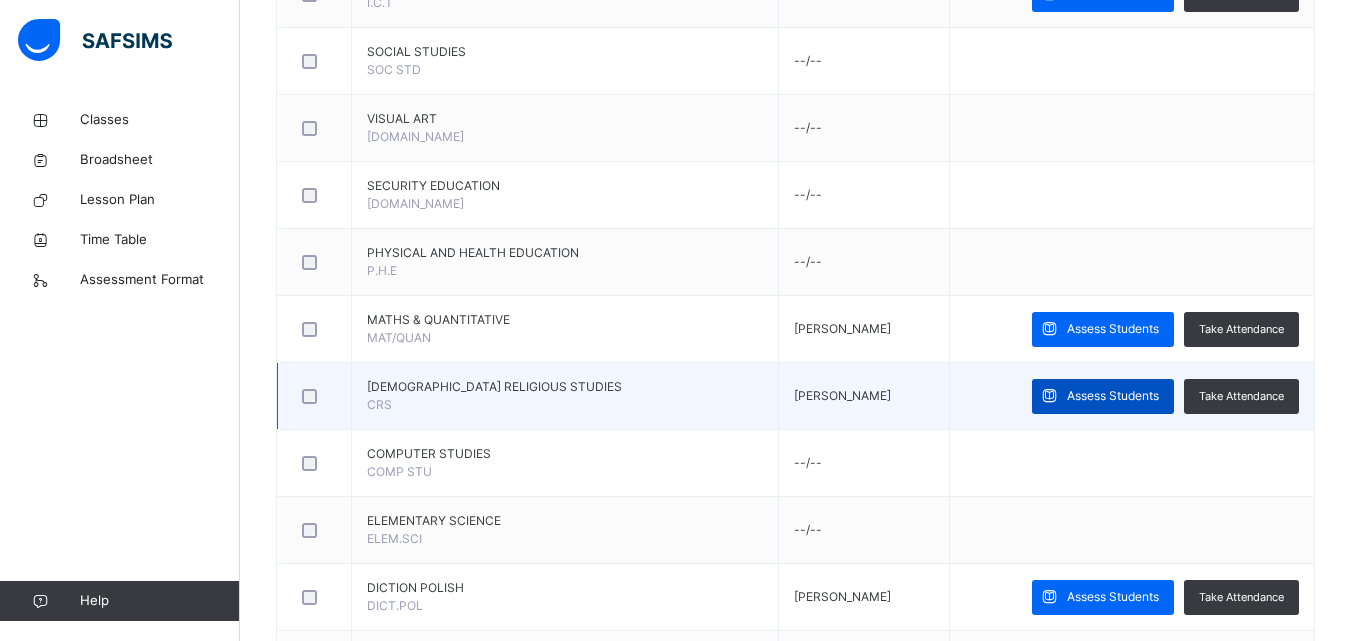 click on "Assess Students" at bounding box center (1113, 396) 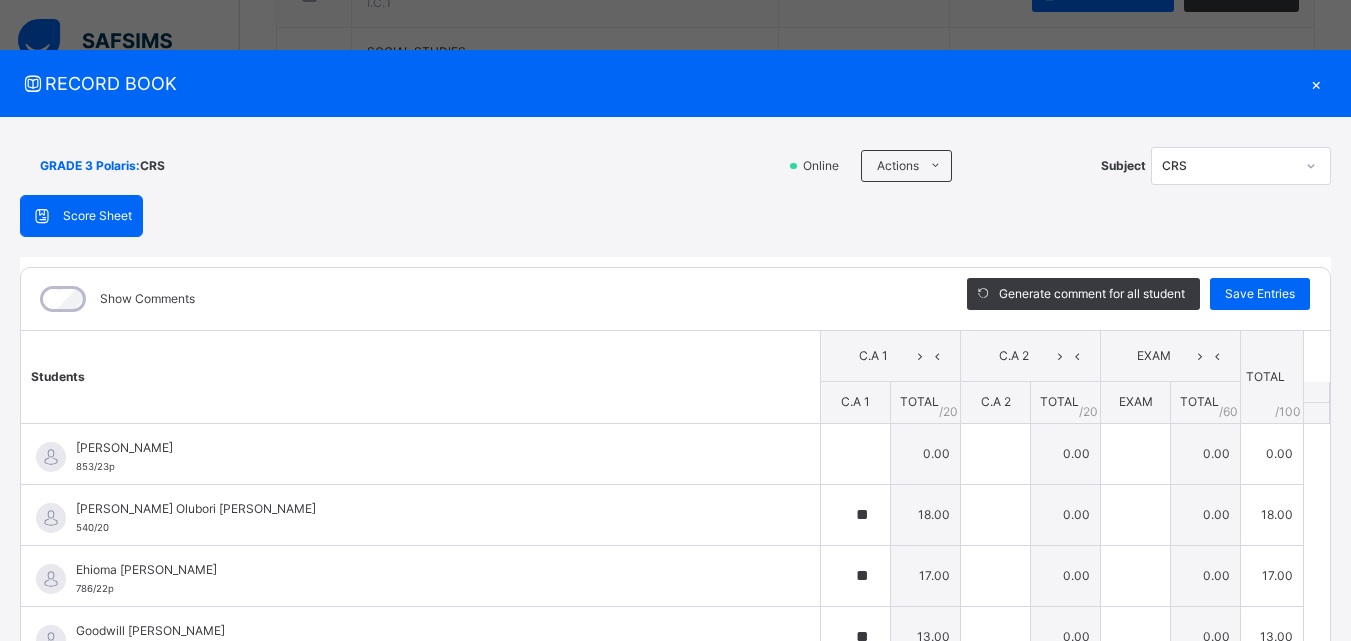 type on "**" 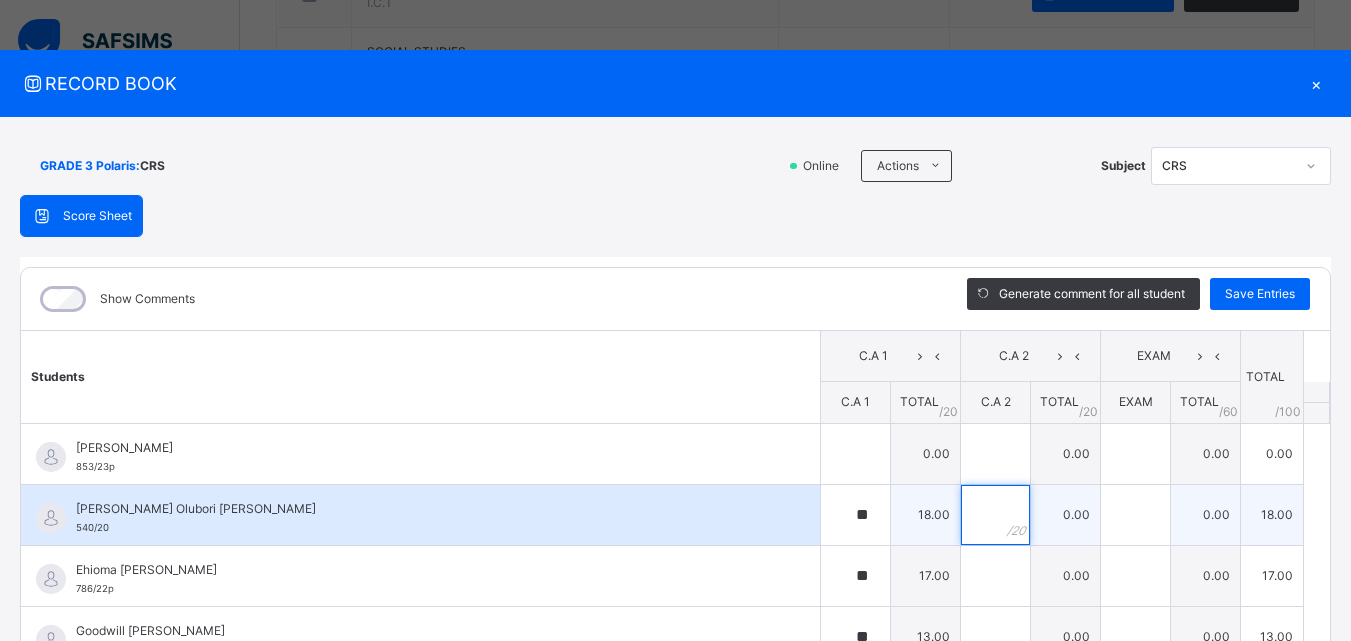 click at bounding box center [995, 515] 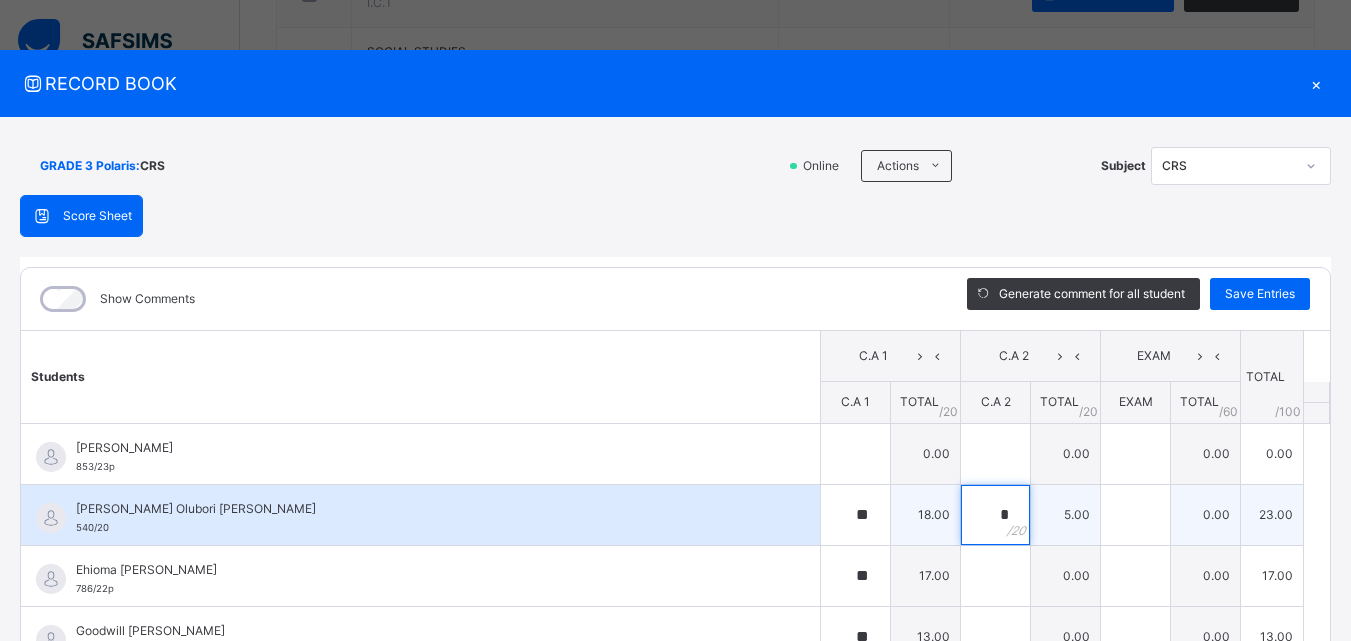 type 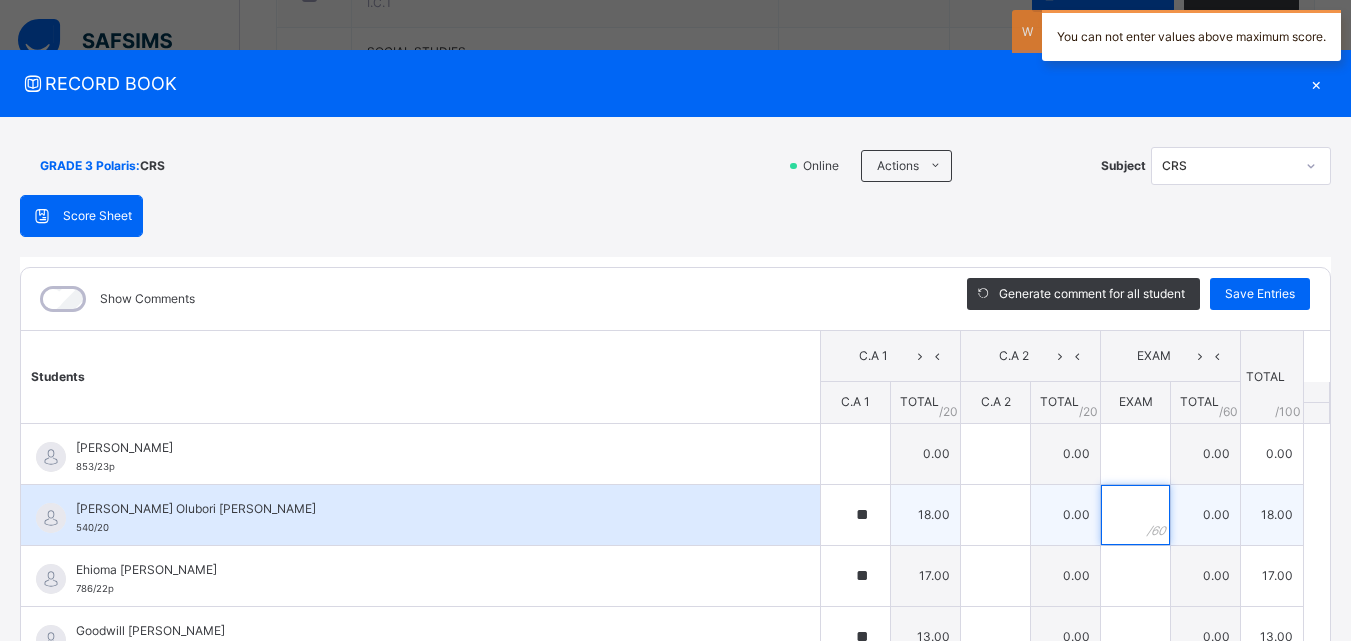 click at bounding box center [1135, 515] 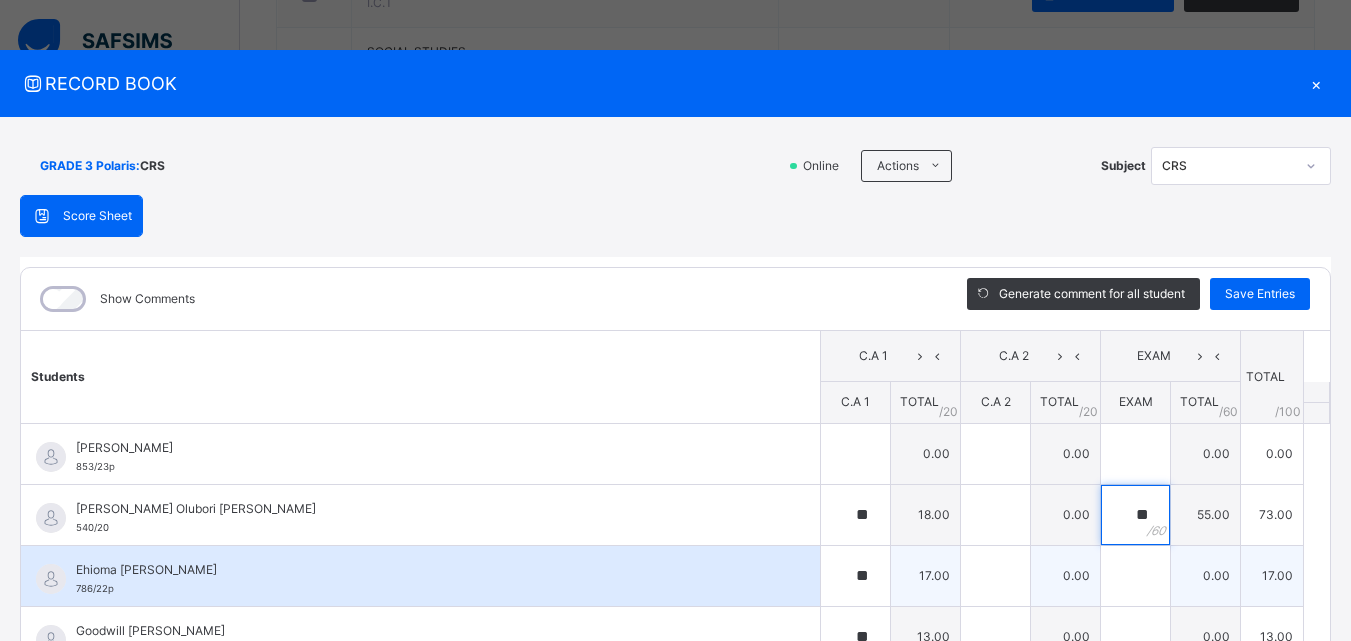 type on "**" 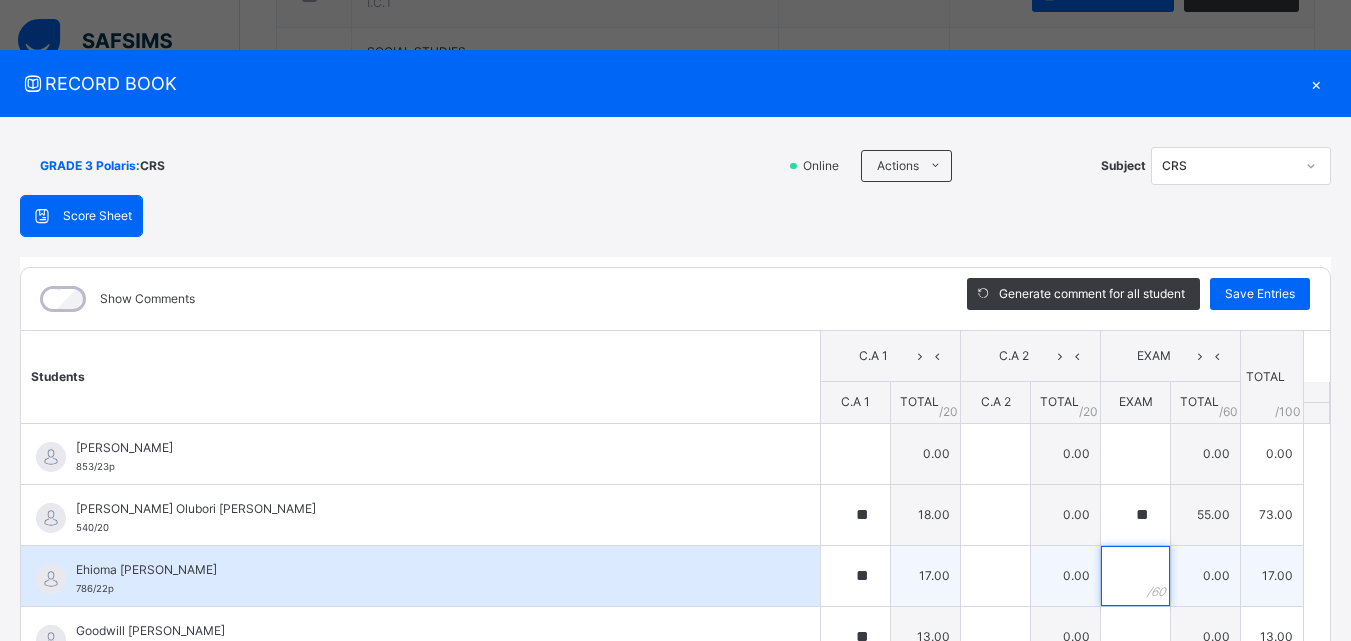 click at bounding box center (1135, 576) 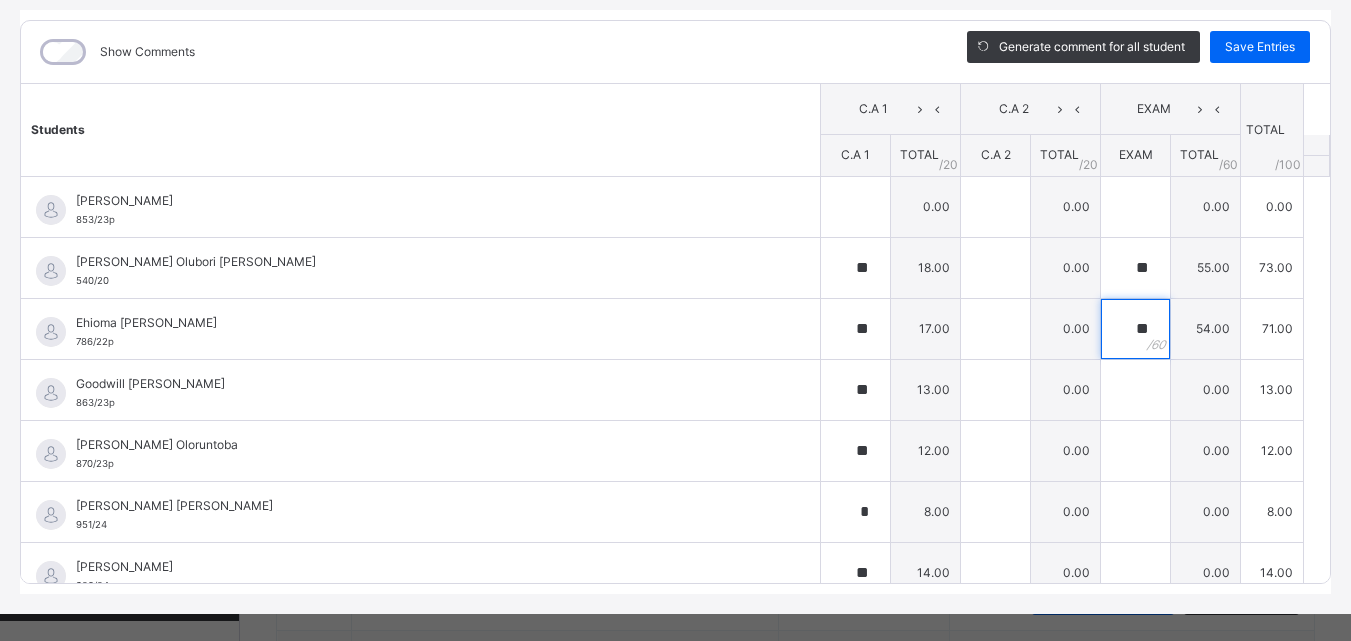 scroll, scrollTop: 249, scrollLeft: 0, axis: vertical 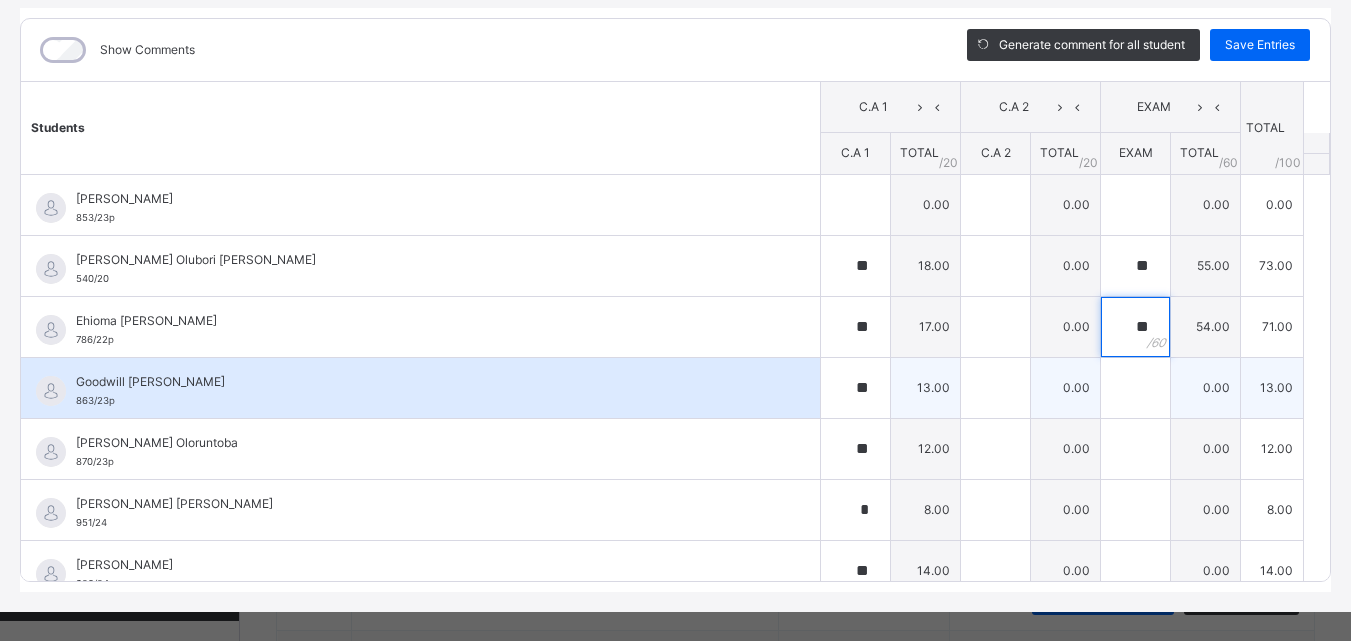 type on "**" 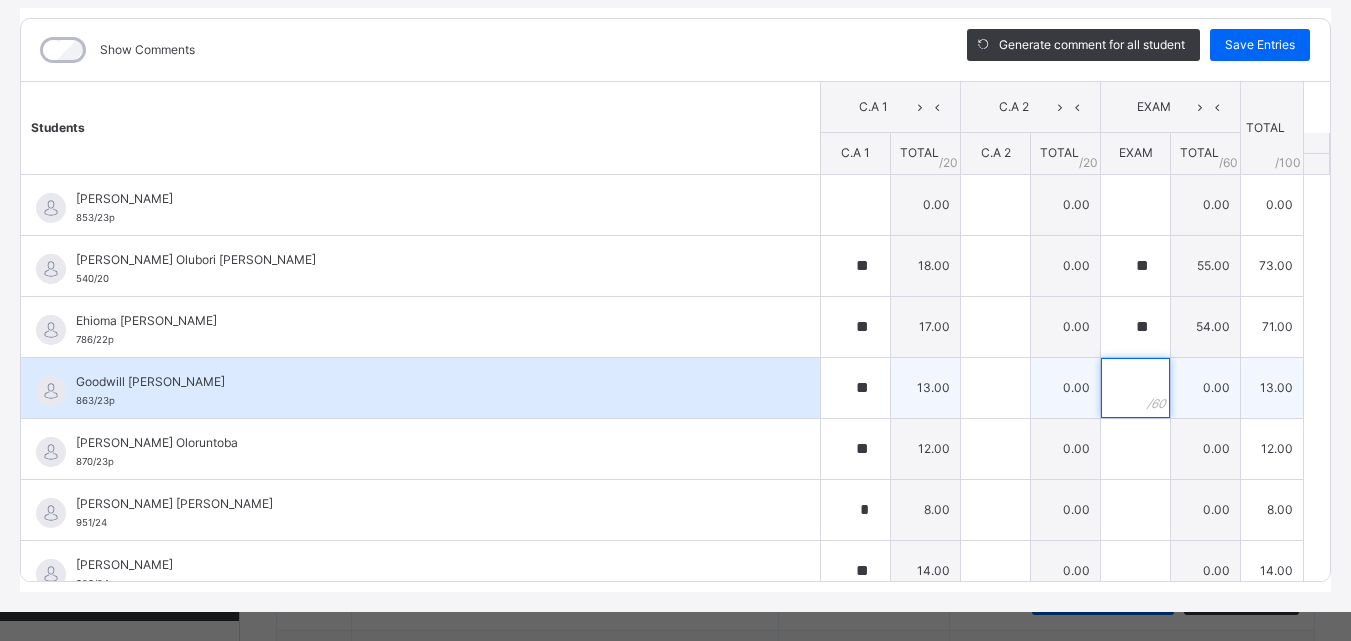 click at bounding box center [1135, 388] 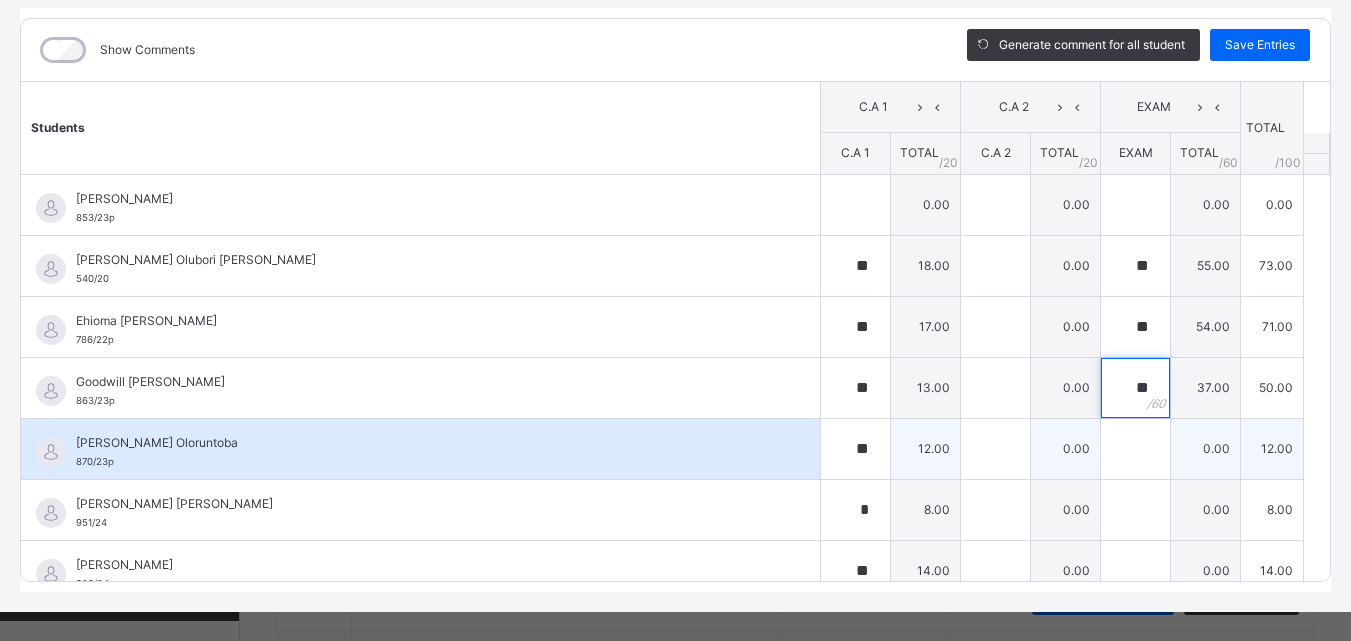 type on "**" 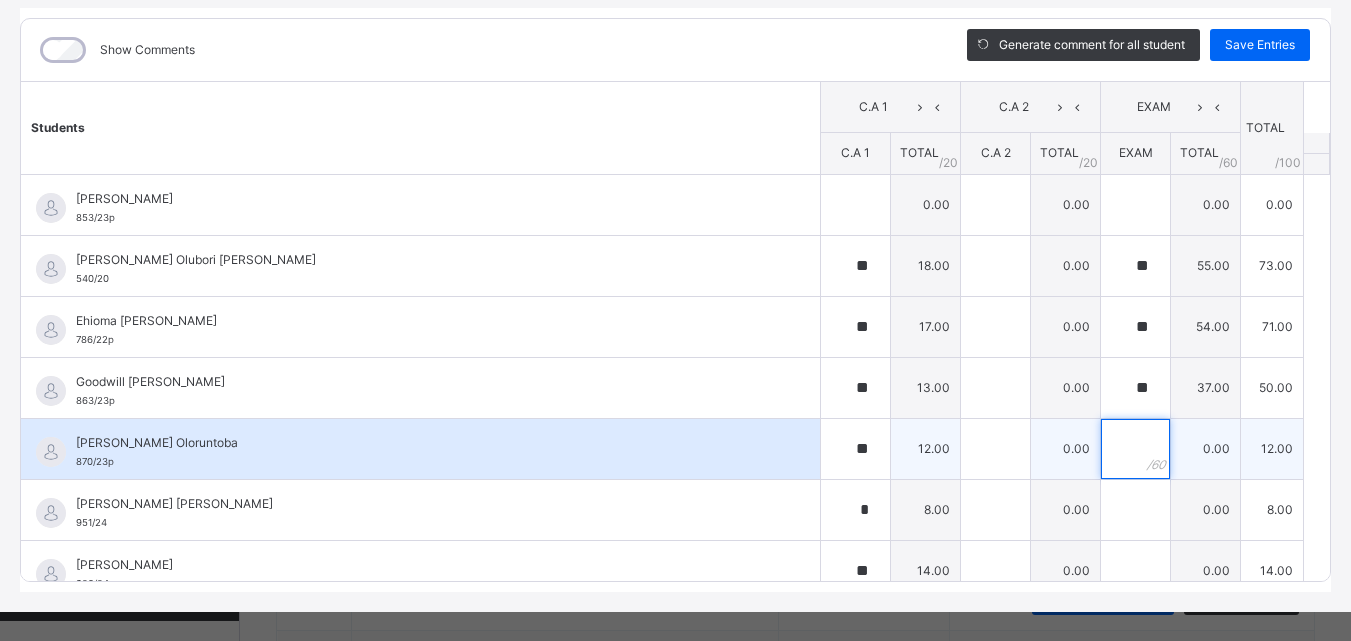 click at bounding box center (1135, 449) 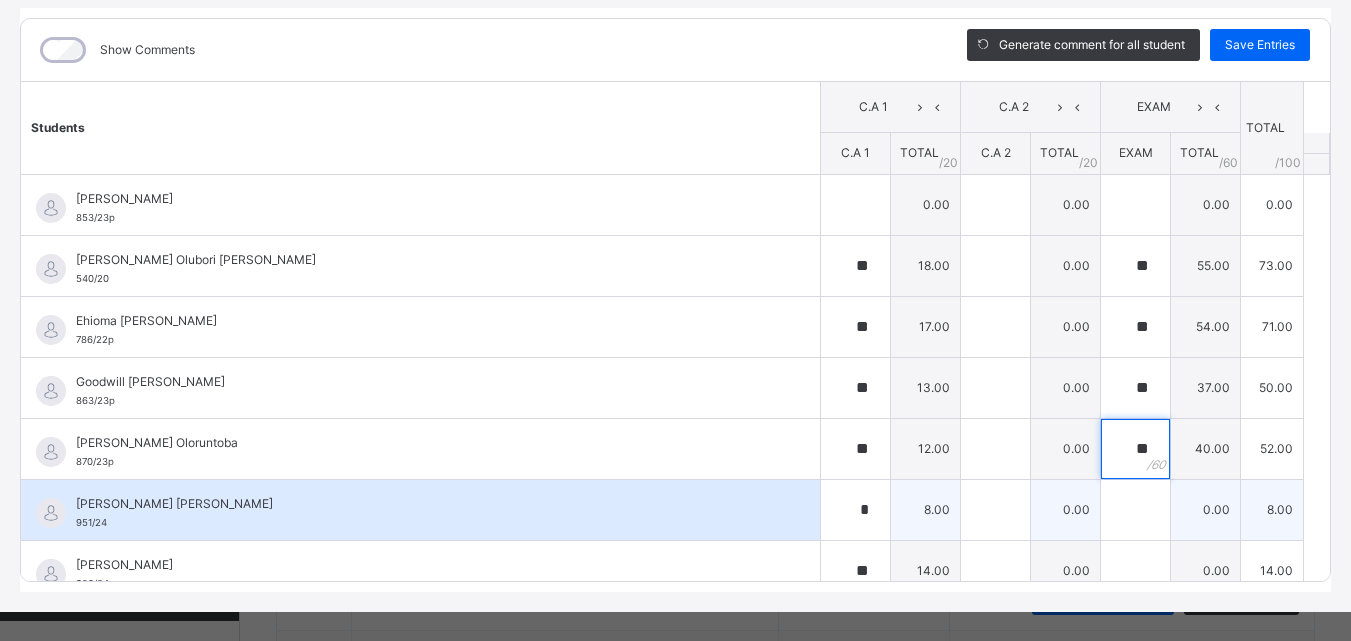 type on "**" 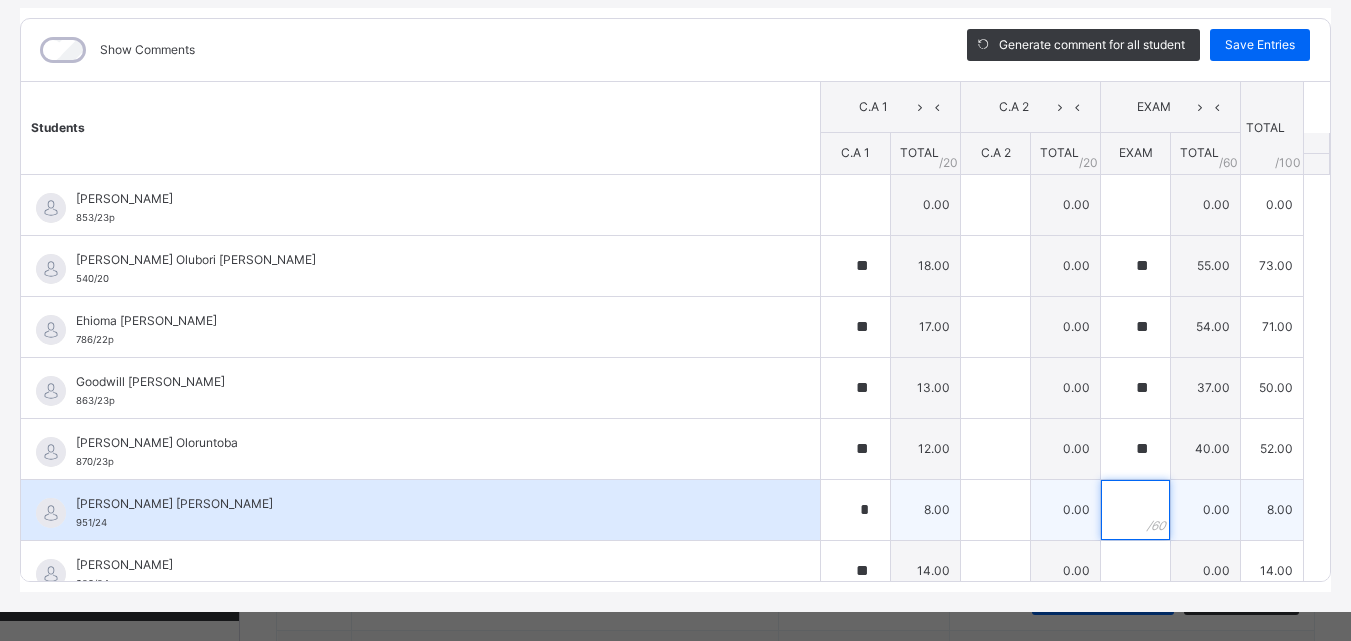click at bounding box center [1135, 510] 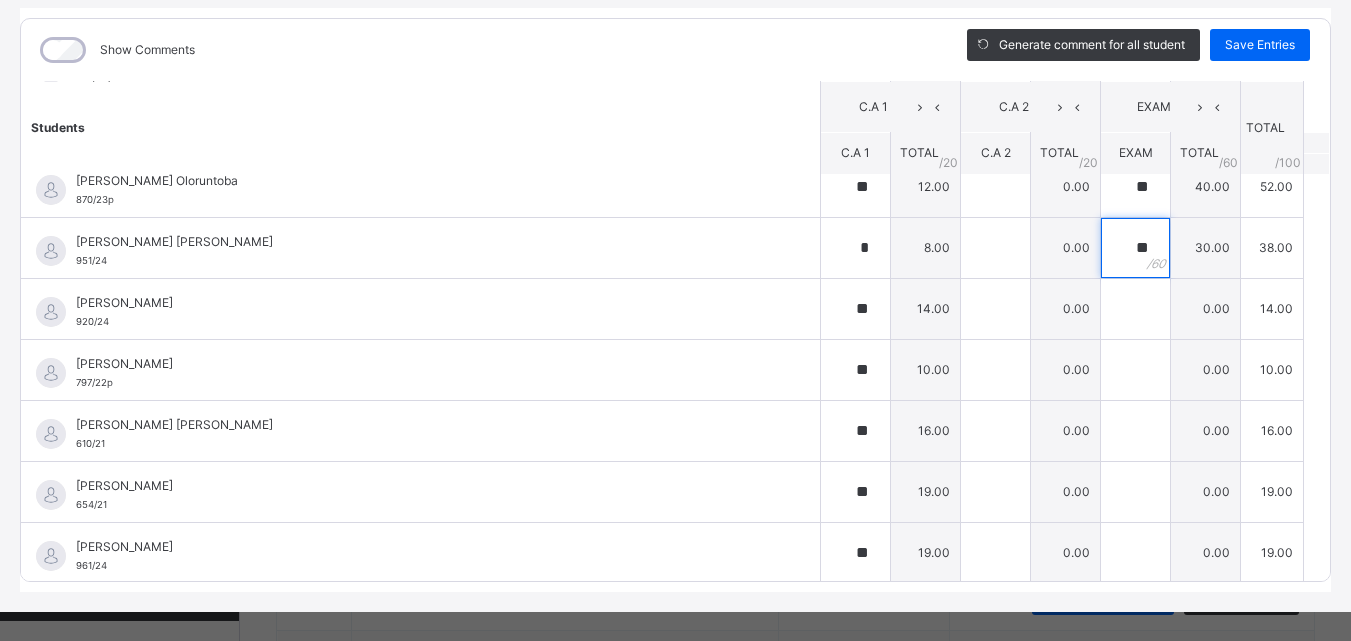 scroll, scrollTop: 265, scrollLeft: 0, axis: vertical 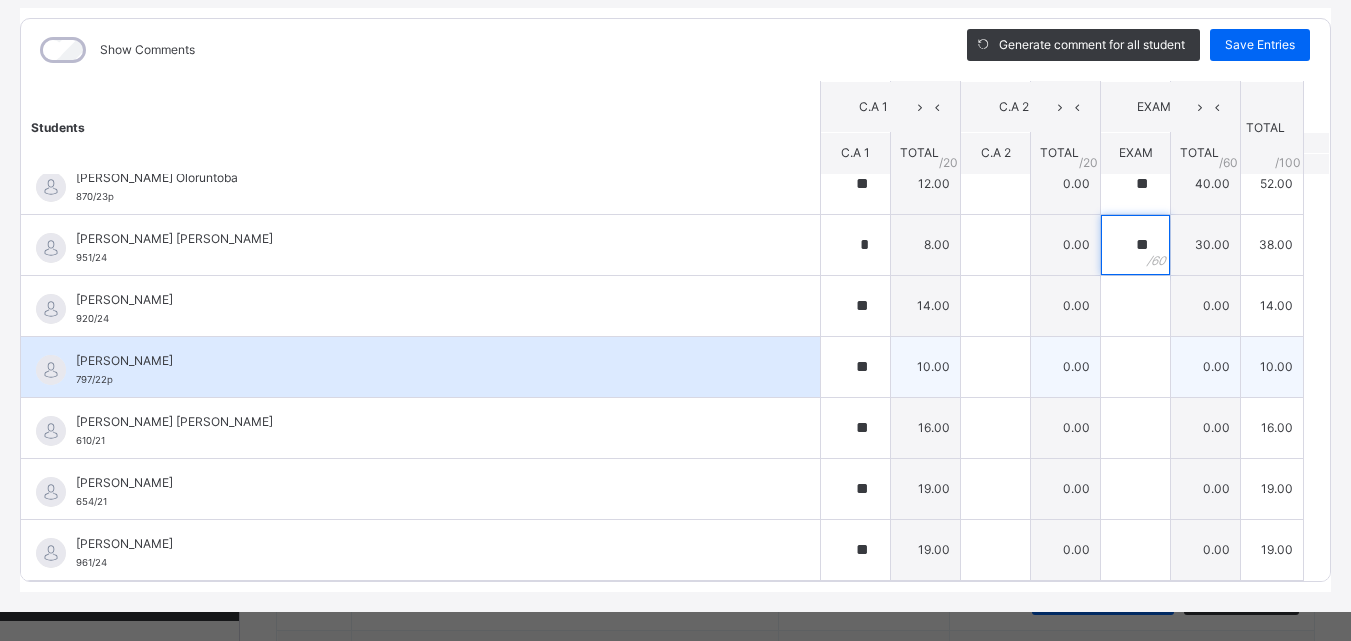 type on "**" 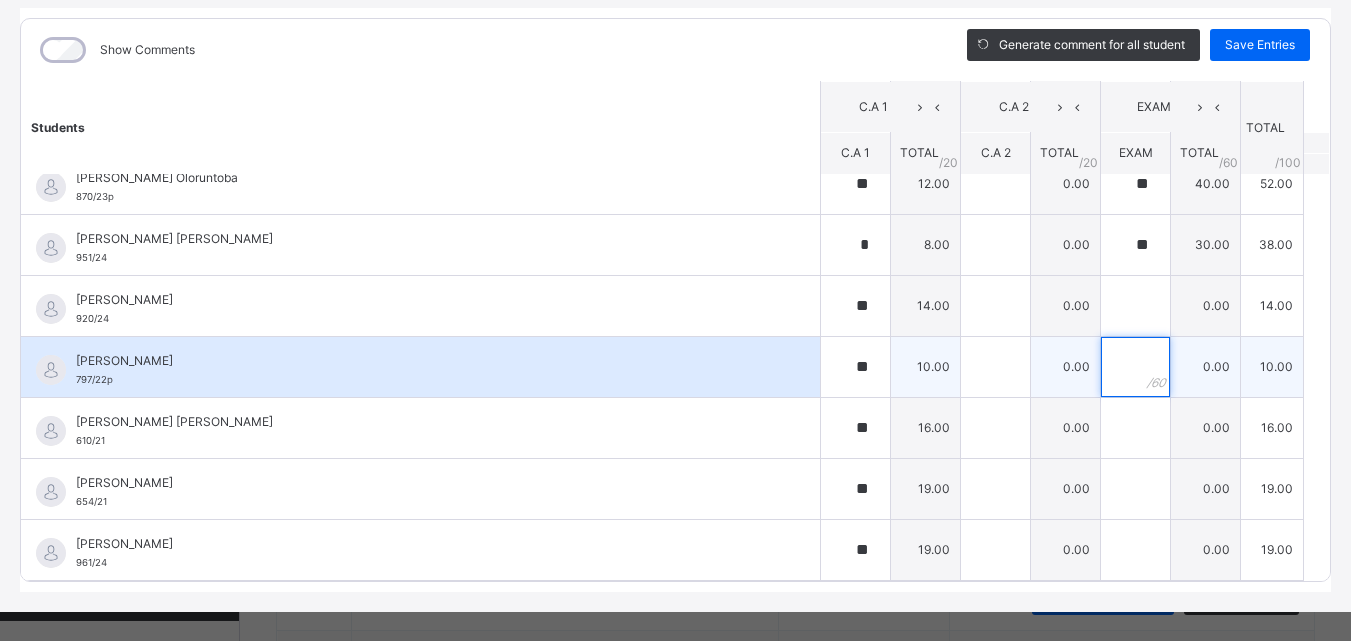 click at bounding box center (1135, 367) 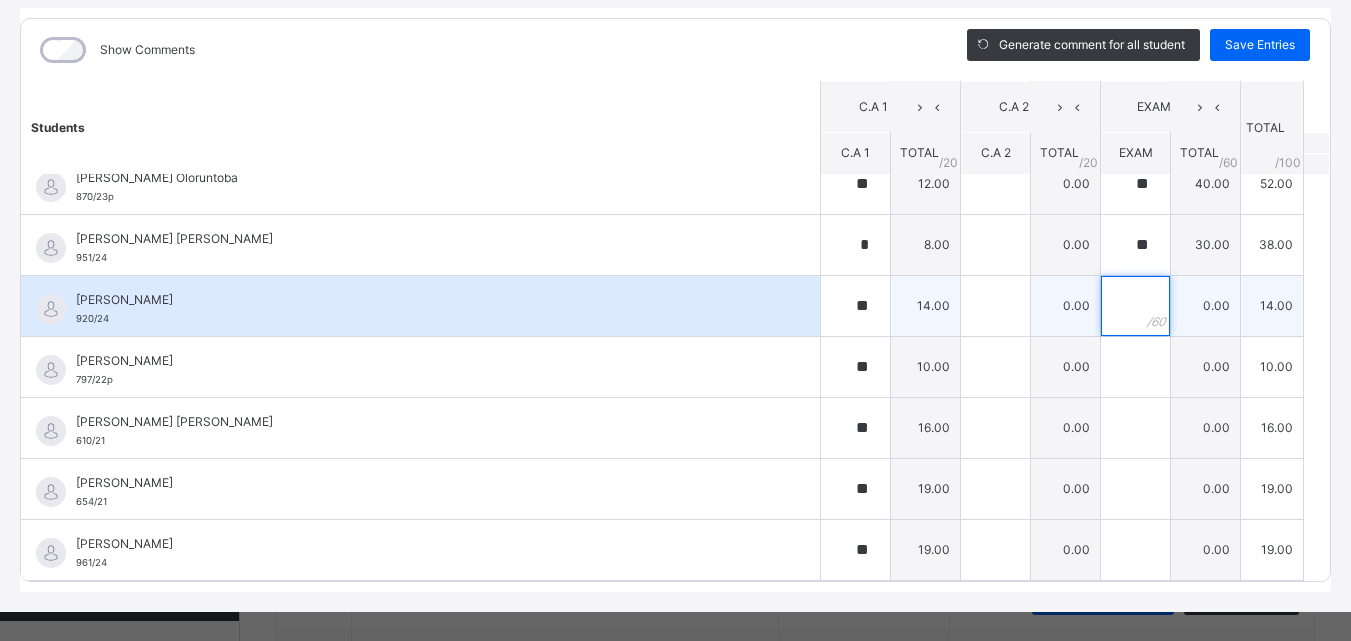 click at bounding box center [1135, 306] 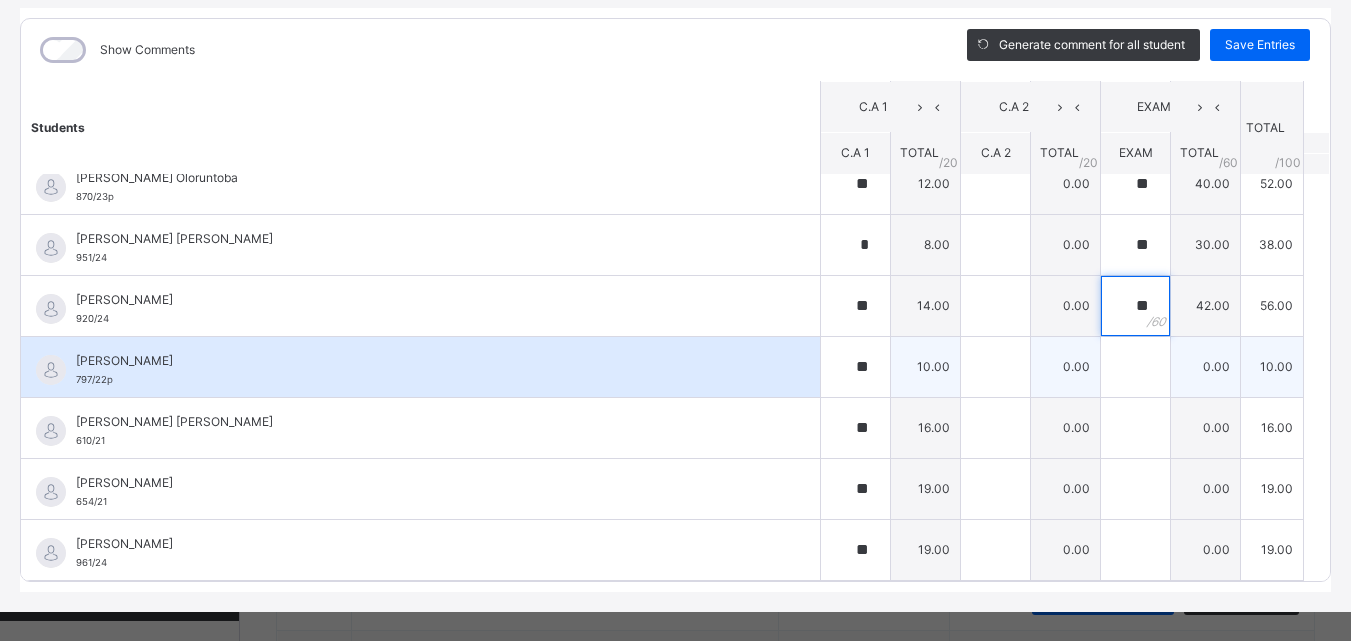 type on "**" 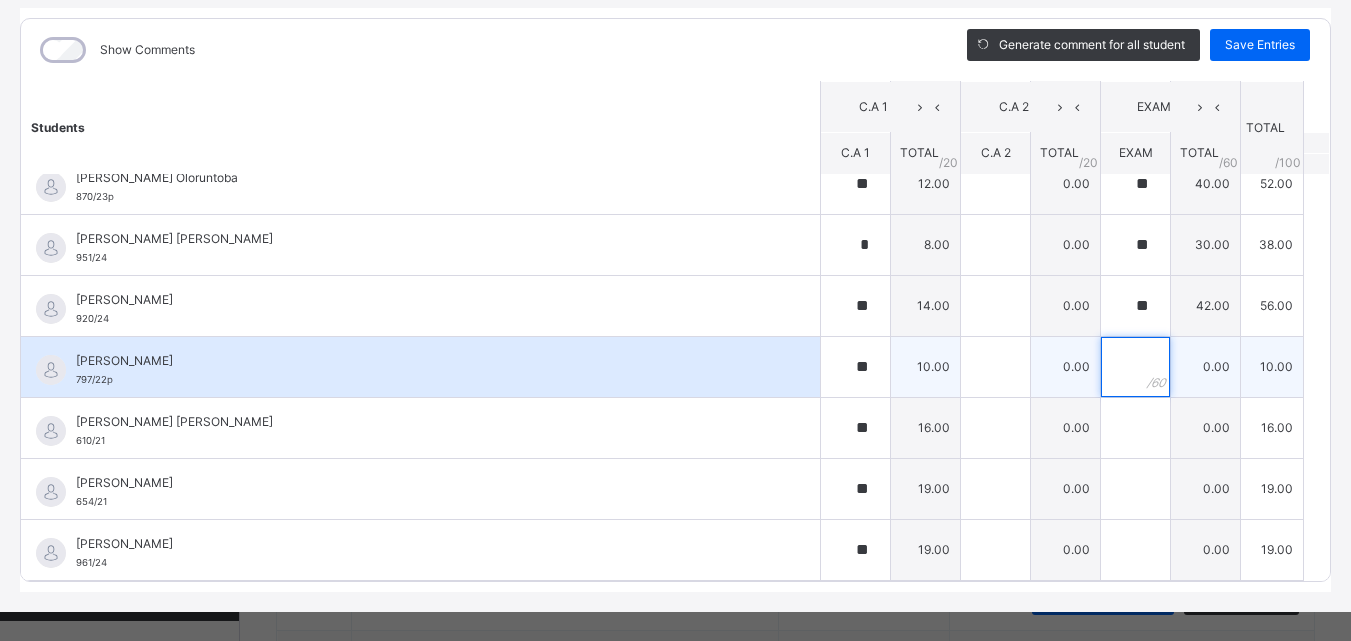 click at bounding box center [1135, 367] 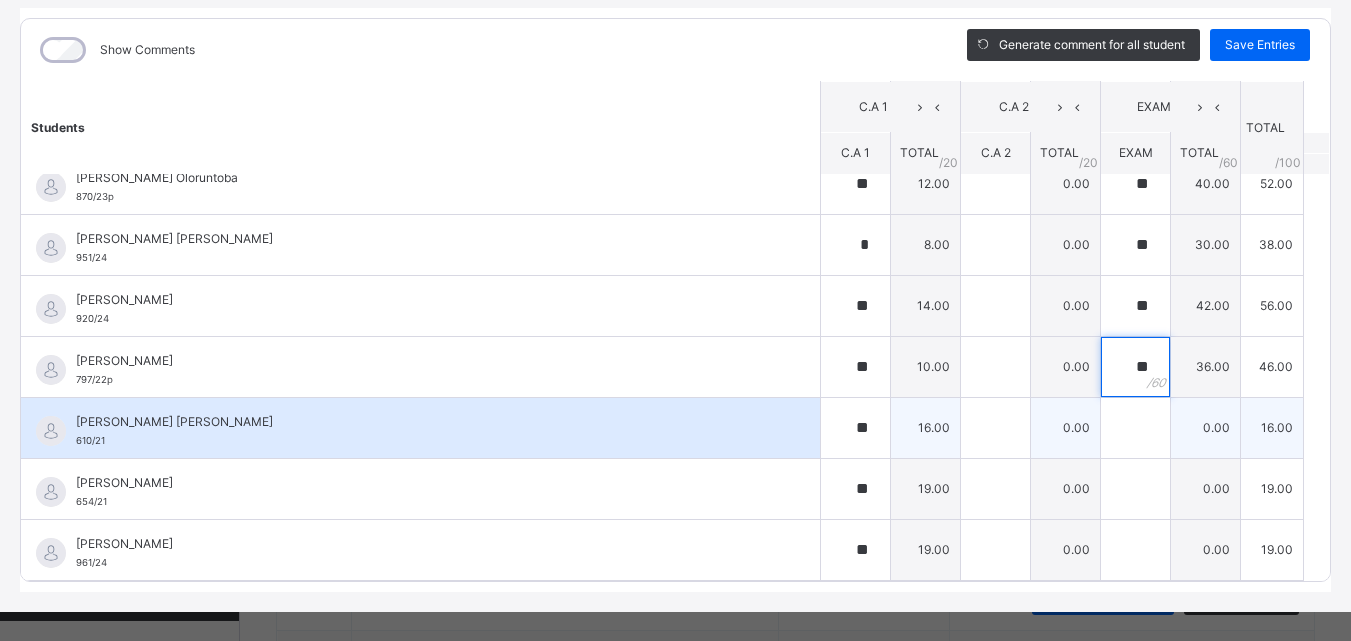 type on "**" 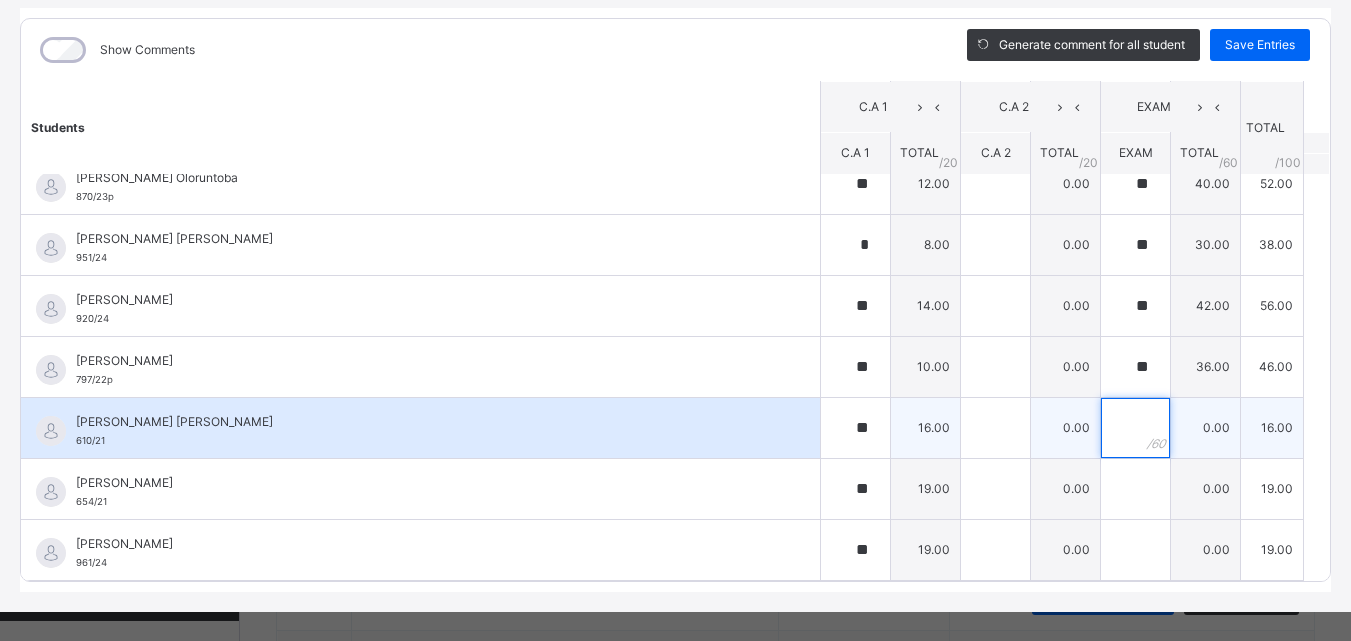 click at bounding box center [1135, 428] 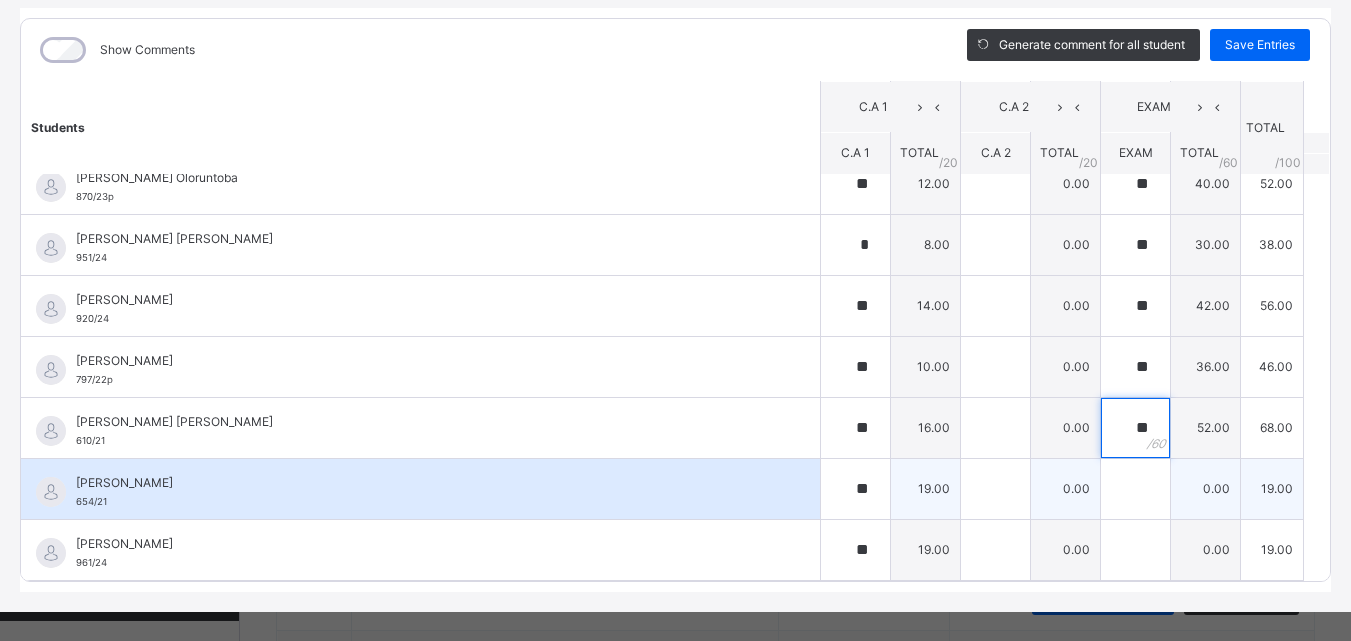type on "**" 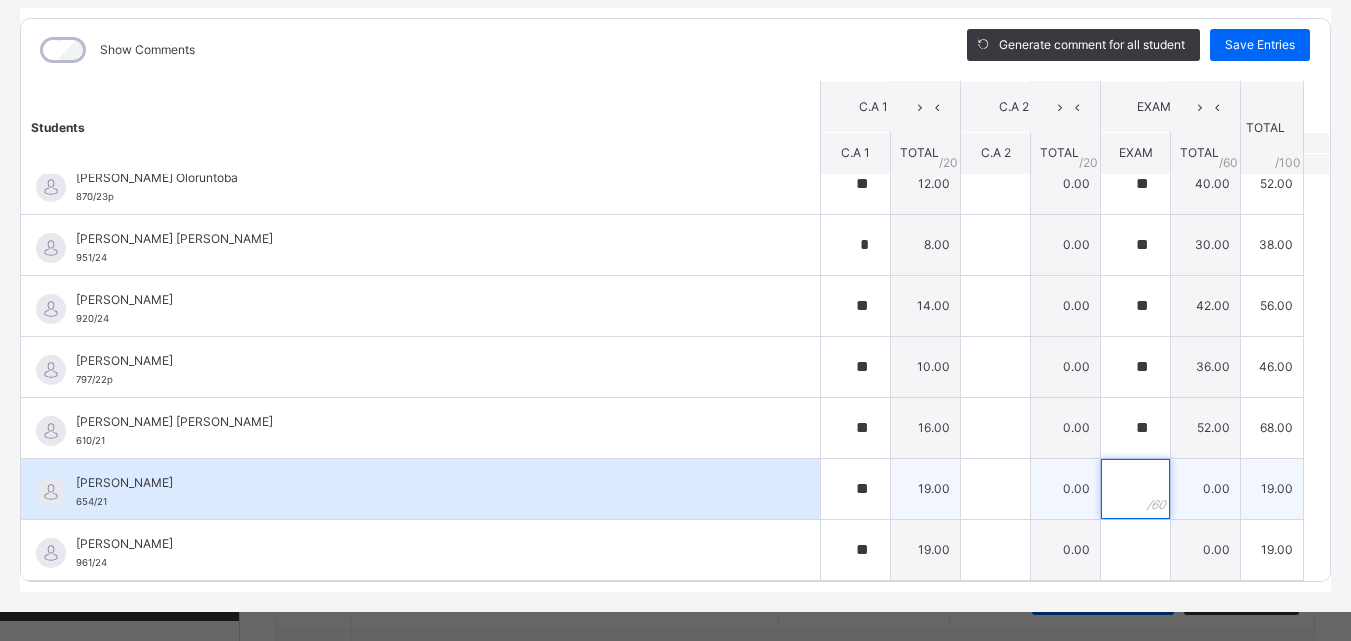click at bounding box center [1135, 489] 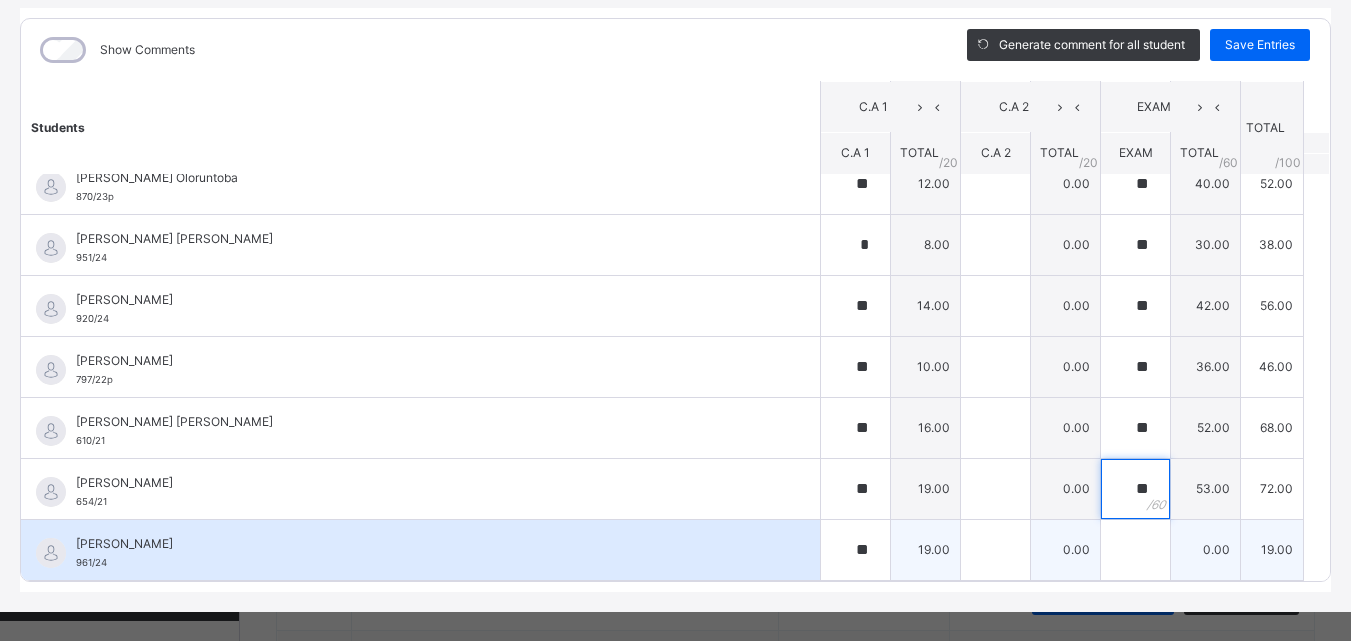 type on "**" 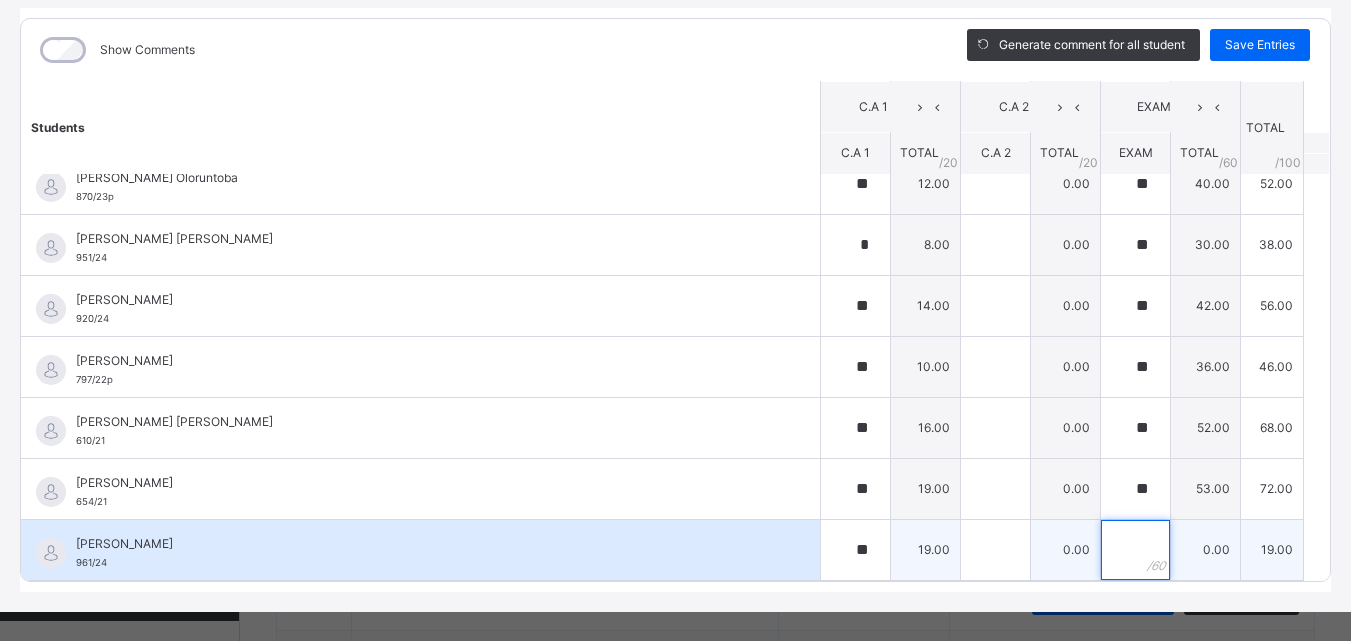 click at bounding box center (1135, 550) 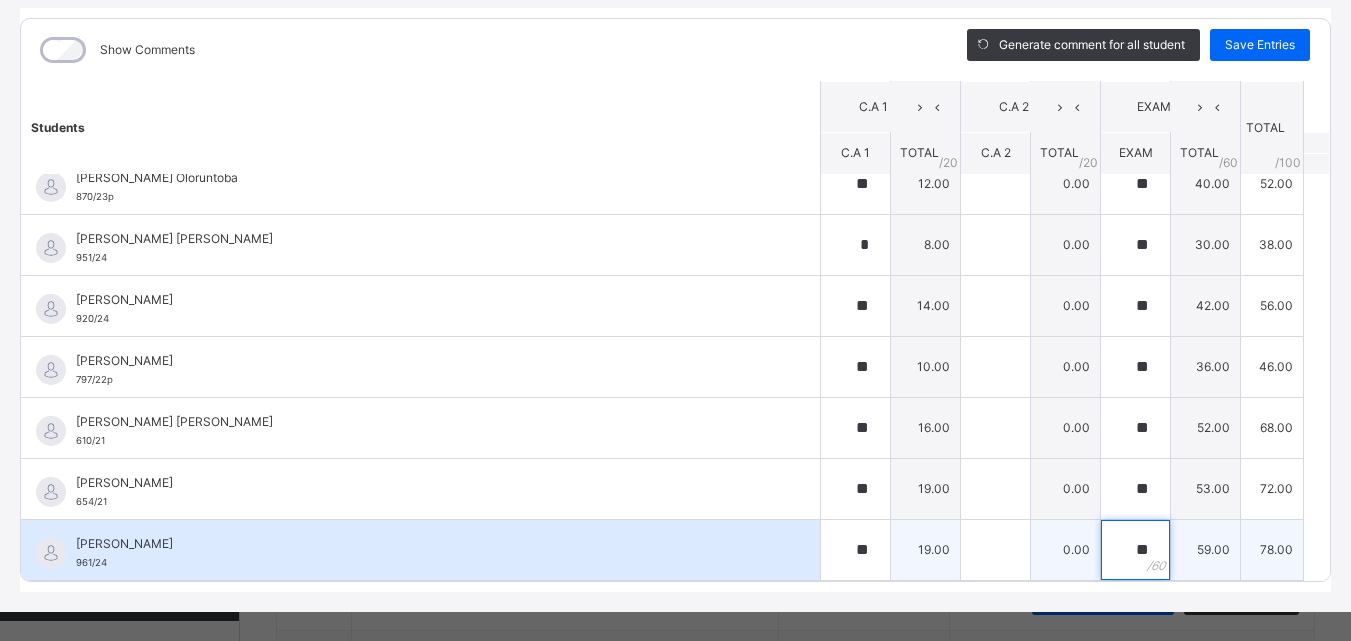 type on "**" 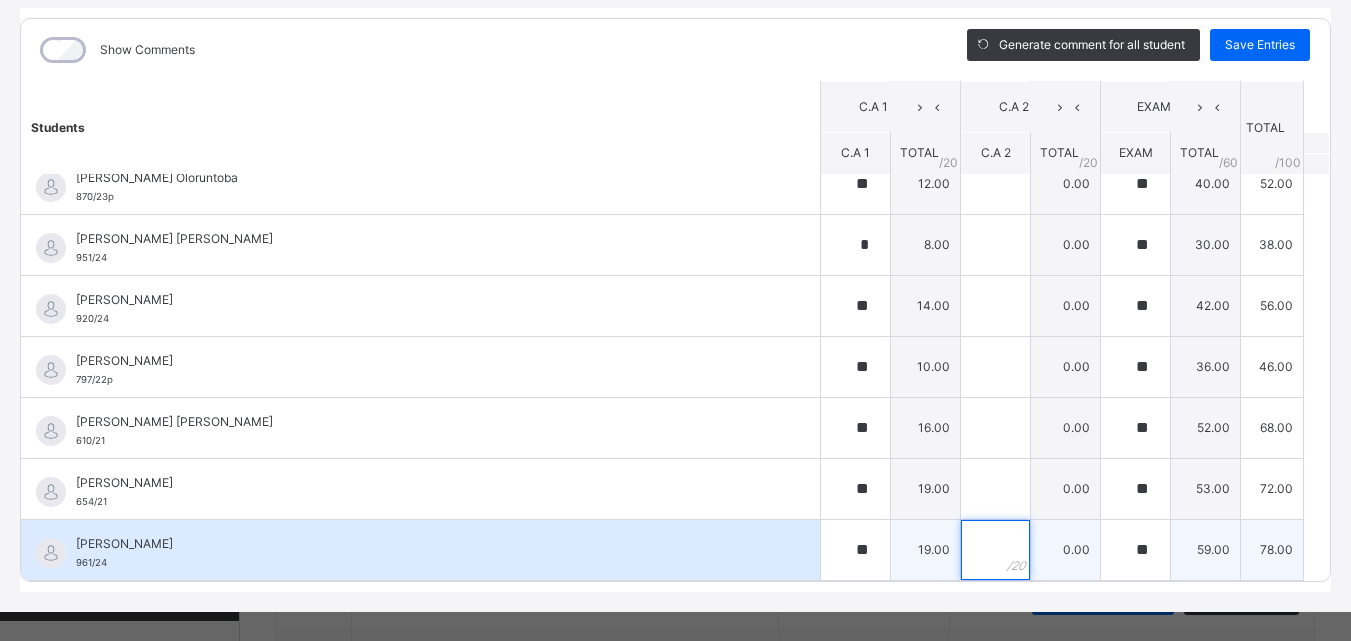 click at bounding box center [995, 550] 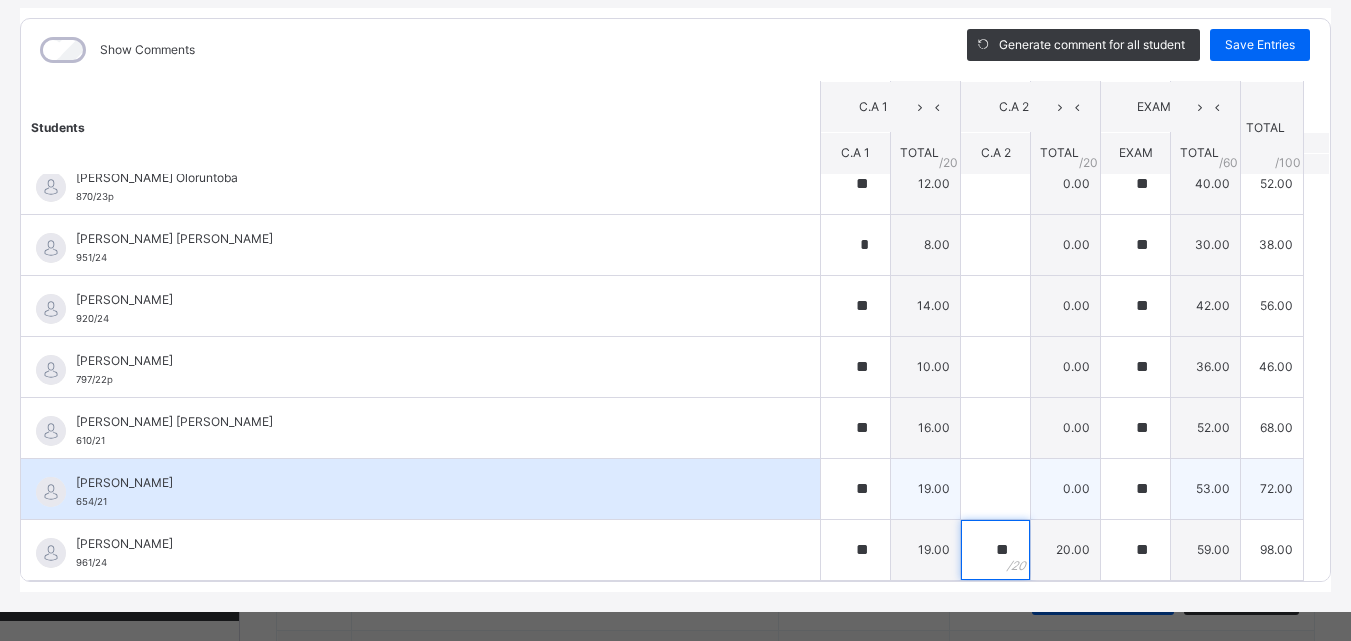 type on "**" 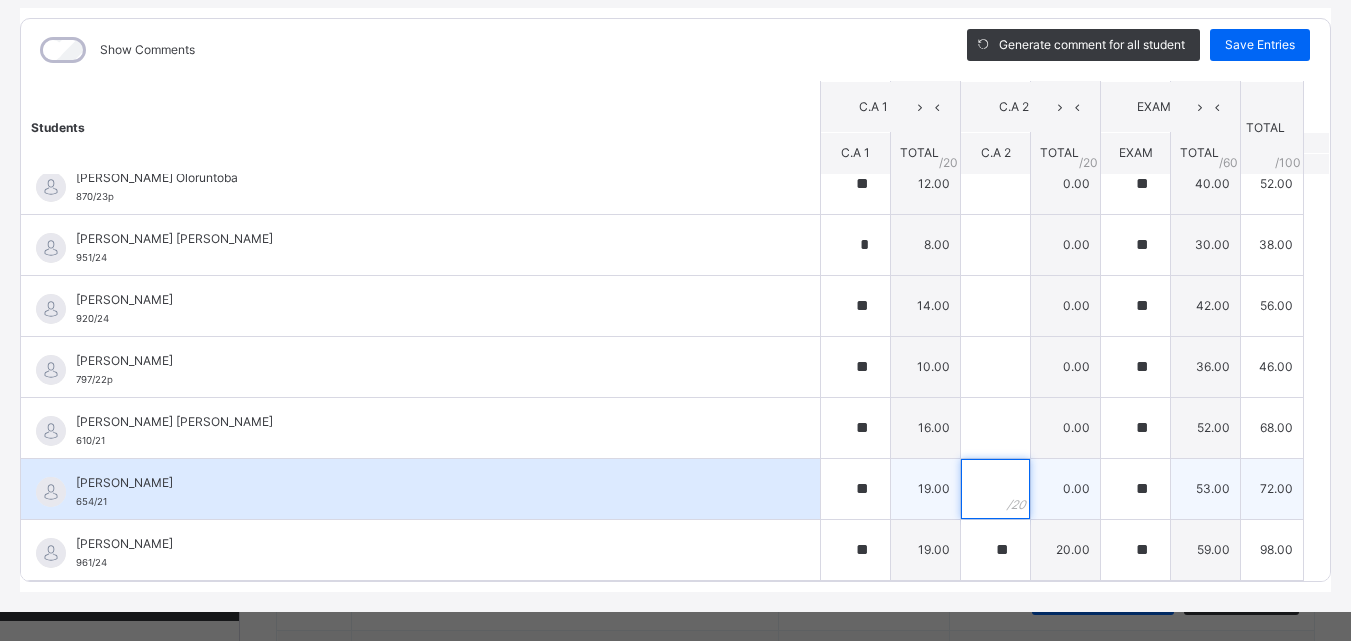 click at bounding box center [995, 489] 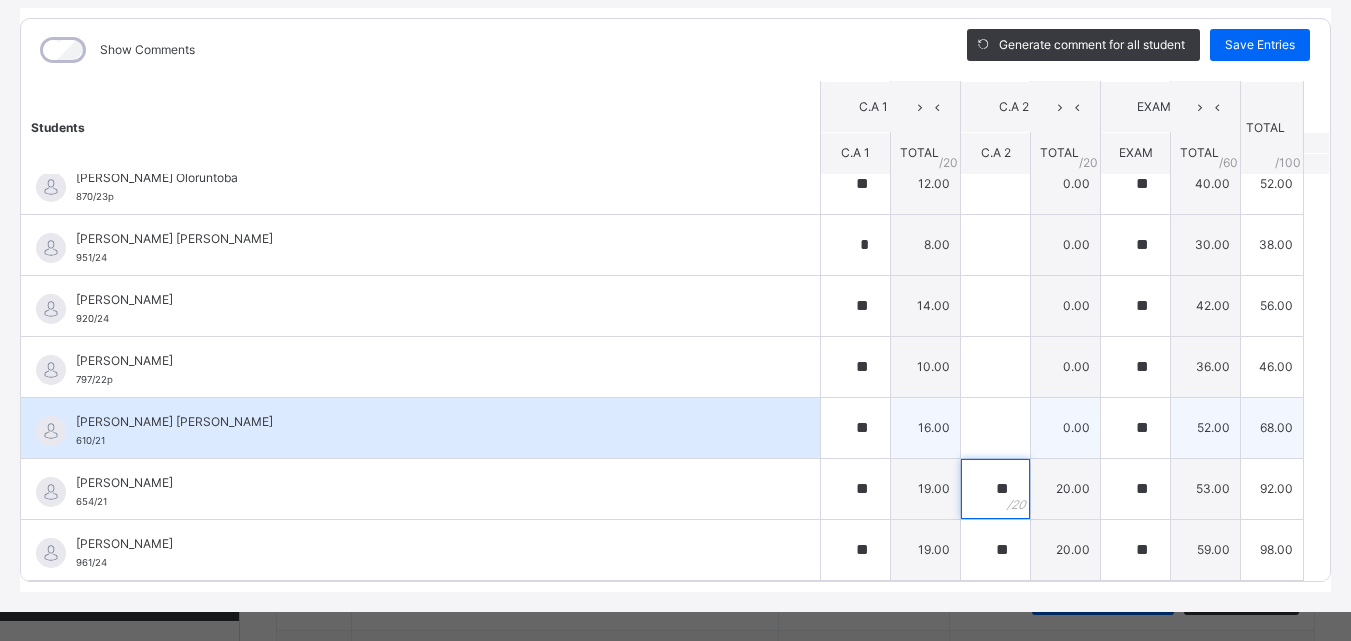 type on "**" 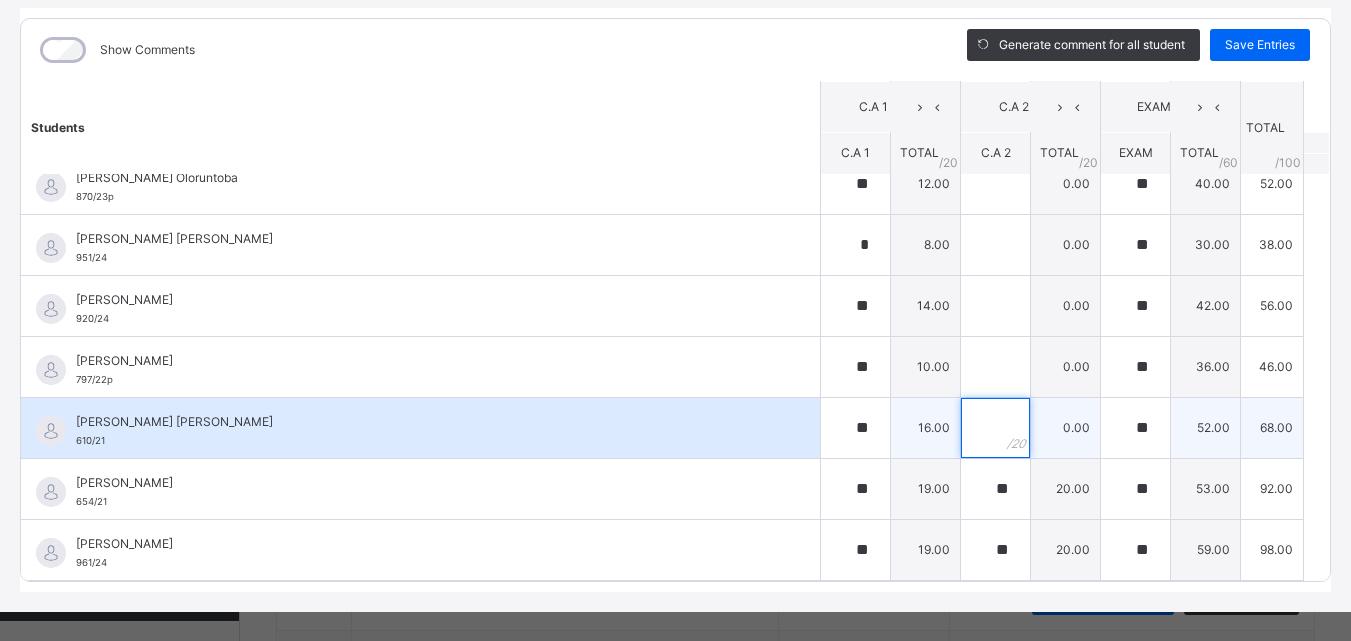 click at bounding box center [995, 428] 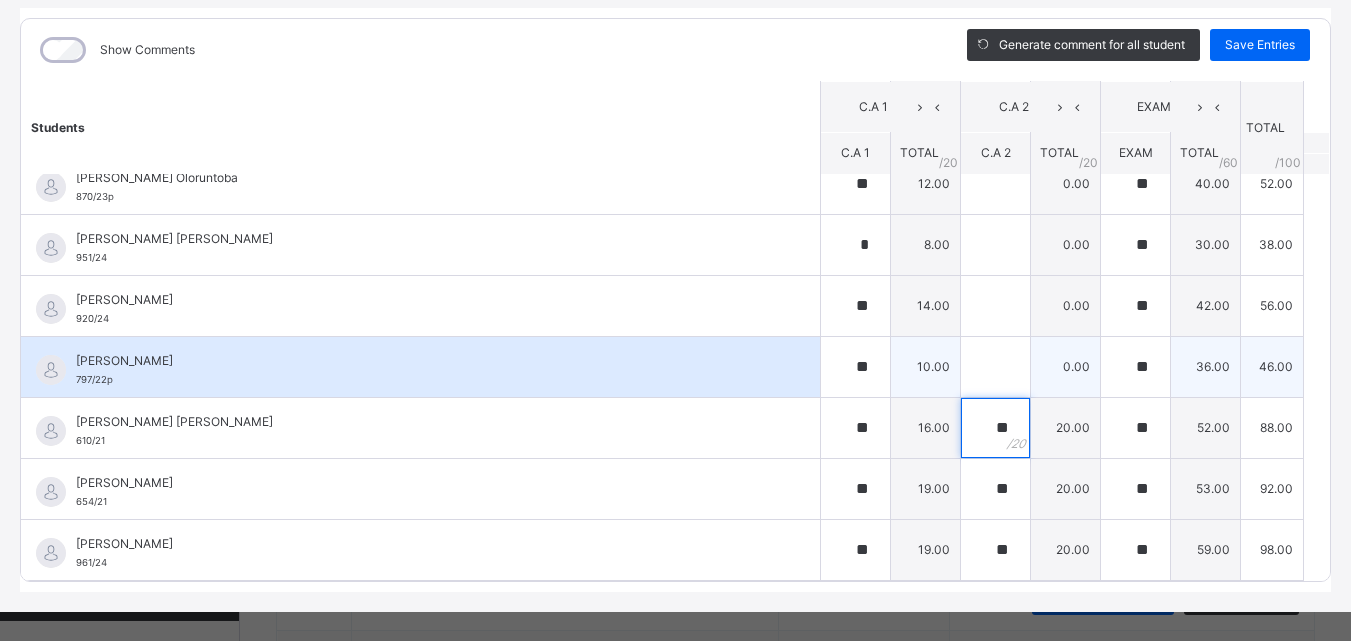 type on "**" 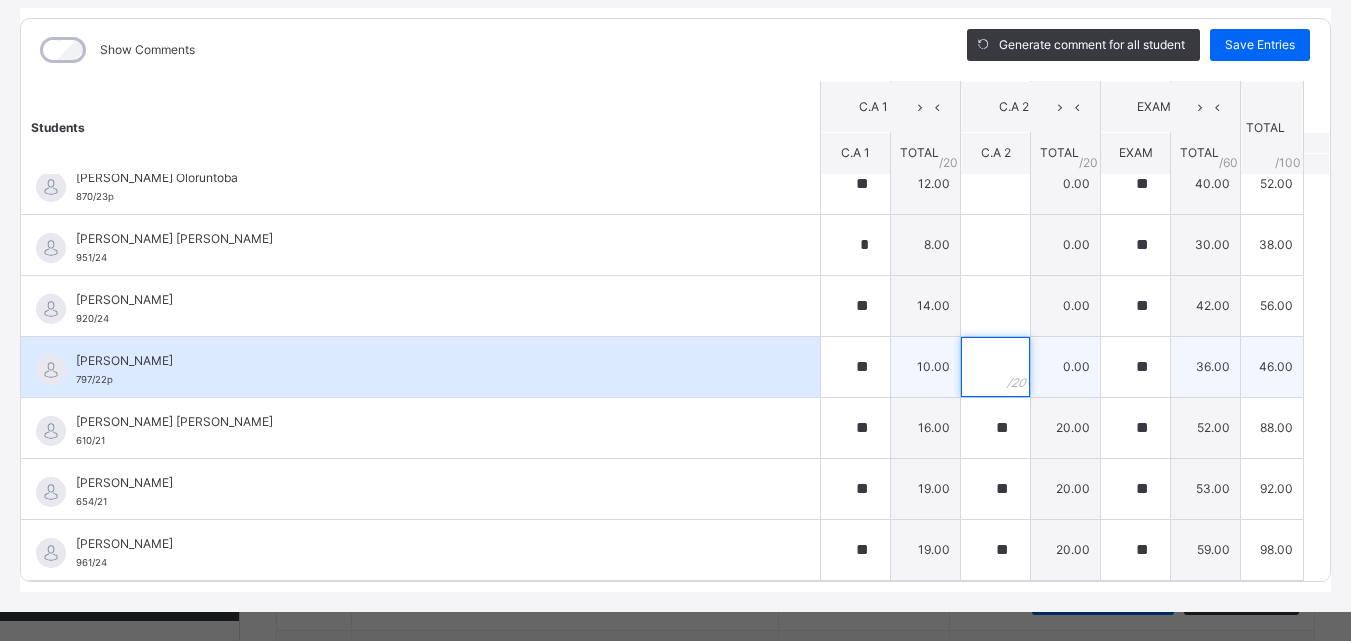 click at bounding box center [995, 367] 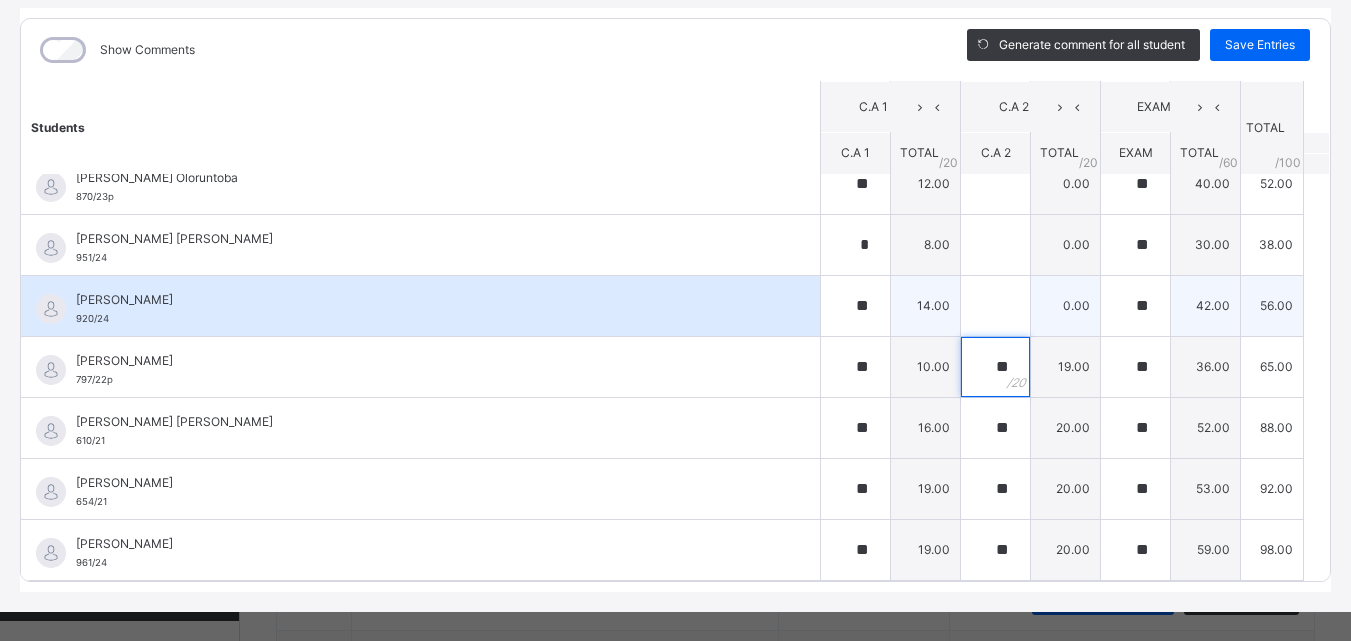 type on "**" 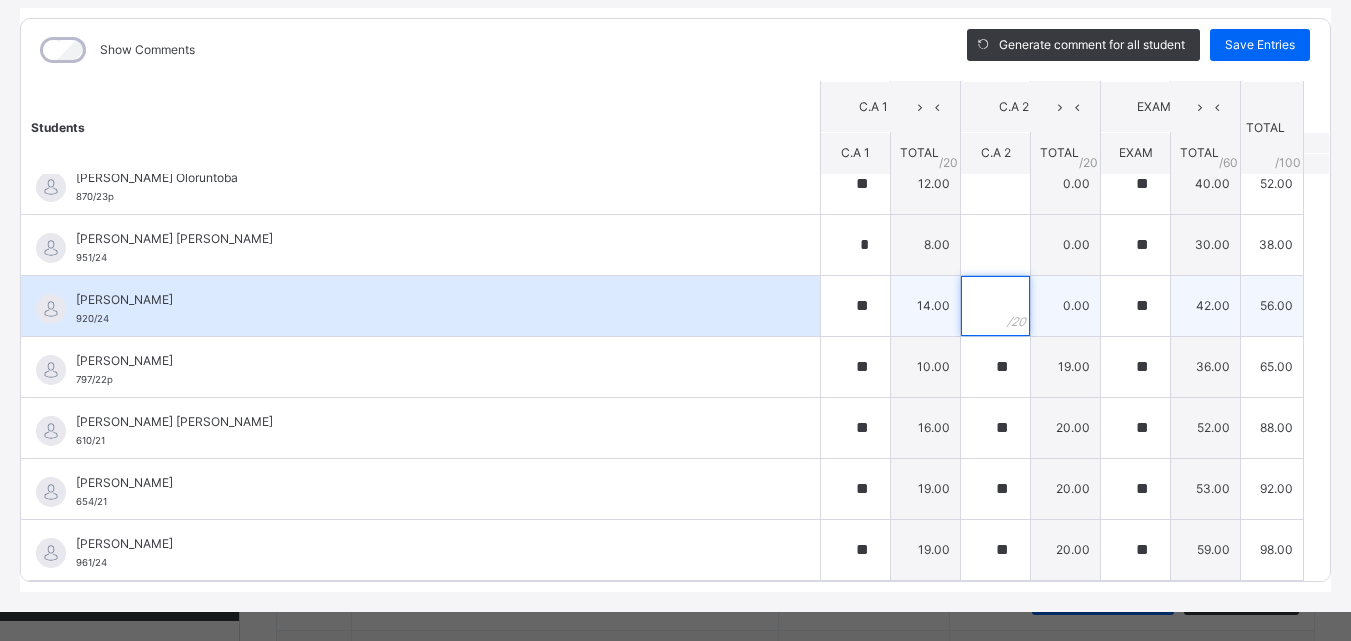 click at bounding box center (995, 306) 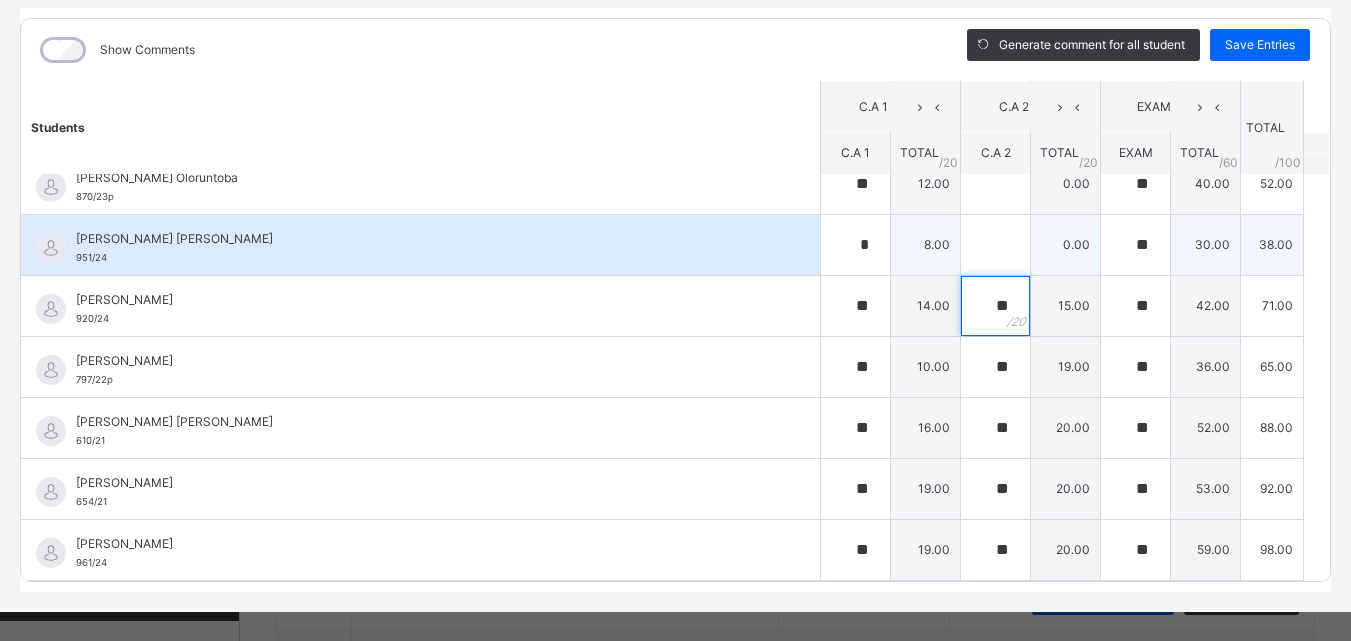 type on "**" 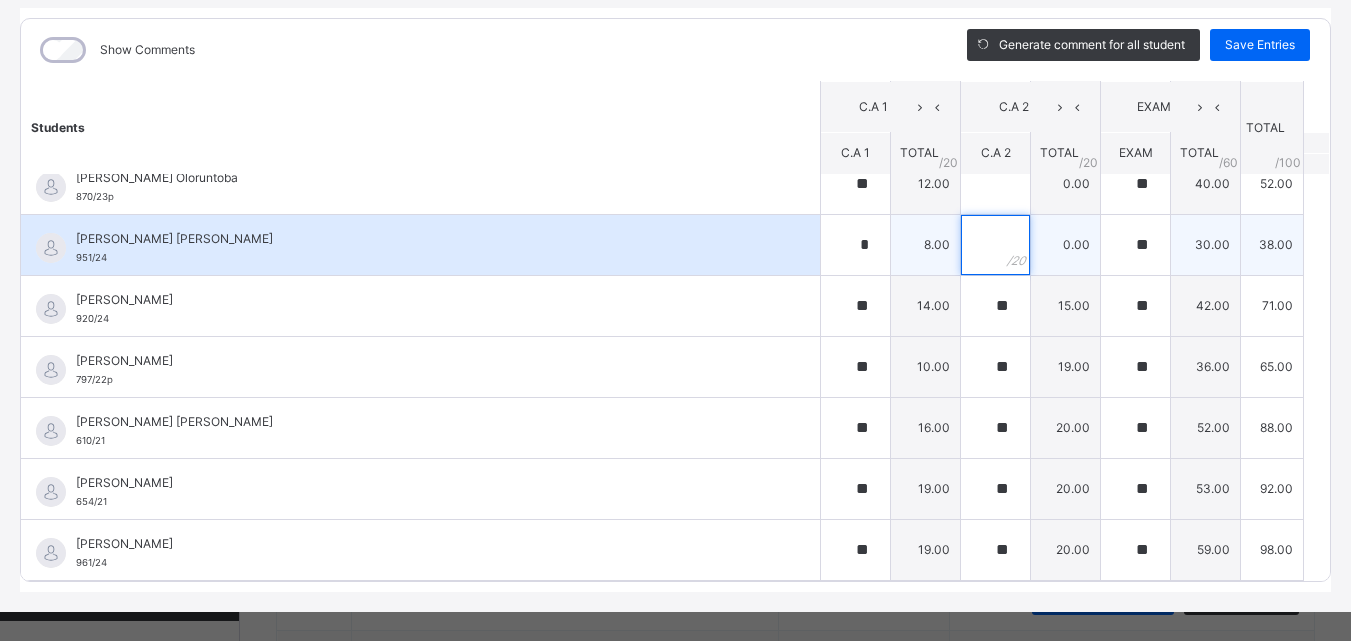 click at bounding box center (995, 245) 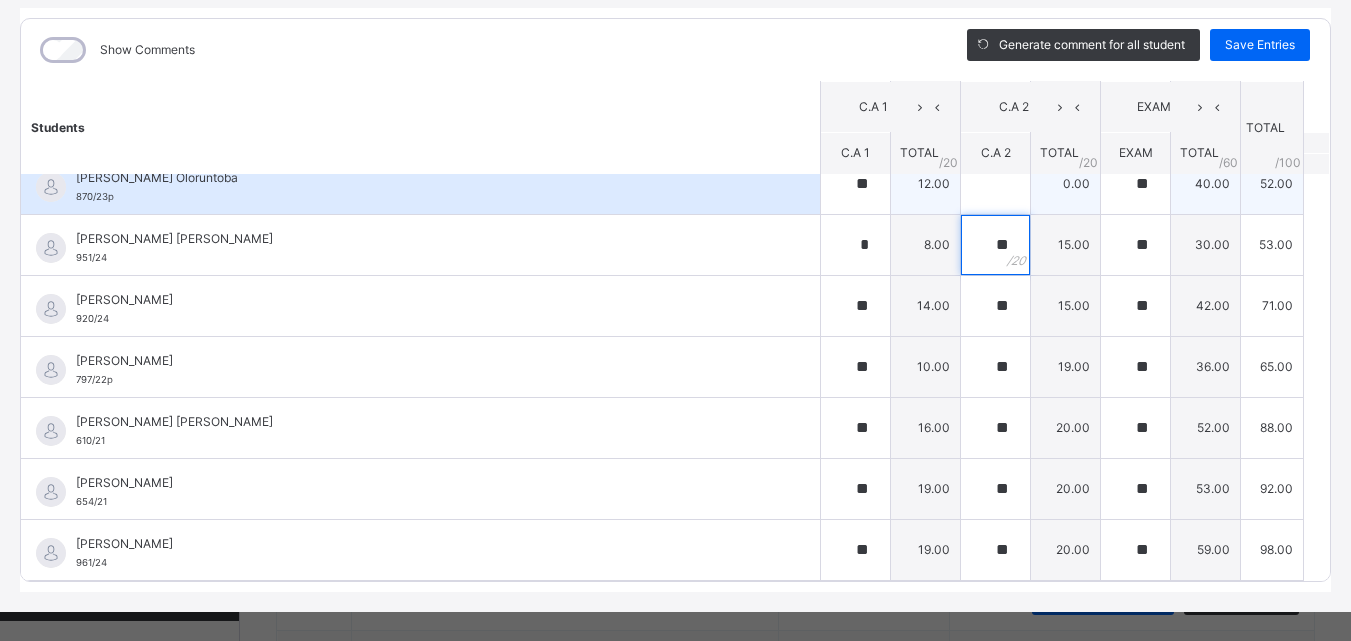 type on "**" 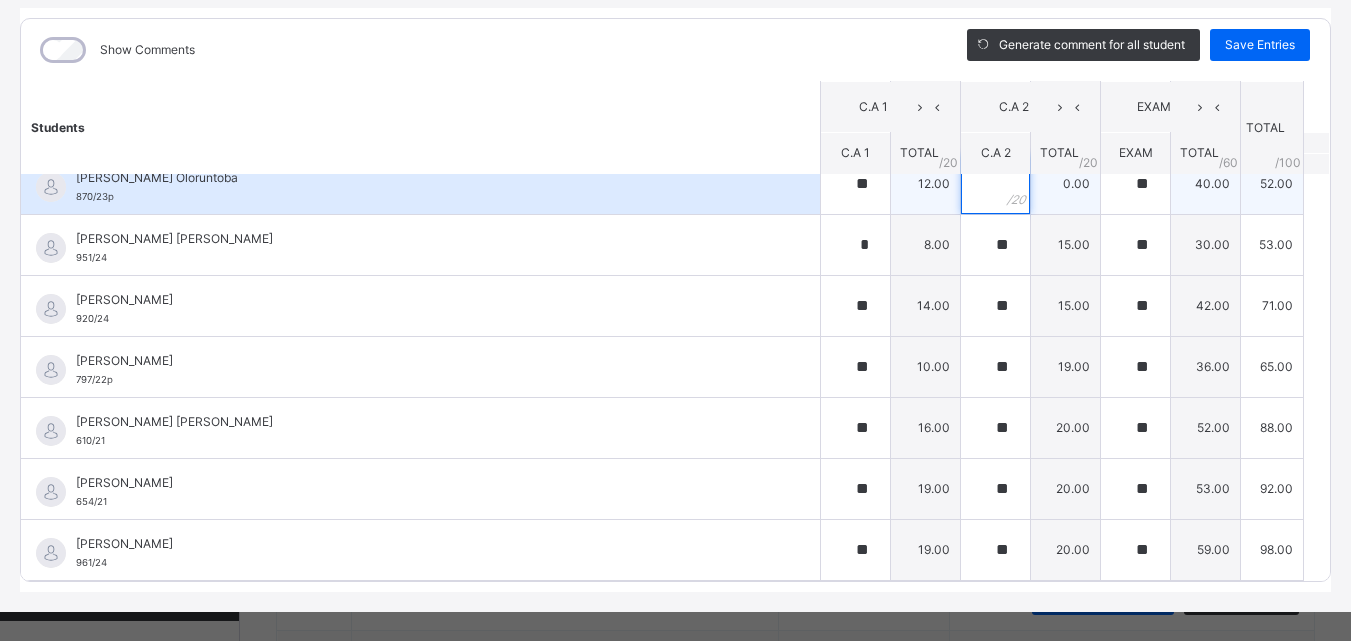 click at bounding box center [995, 184] 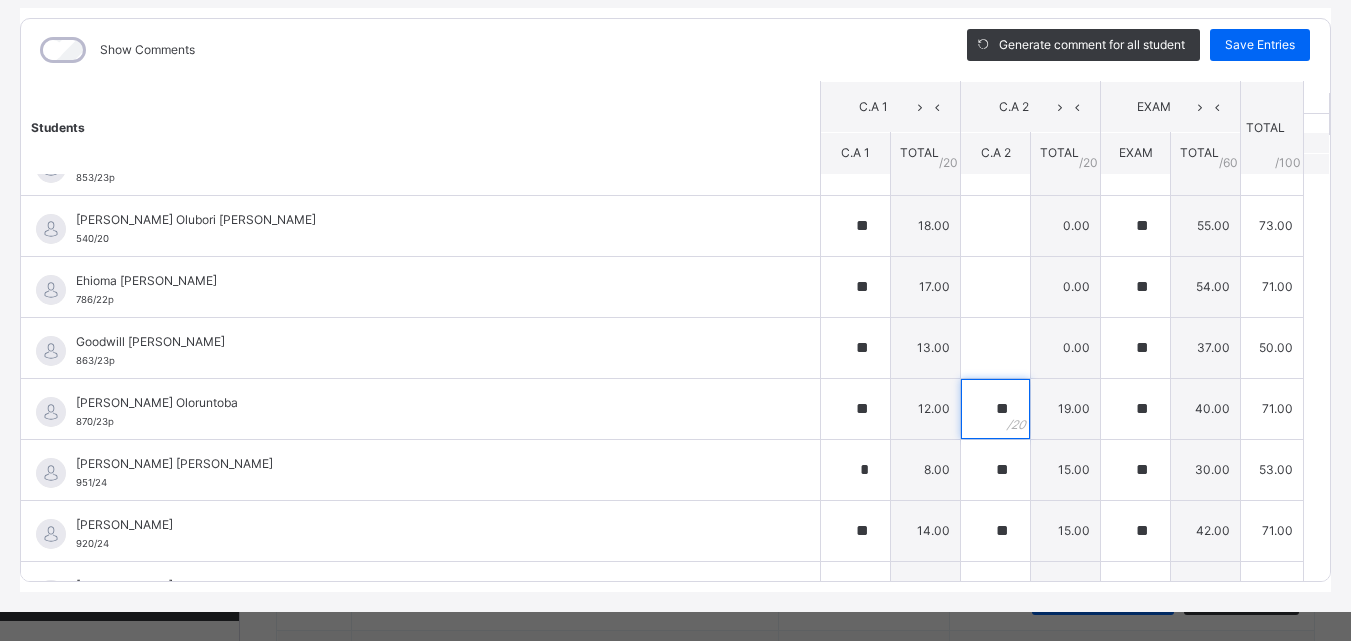 scroll, scrollTop: 35, scrollLeft: 0, axis: vertical 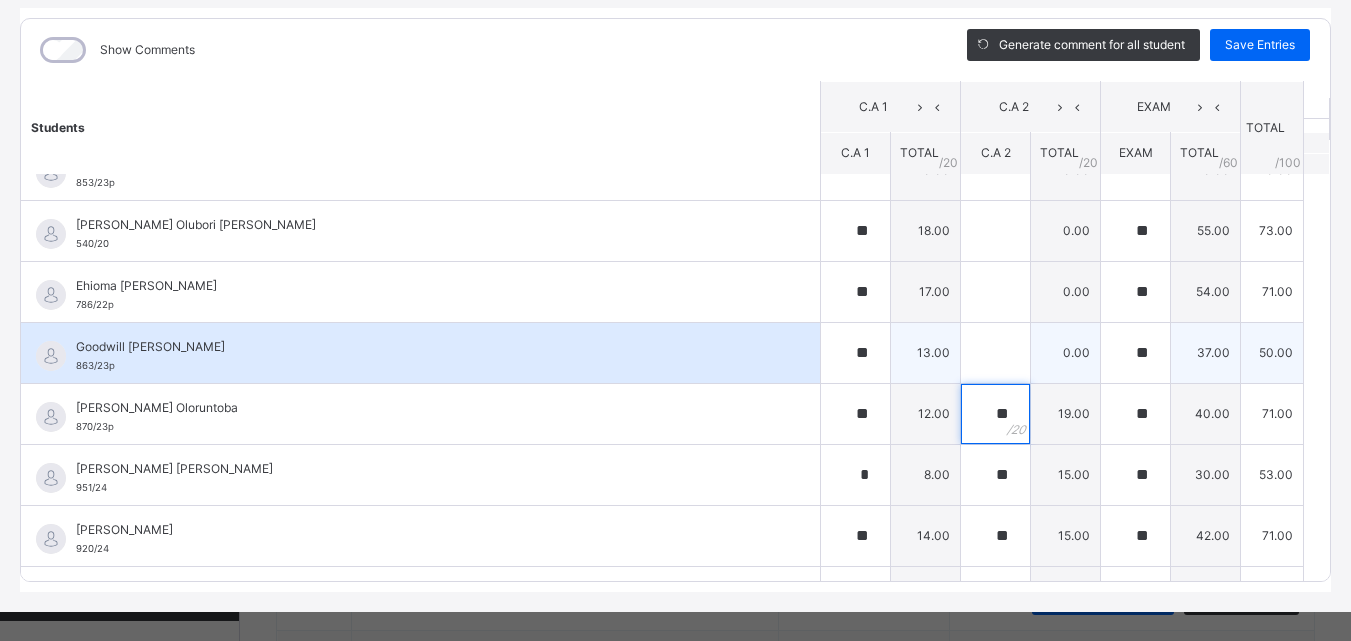 type on "**" 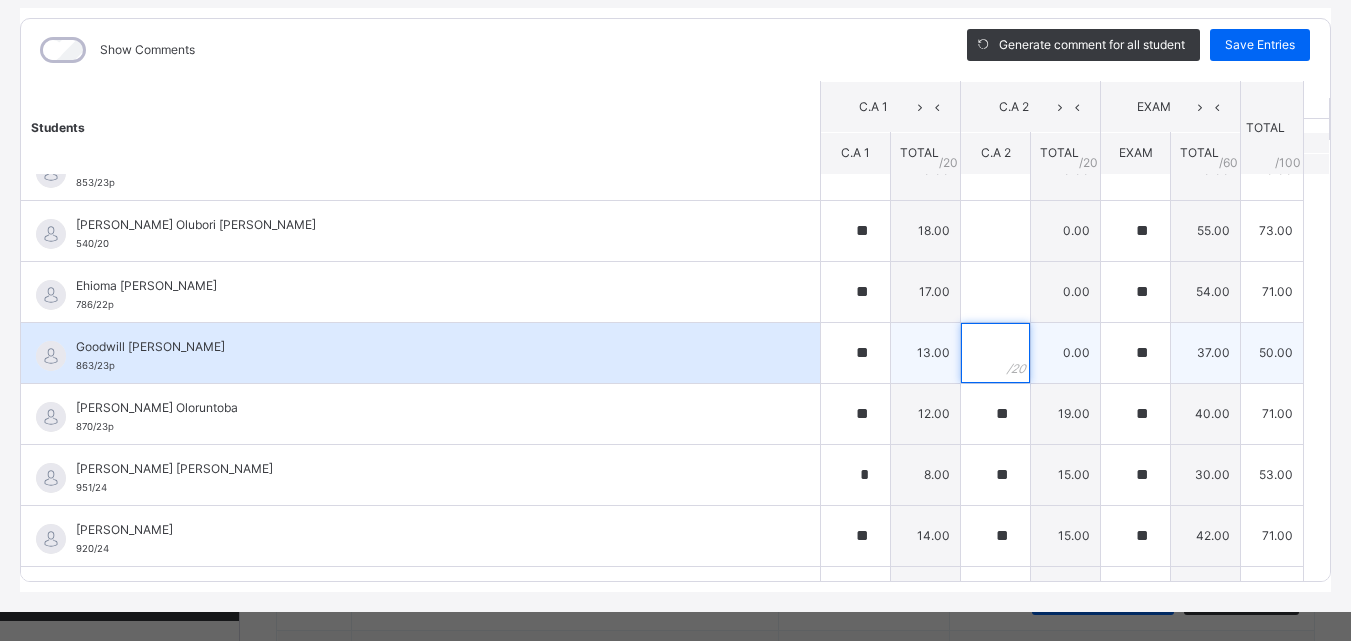 click at bounding box center [995, 353] 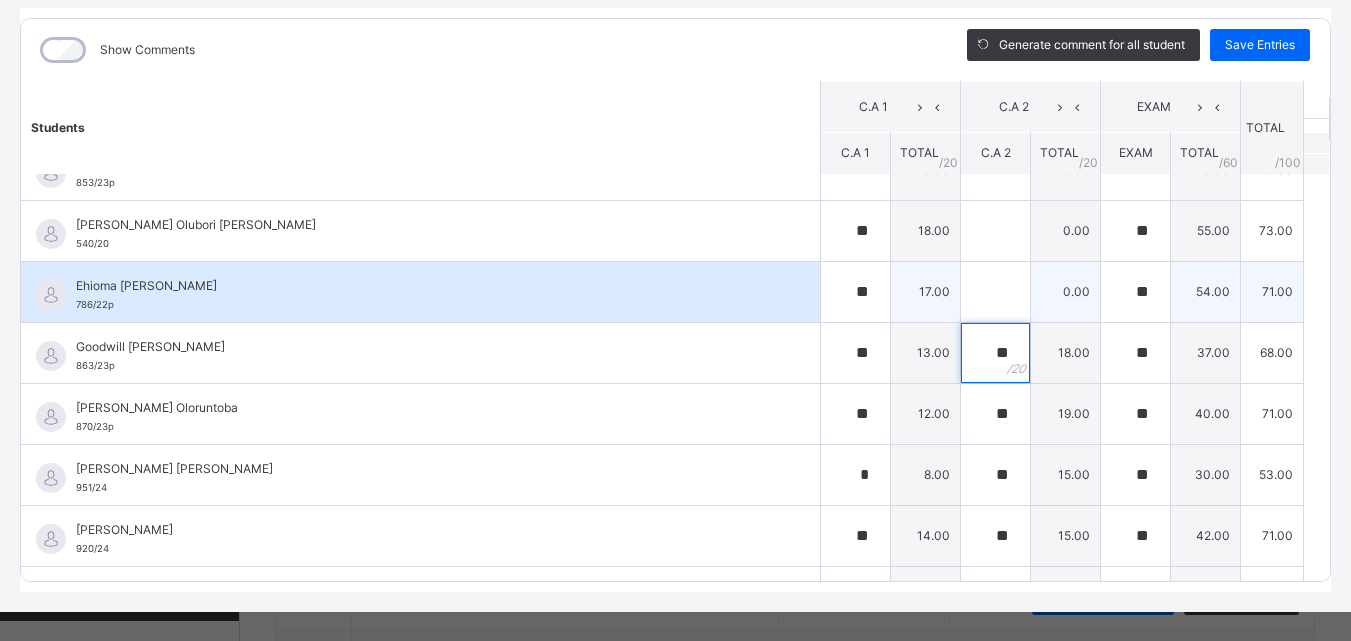 type on "**" 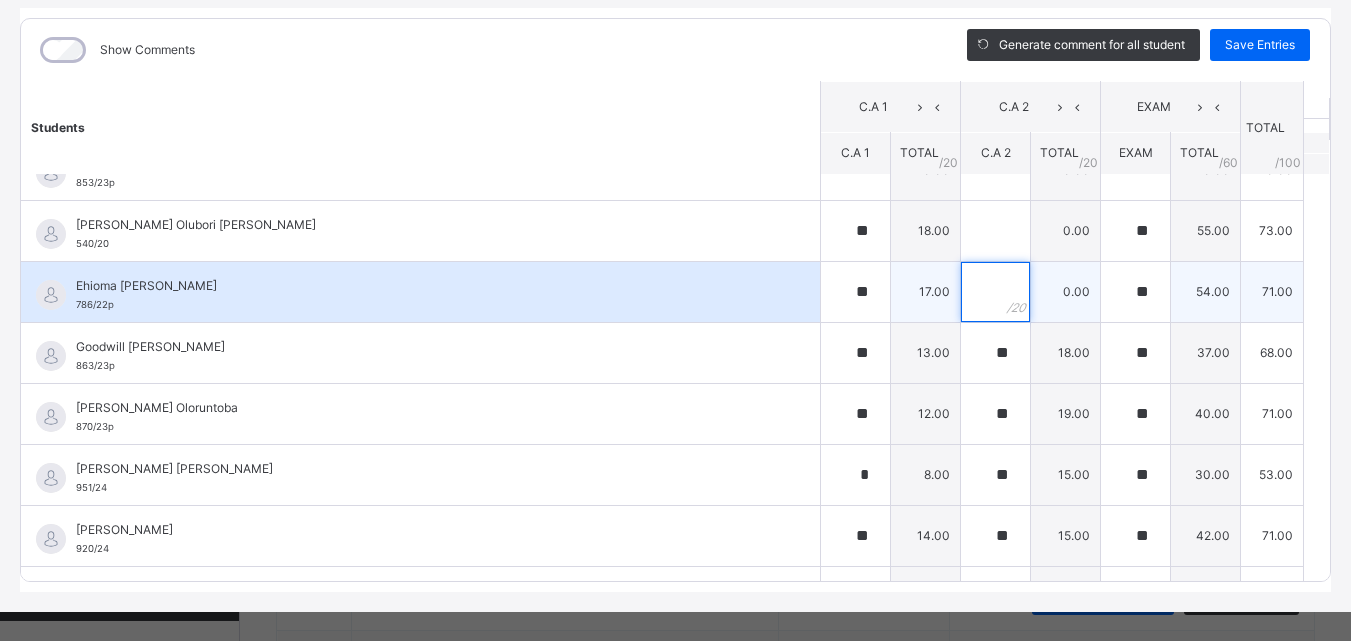 click at bounding box center (995, 292) 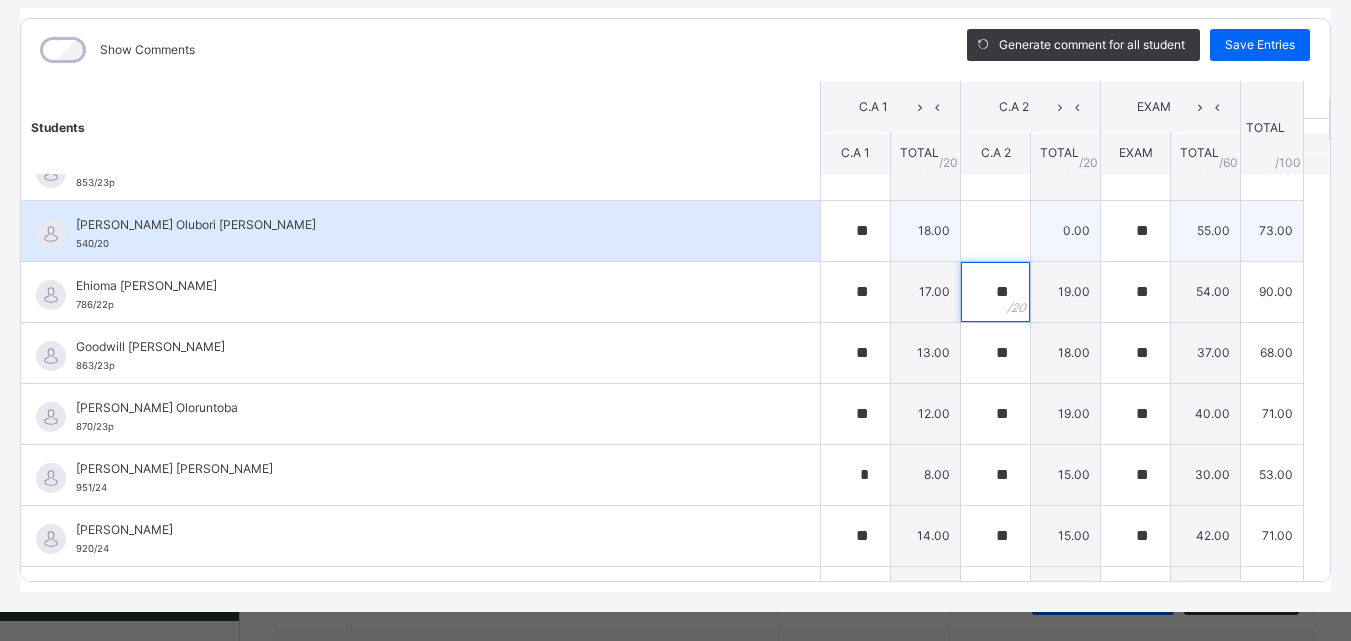 type on "**" 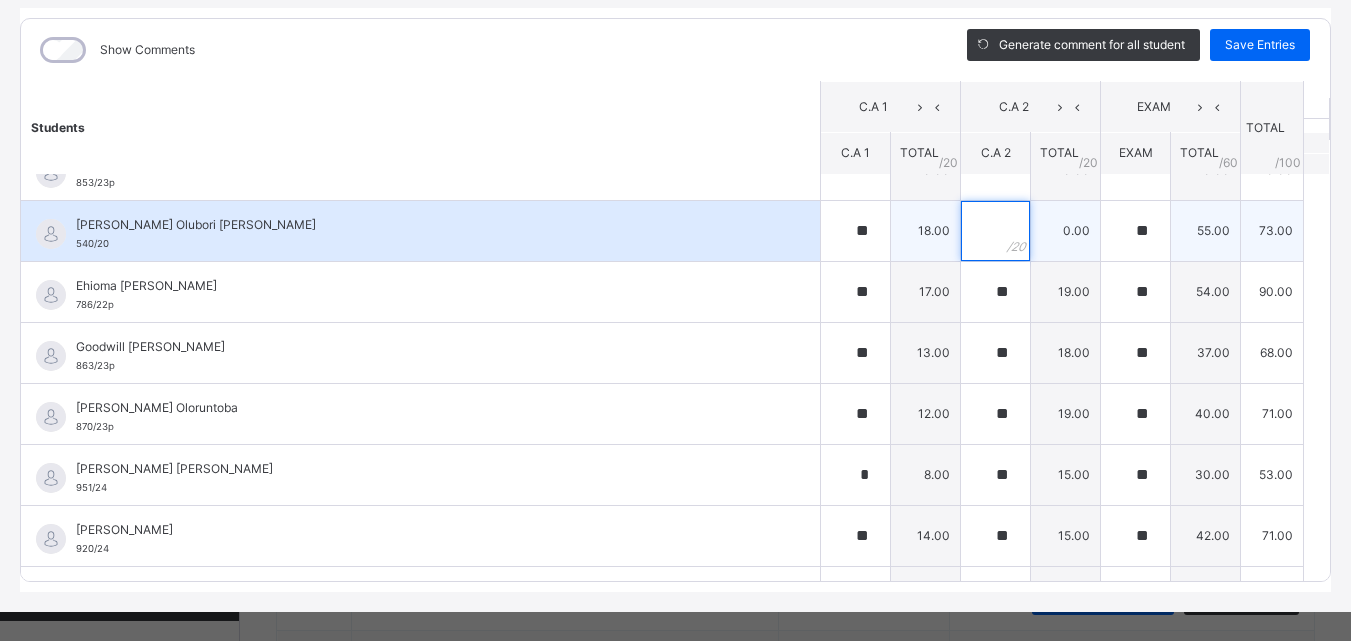 click at bounding box center (995, 231) 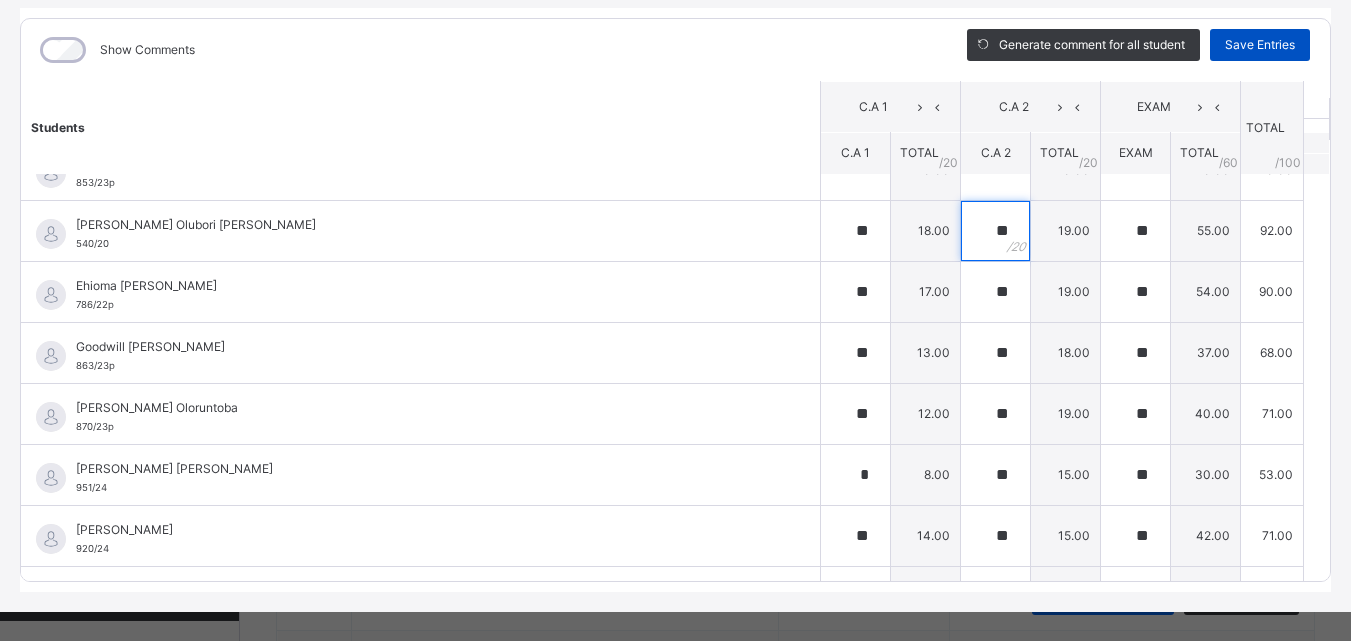 type on "**" 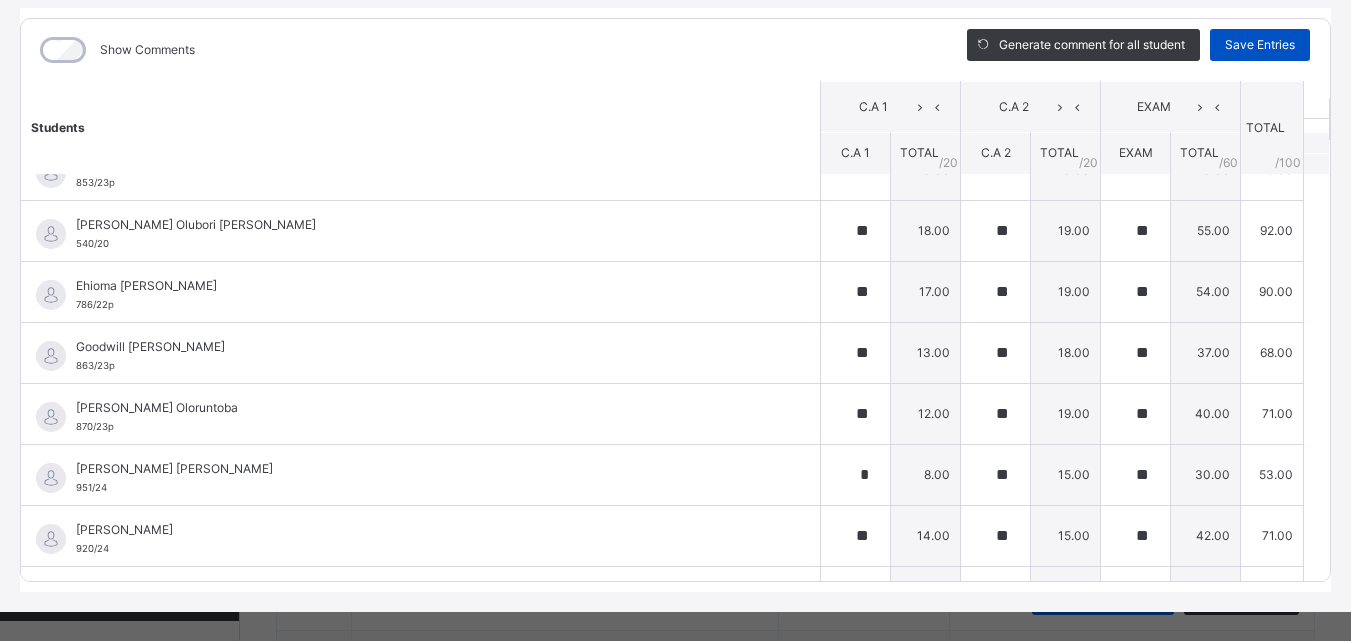 click on "Save Entries" at bounding box center (1260, 45) 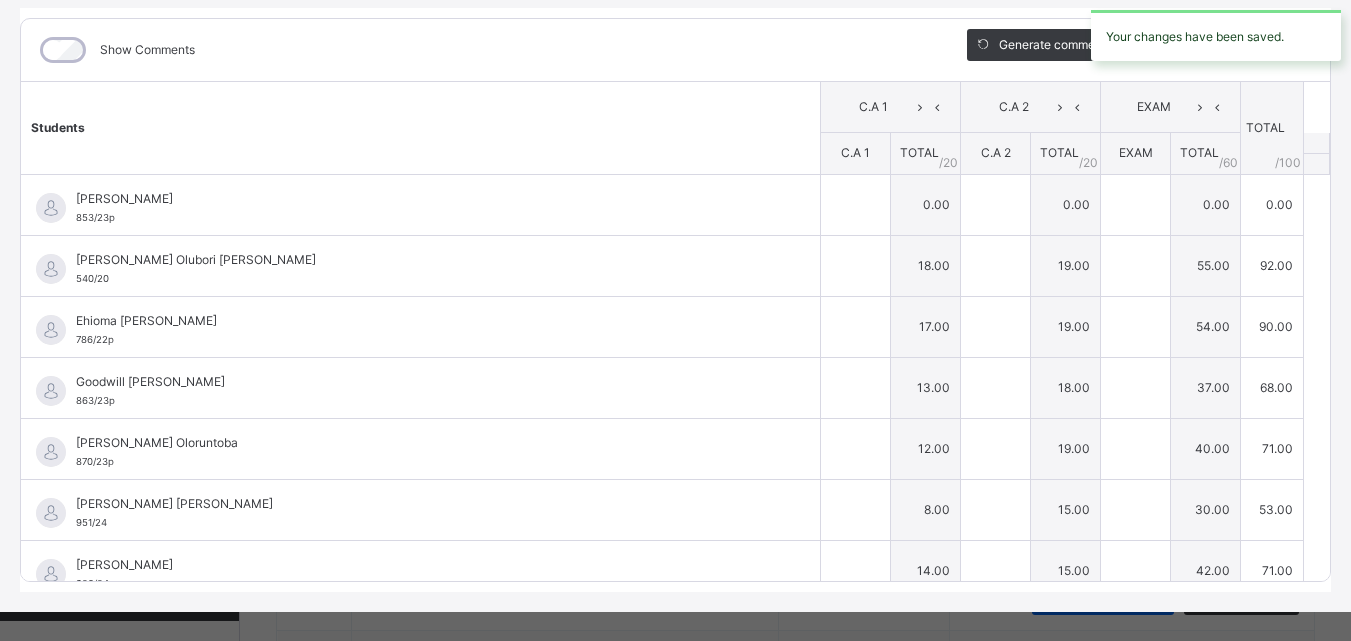 type on "**" 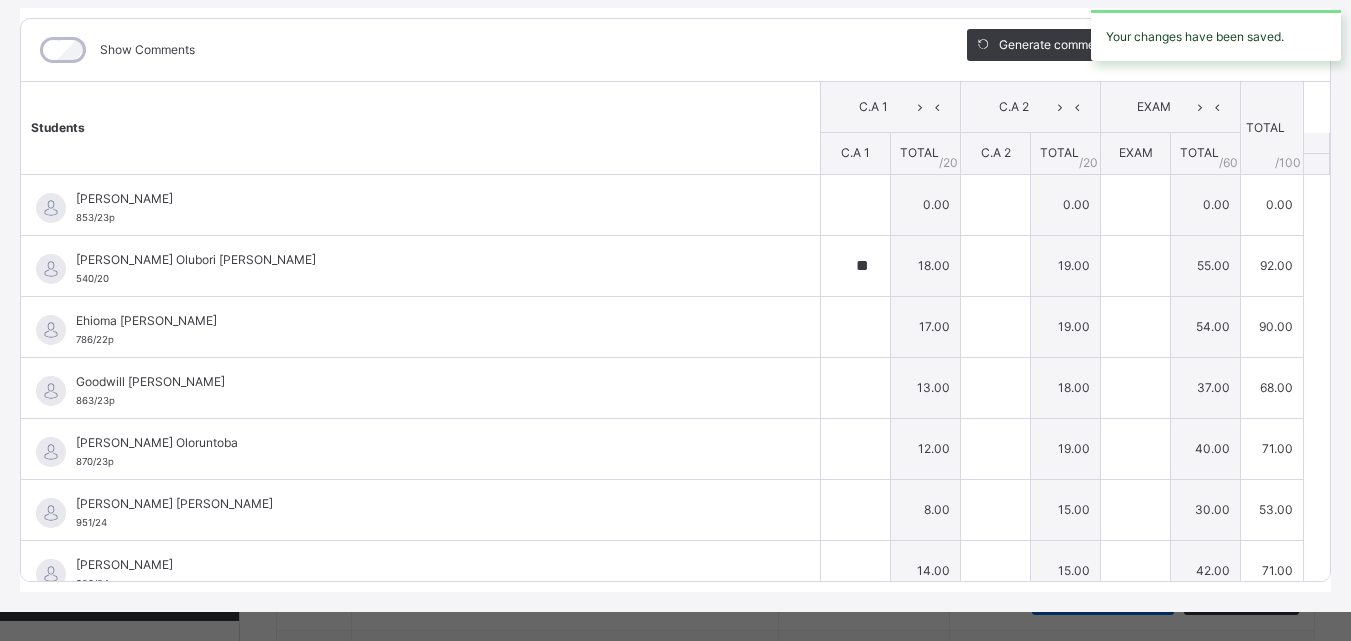 type on "**" 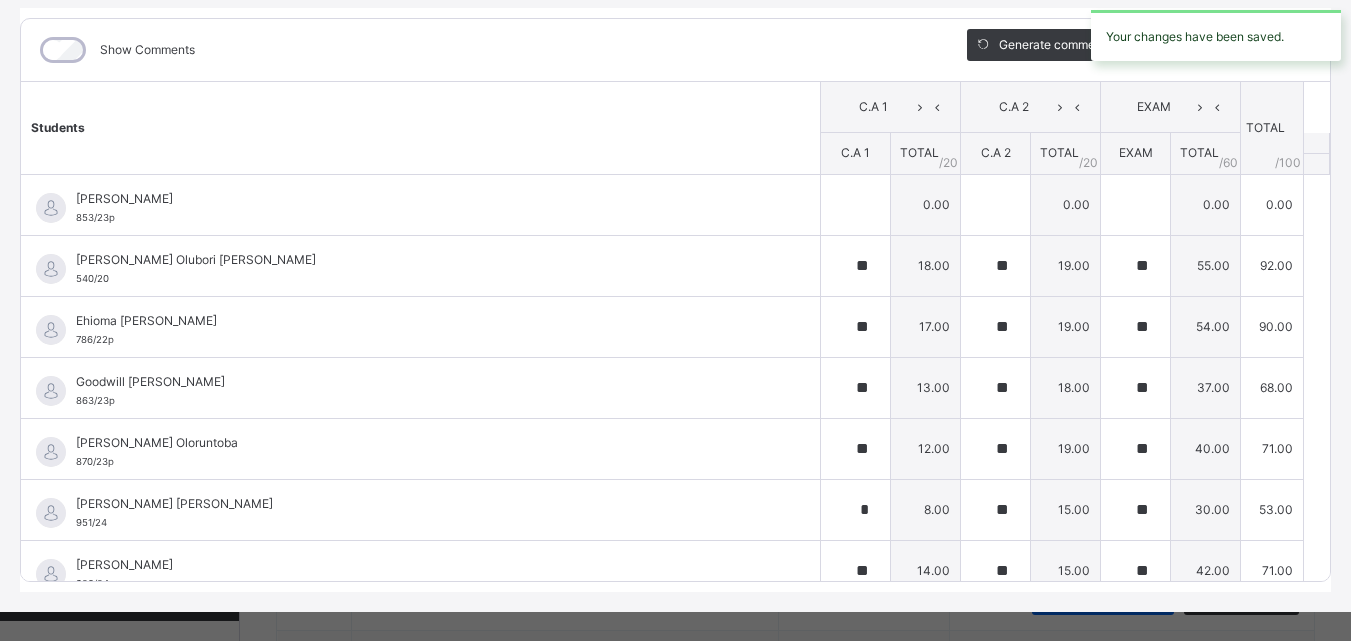 type on "**" 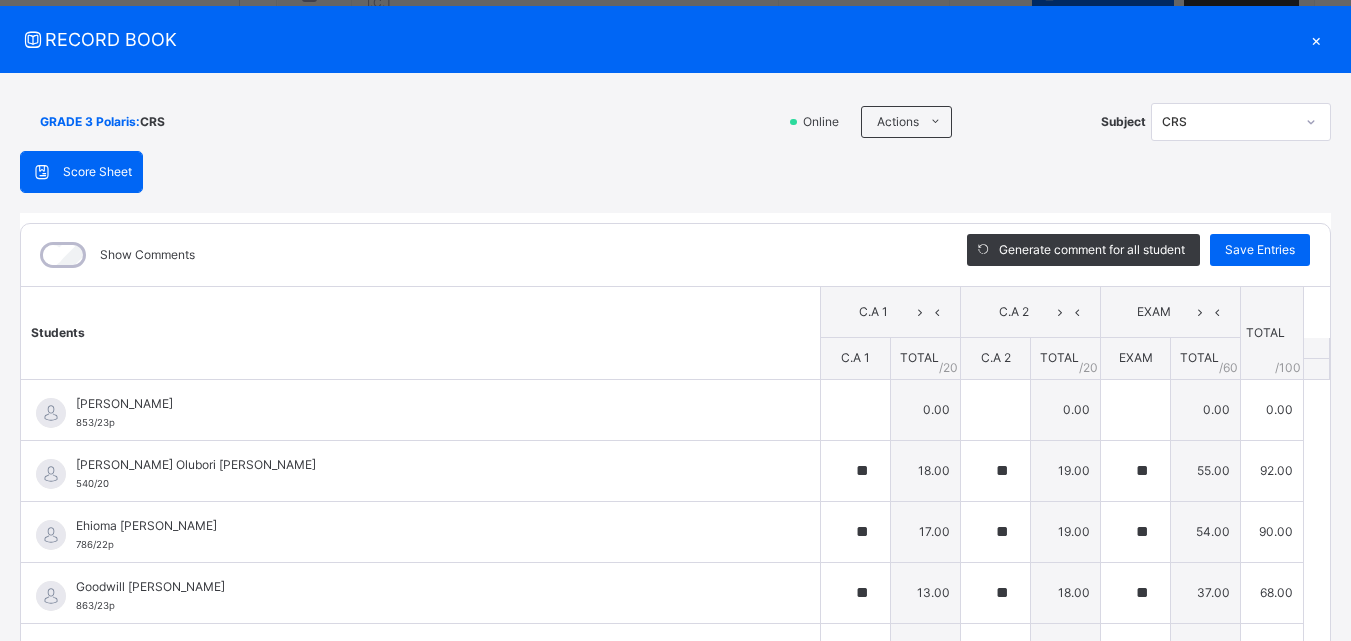 scroll, scrollTop: 31, scrollLeft: 0, axis: vertical 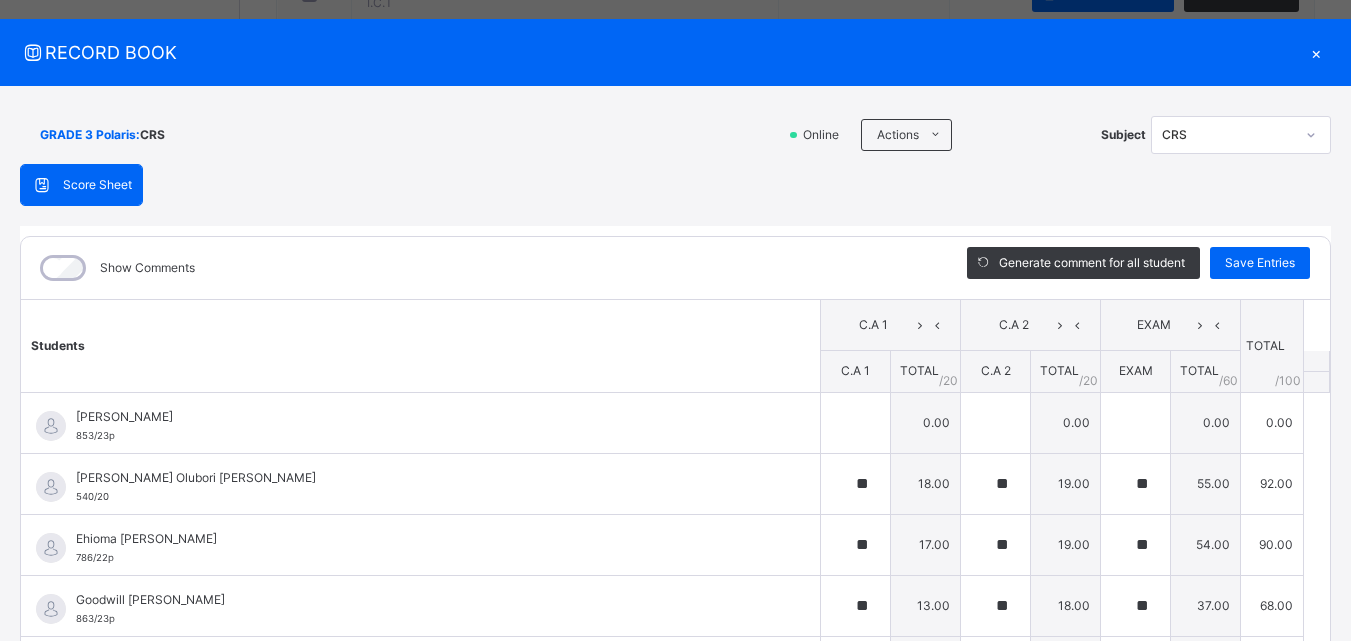 click on "×" at bounding box center [1316, 52] 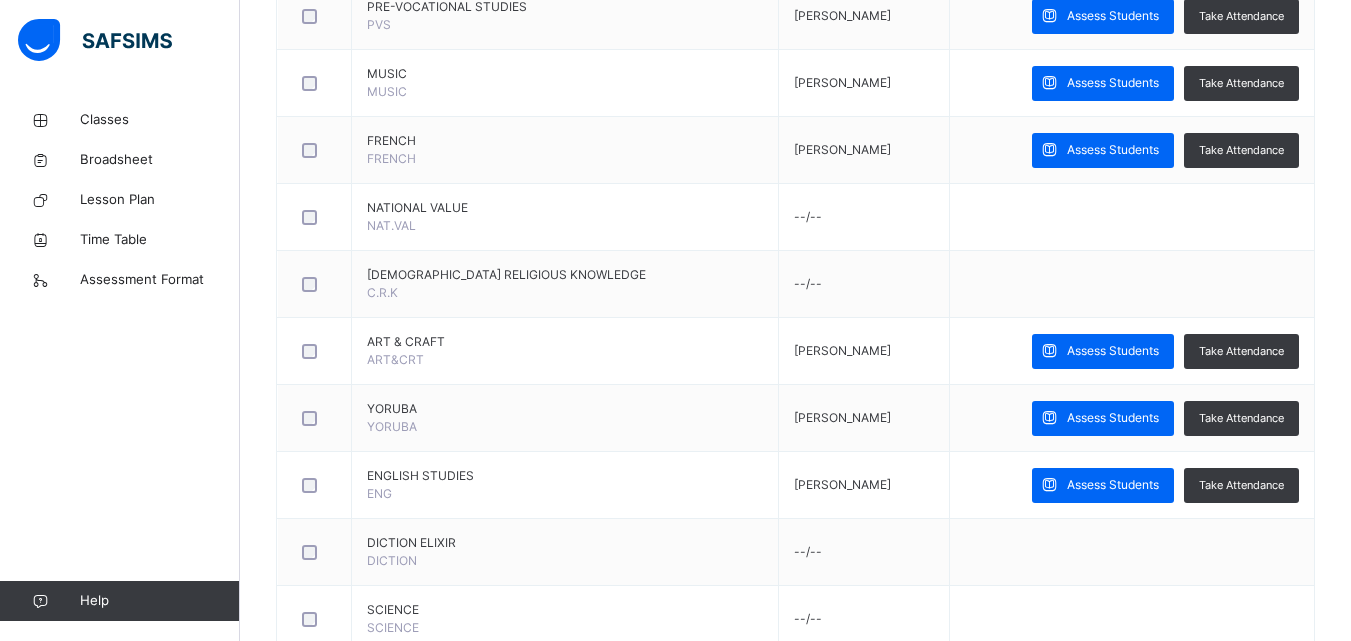 scroll, scrollTop: 652, scrollLeft: 0, axis: vertical 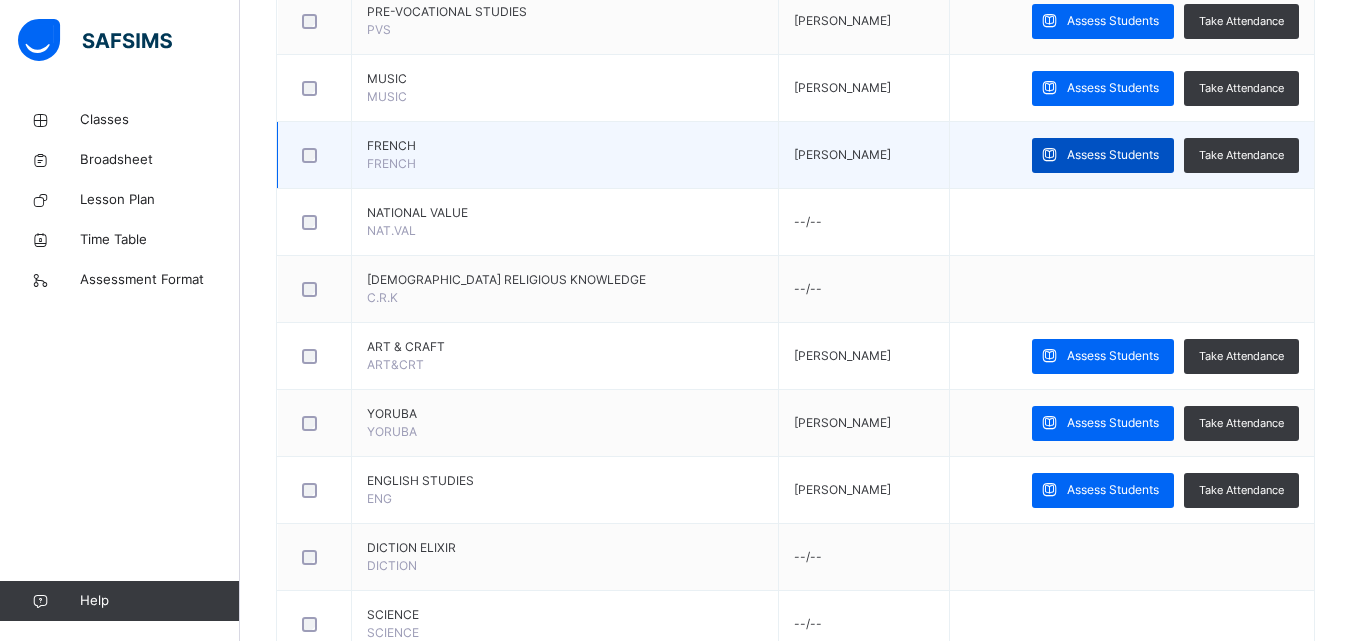 click on "Assess Students" at bounding box center [1113, 155] 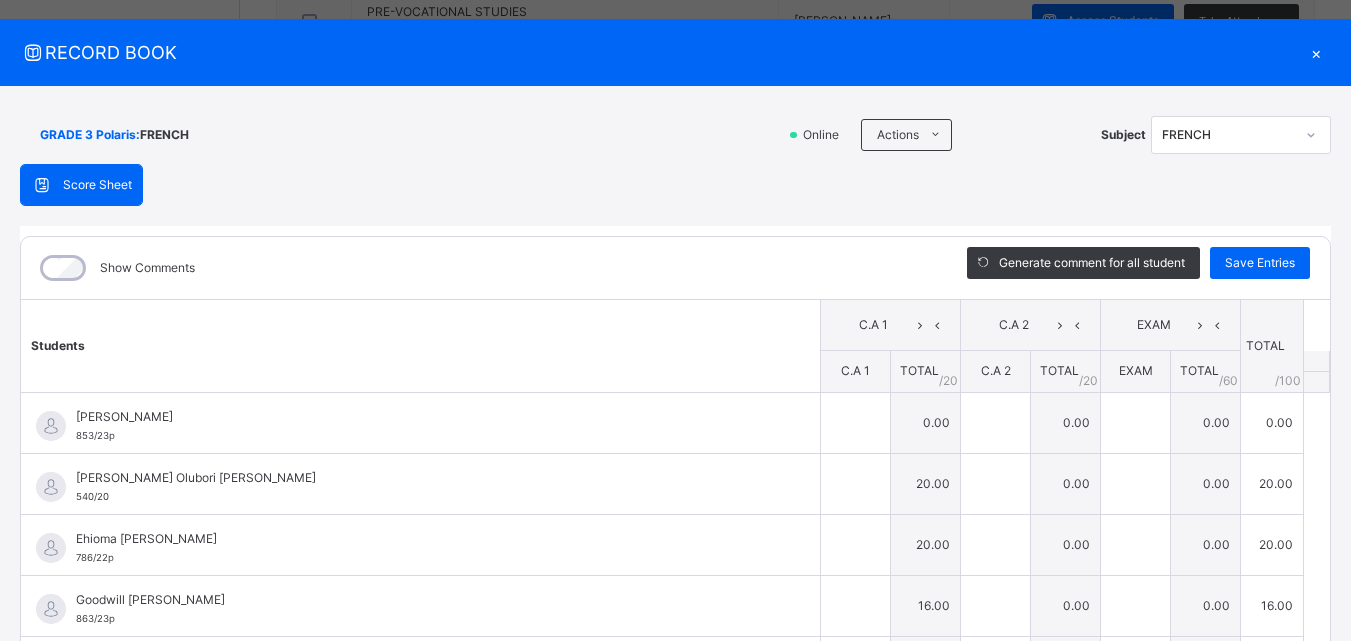 type on "**" 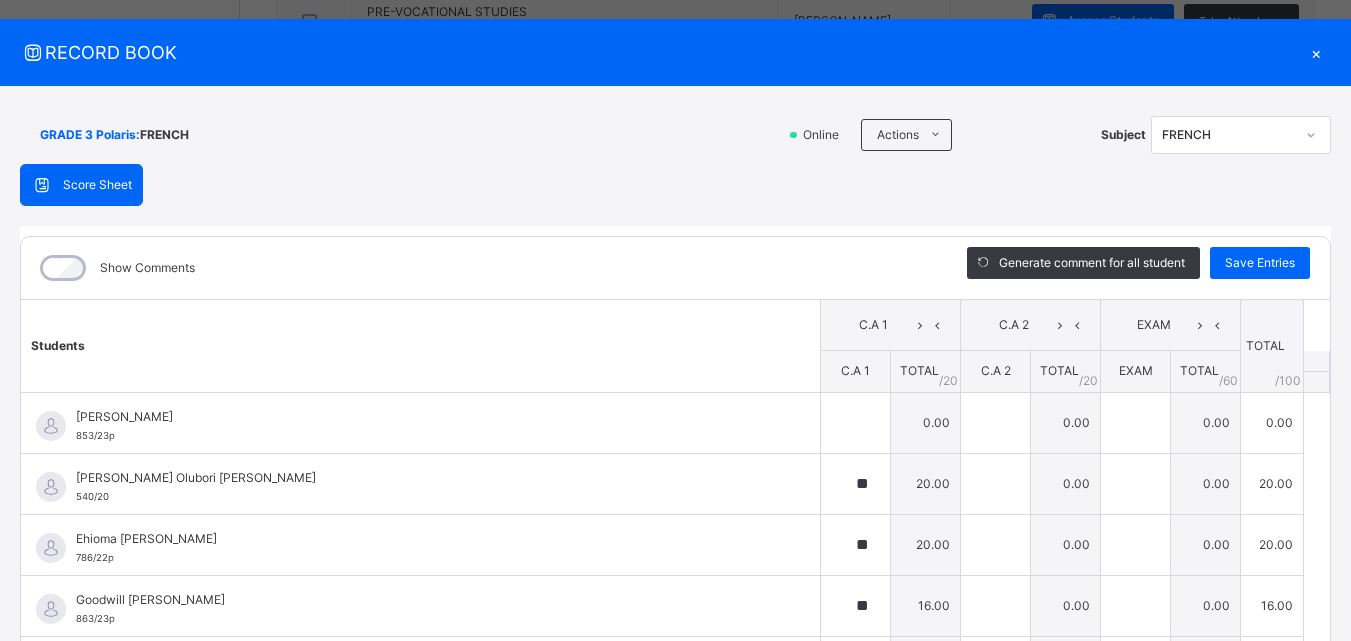 type on "**" 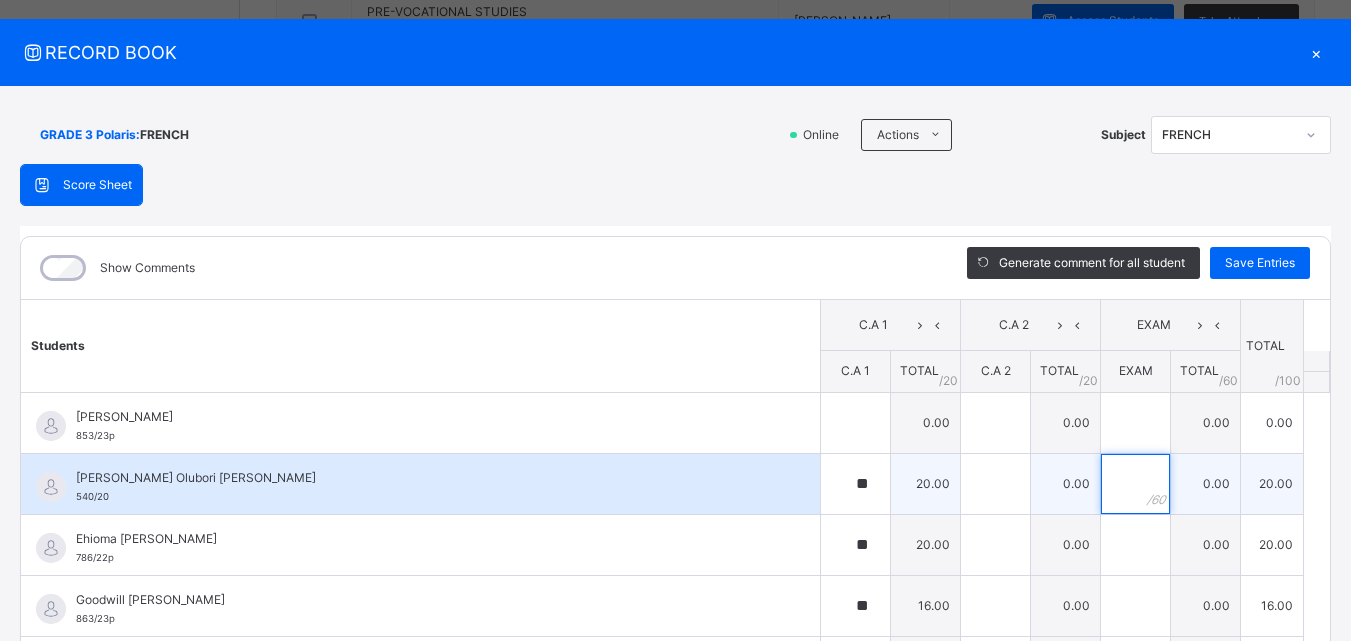 click at bounding box center [1135, 484] 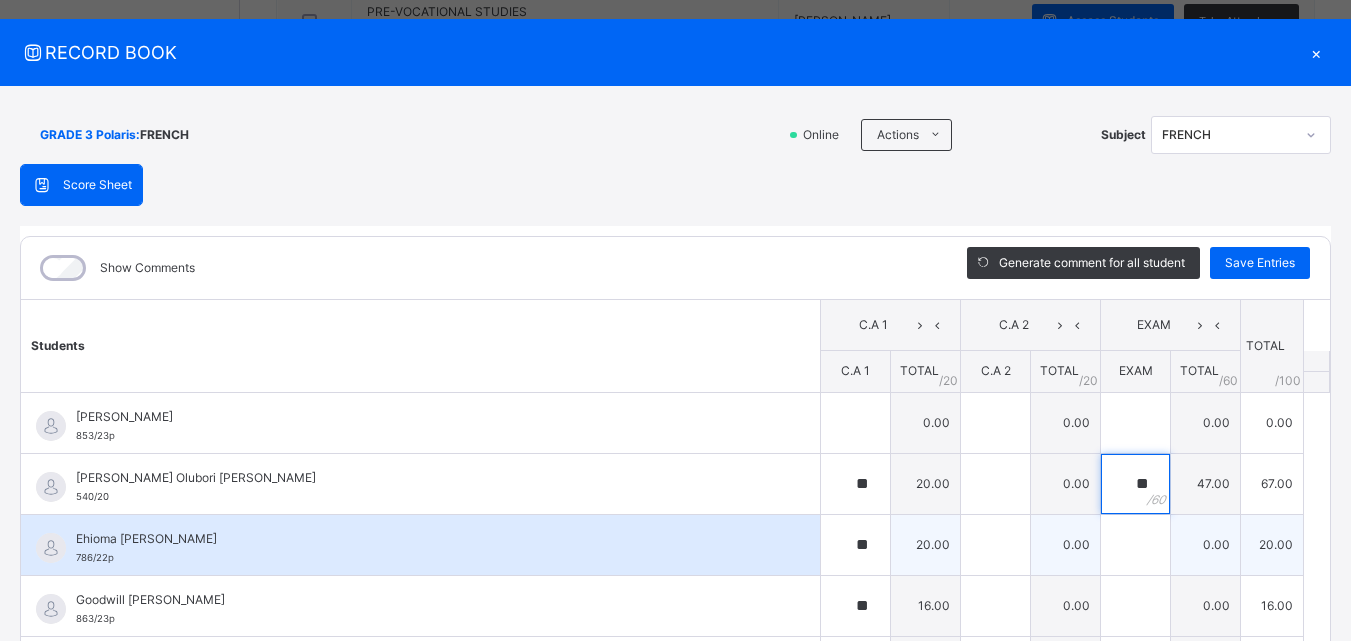 type on "**" 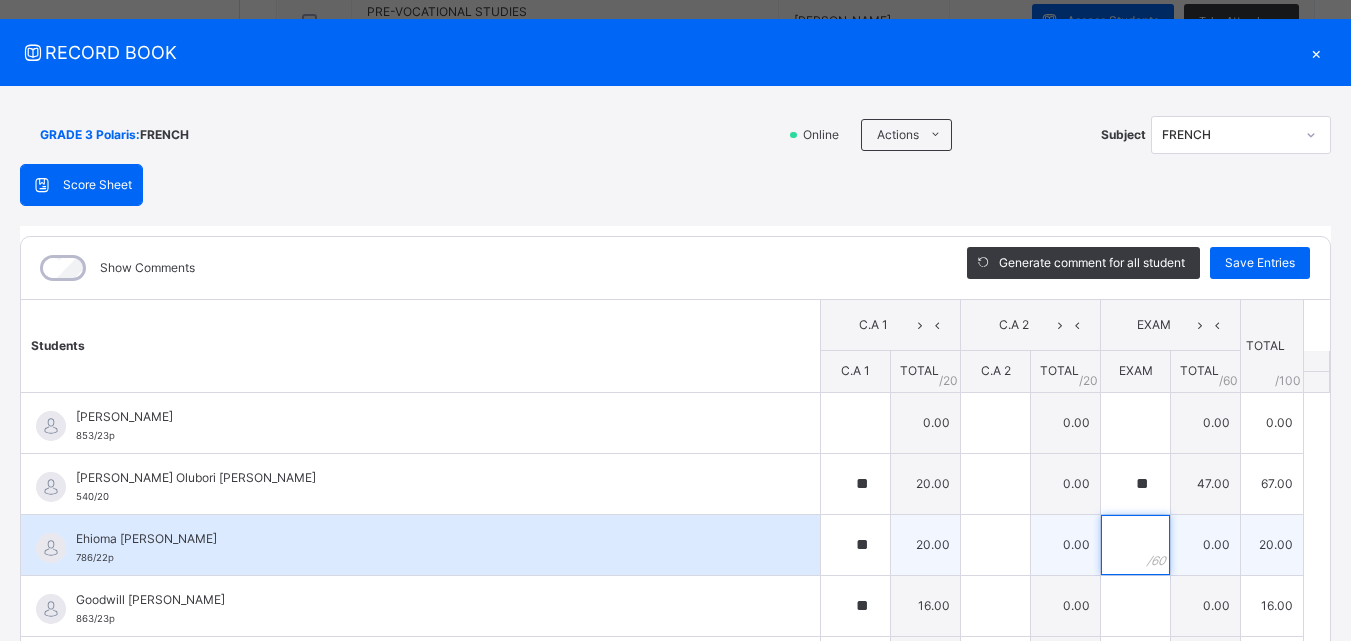 click at bounding box center (1135, 545) 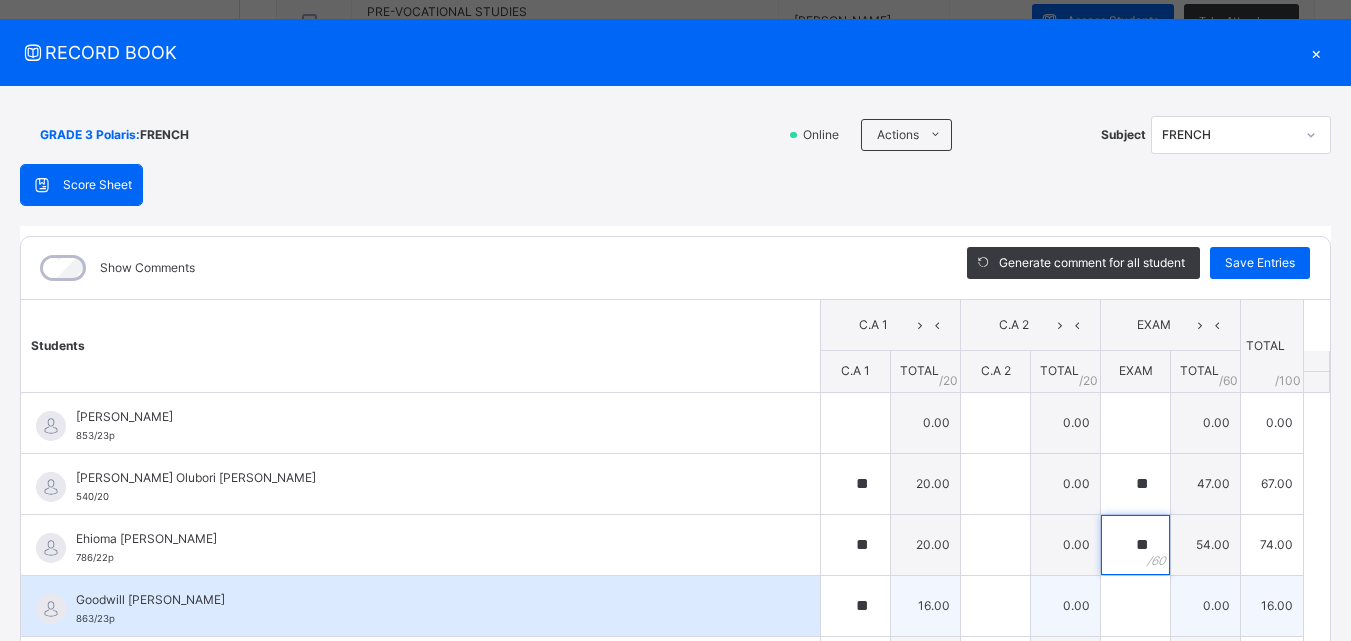 type on "**" 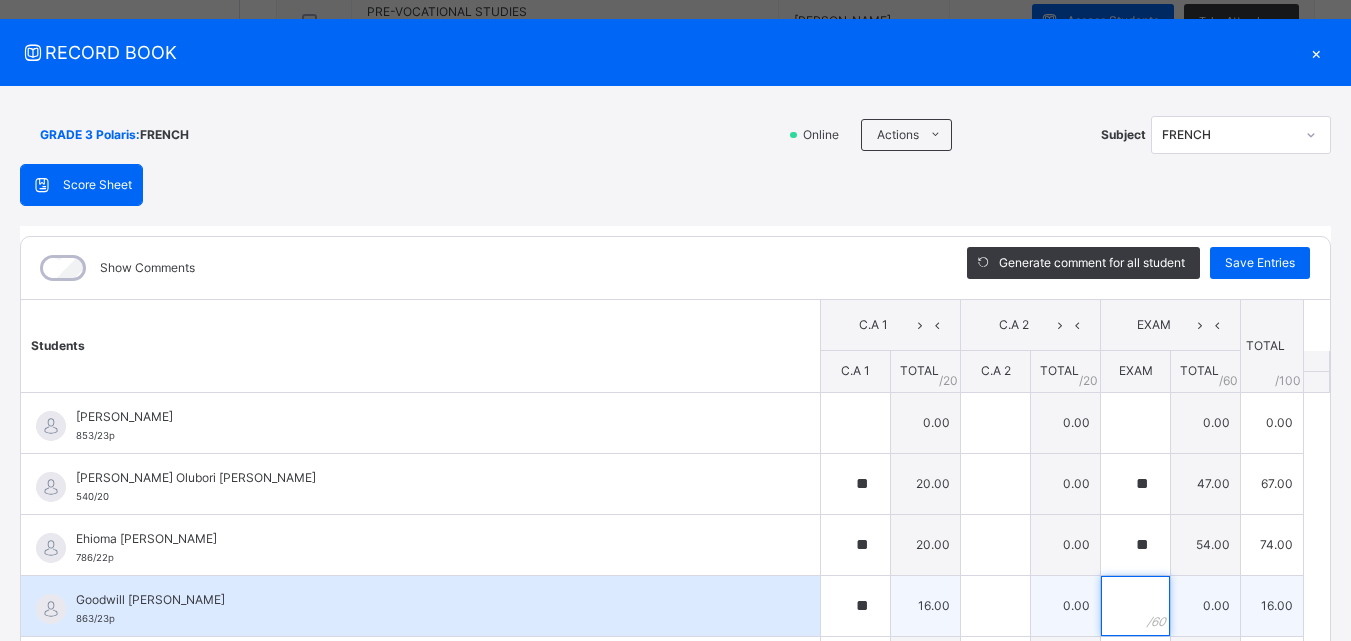 click at bounding box center (1135, 606) 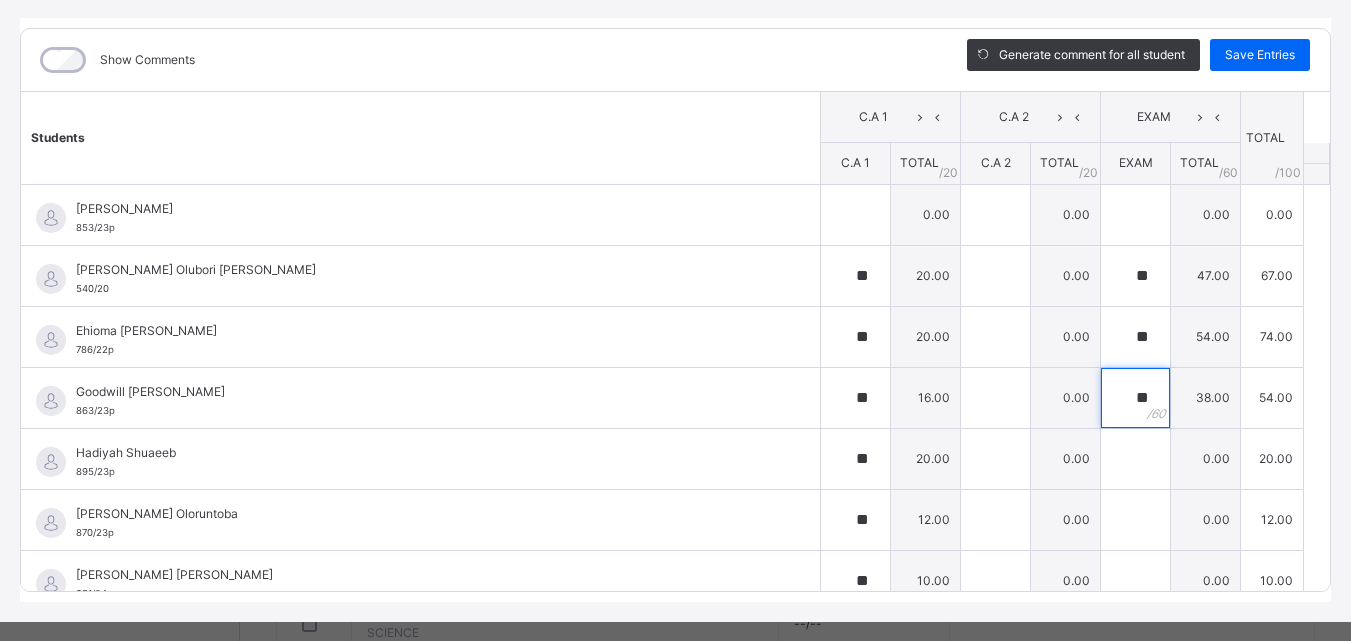 scroll, scrollTop: 240, scrollLeft: 0, axis: vertical 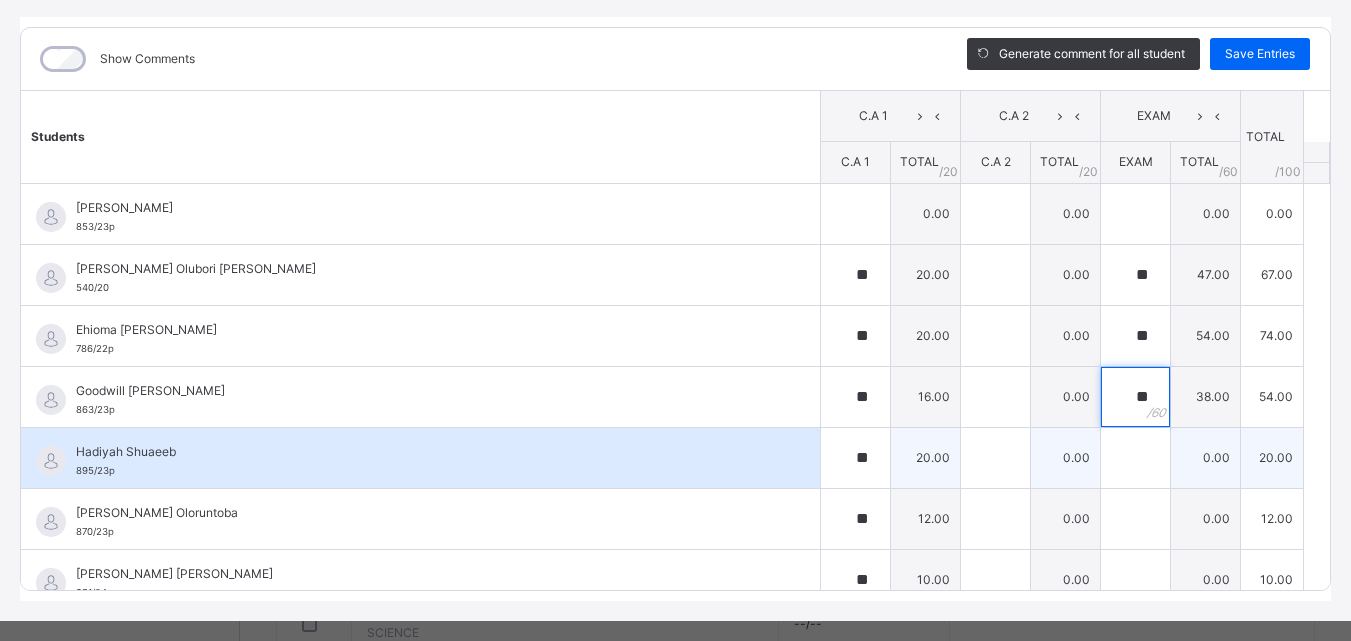 type on "**" 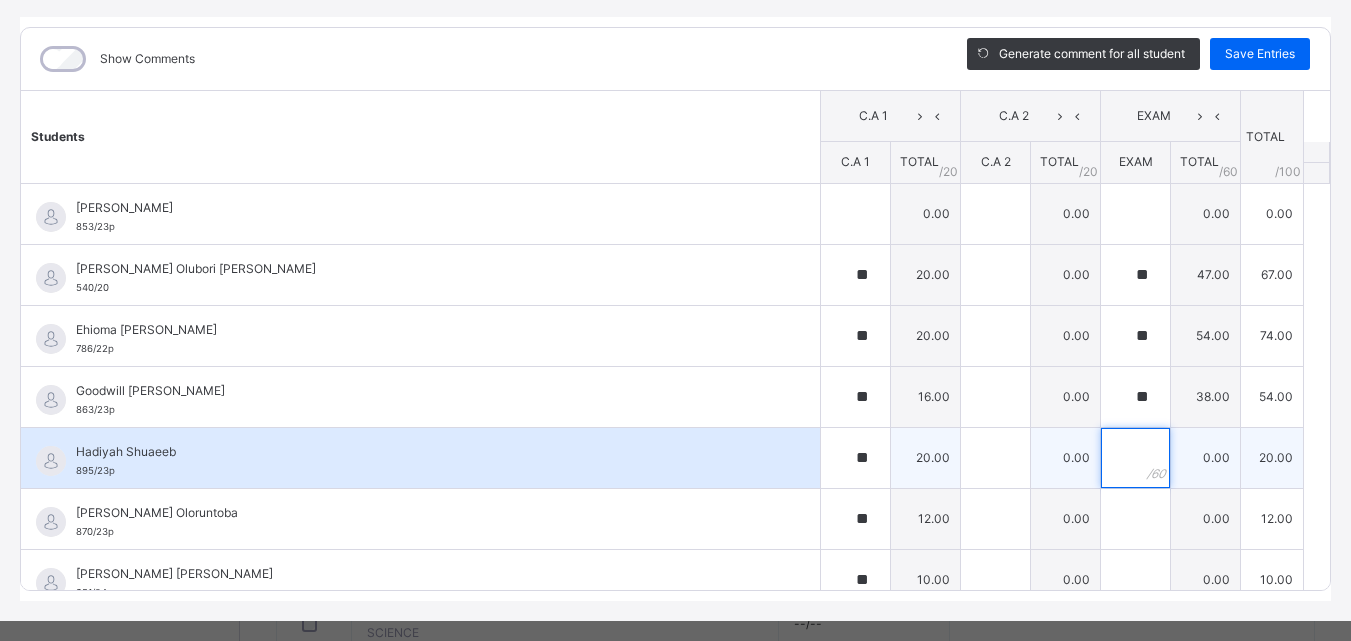 click at bounding box center [1135, 458] 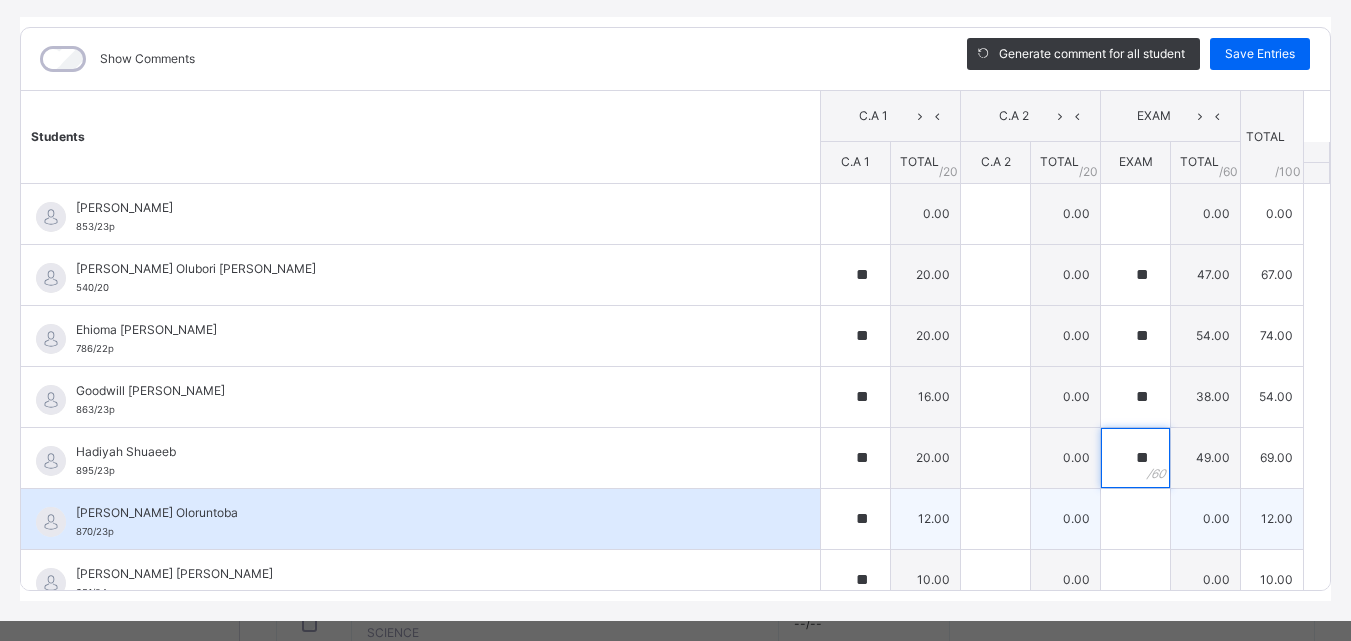 type on "**" 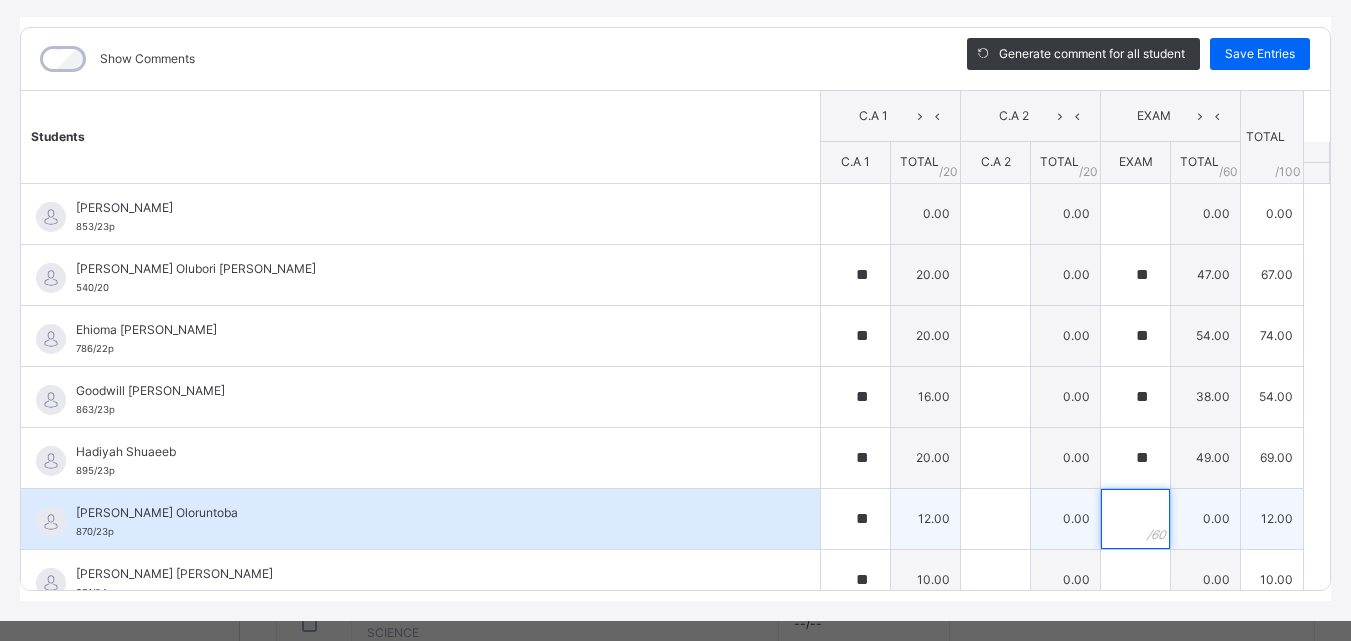 click at bounding box center [1135, 519] 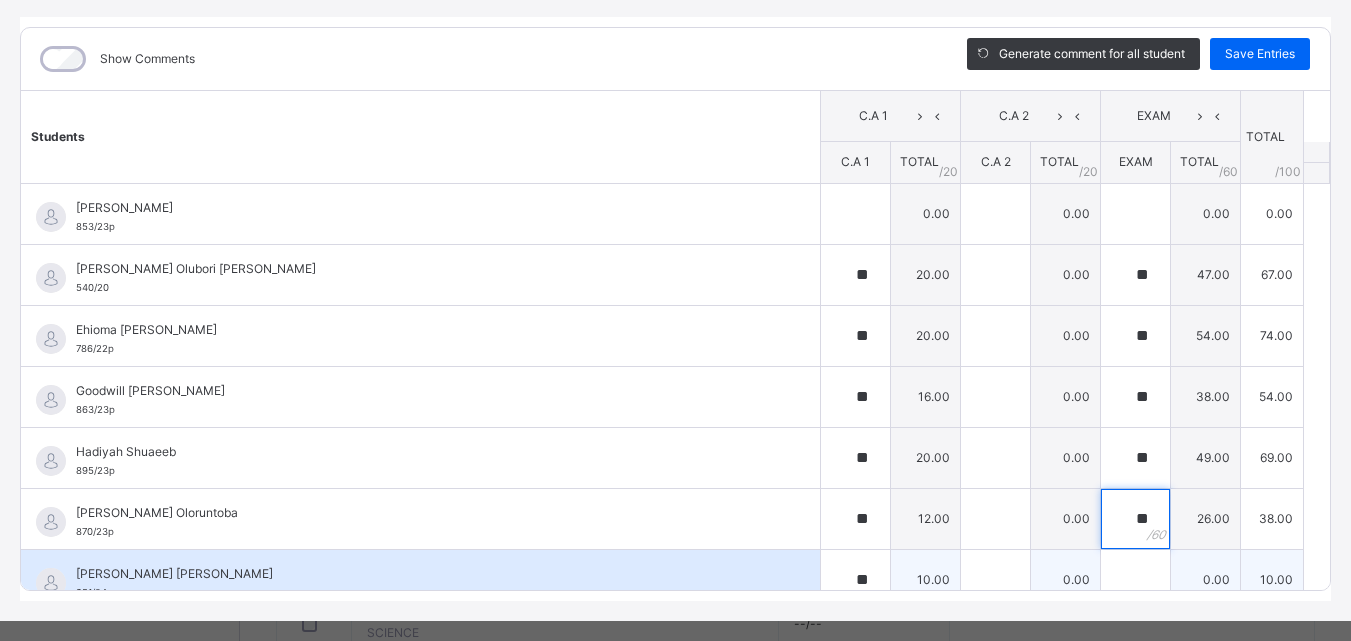type on "**" 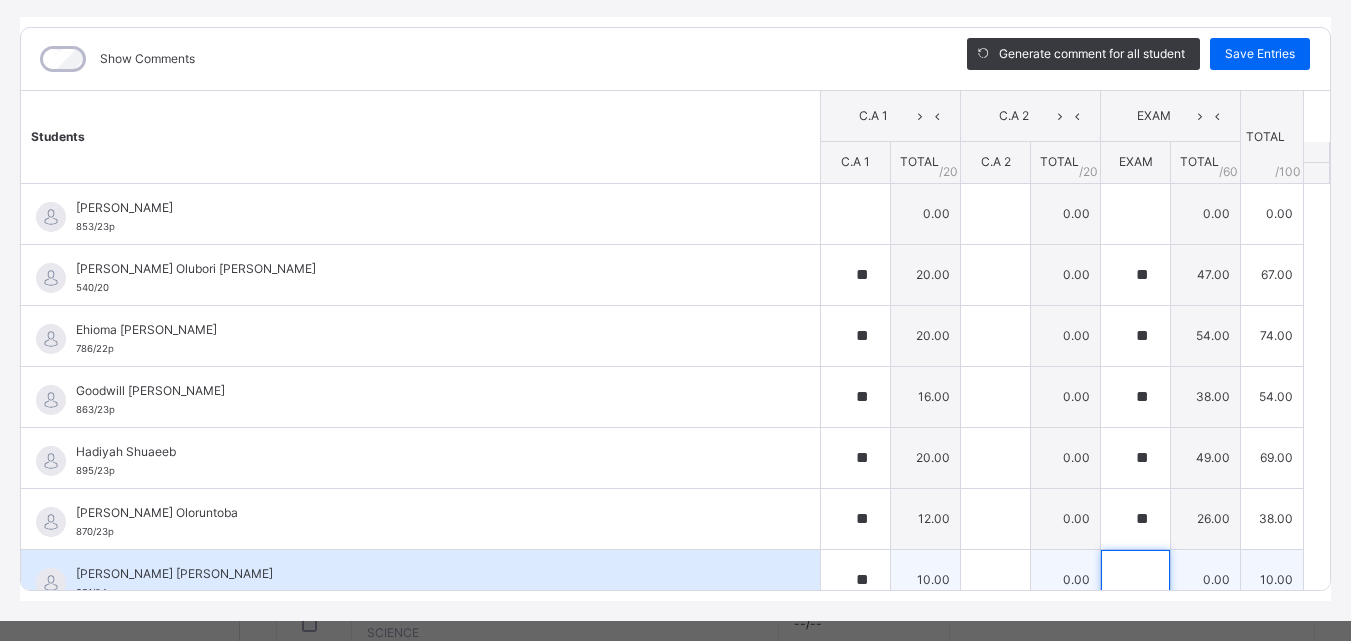 click at bounding box center (1135, 580) 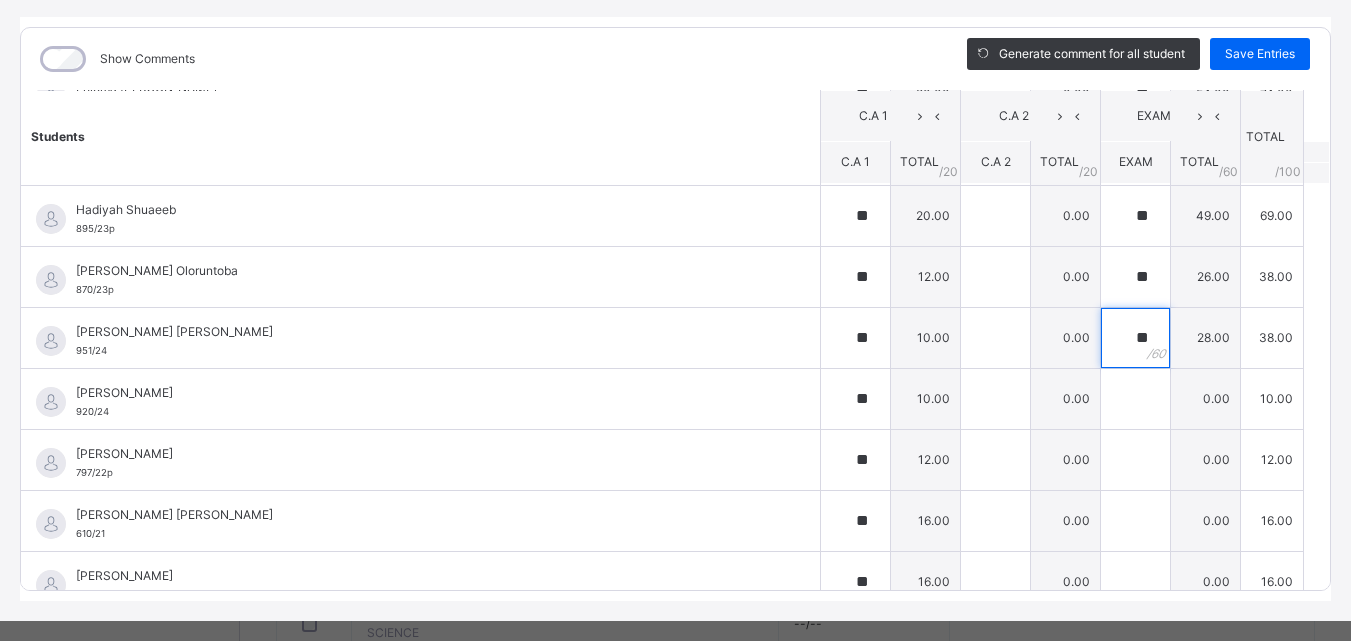 scroll, scrollTop: 271, scrollLeft: 0, axis: vertical 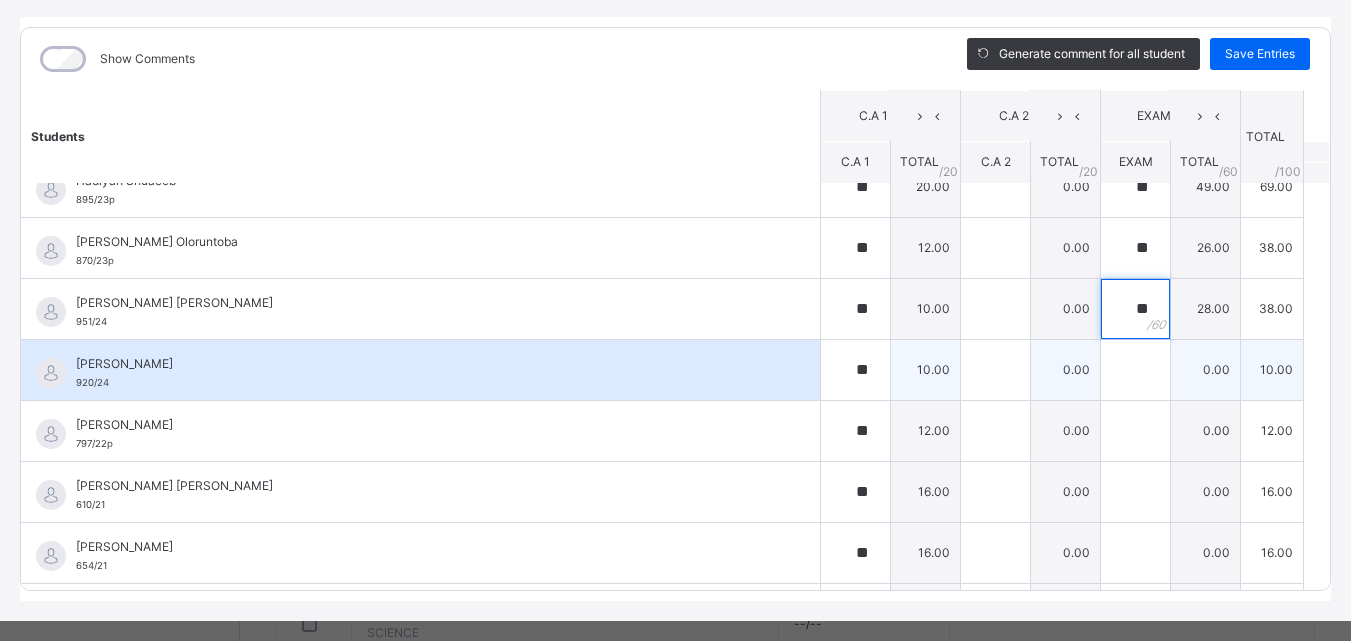 type on "**" 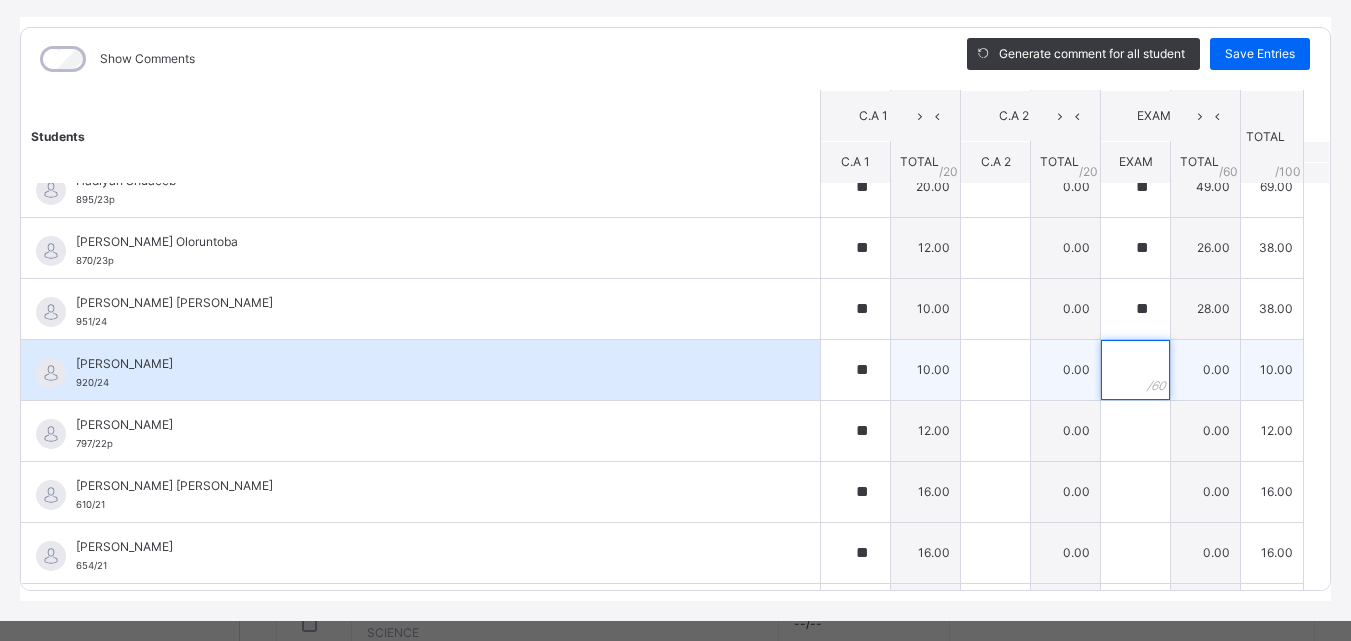click at bounding box center (1135, 370) 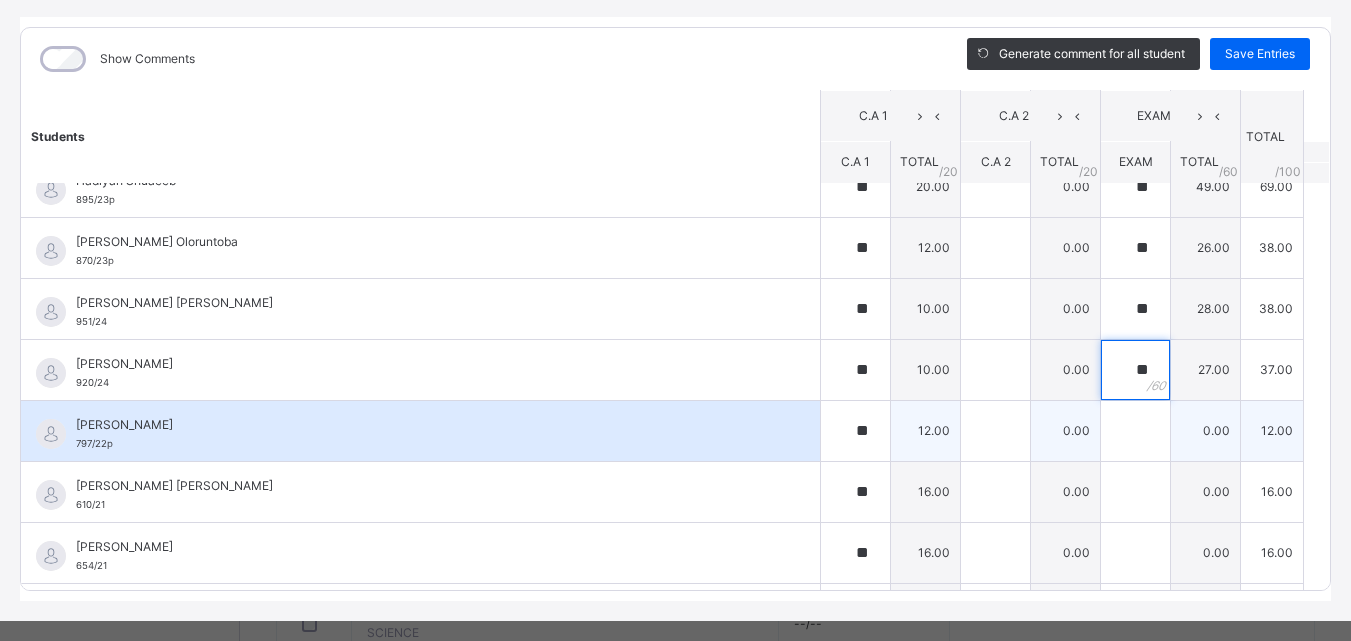 type on "**" 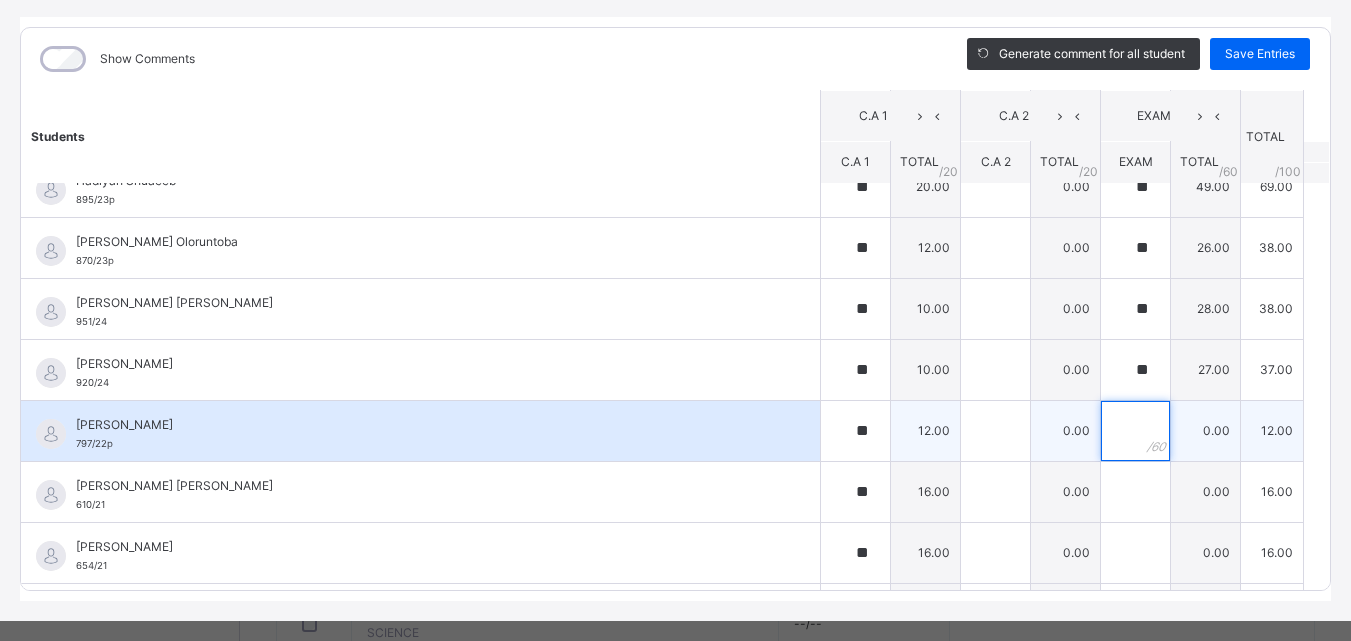 click at bounding box center (1135, 431) 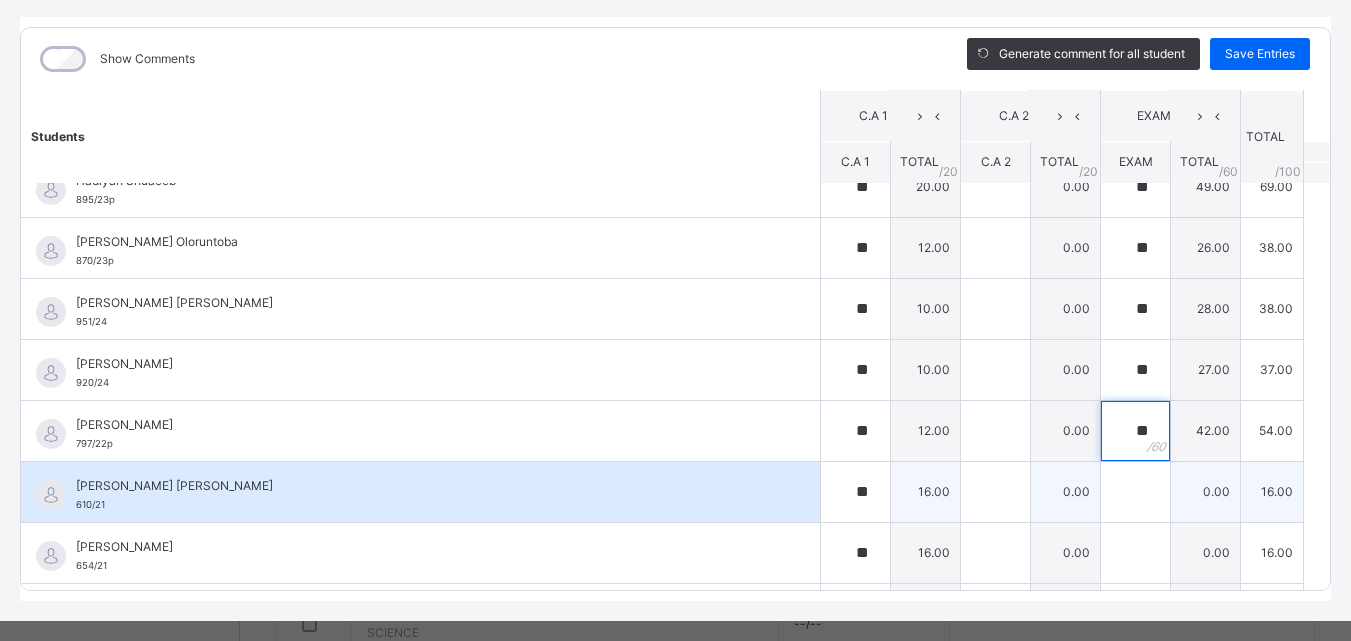 type on "**" 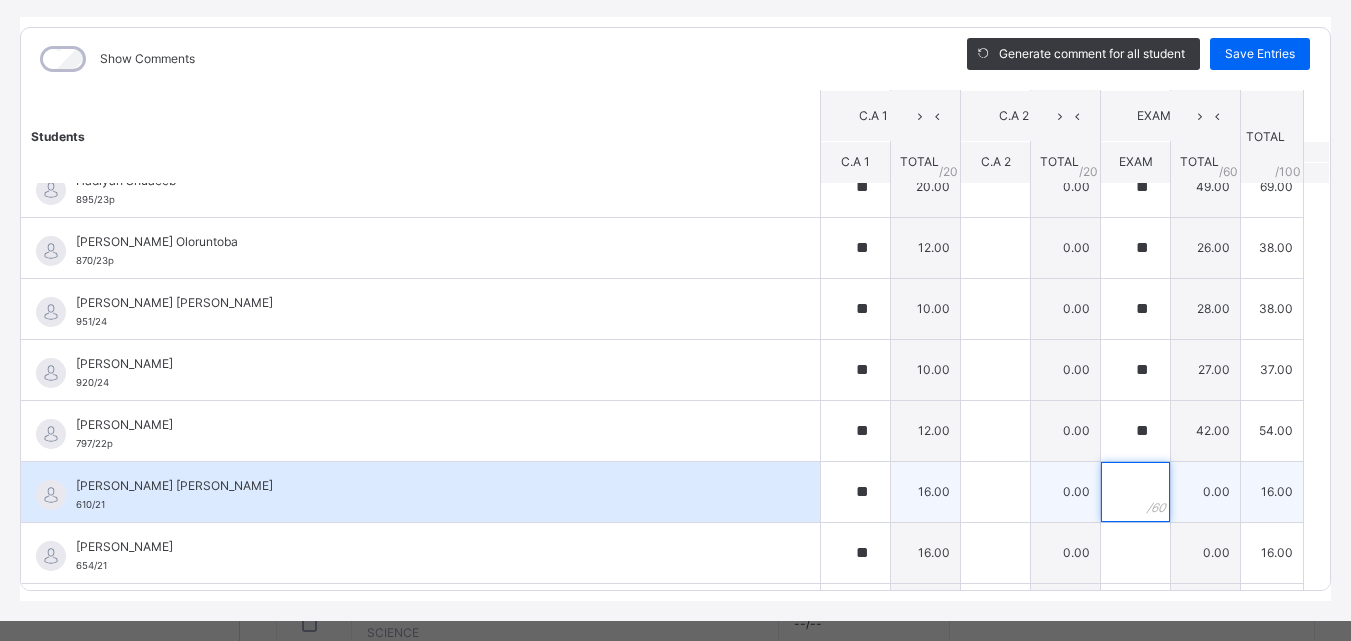 click at bounding box center [1135, 492] 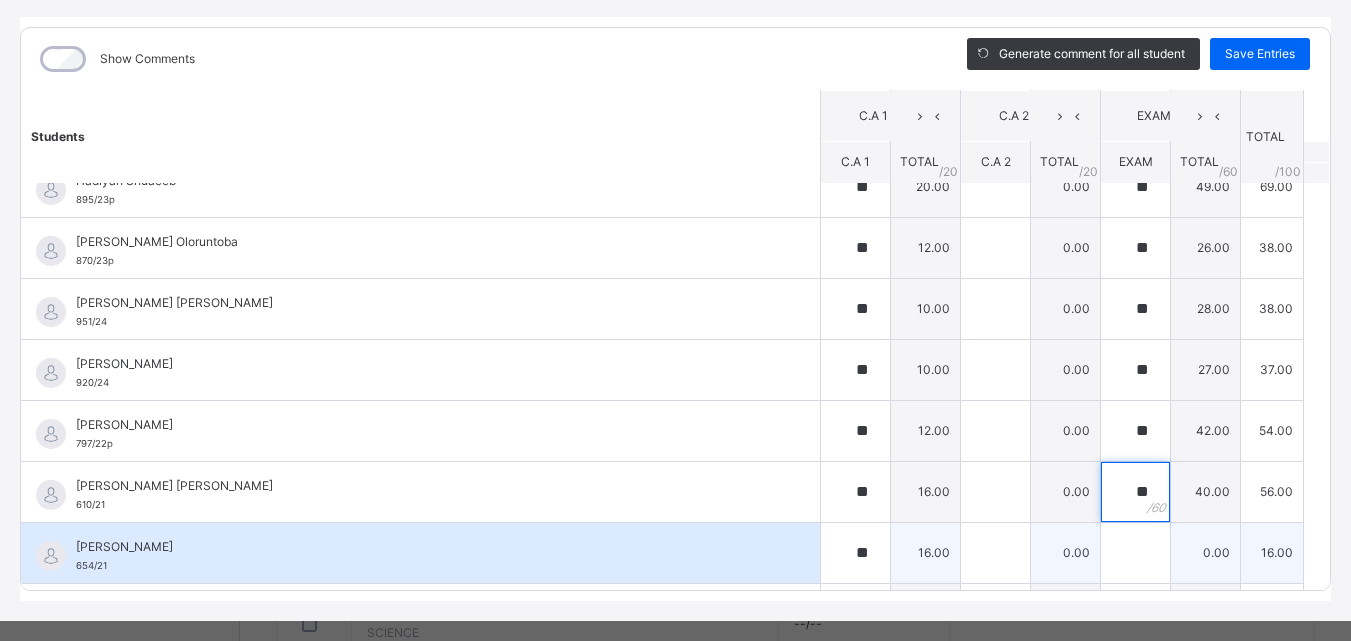 type on "**" 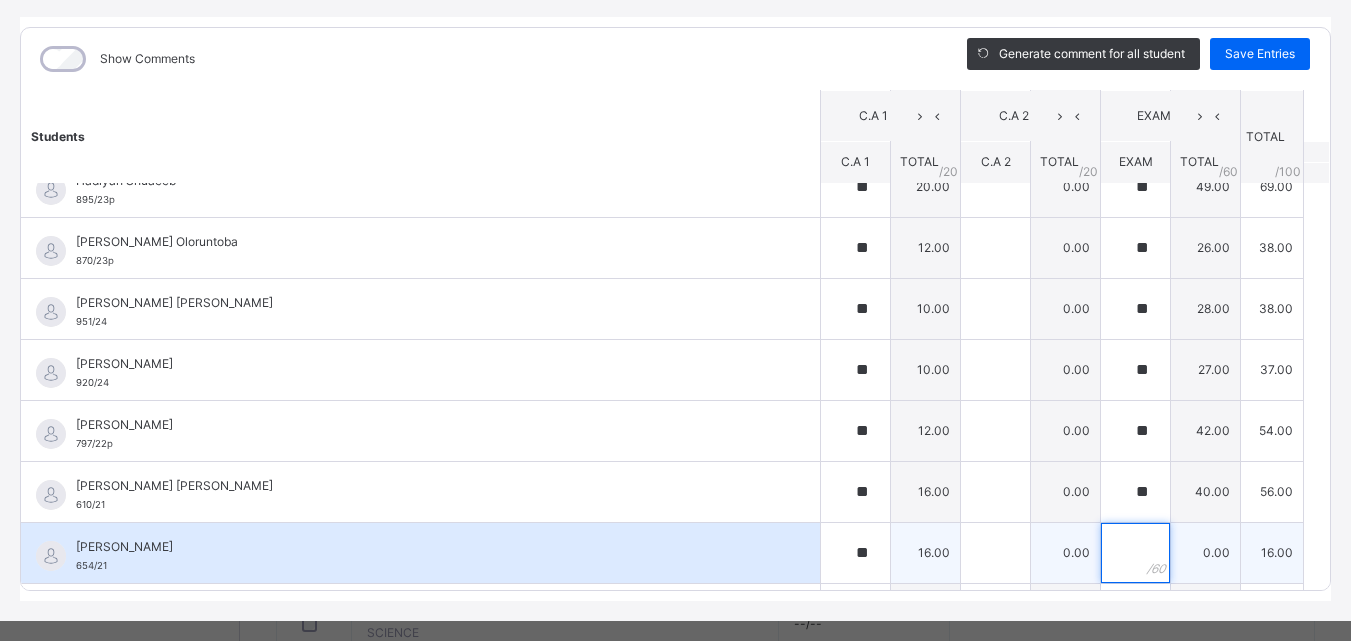 click at bounding box center [1135, 553] 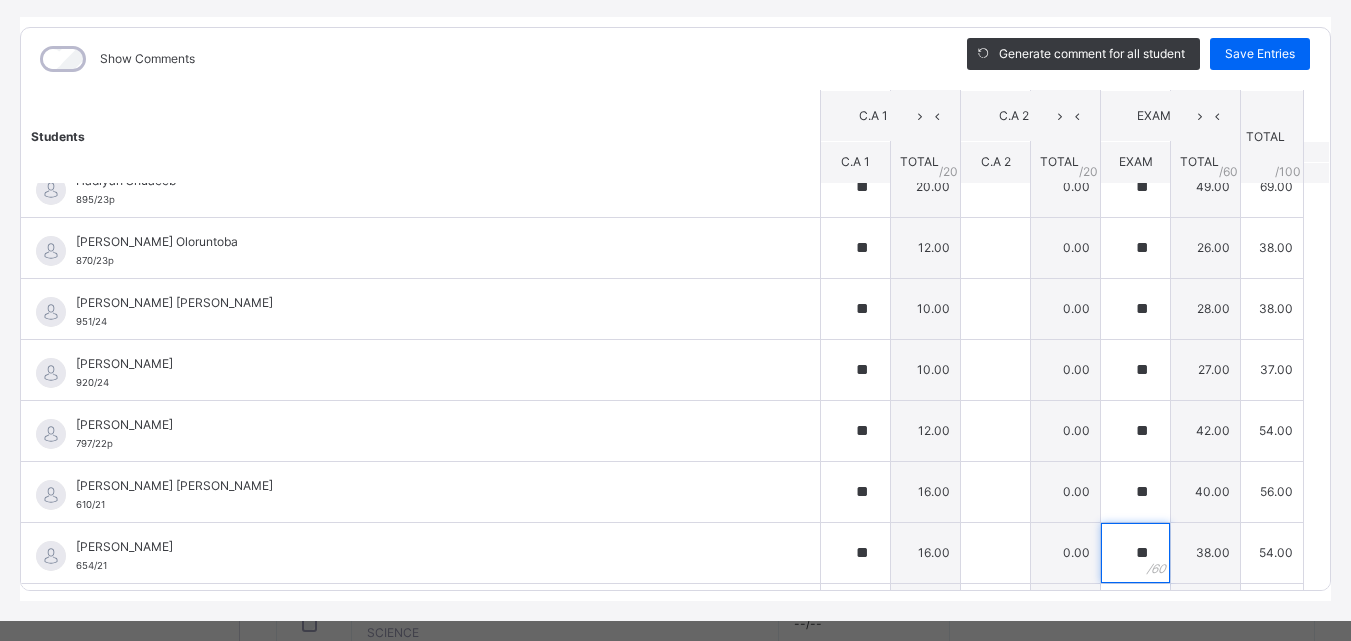 scroll, scrollTop: 326, scrollLeft: 0, axis: vertical 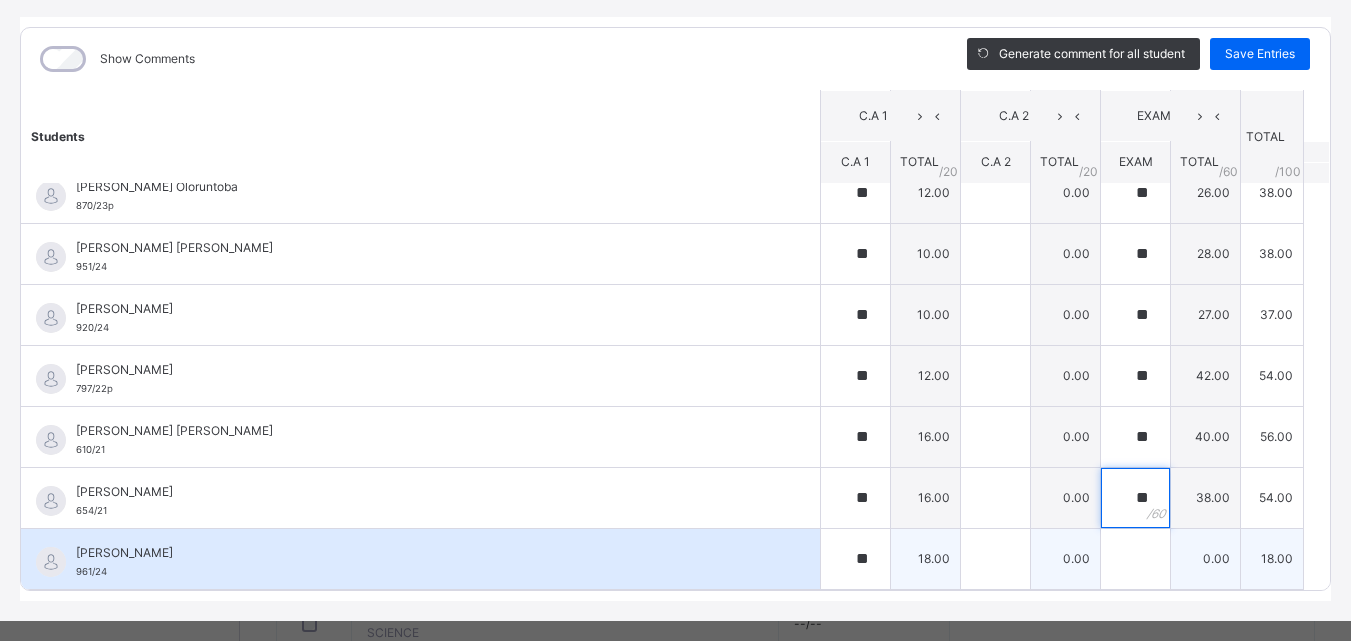 type on "**" 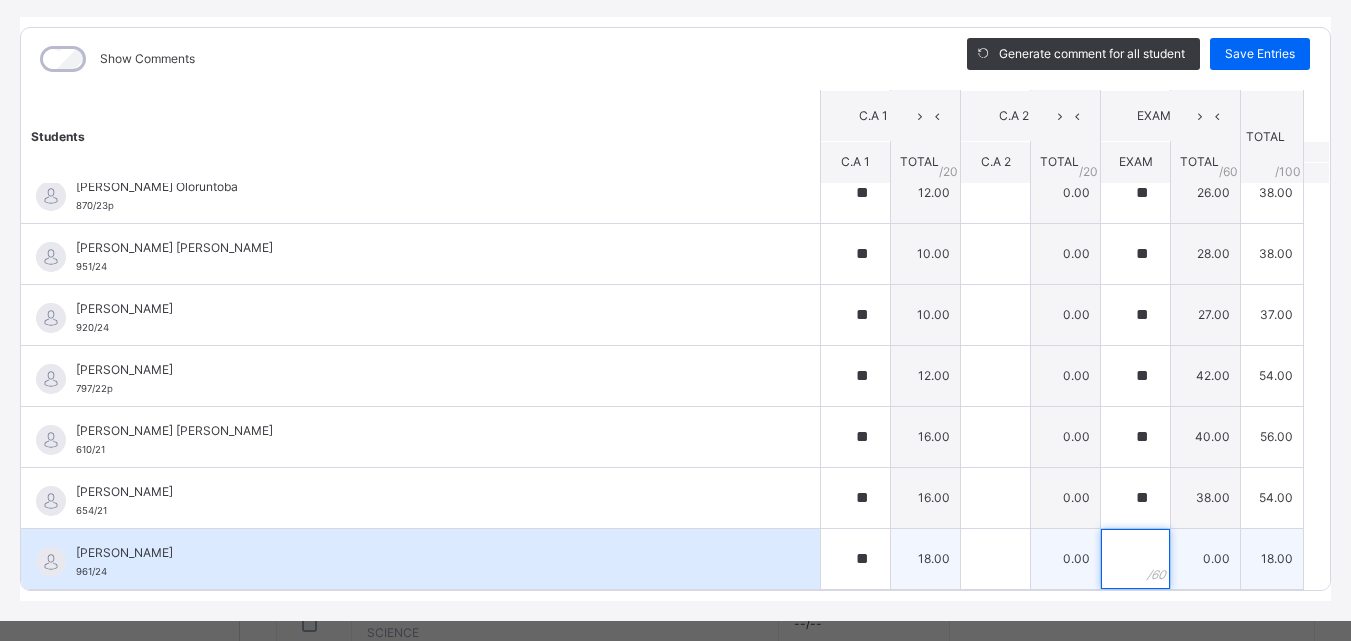 click at bounding box center (1135, 559) 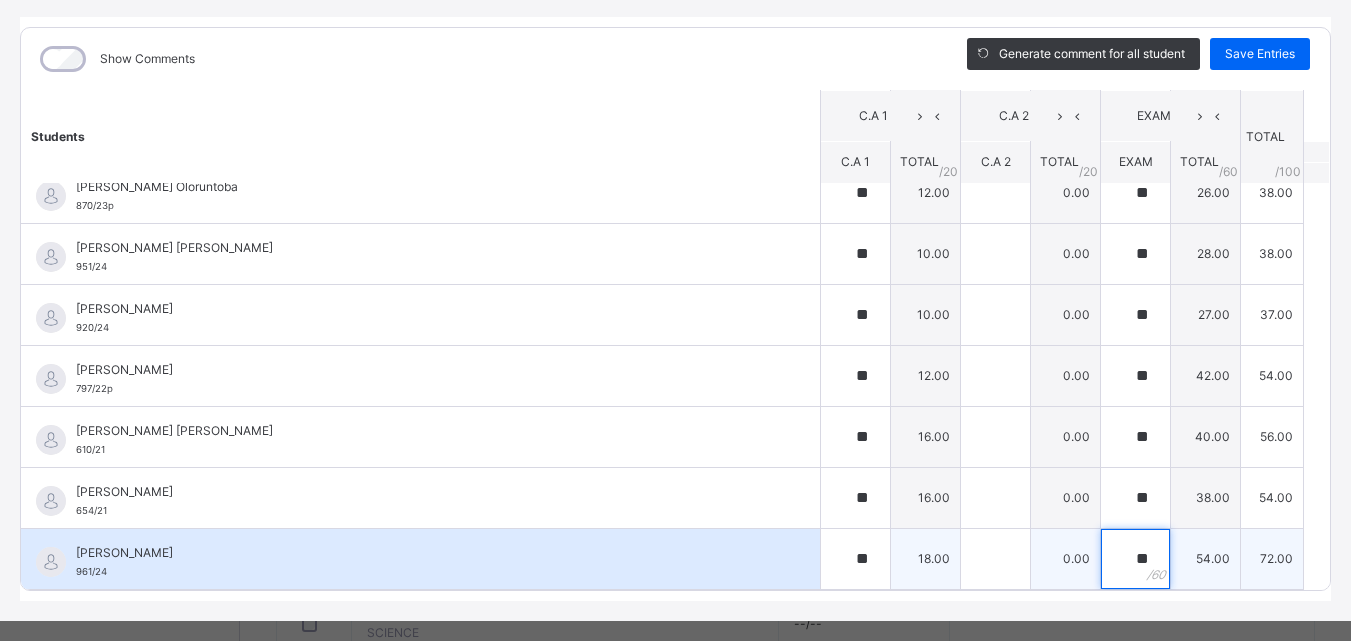 type on "**" 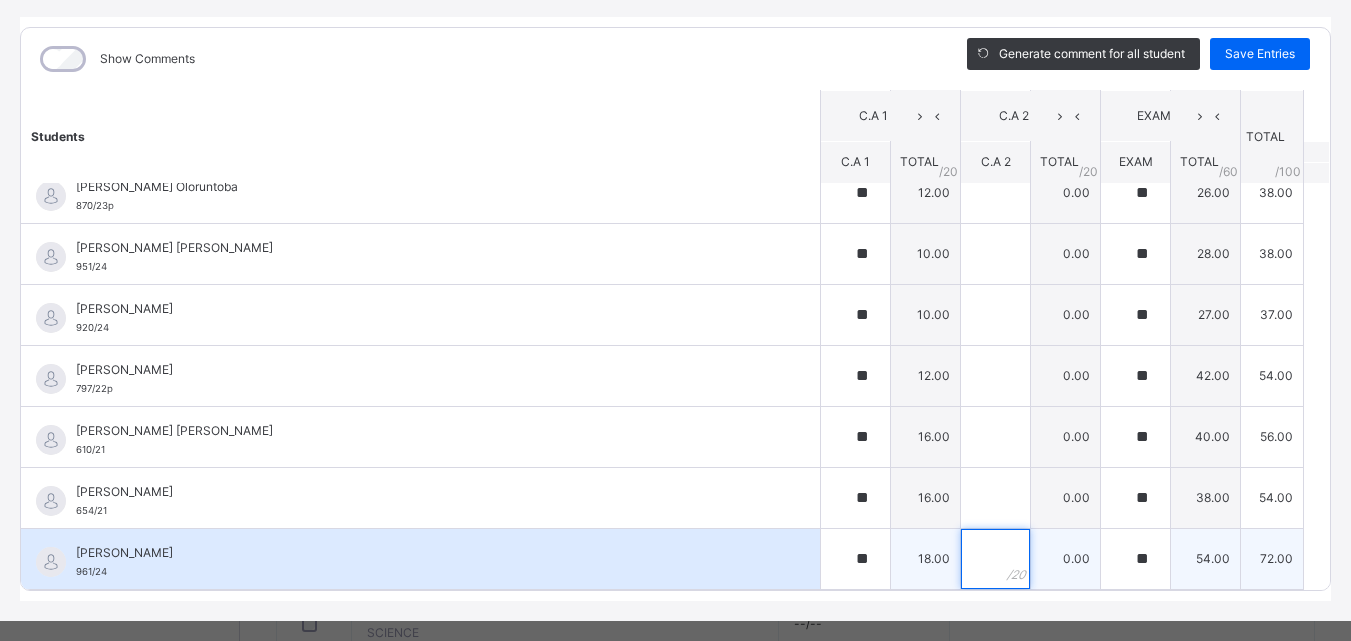 click at bounding box center (995, 559) 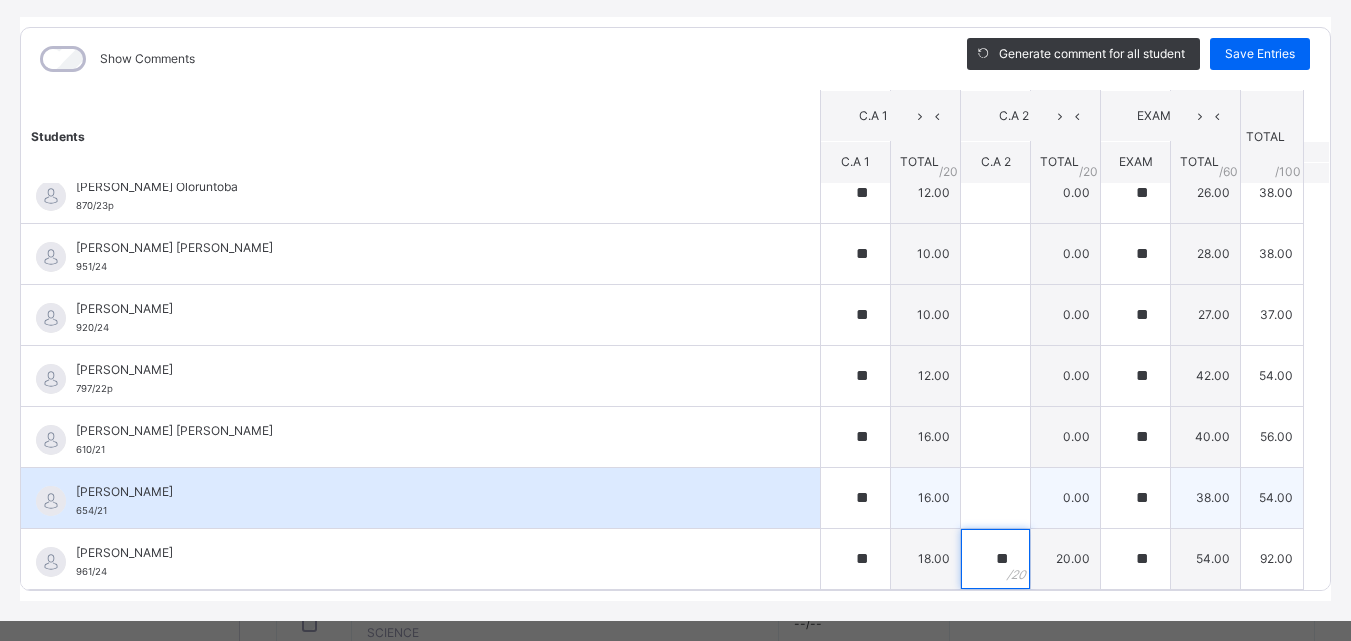 type on "**" 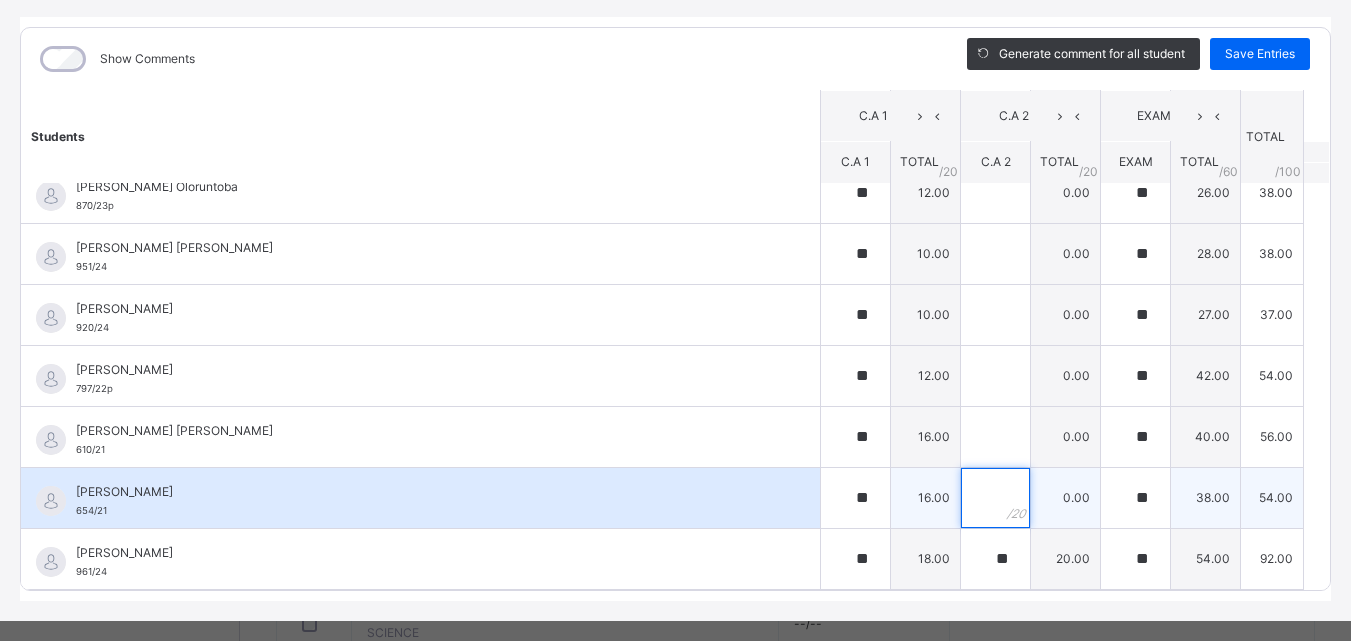 click at bounding box center [995, 498] 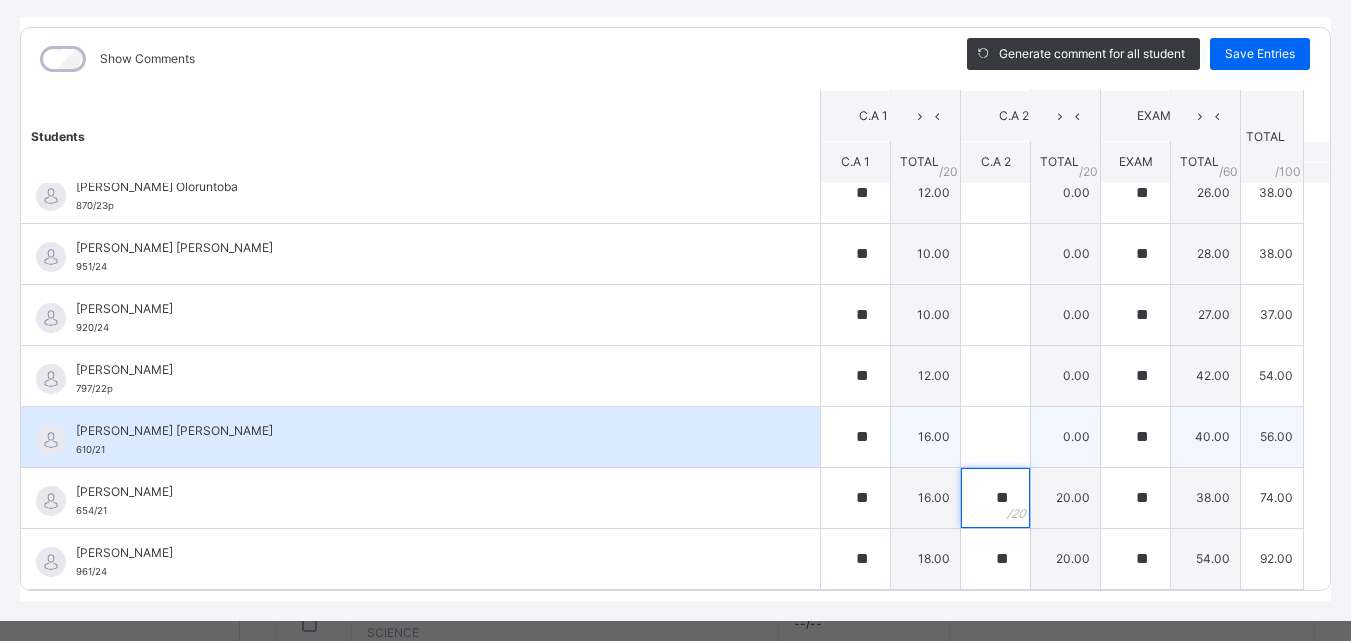 type on "**" 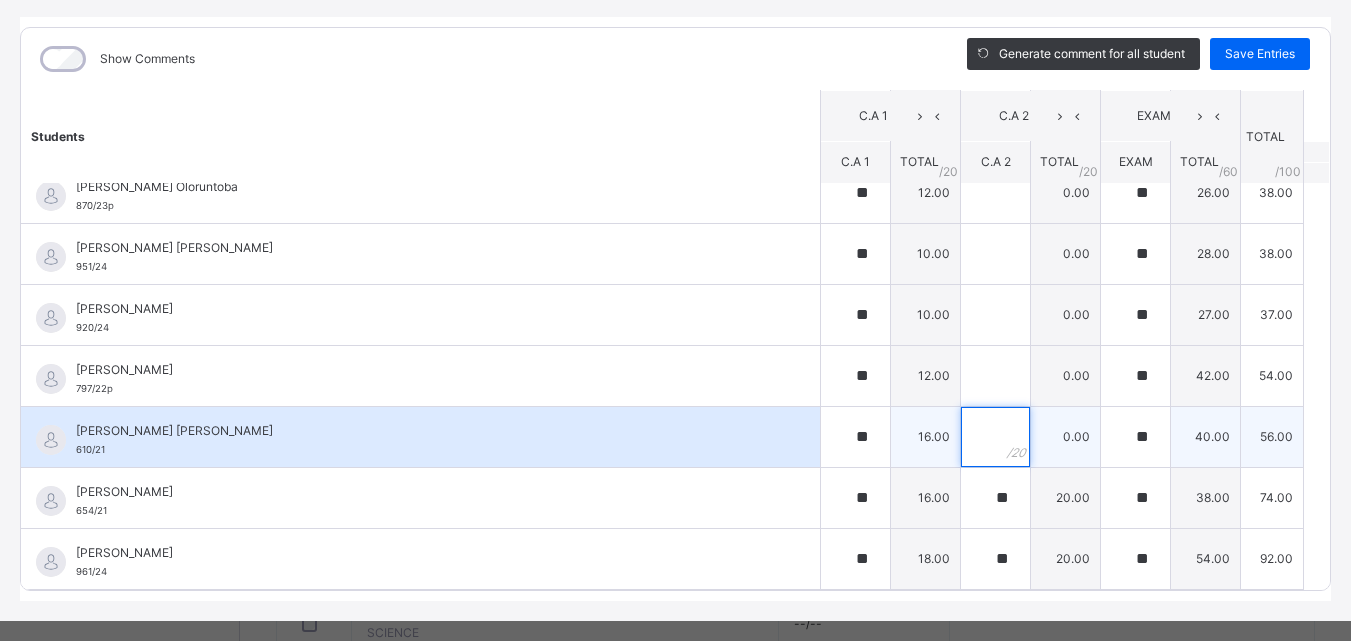 click at bounding box center [995, 437] 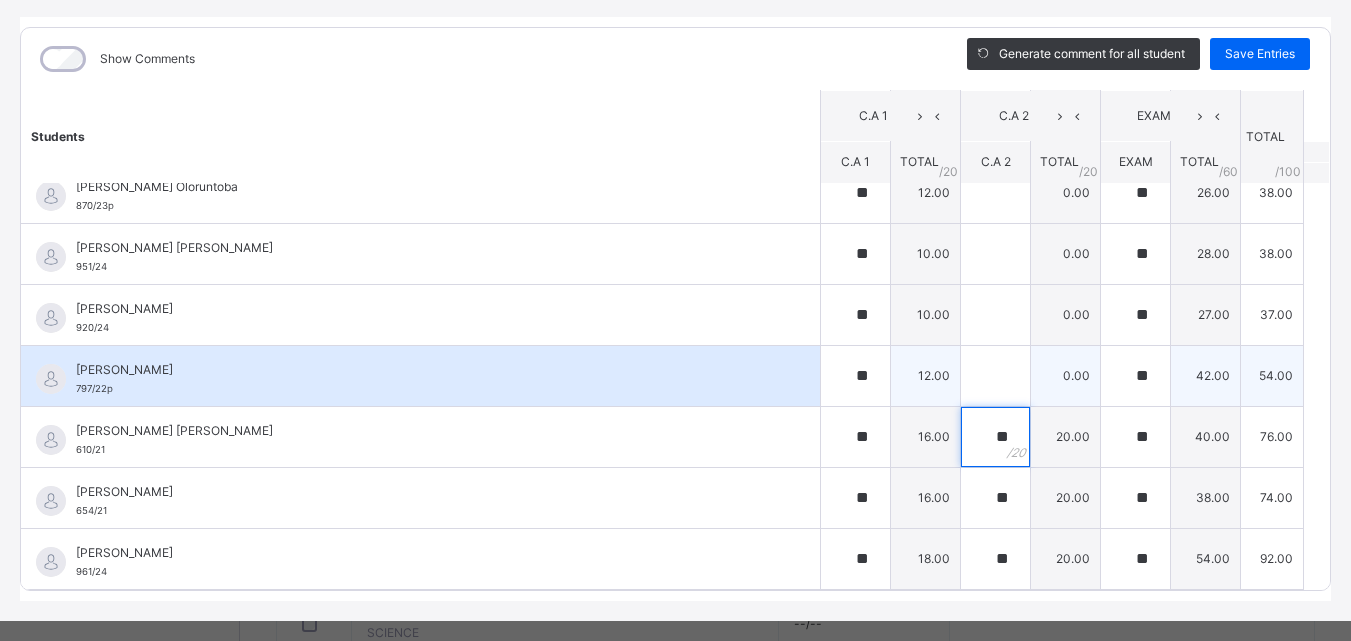 type on "**" 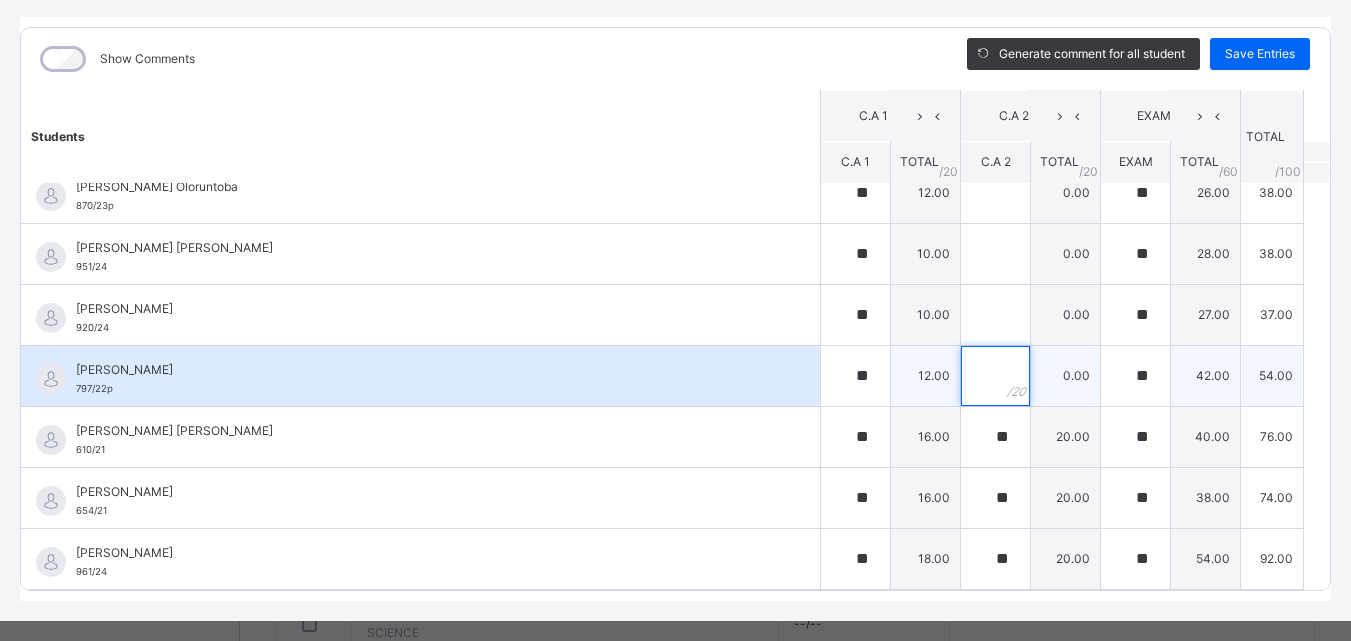 click at bounding box center [995, 376] 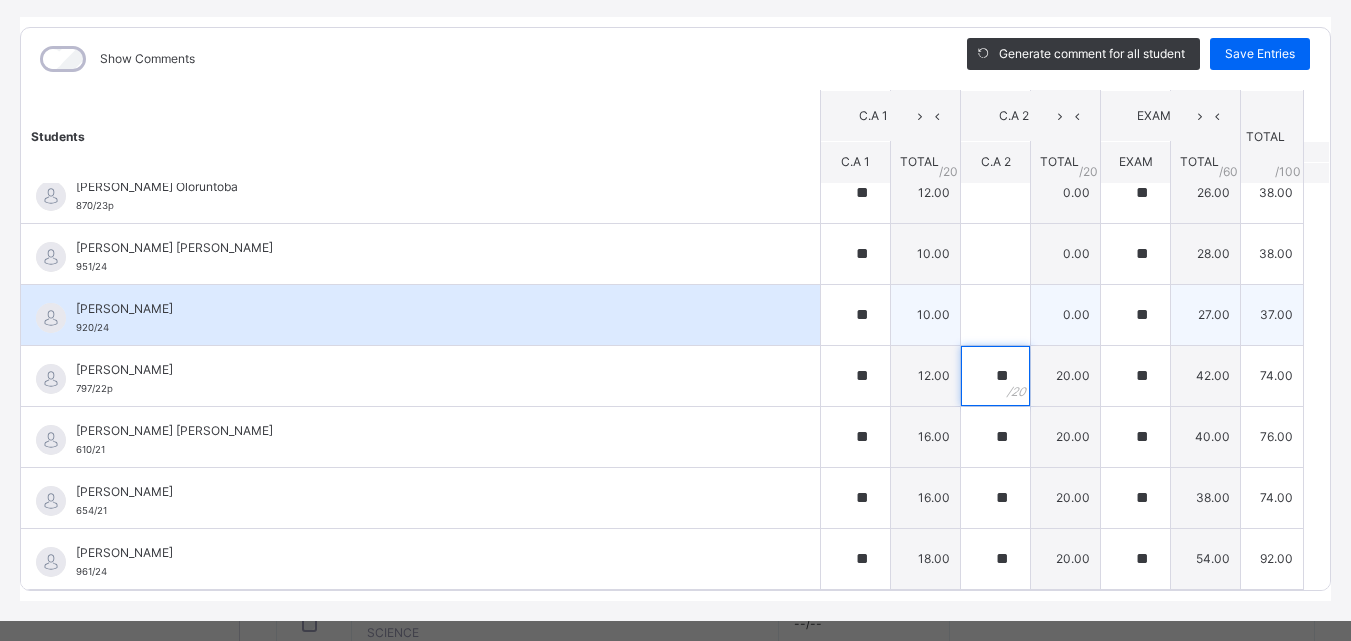 type on "**" 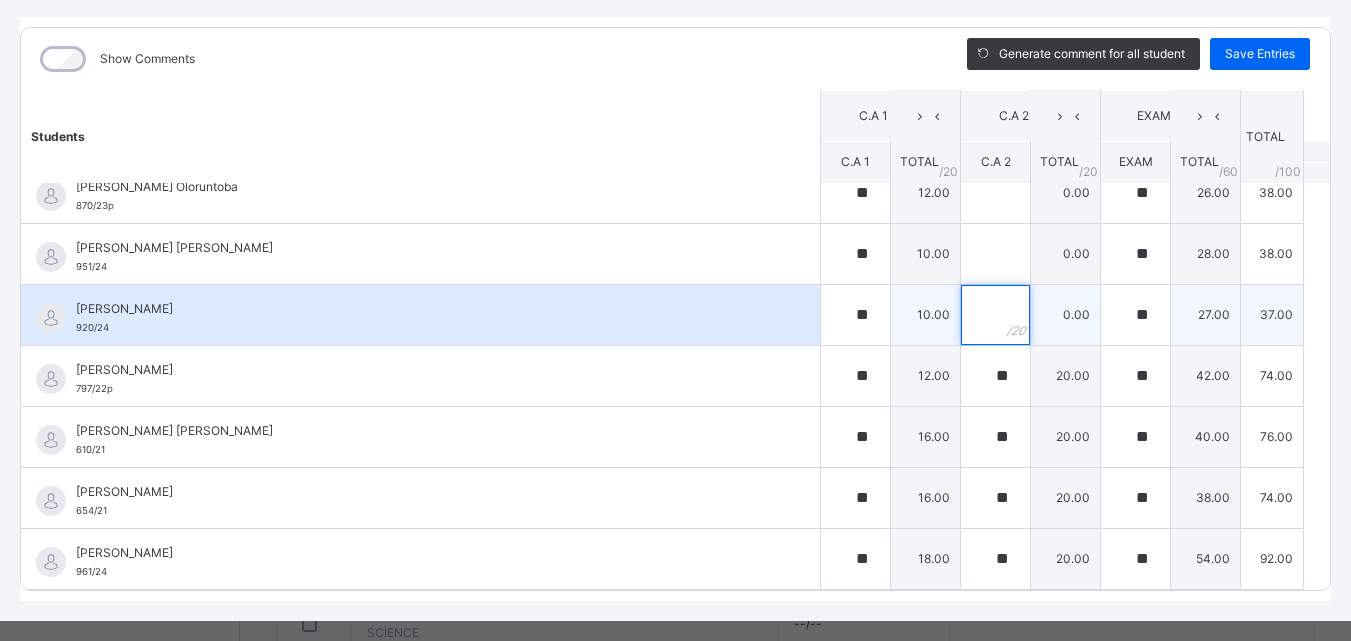 click at bounding box center [995, 315] 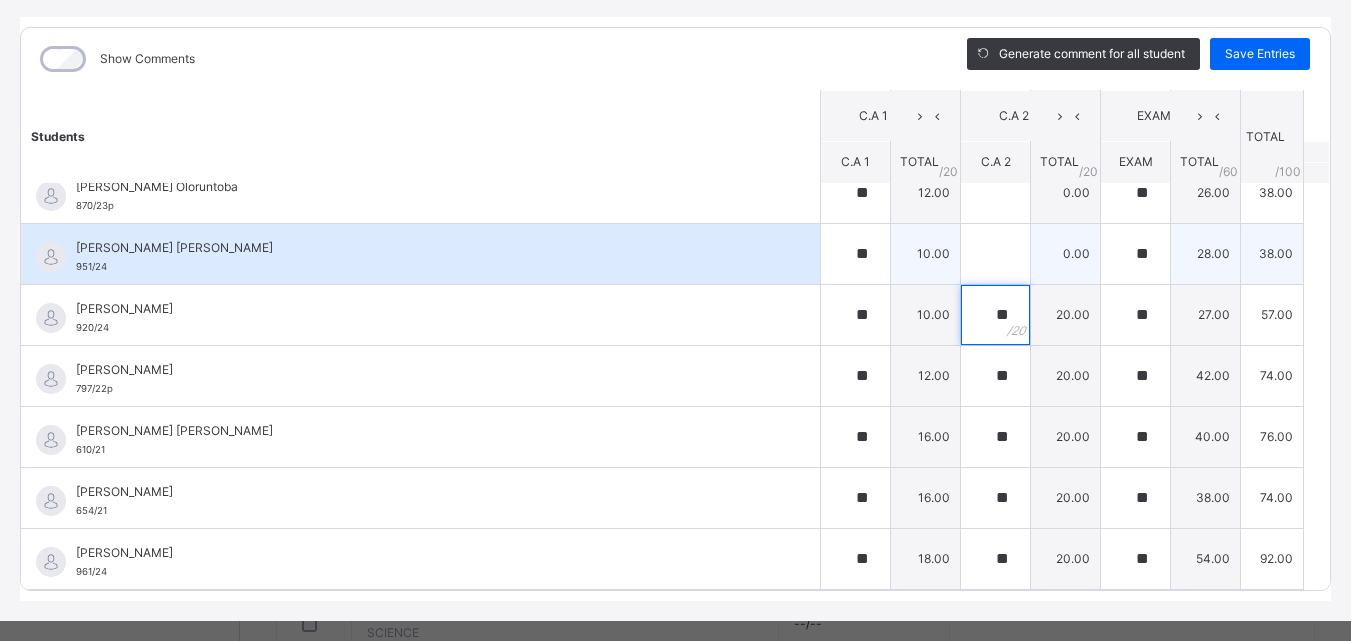 type on "**" 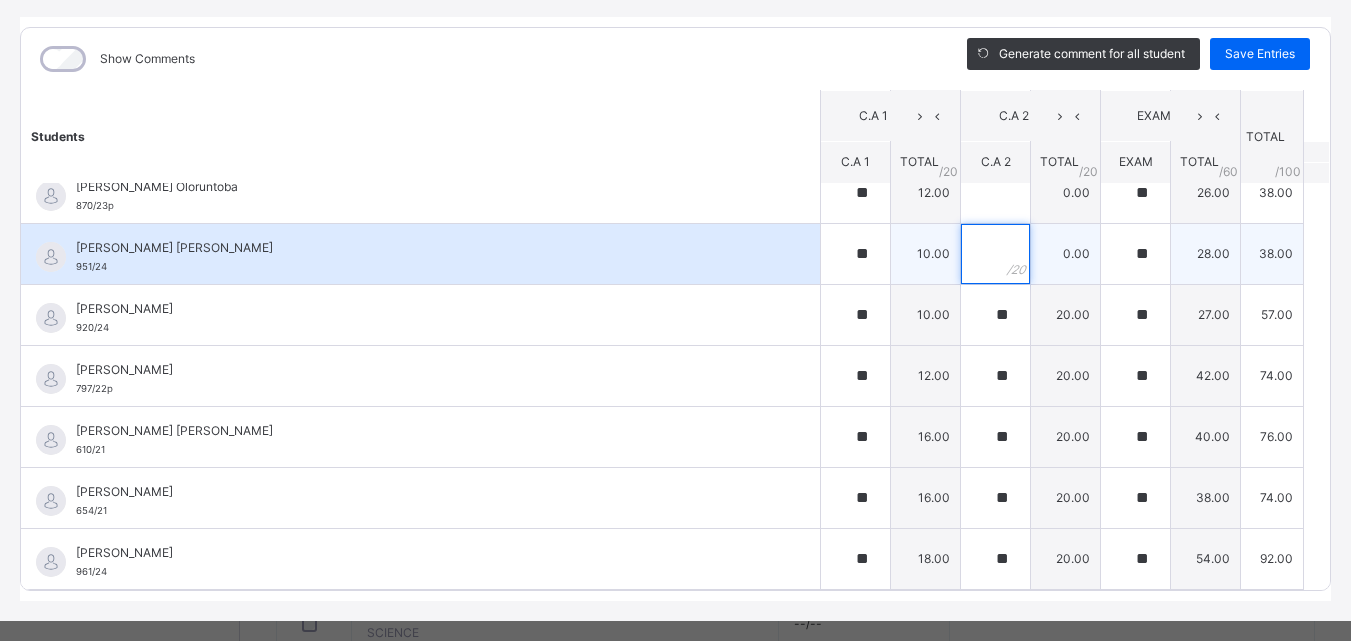 click at bounding box center (995, 254) 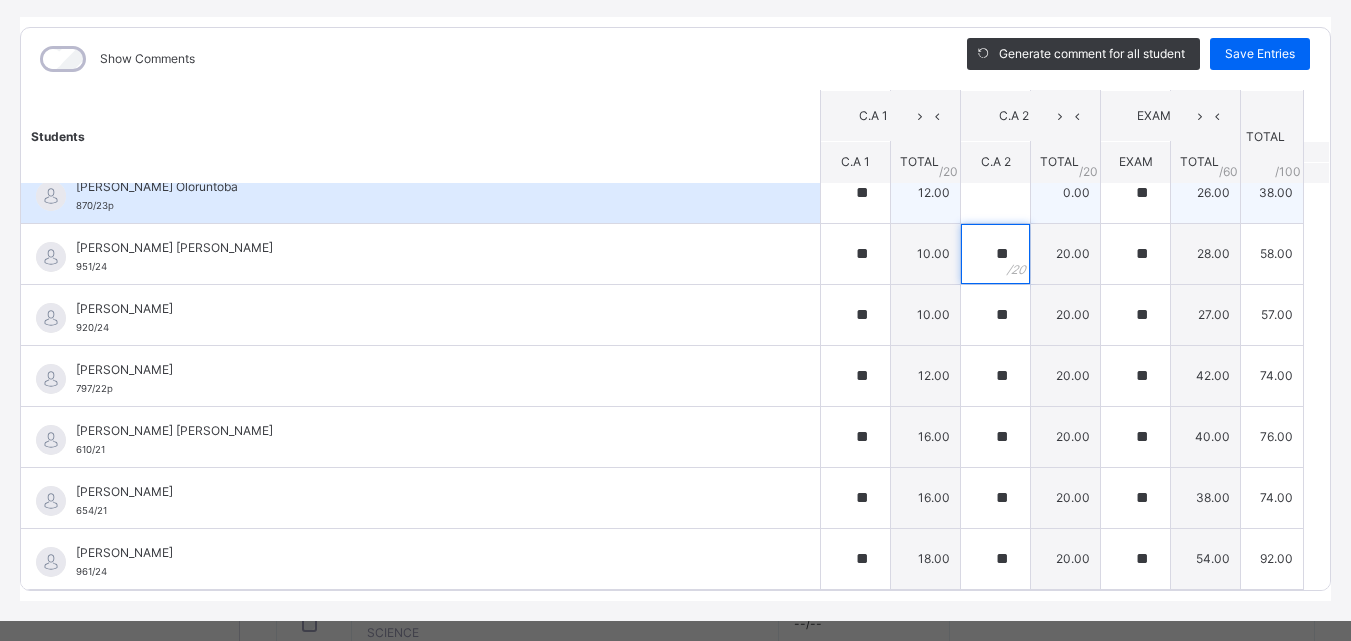 type on "**" 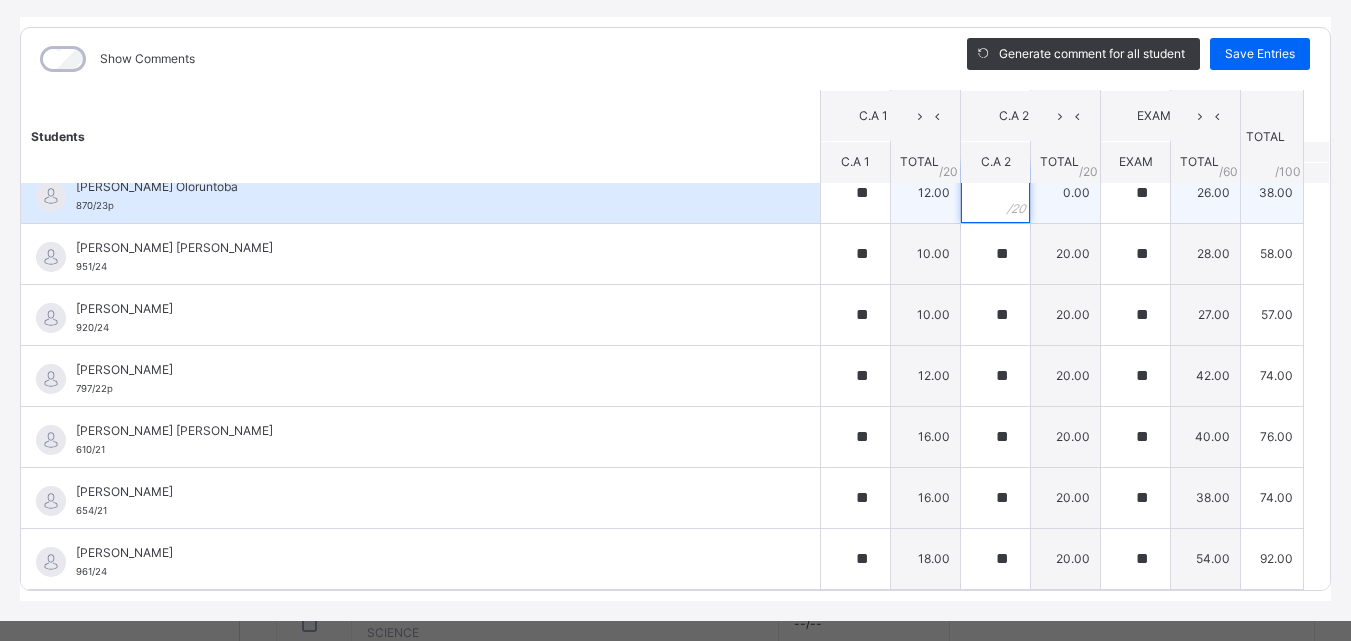 click at bounding box center [995, 193] 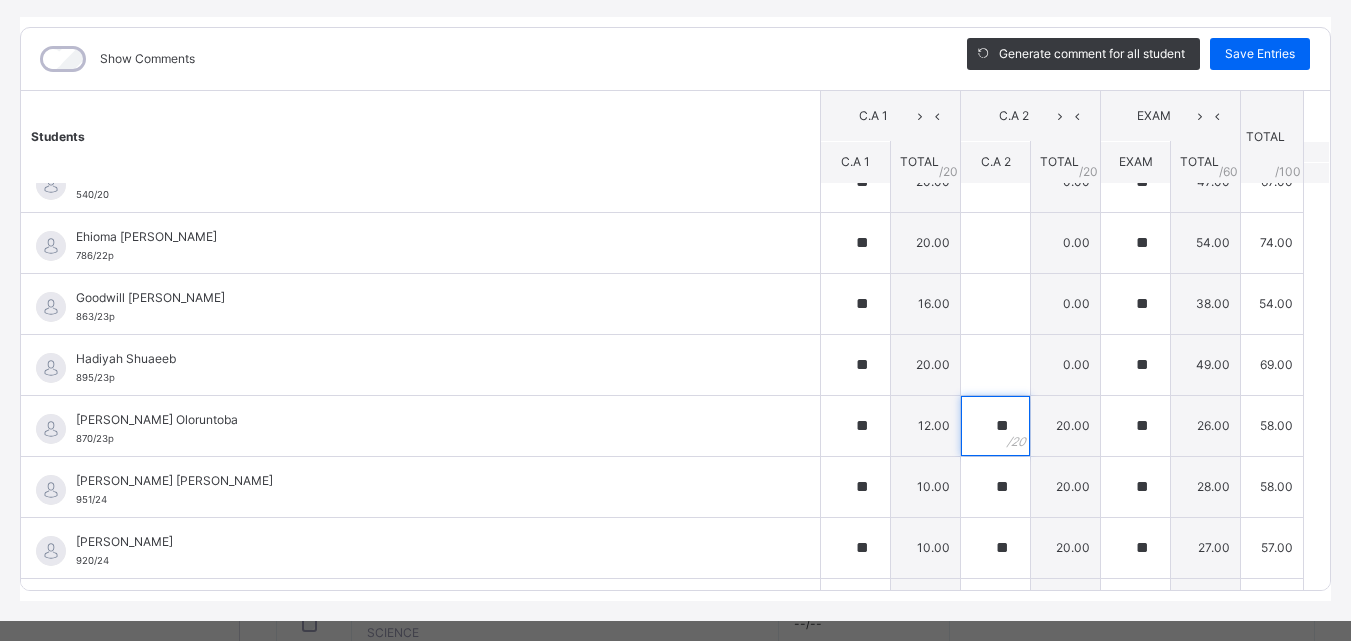 scroll, scrollTop: 69, scrollLeft: 0, axis: vertical 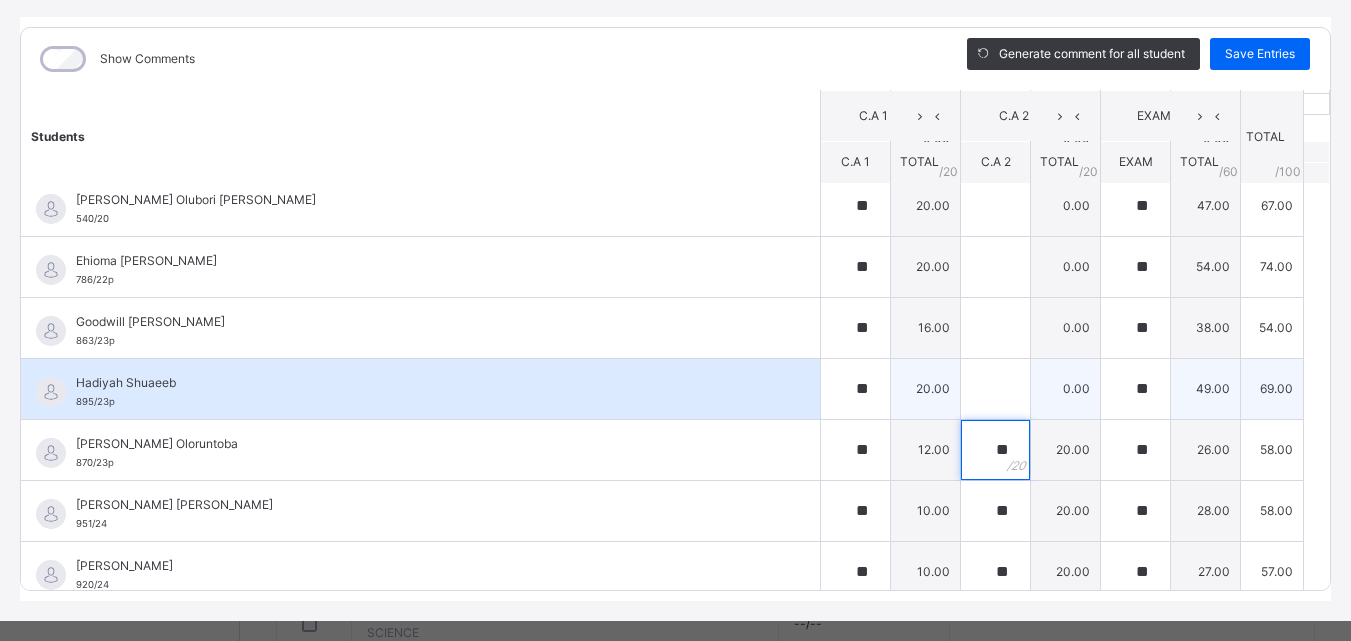 type on "**" 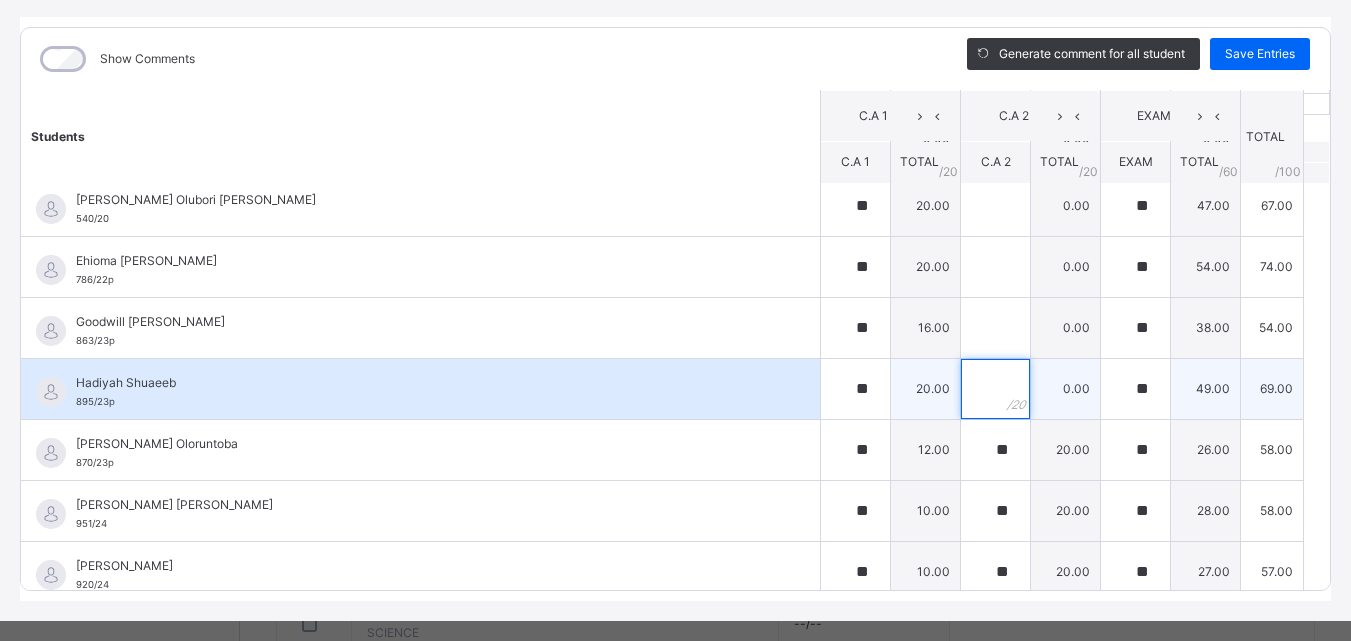 click at bounding box center [995, 389] 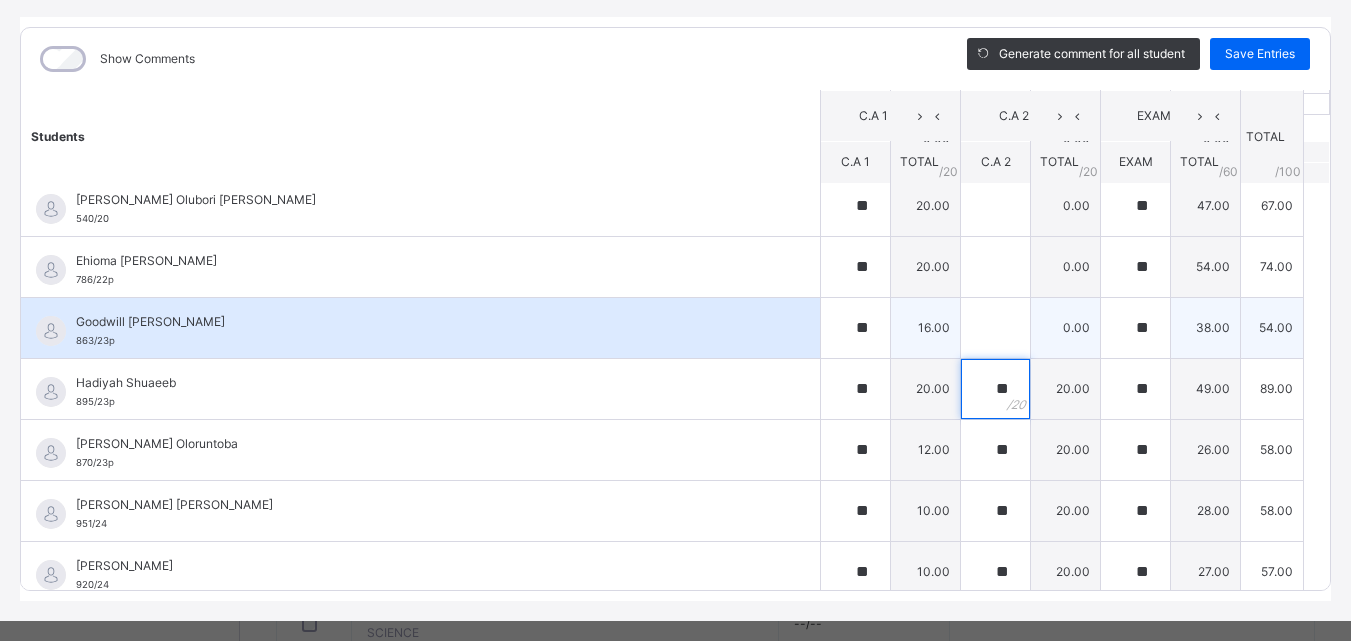 type on "**" 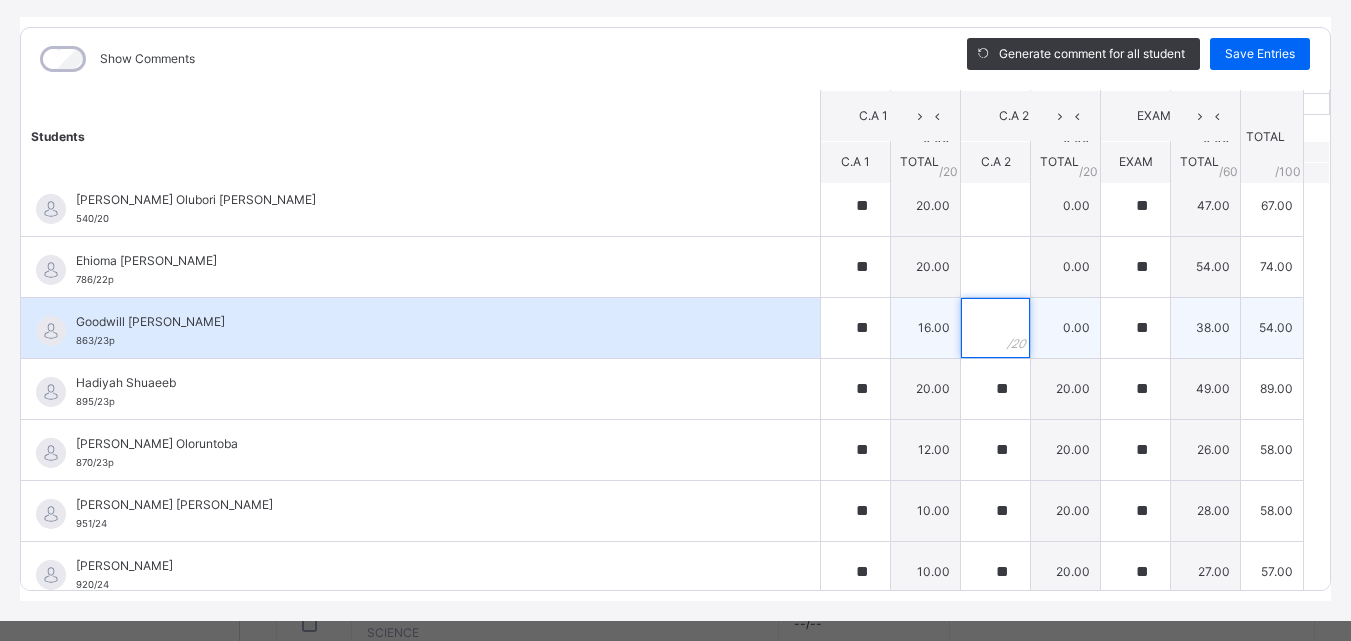 click at bounding box center (995, 328) 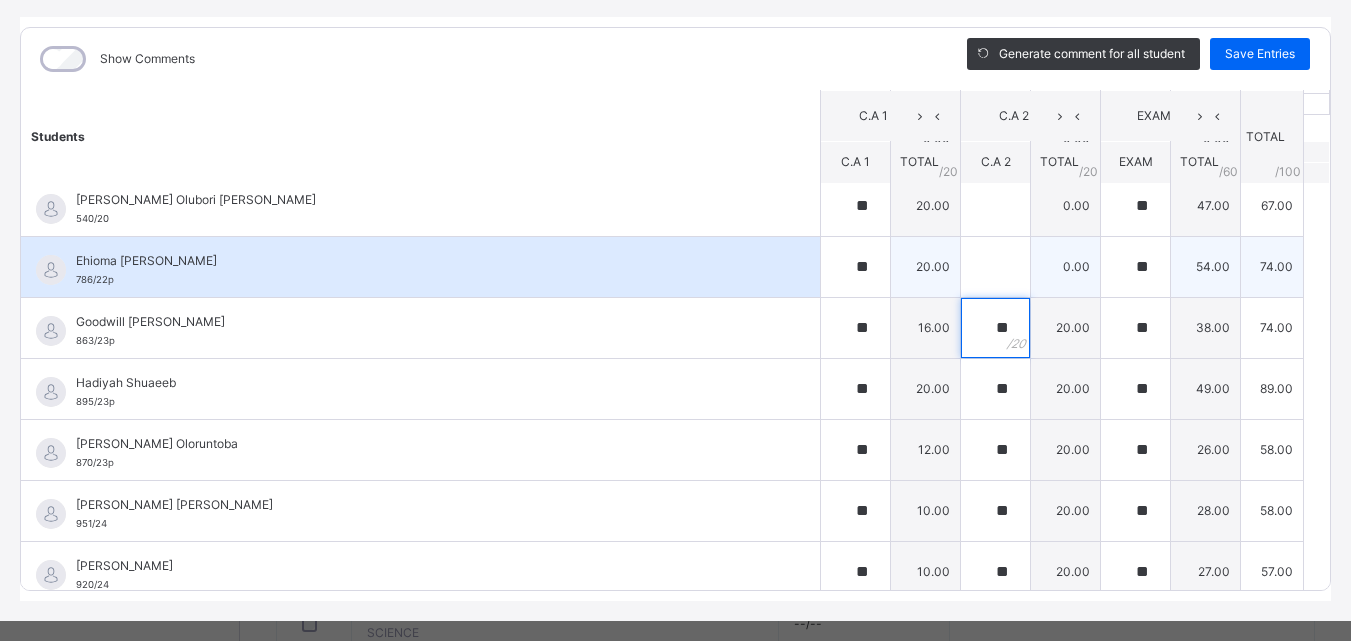 type on "**" 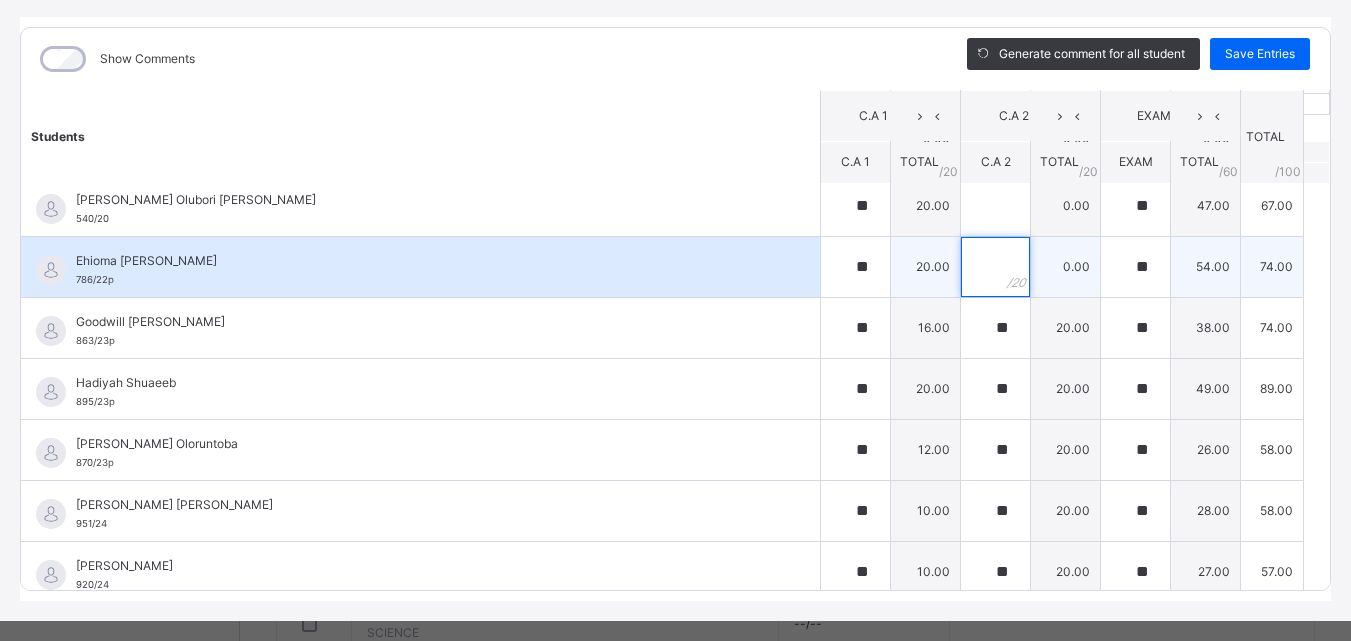 click at bounding box center (995, 267) 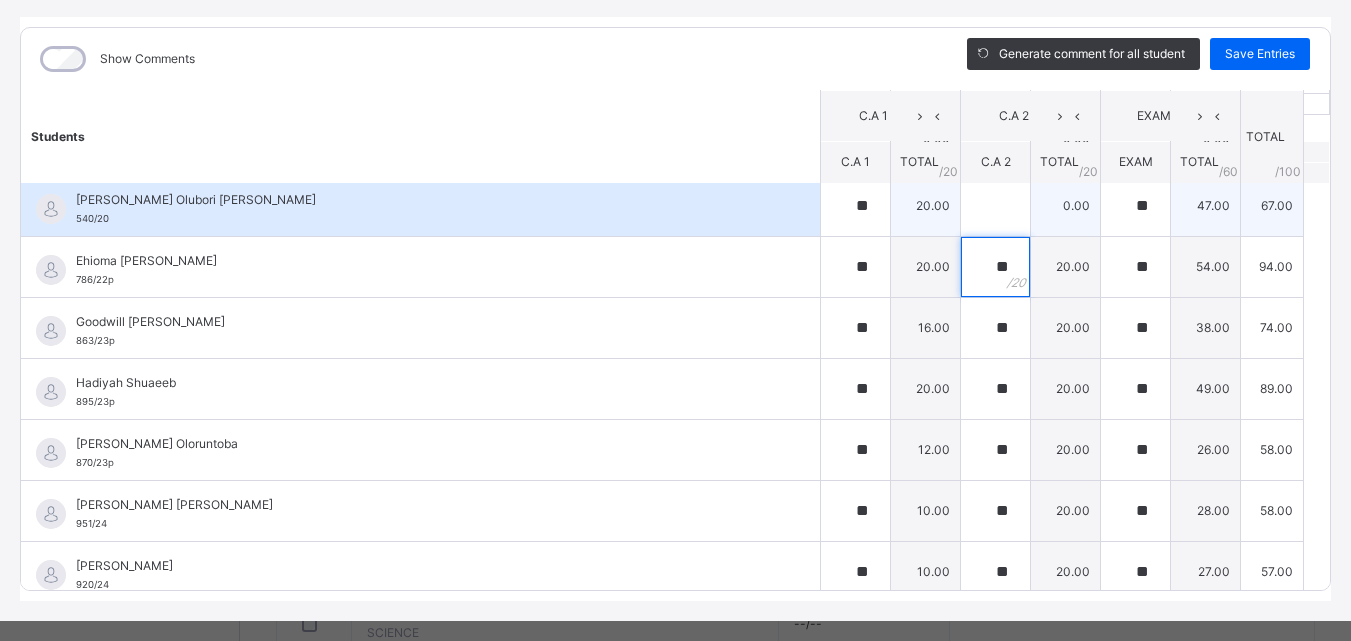 type on "**" 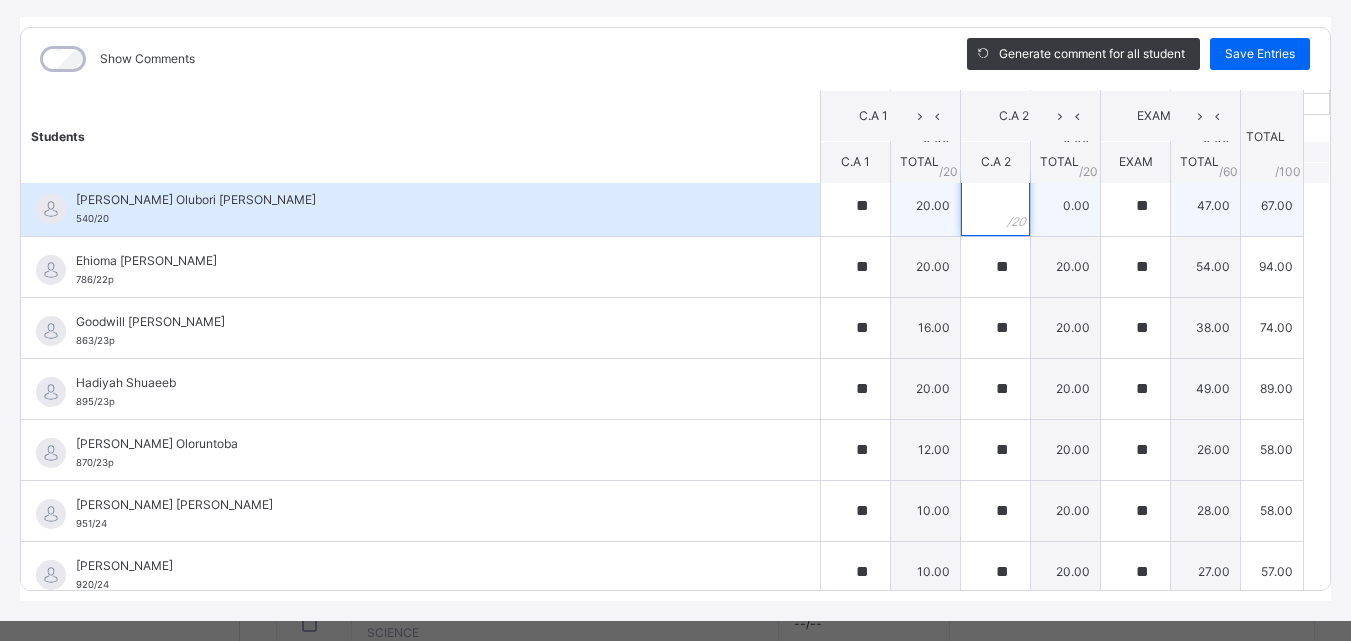 click at bounding box center [995, 206] 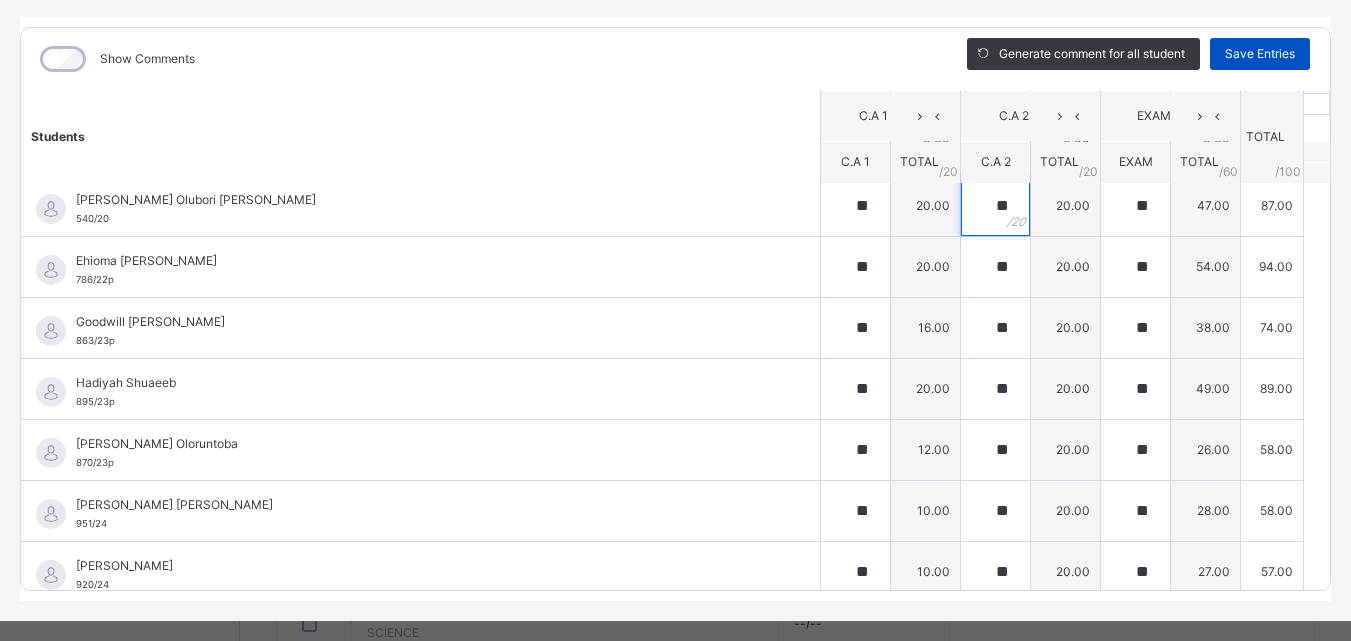 type on "**" 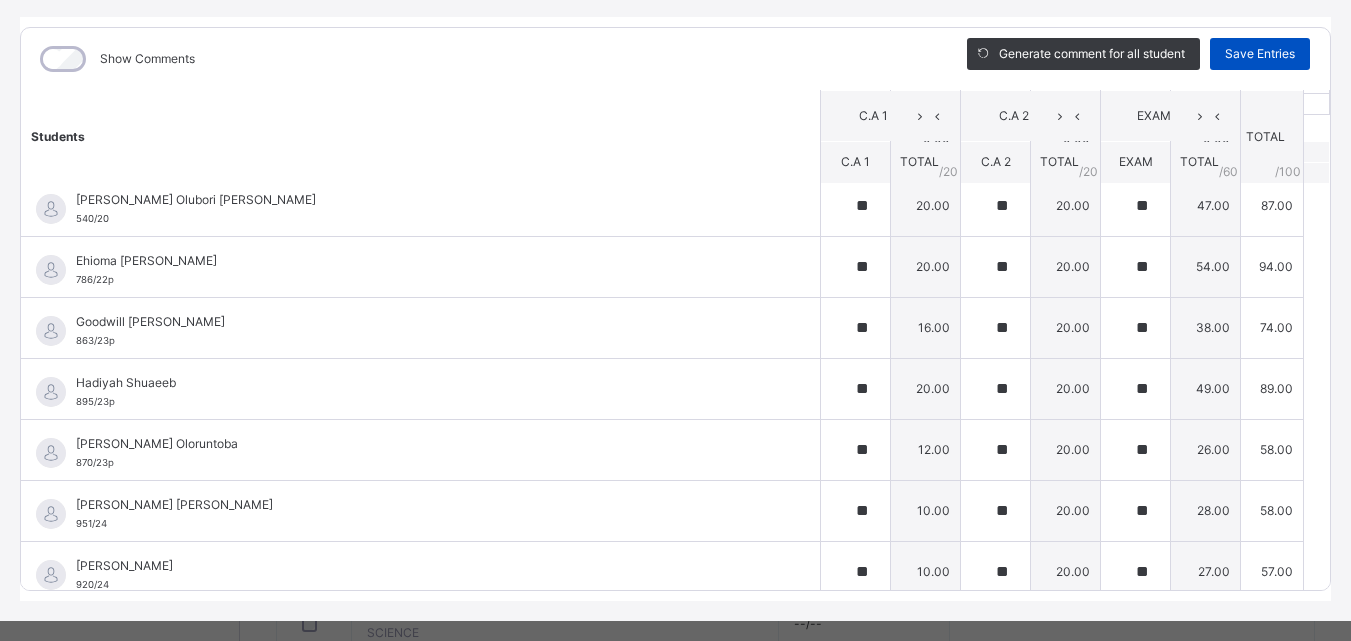 click on "Save Entries" at bounding box center (1260, 54) 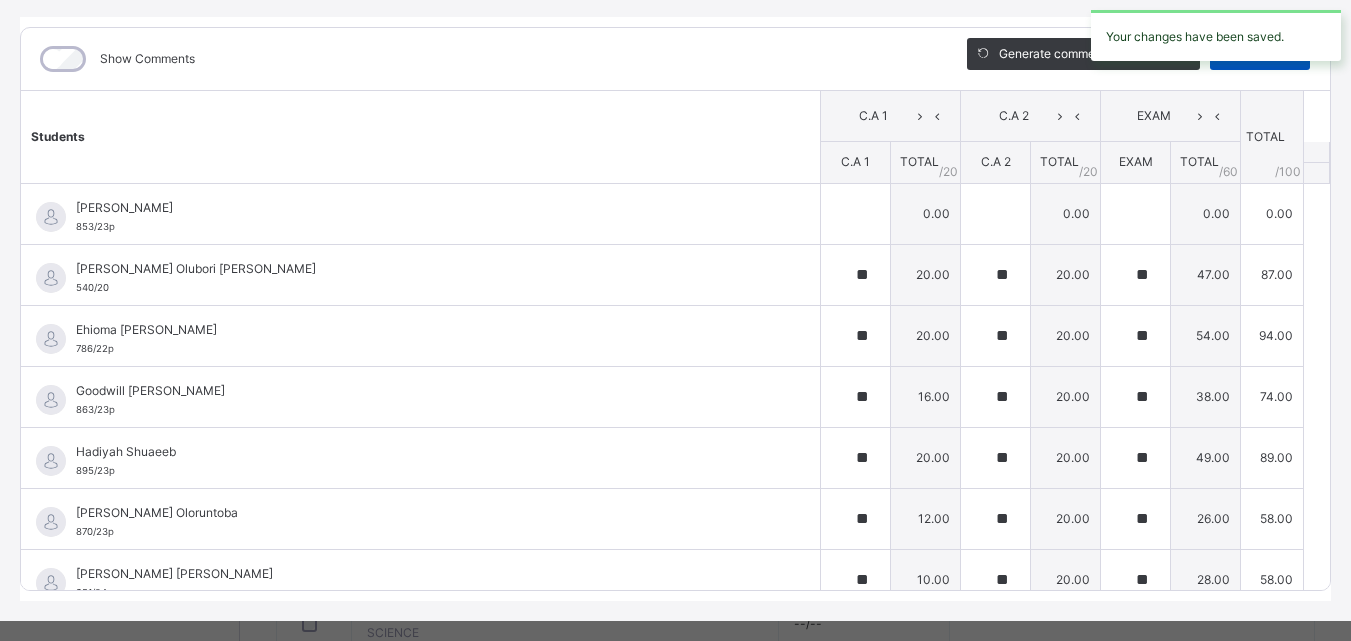 type on "**" 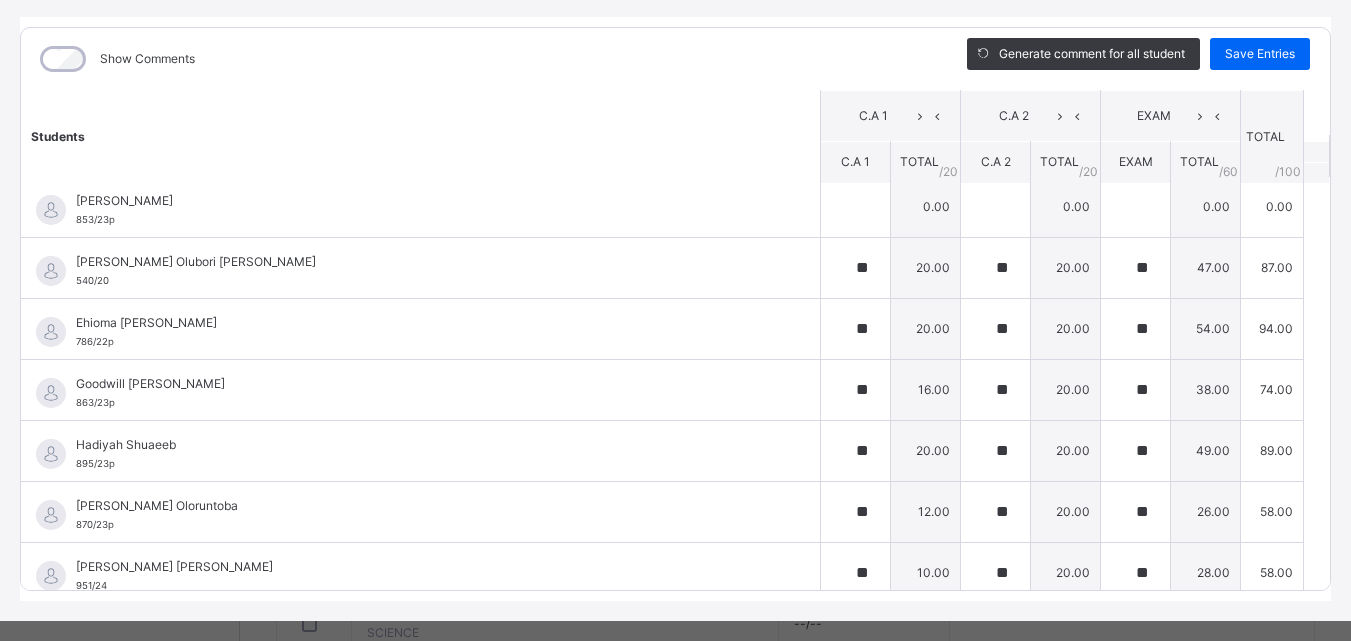 scroll, scrollTop: 2, scrollLeft: 0, axis: vertical 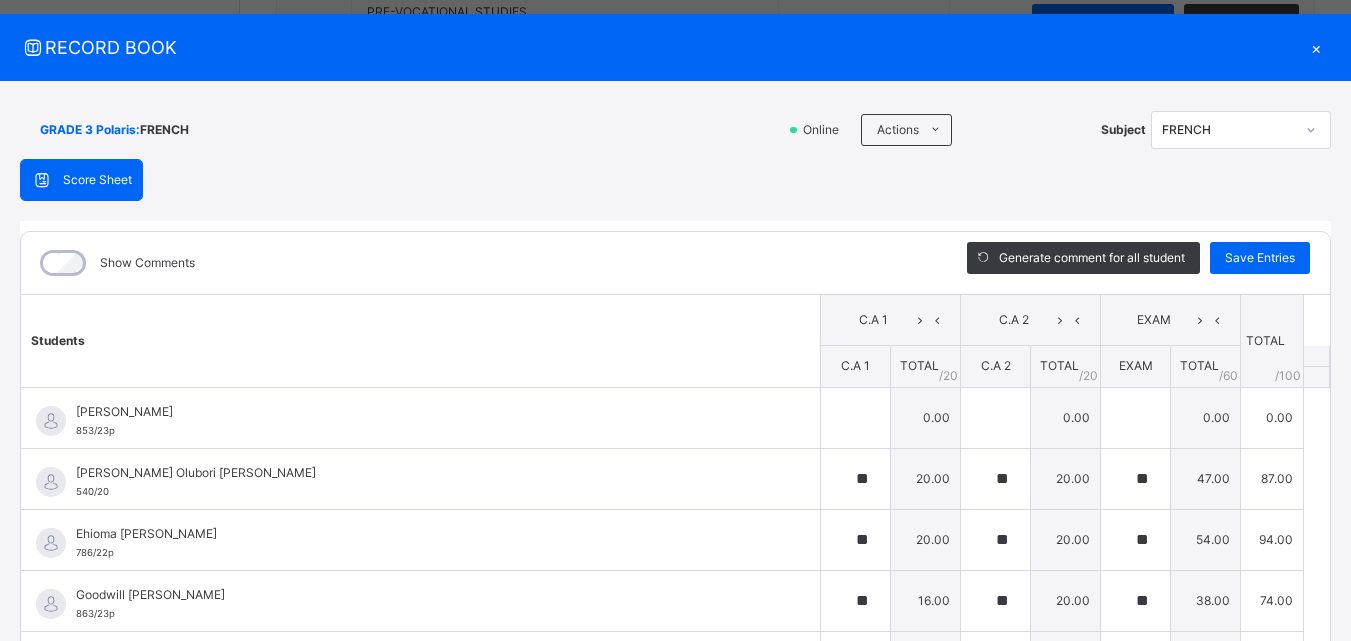 click on "×" at bounding box center (1316, 47) 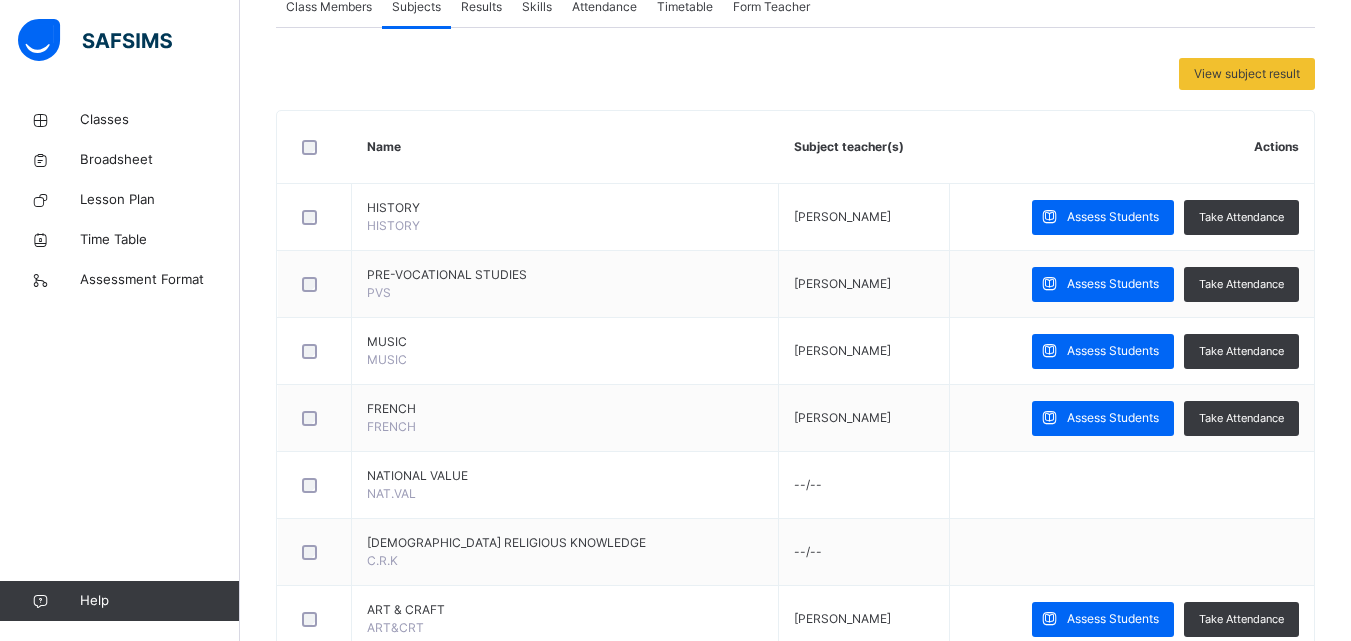 scroll, scrollTop: 380, scrollLeft: 0, axis: vertical 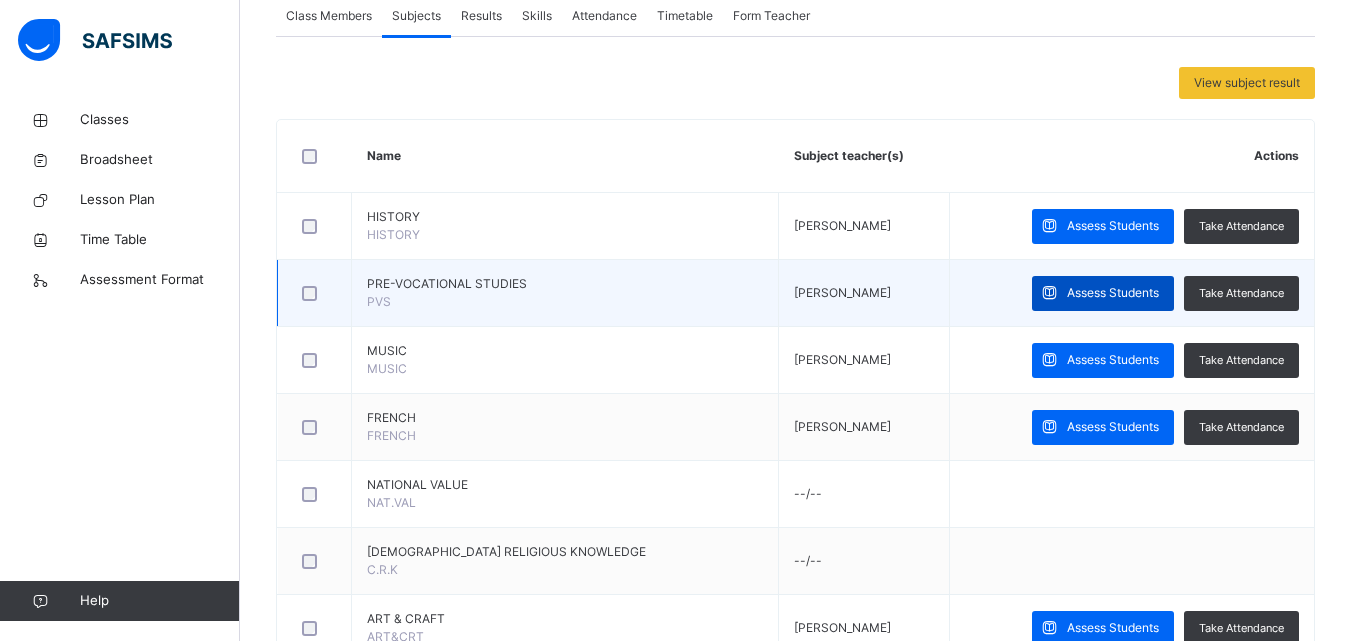 click on "Assess Students" at bounding box center (1103, 293) 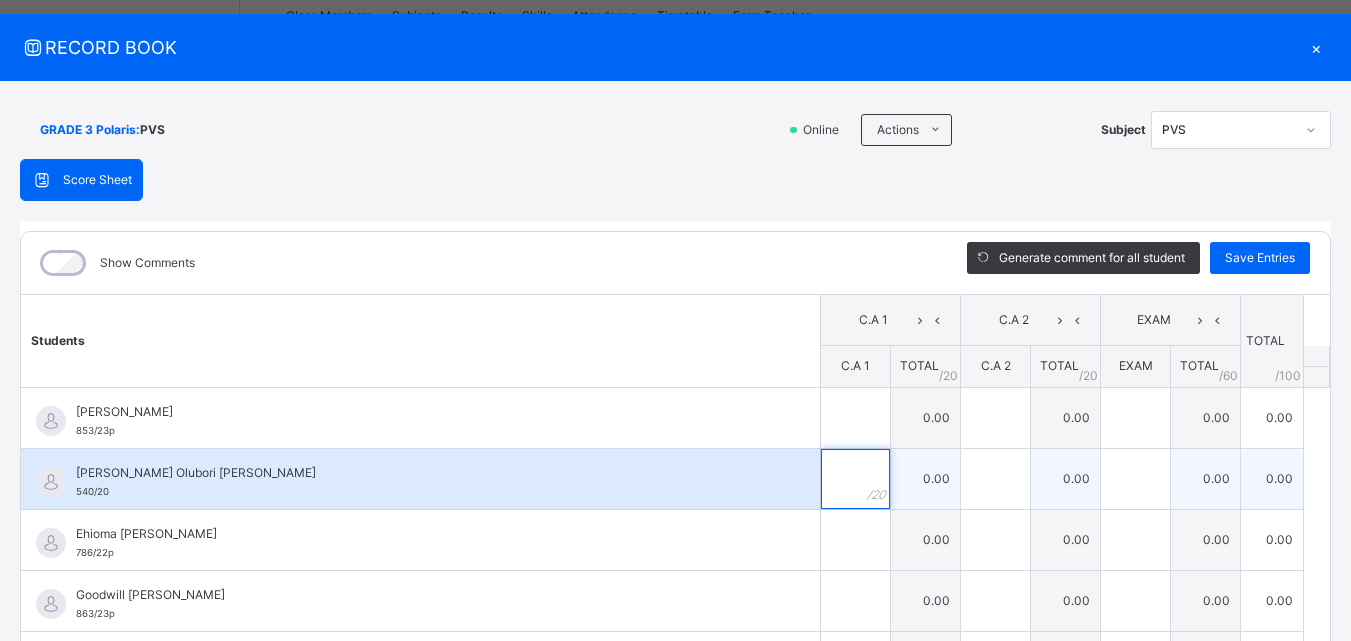 click at bounding box center [855, 479] 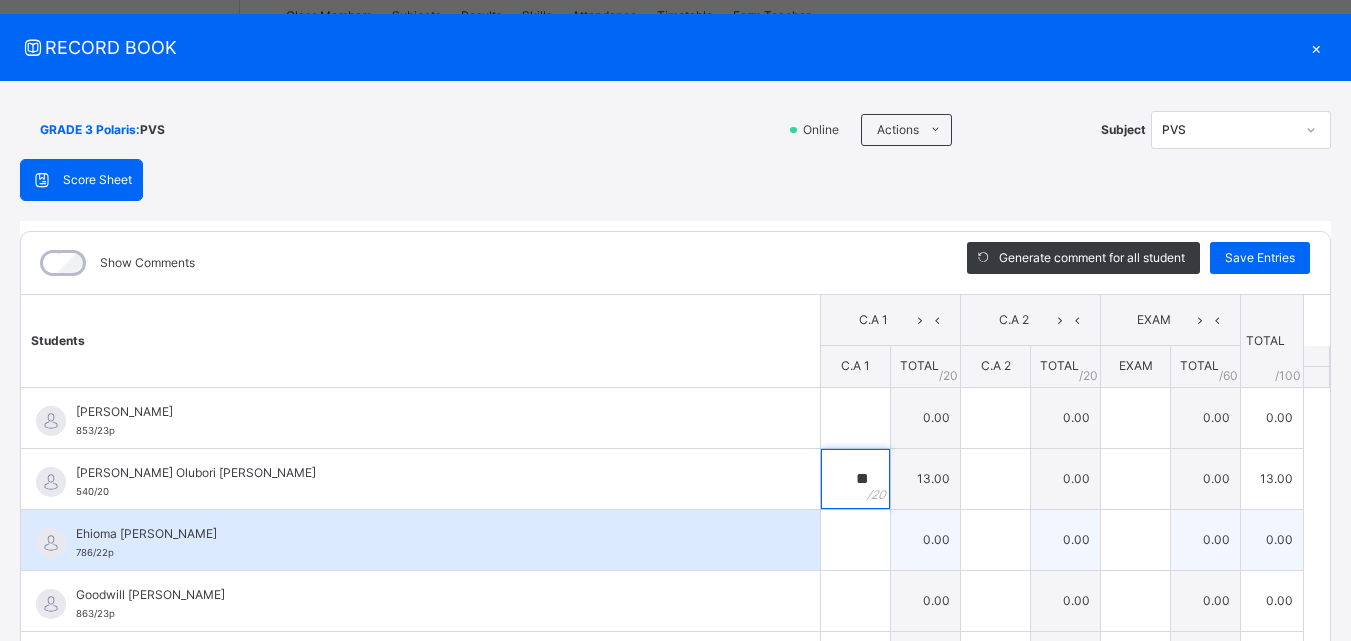 type on "**" 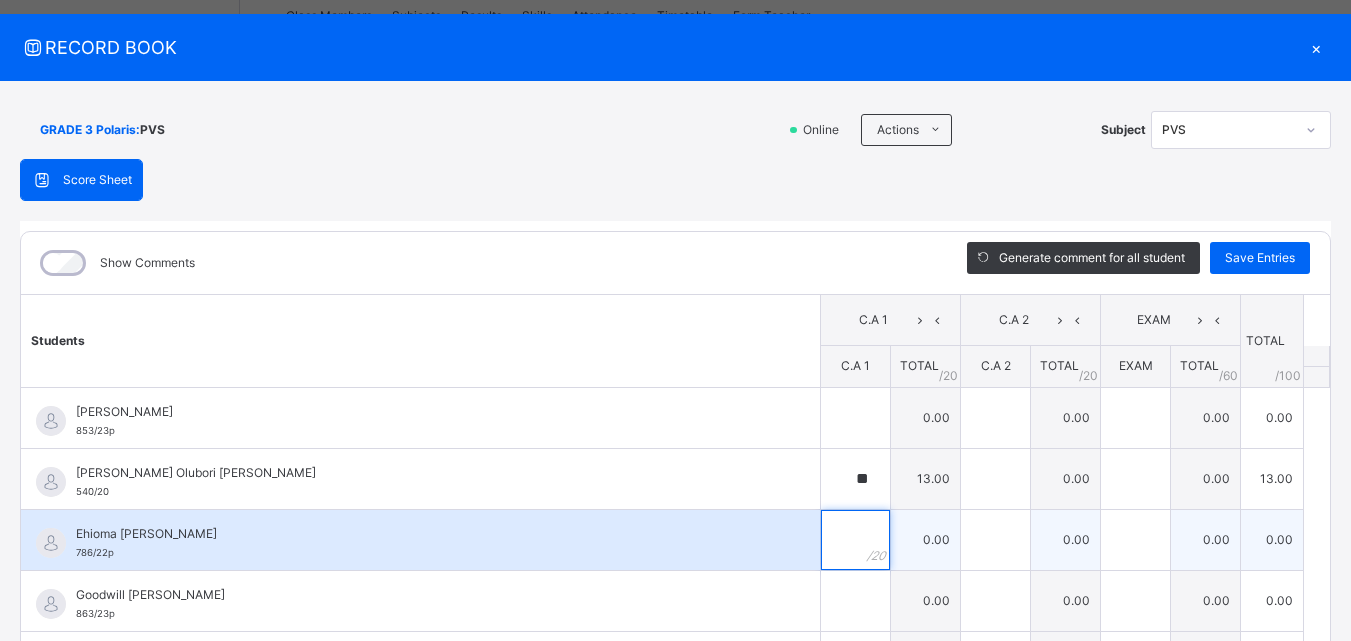 click at bounding box center (855, 540) 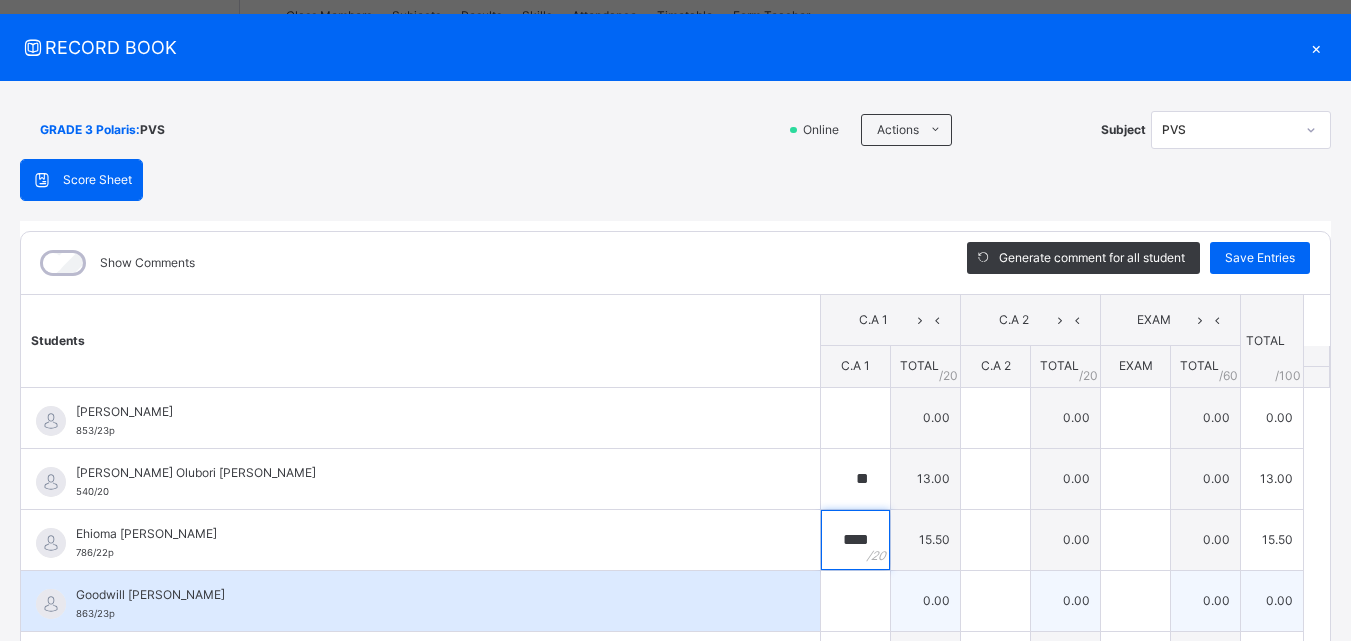 type on "****" 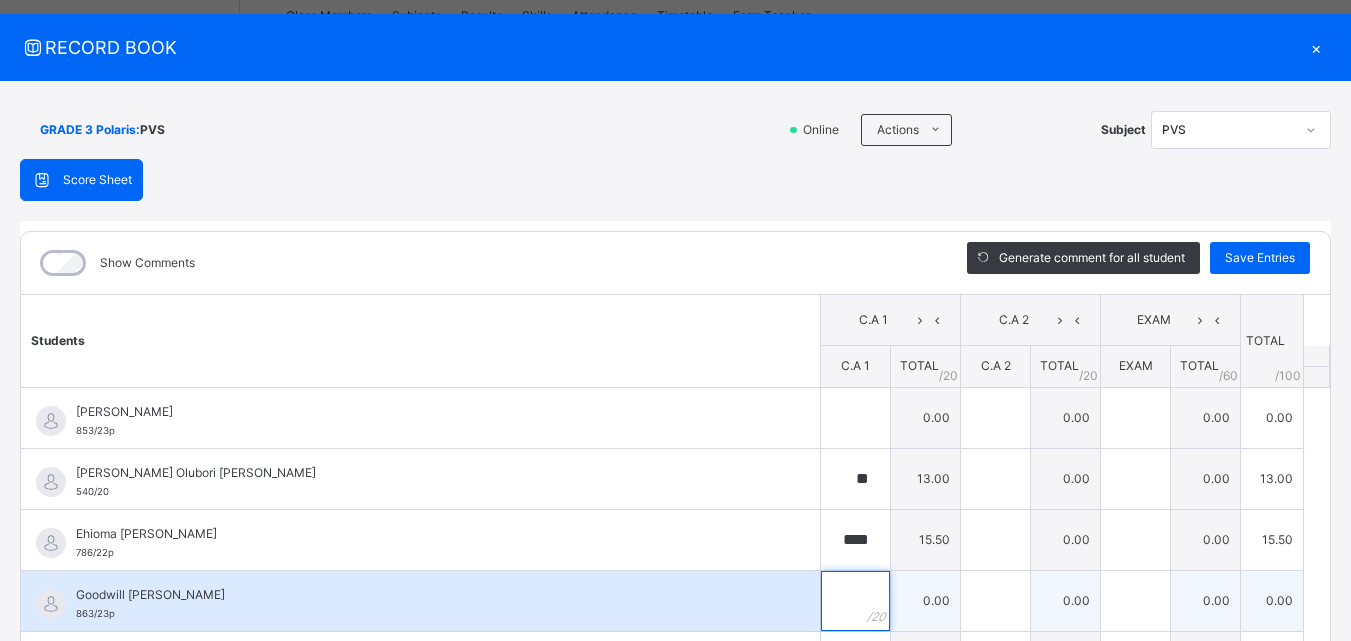 click at bounding box center (855, 601) 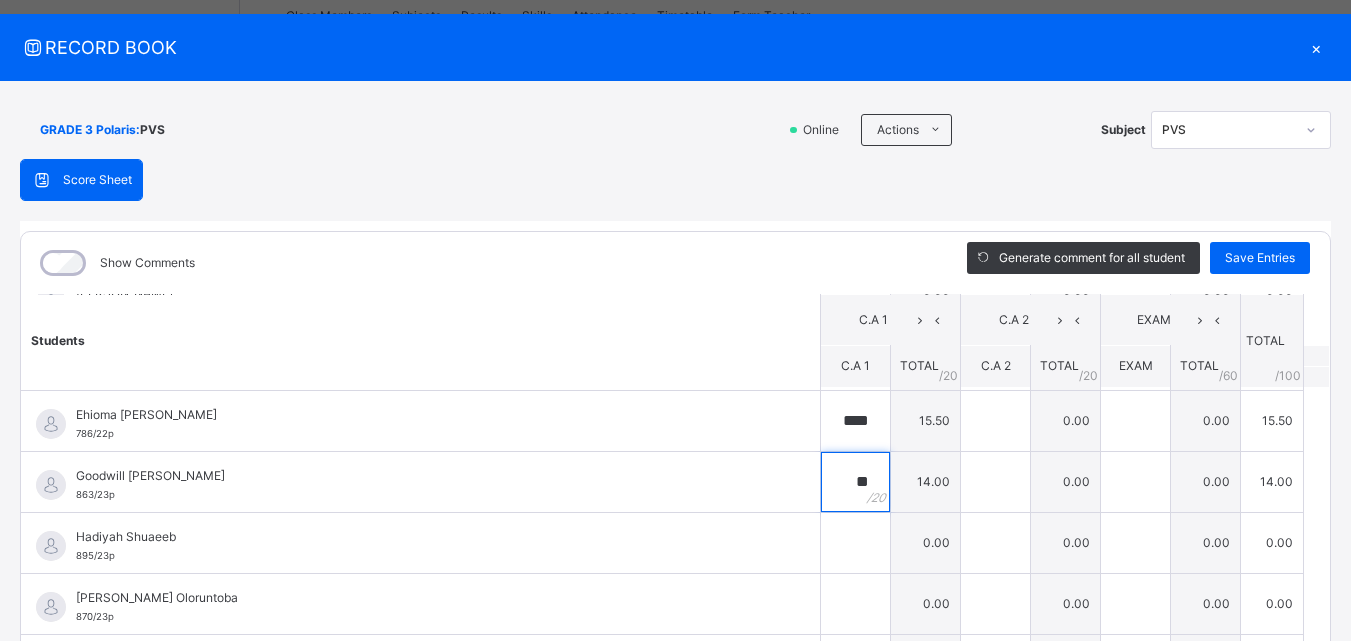 scroll, scrollTop: 125, scrollLeft: 0, axis: vertical 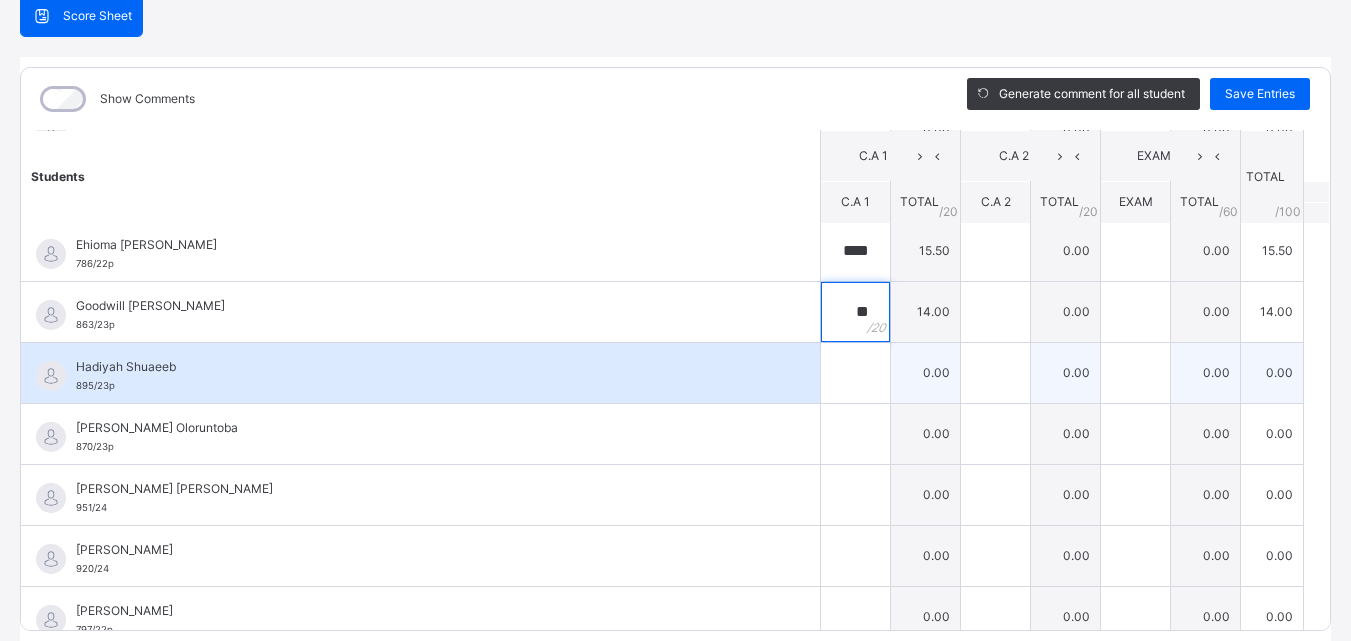 type on "**" 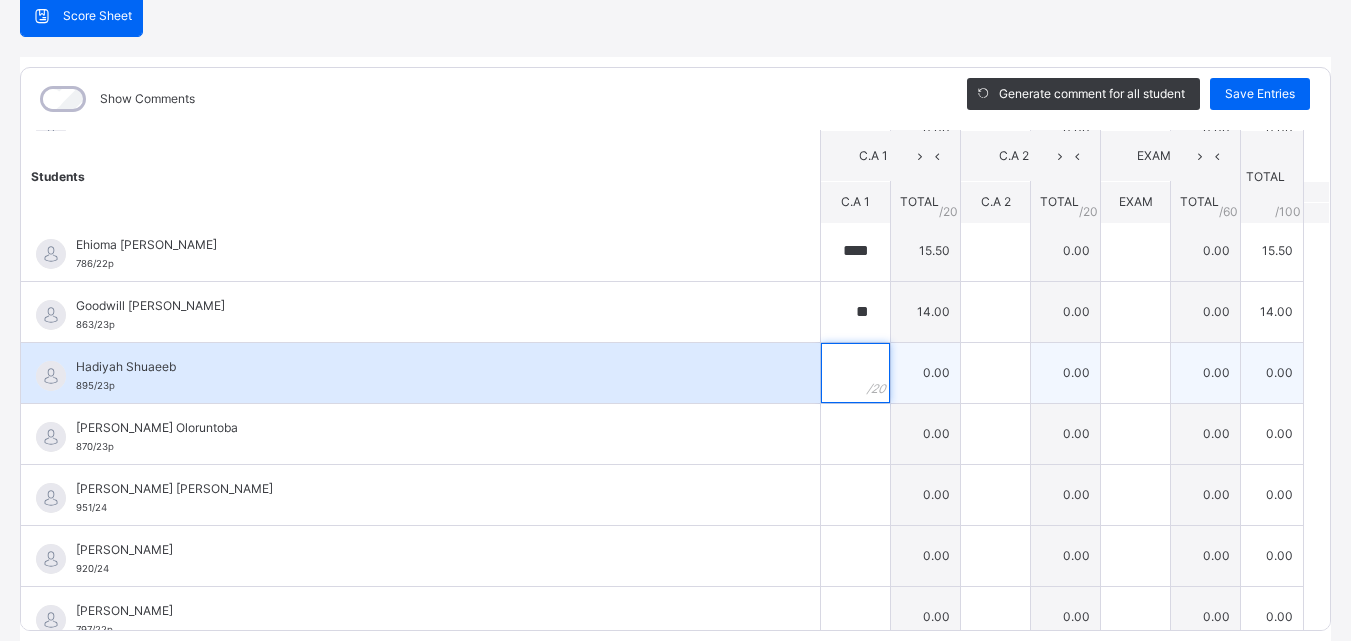 click at bounding box center (855, 373) 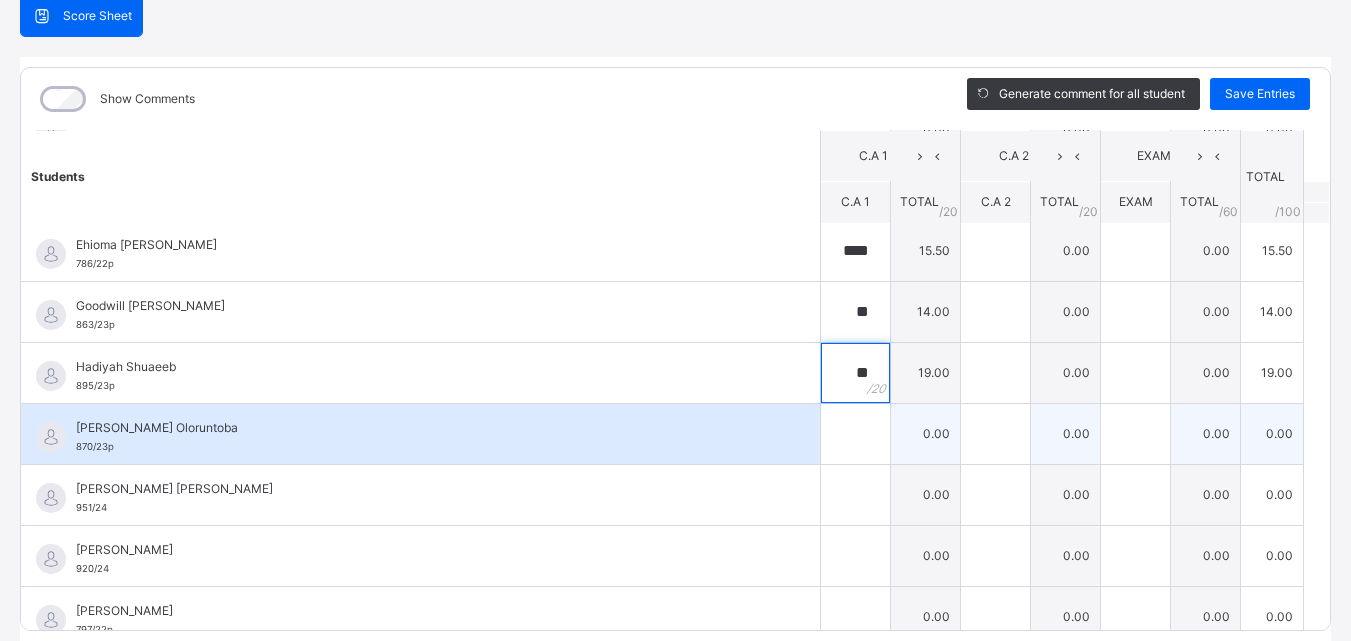 type on "**" 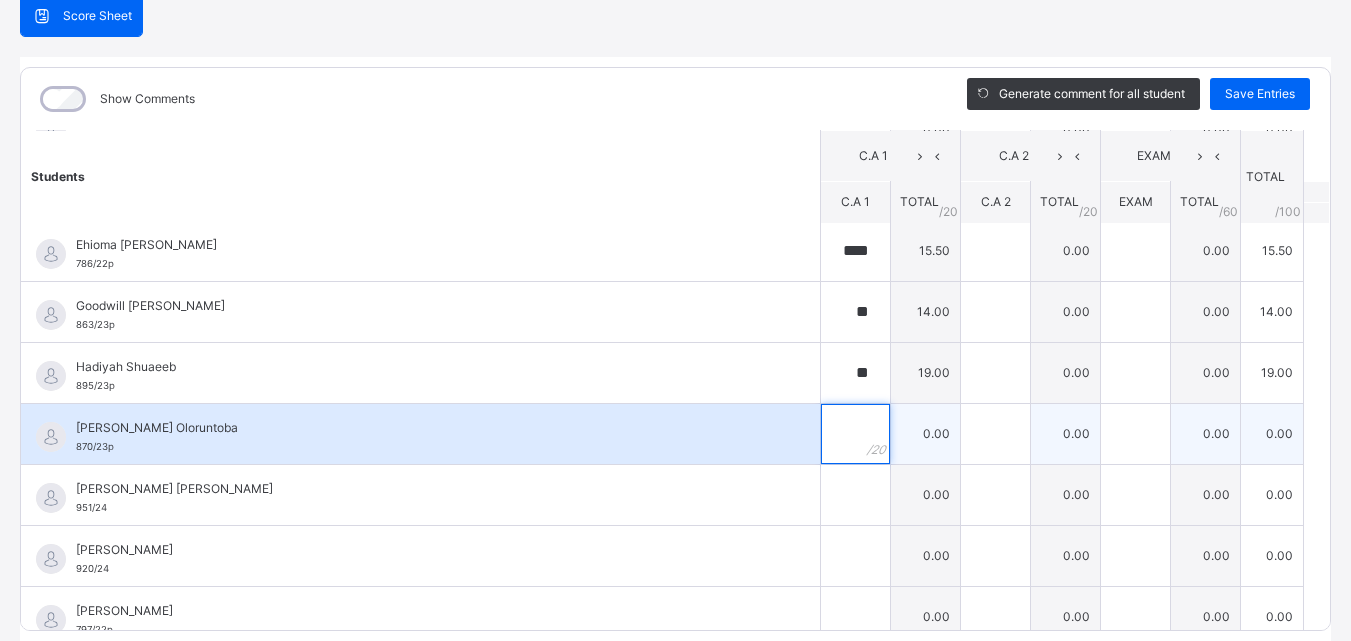 click at bounding box center [855, 434] 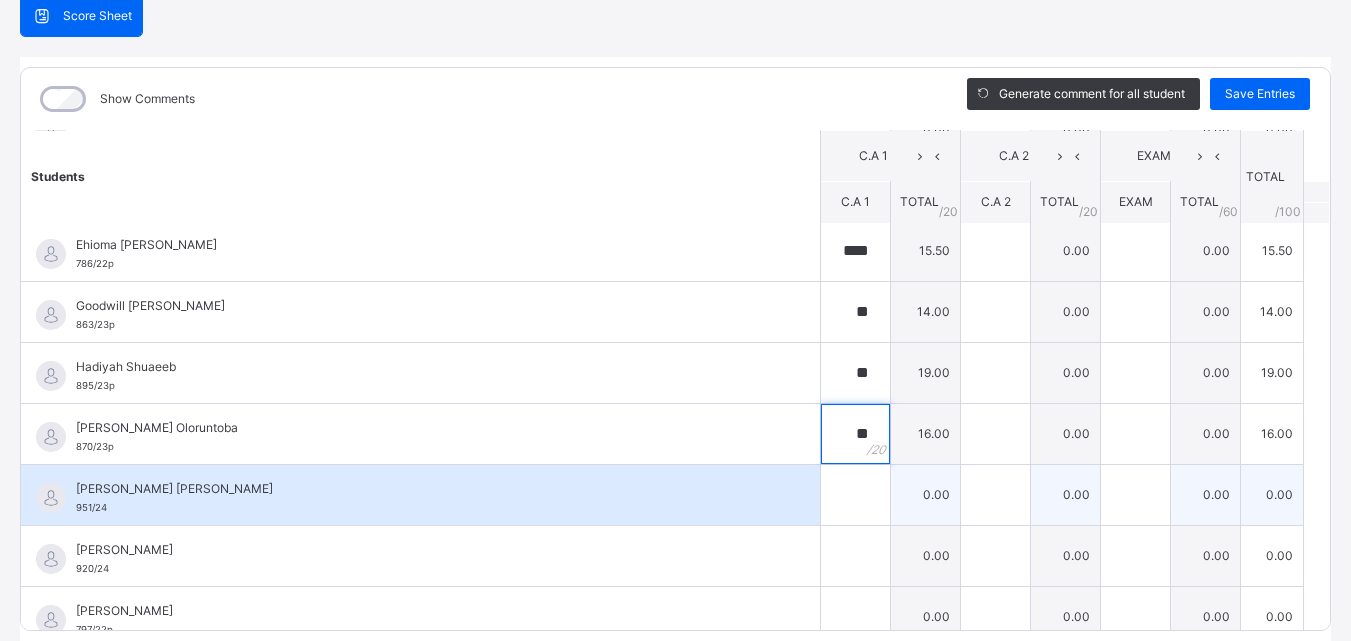 type on "**" 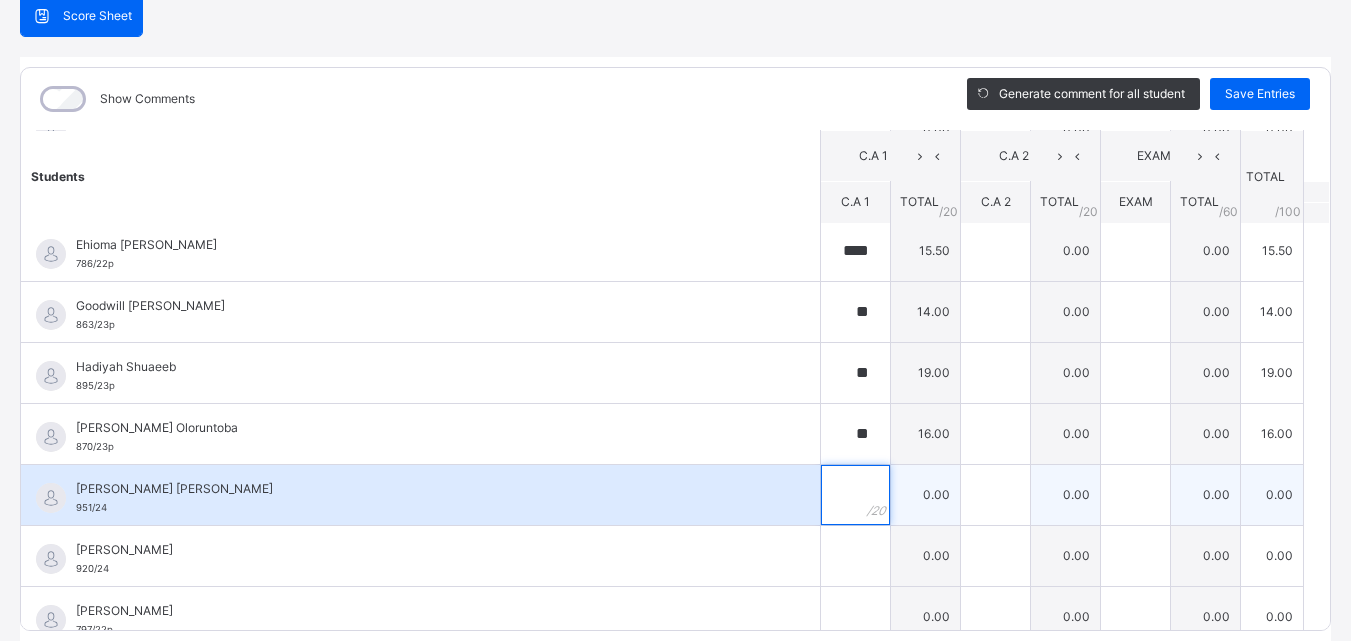 click at bounding box center (855, 495) 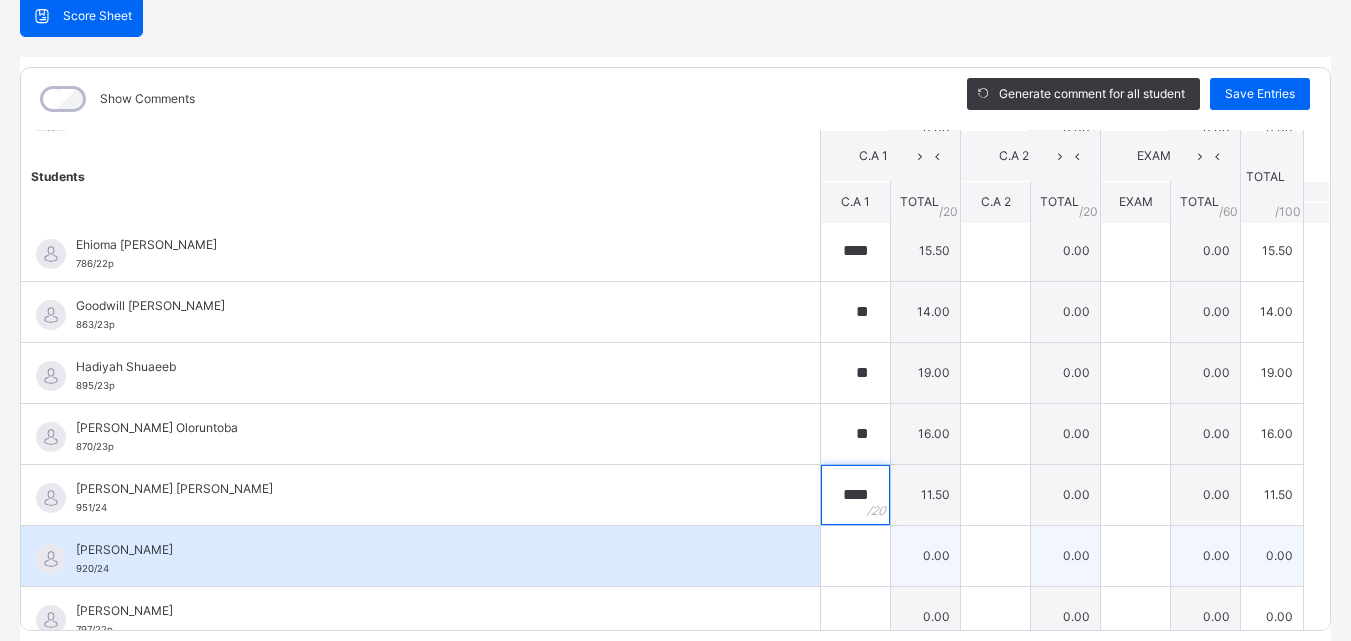 type on "****" 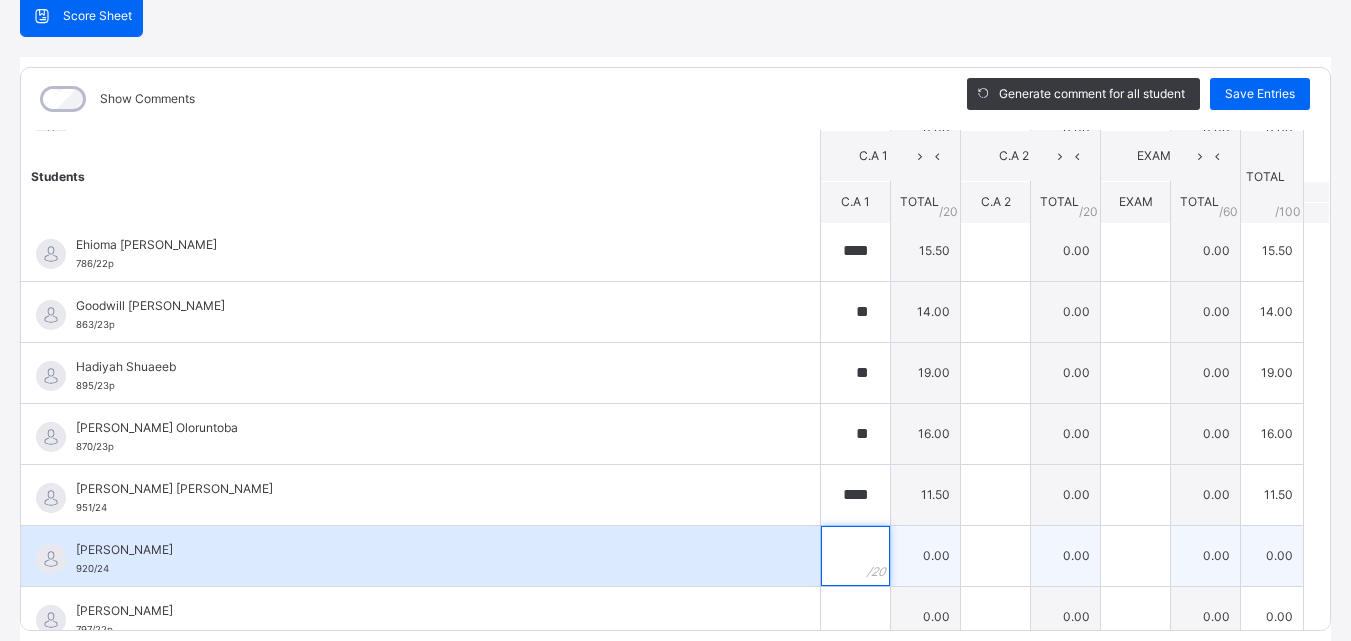 click at bounding box center (855, 556) 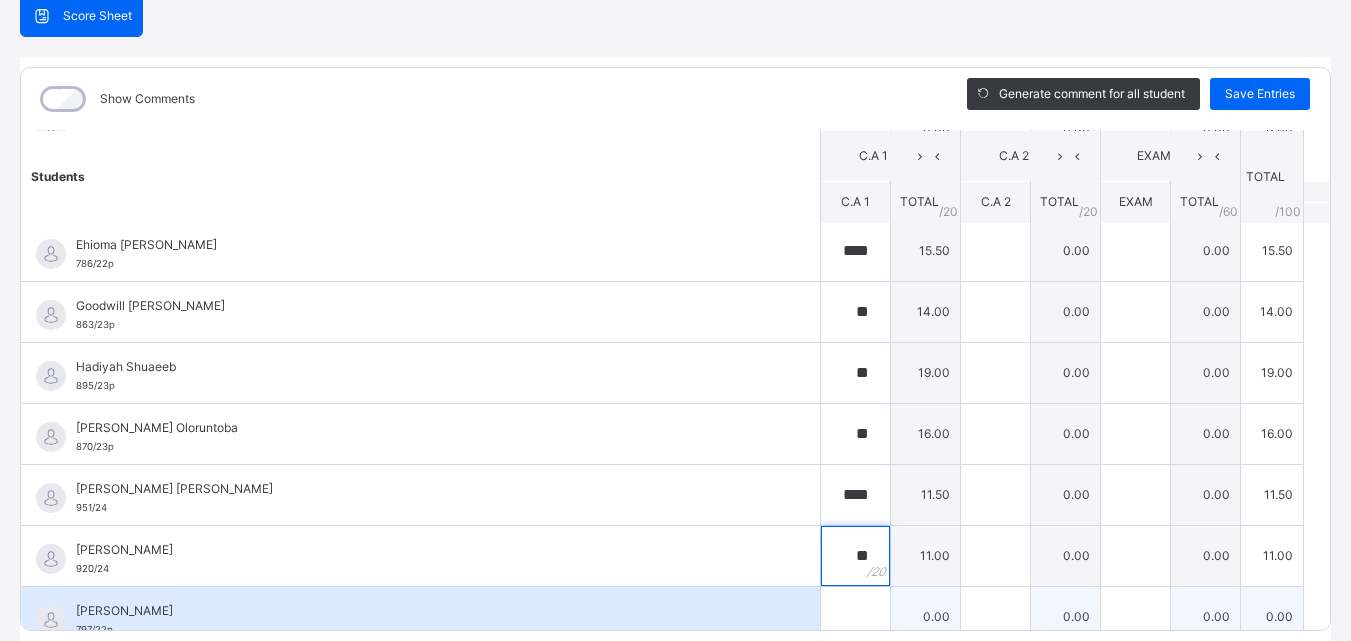 type on "**" 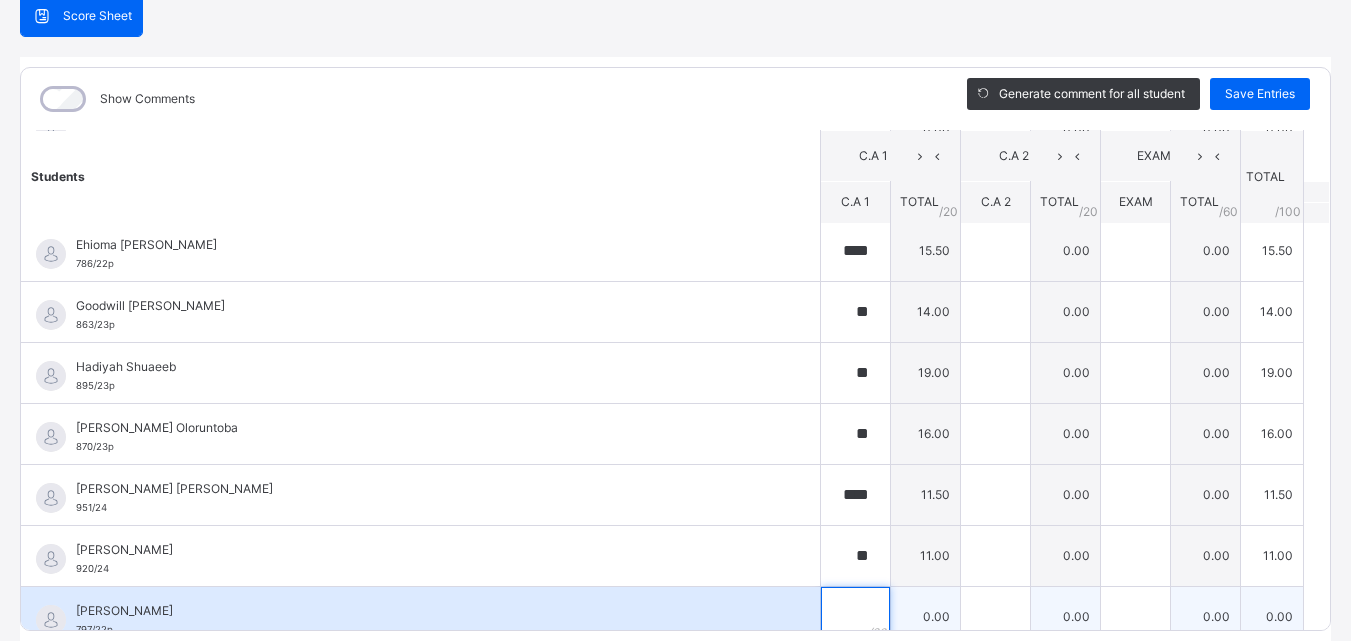 click at bounding box center [855, 617] 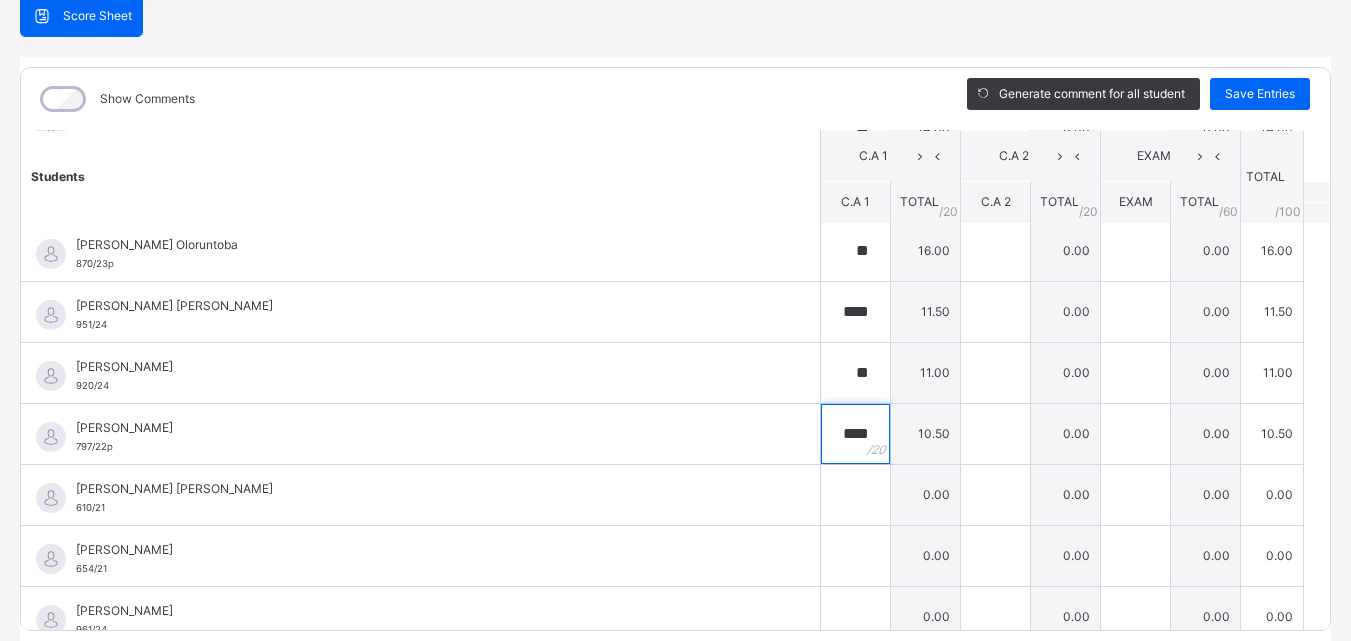 scroll, scrollTop: 326, scrollLeft: 0, axis: vertical 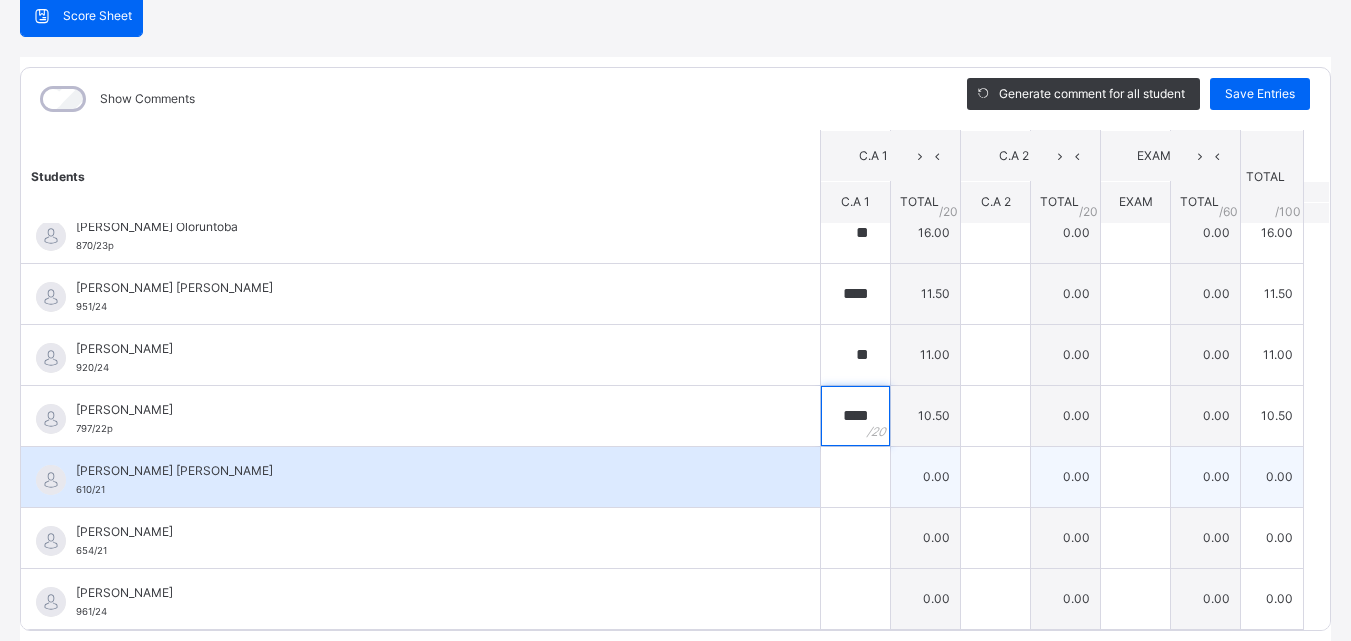 type on "****" 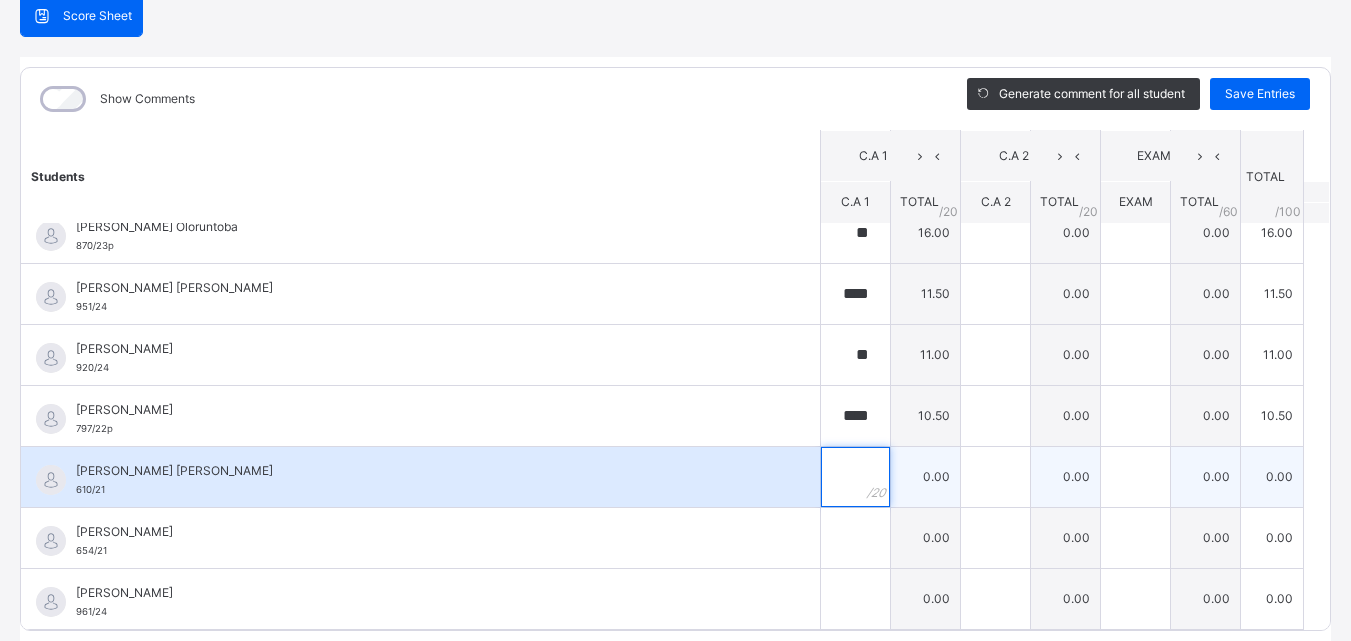 click at bounding box center (855, 477) 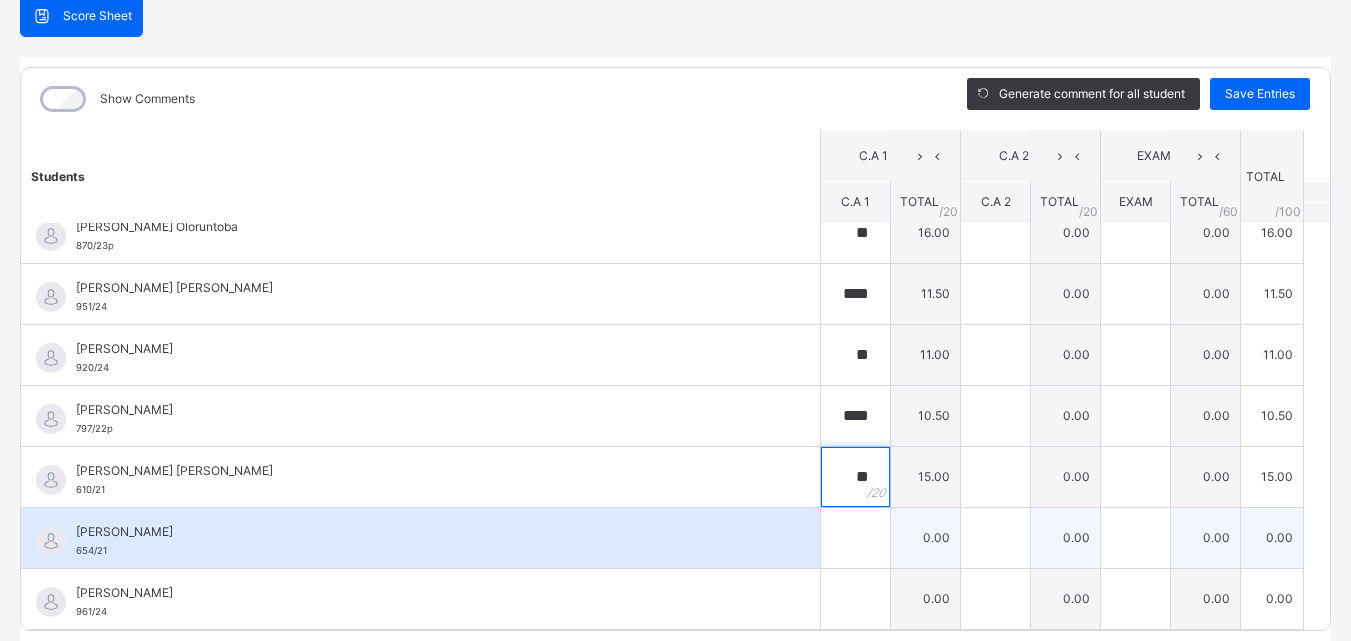 type on "**" 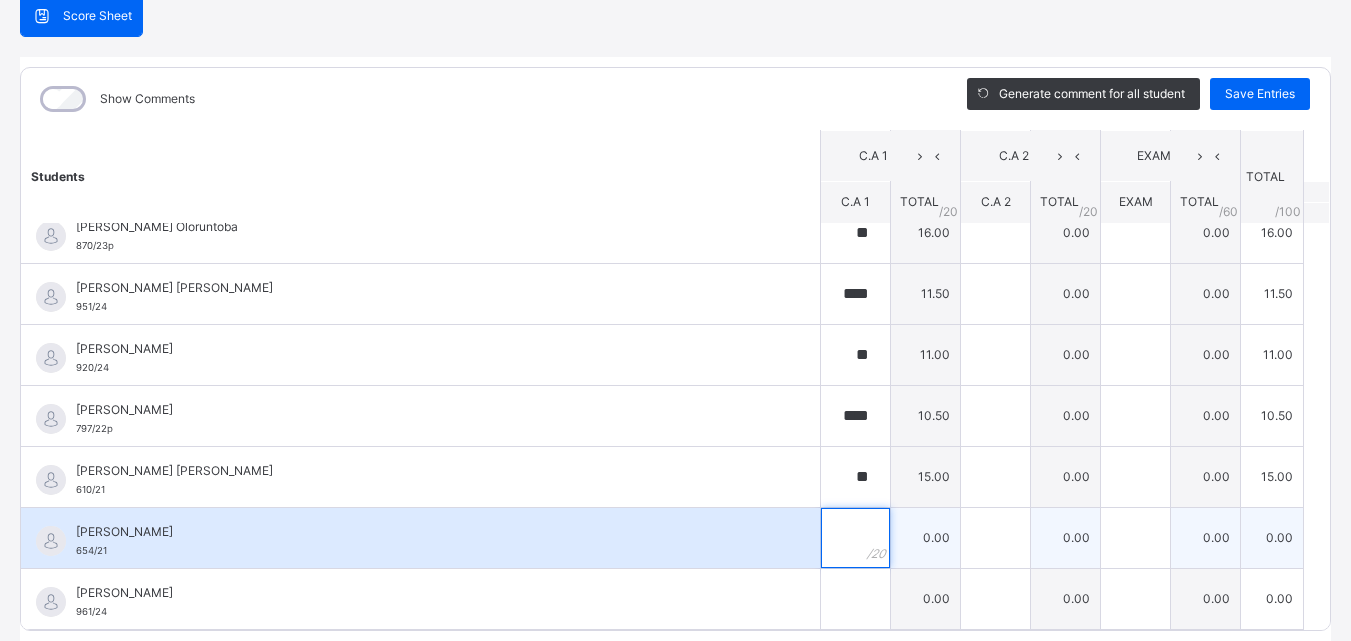 click at bounding box center [855, 538] 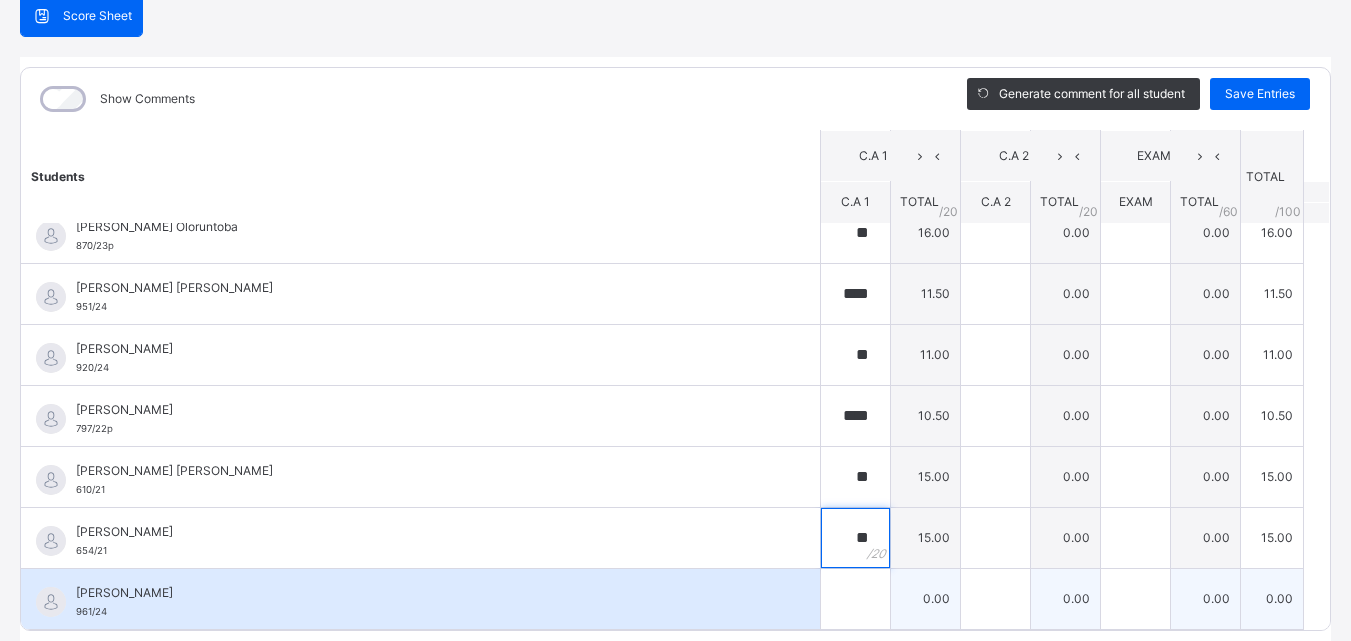 type on "**" 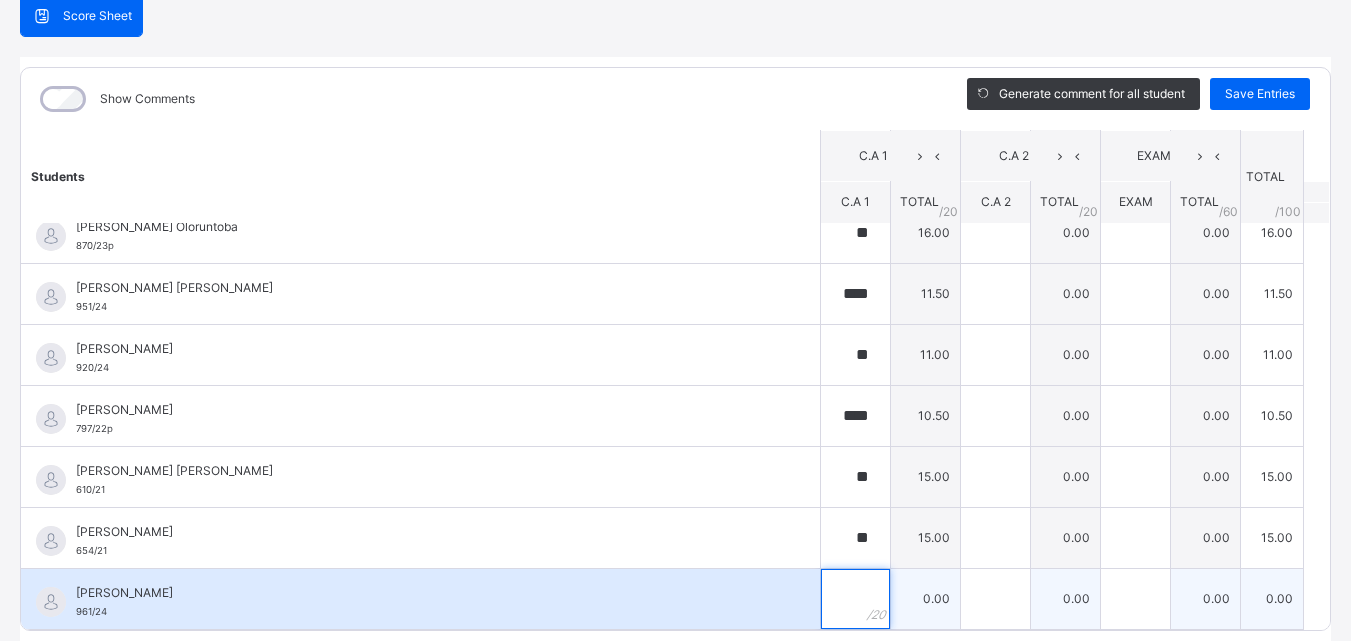 click at bounding box center (855, 599) 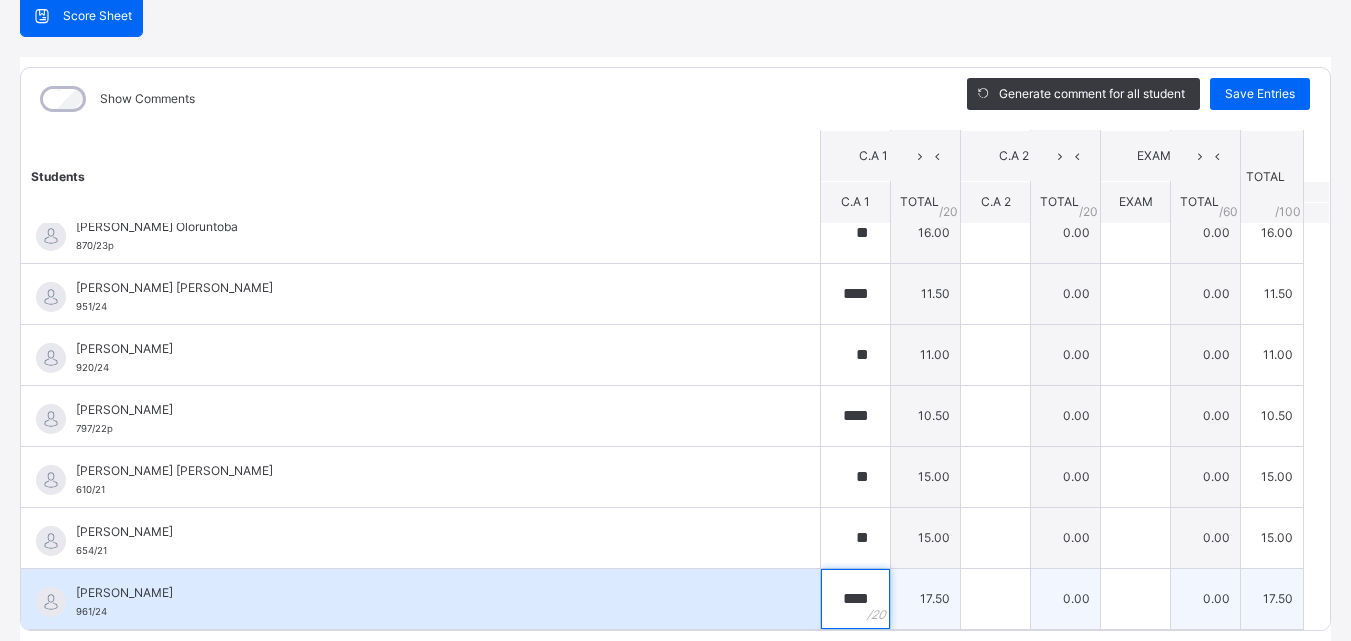 type on "****" 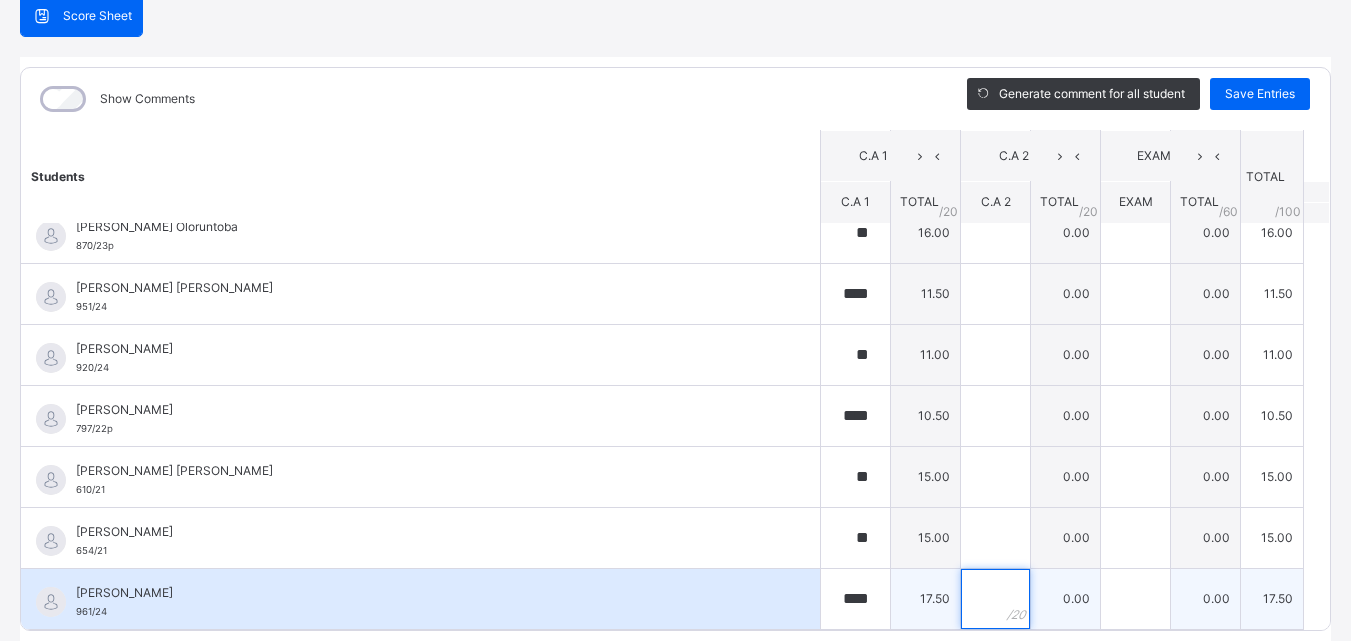 click at bounding box center (995, 599) 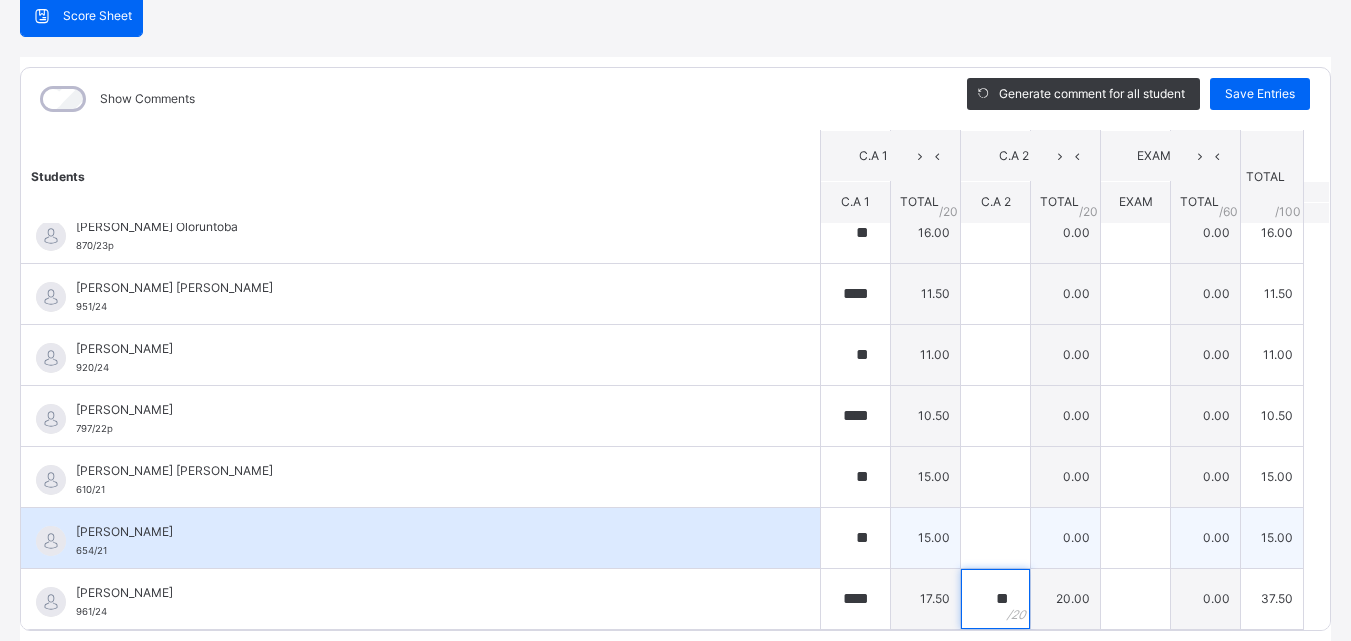 type on "**" 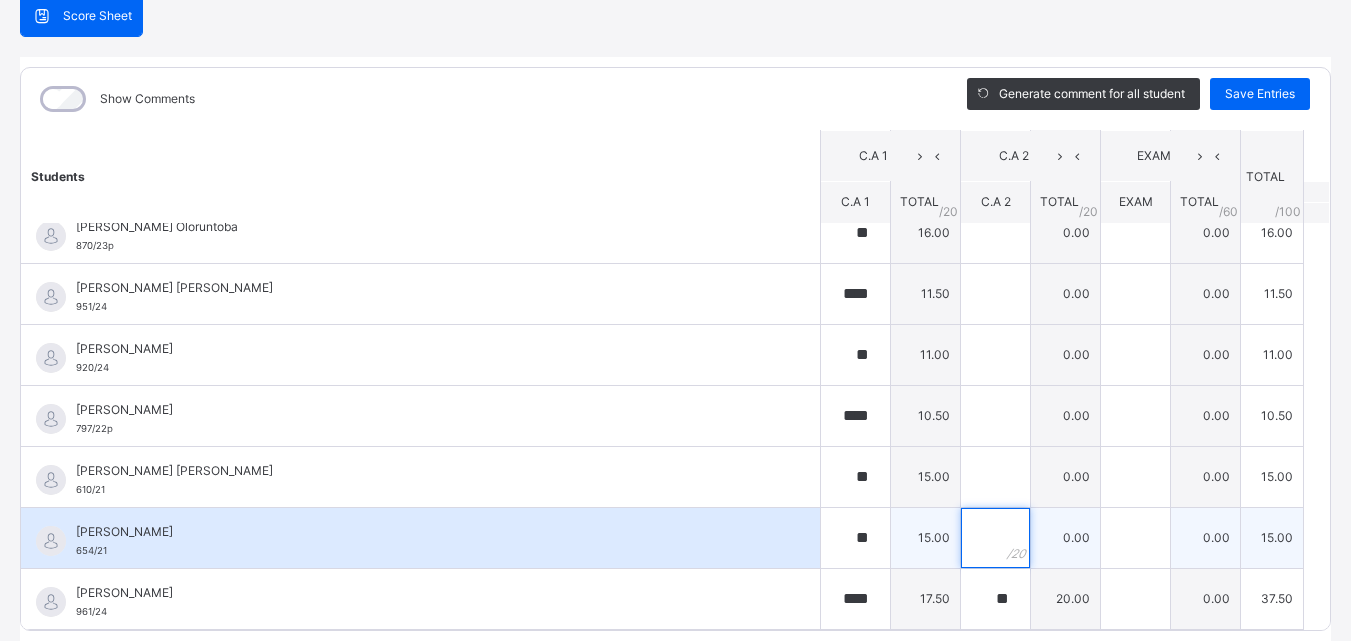 click at bounding box center [995, 538] 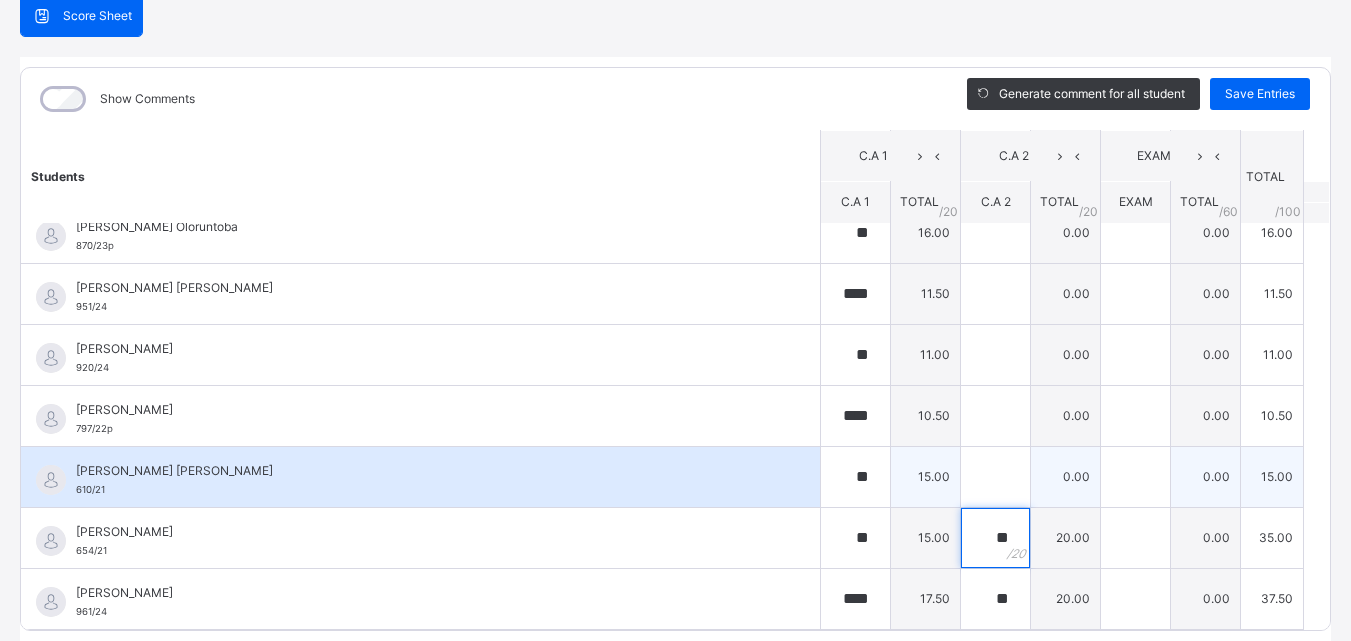 type on "**" 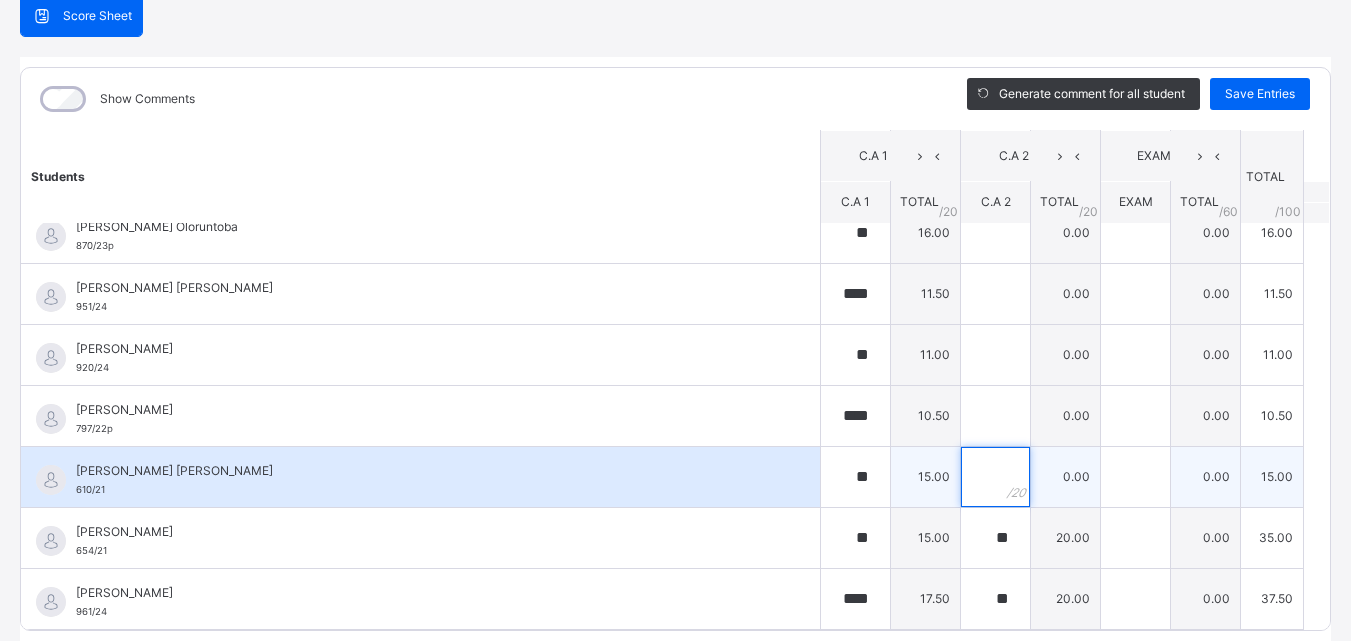 click at bounding box center (995, 477) 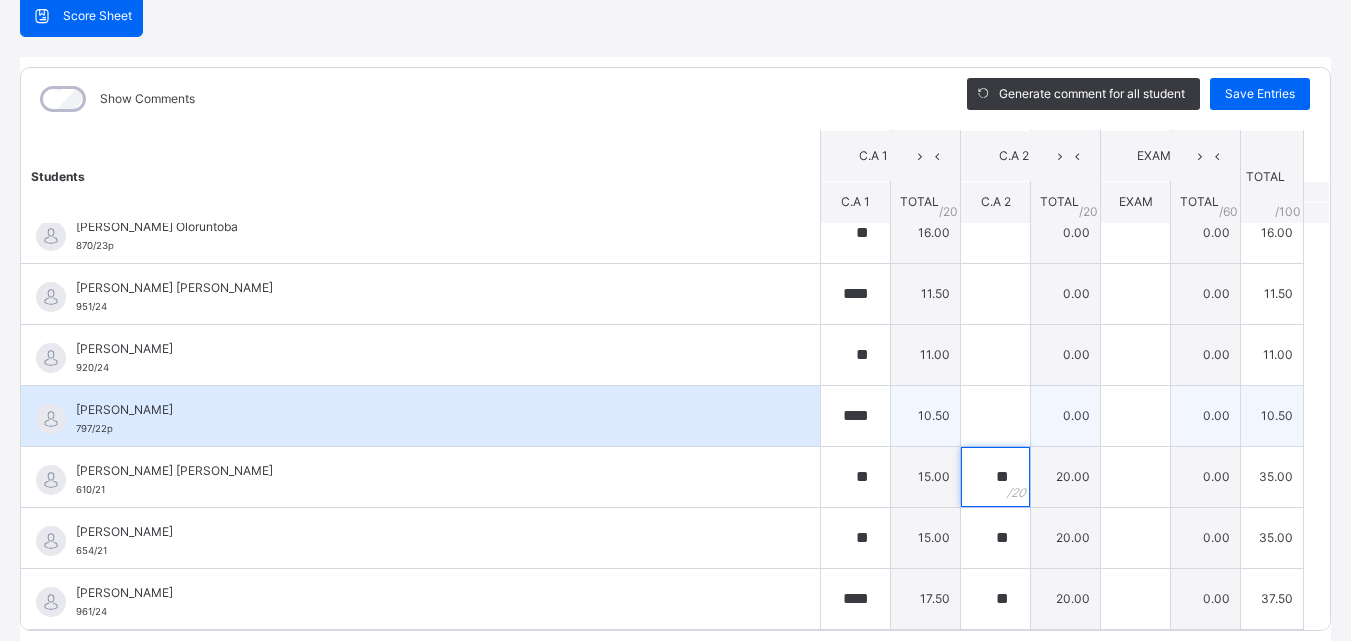 type on "**" 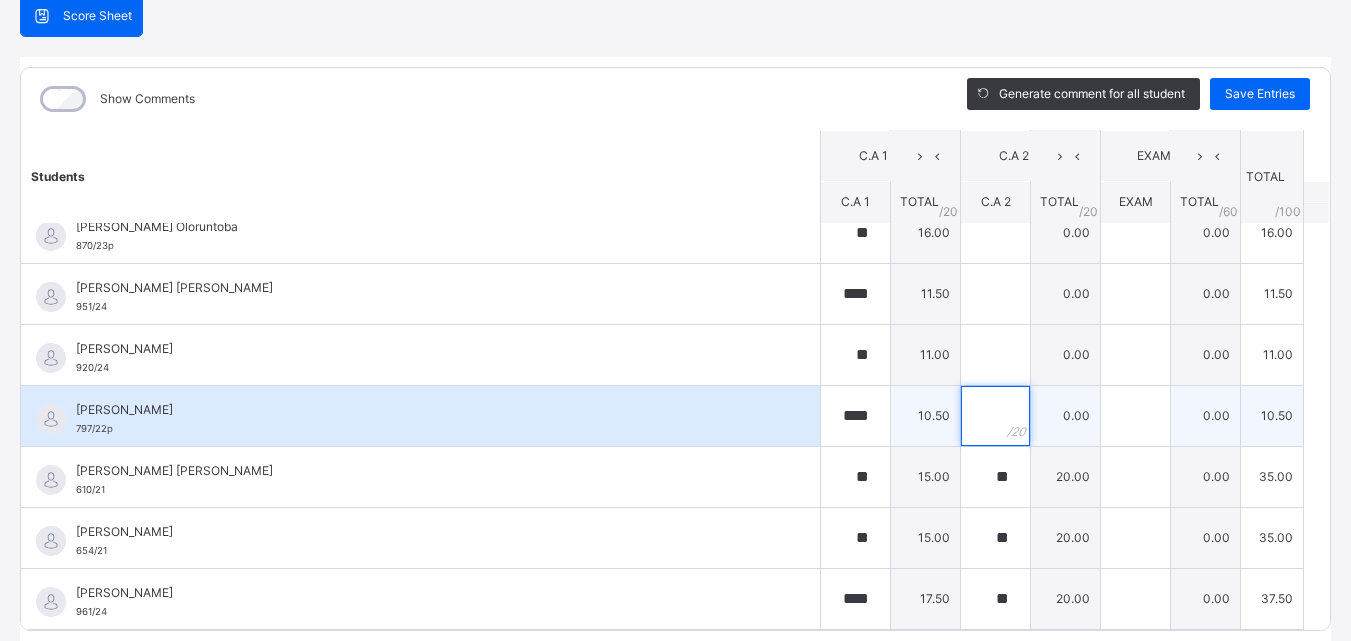 click at bounding box center [995, 416] 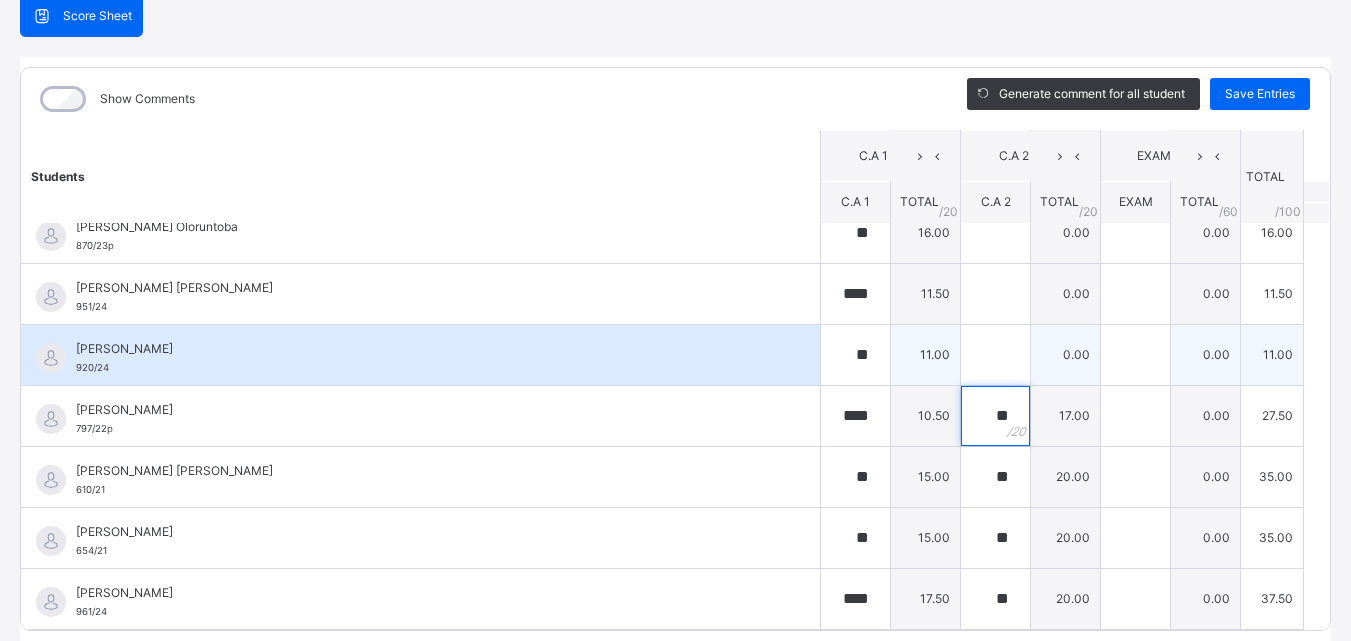 type on "**" 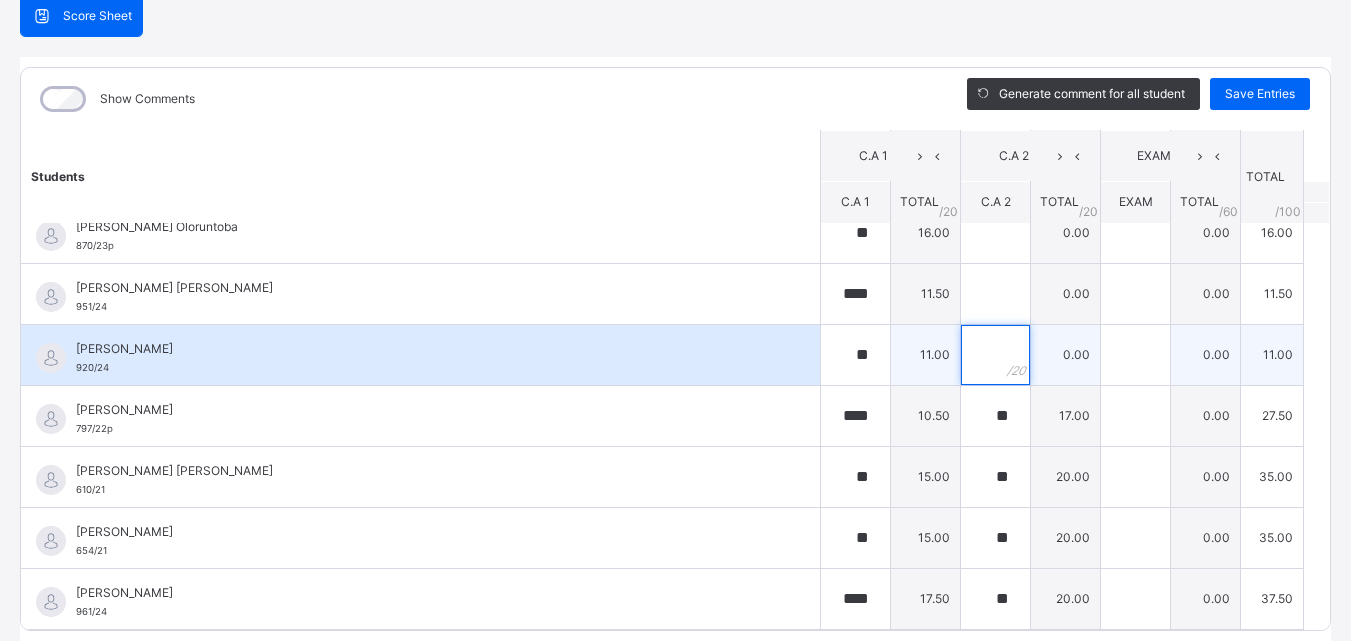 click at bounding box center [995, 355] 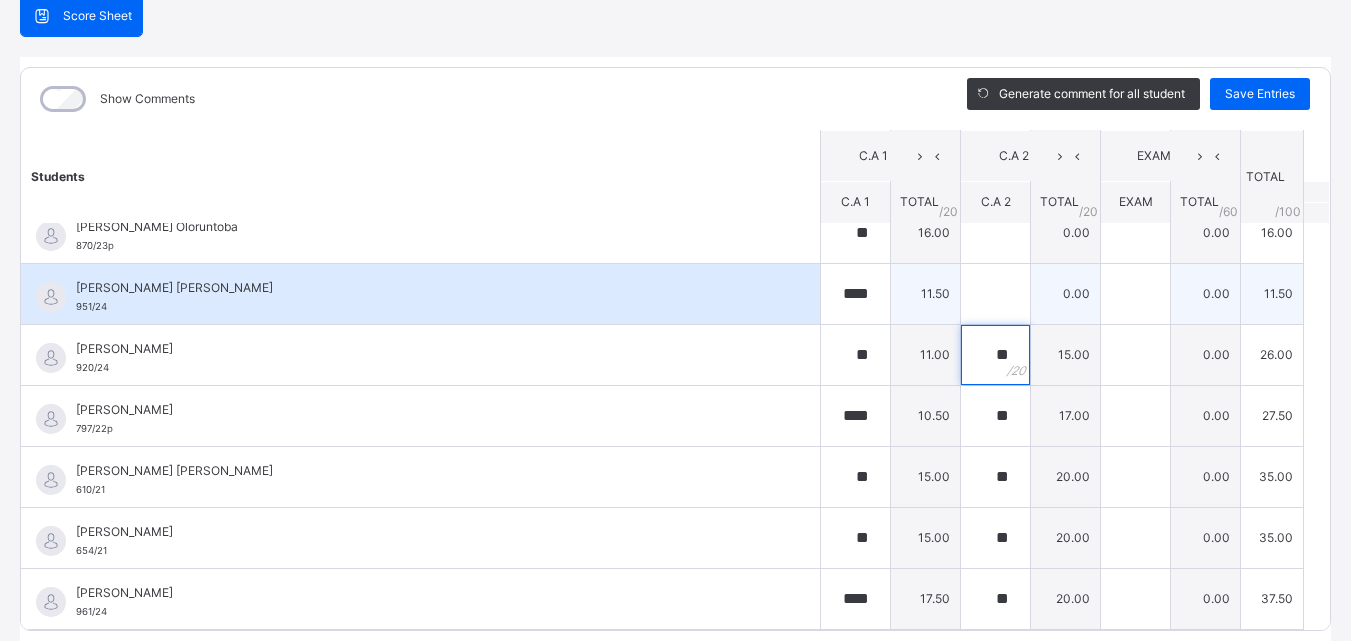 type on "**" 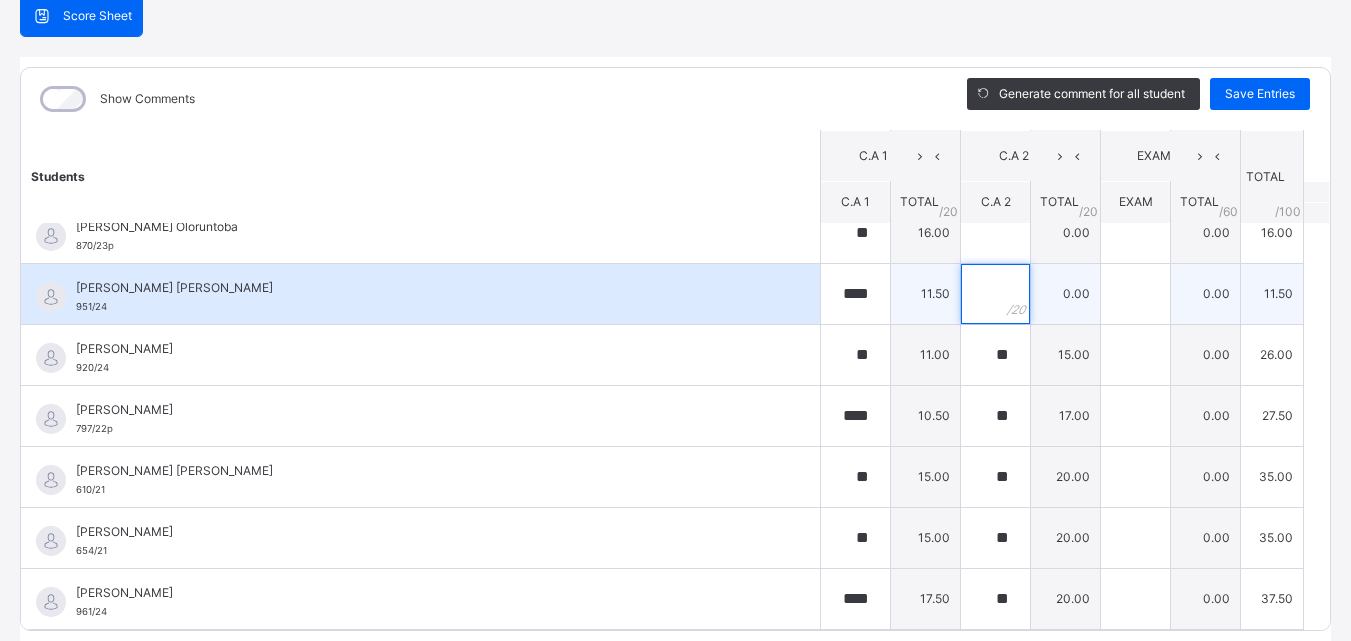 click at bounding box center (995, 294) 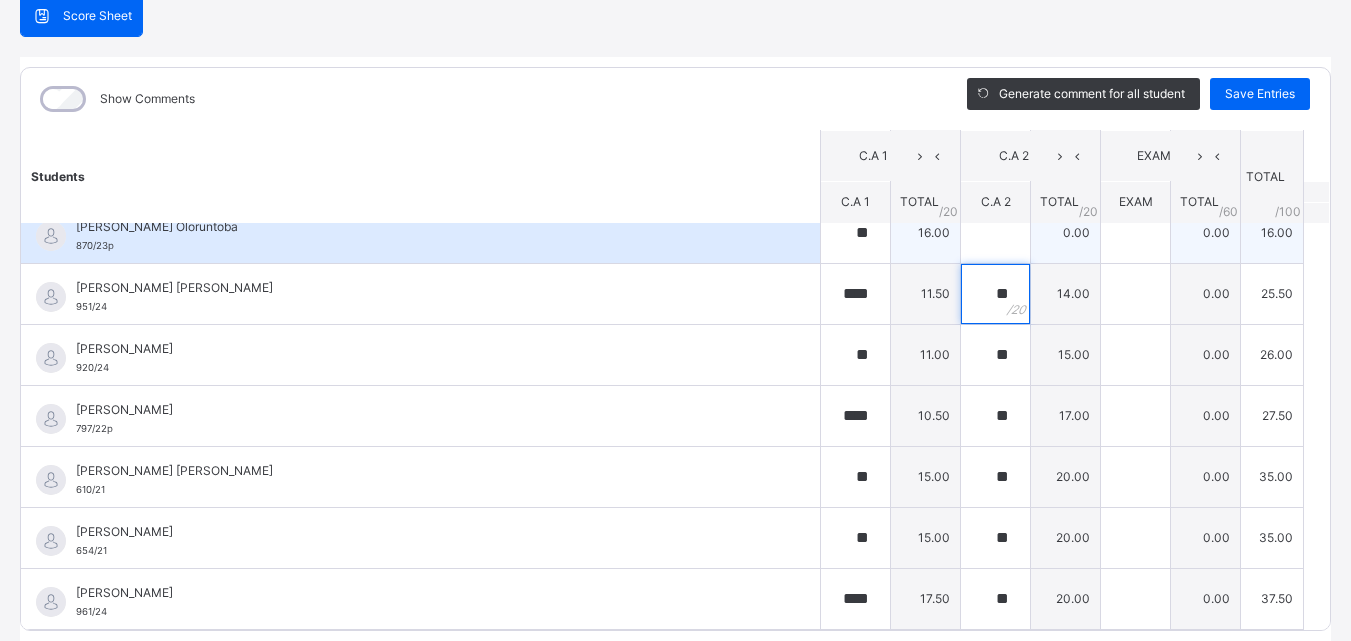 type on "**" 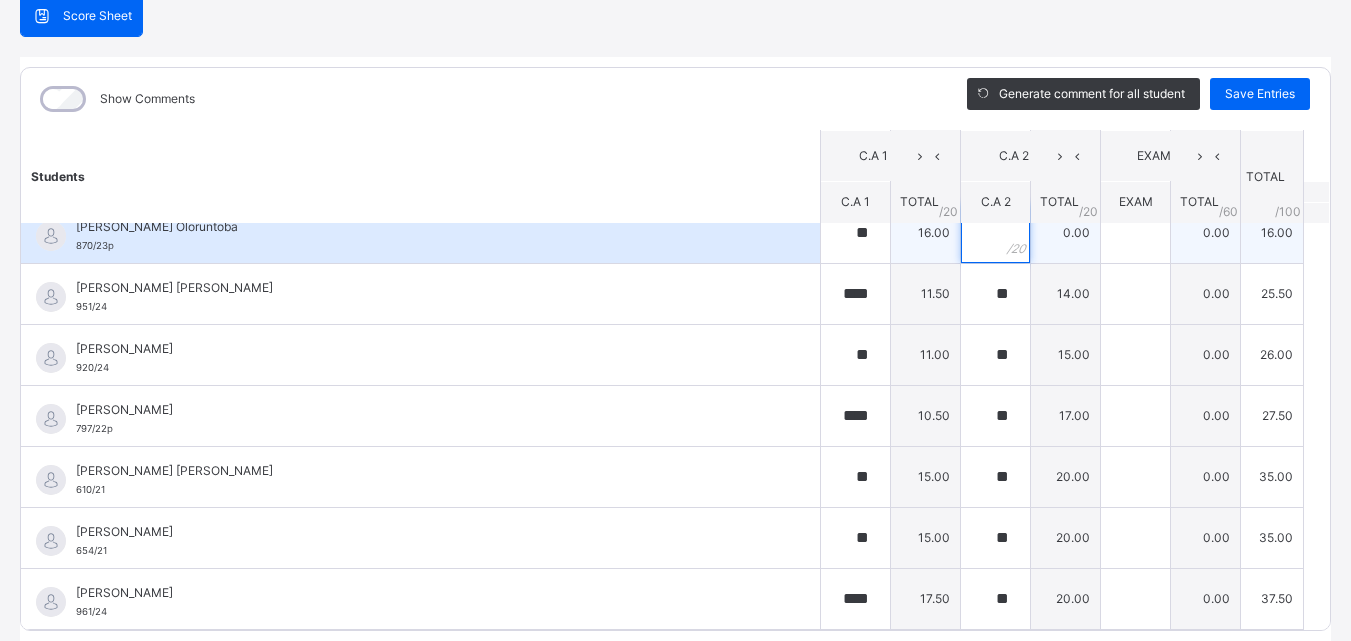 click at bounding box center (995, 233) 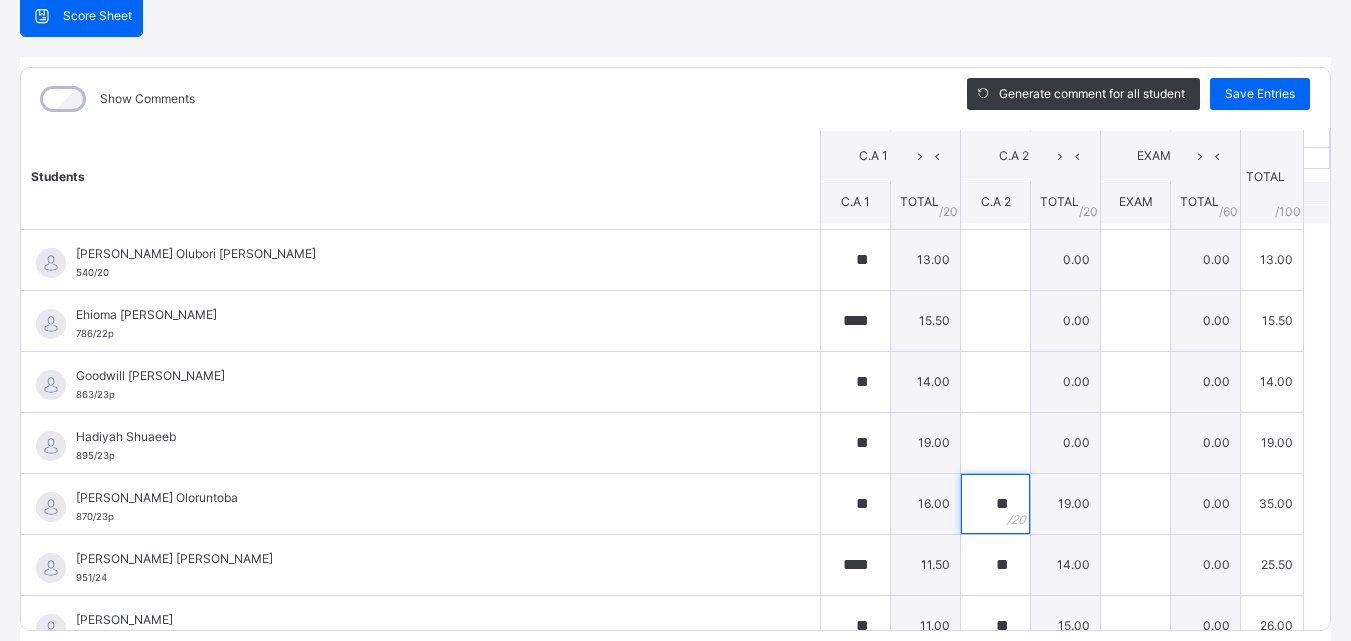 scroll, scrollTop: 53, scrollLeft: 0, axis: vertical 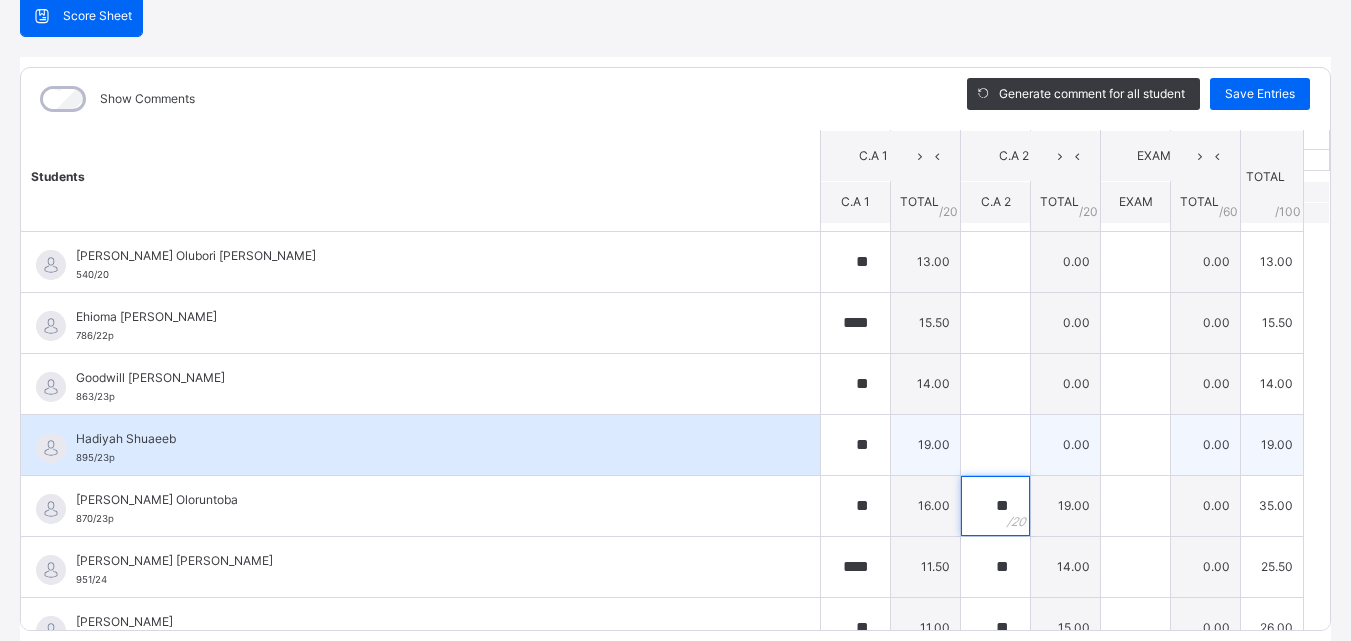 type on "**" 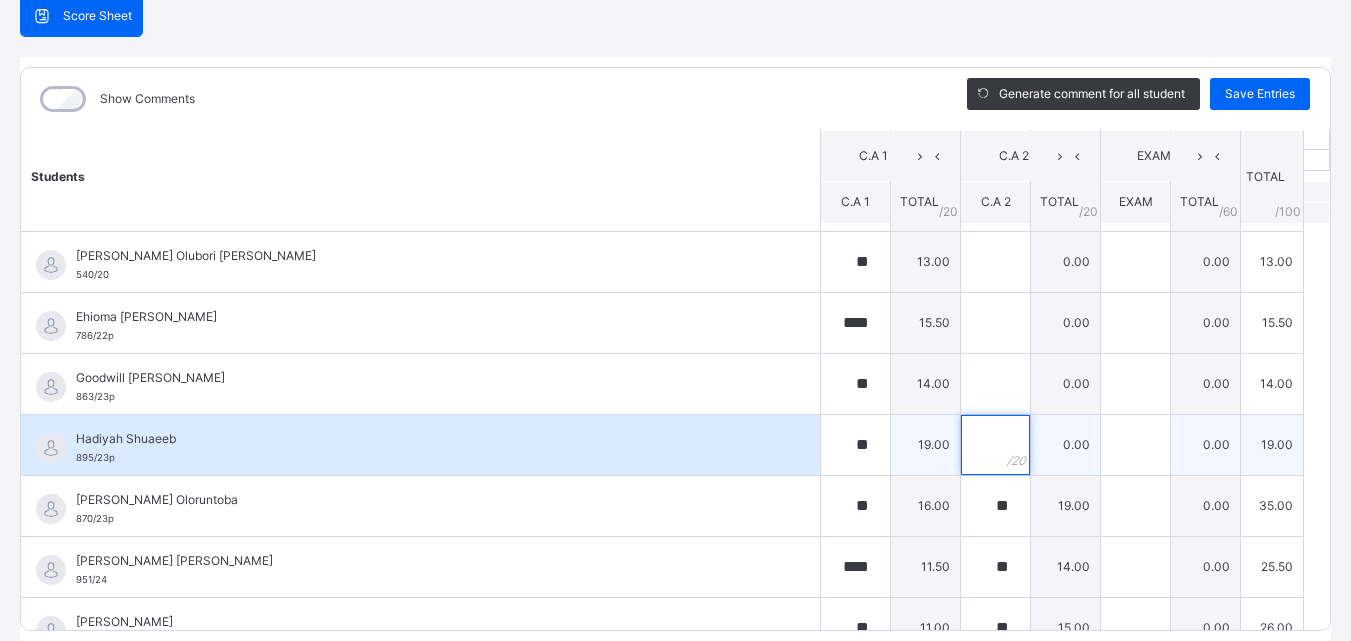 click at bounding box center [995, 445] 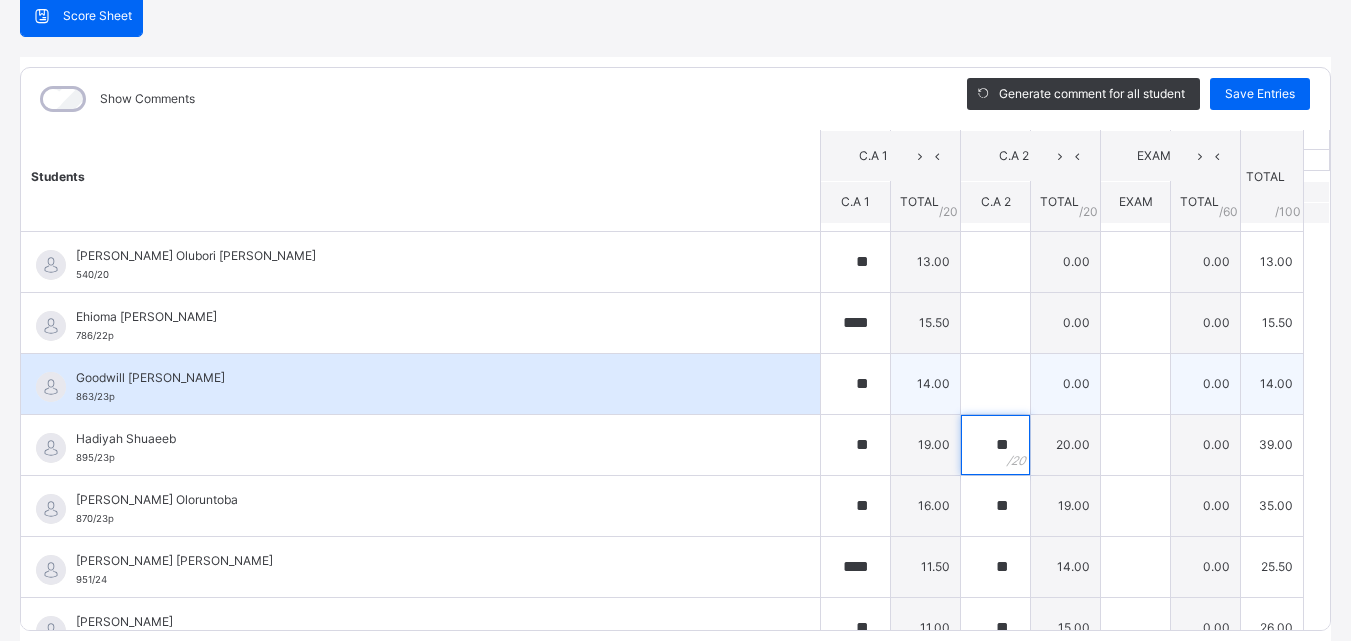 type on "**" 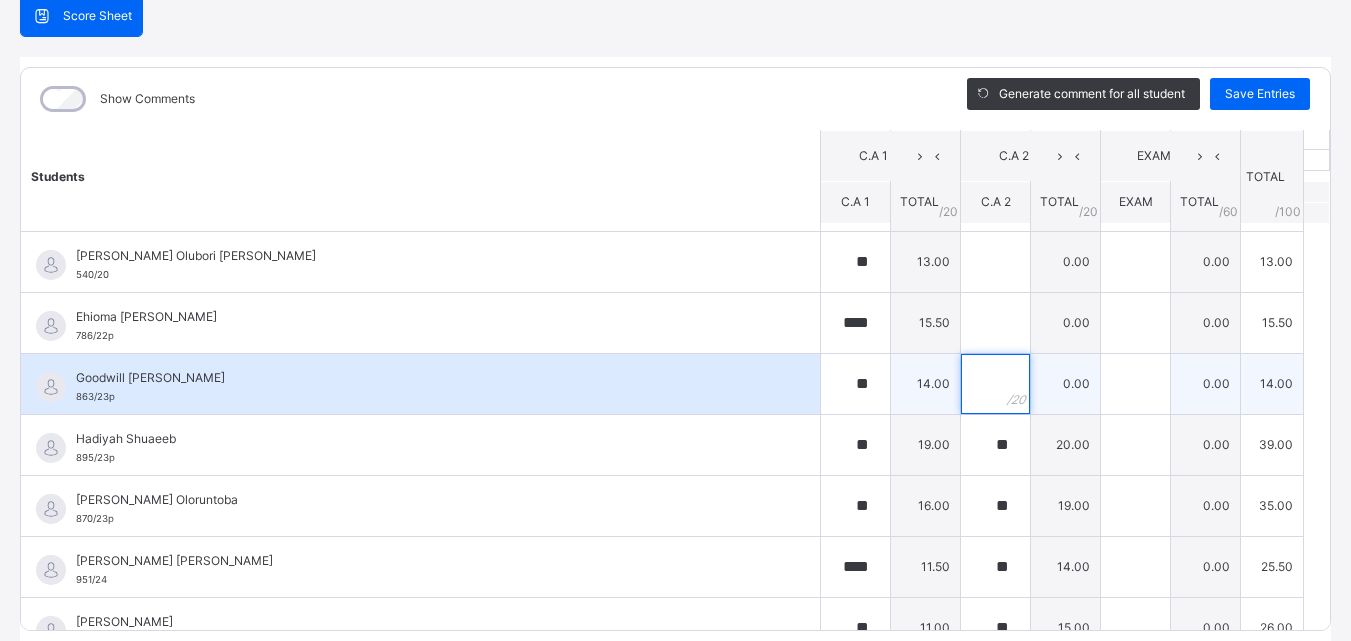 click at bounding box center (995, 384) 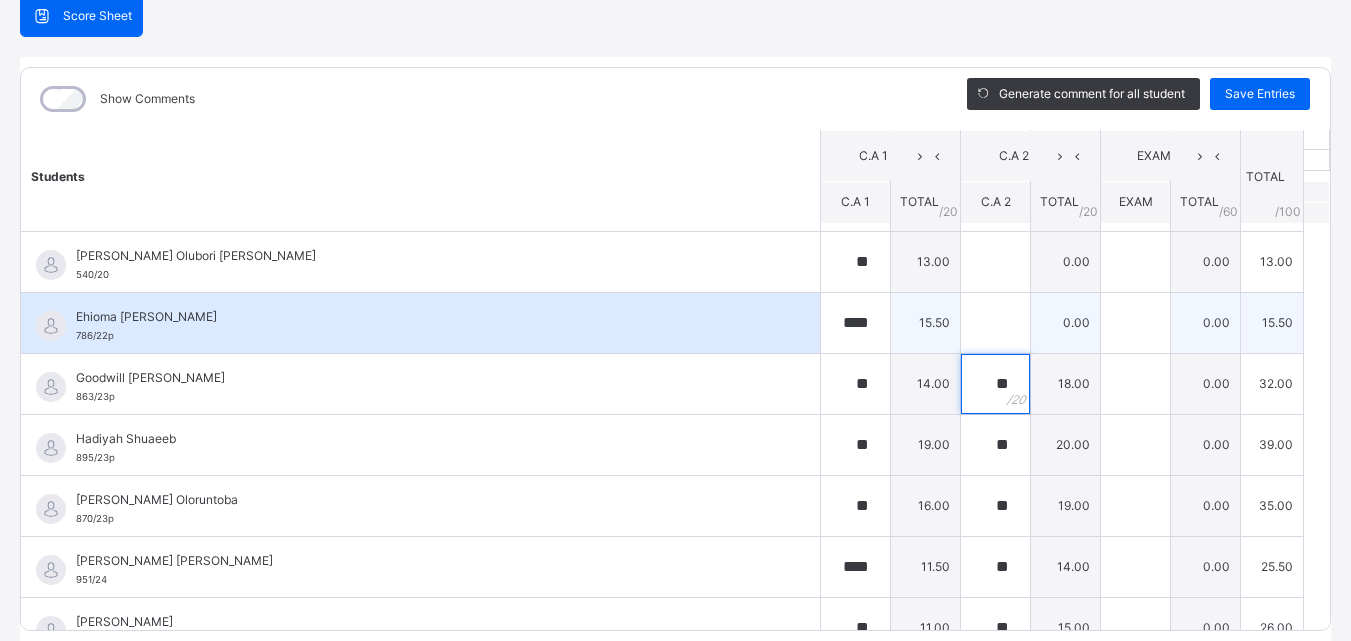 type on "**" 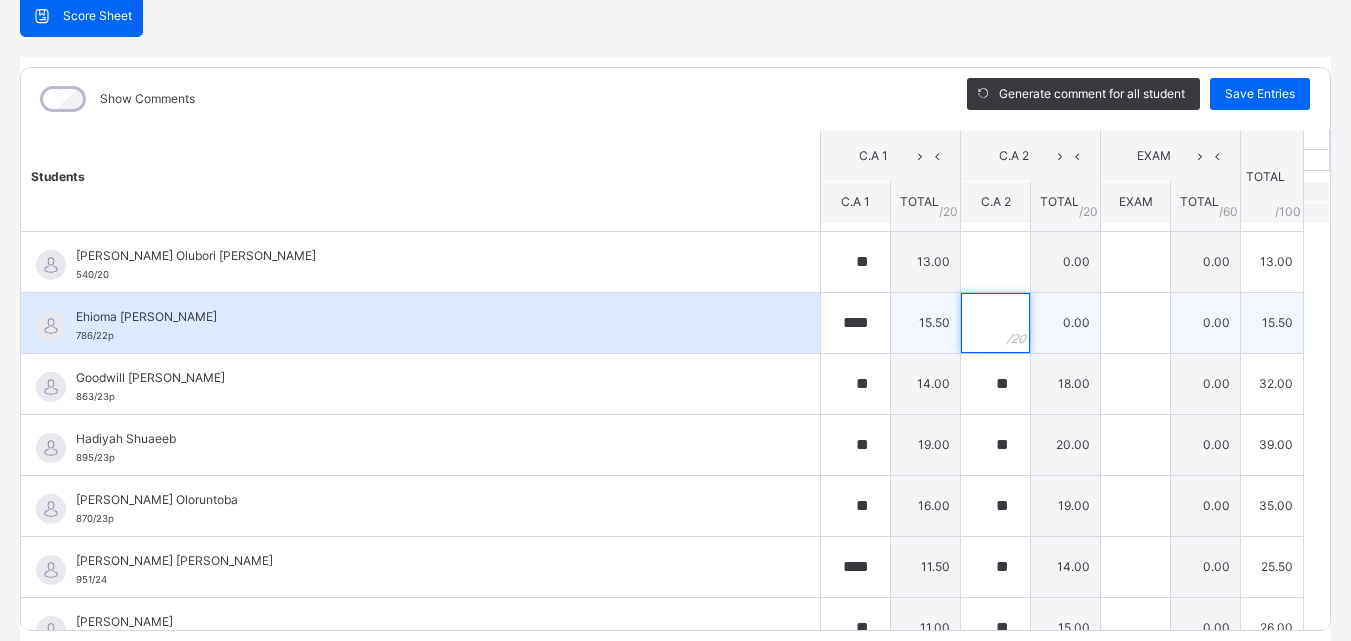 click at bounding box center [995, 323] 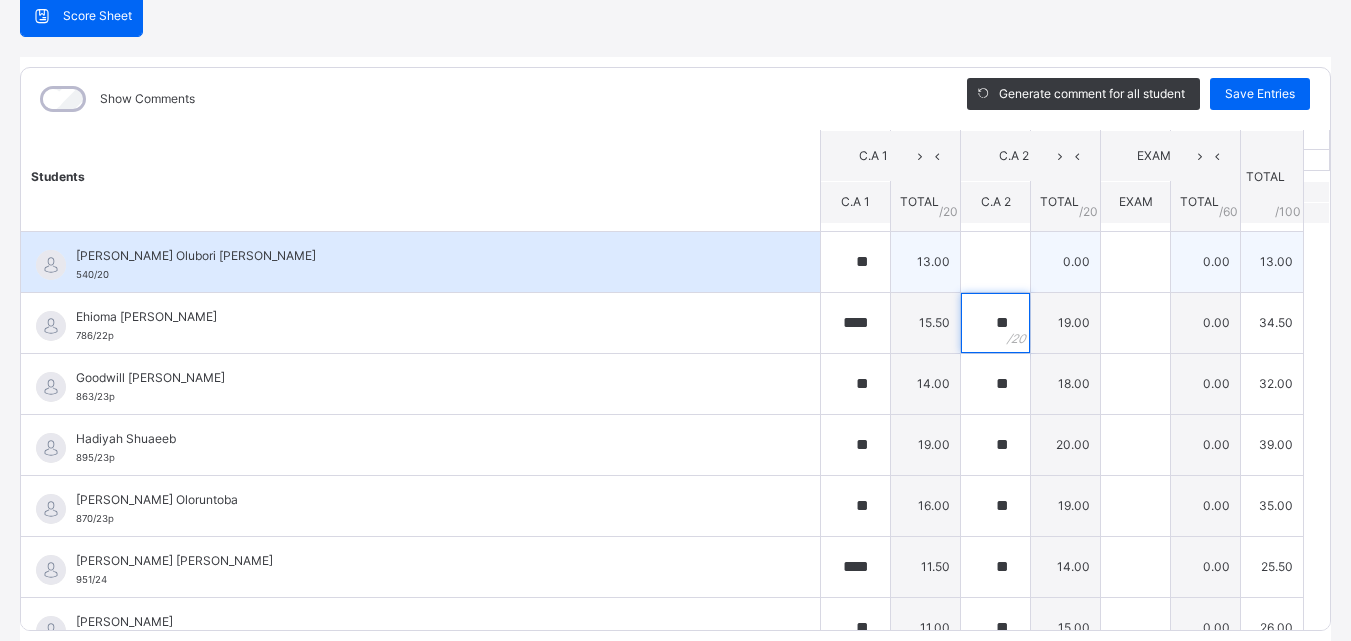 type on "**" 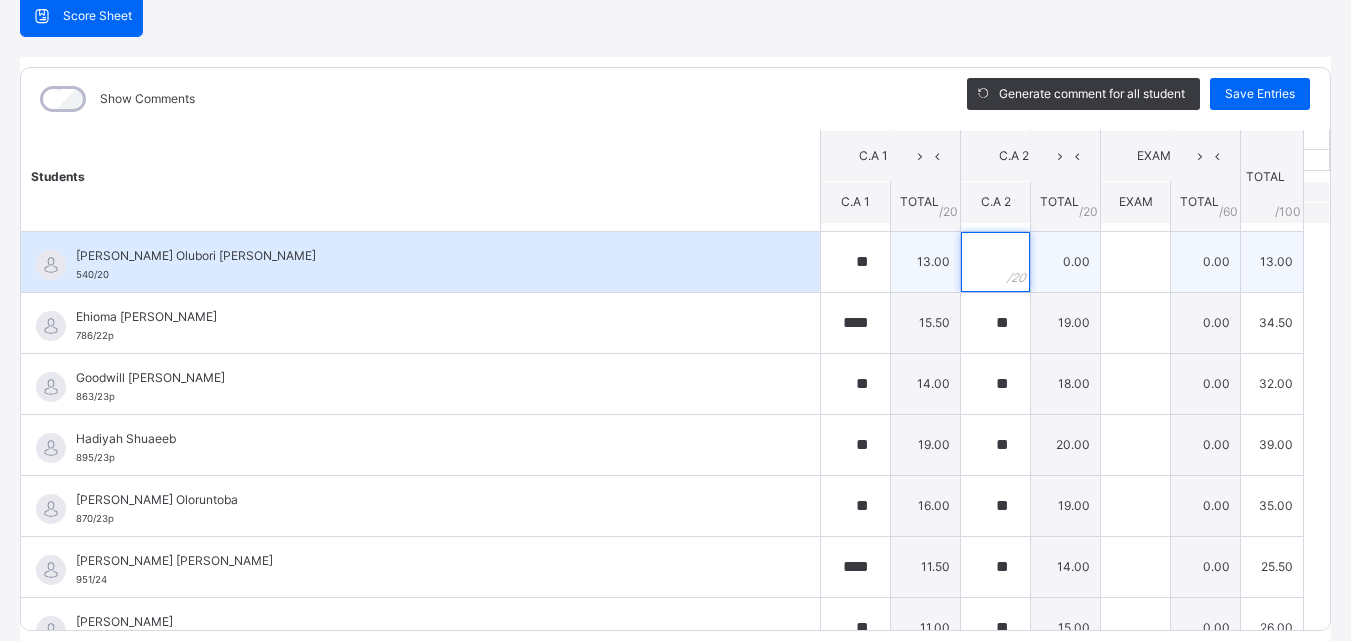click at bounding box center (995, 262) 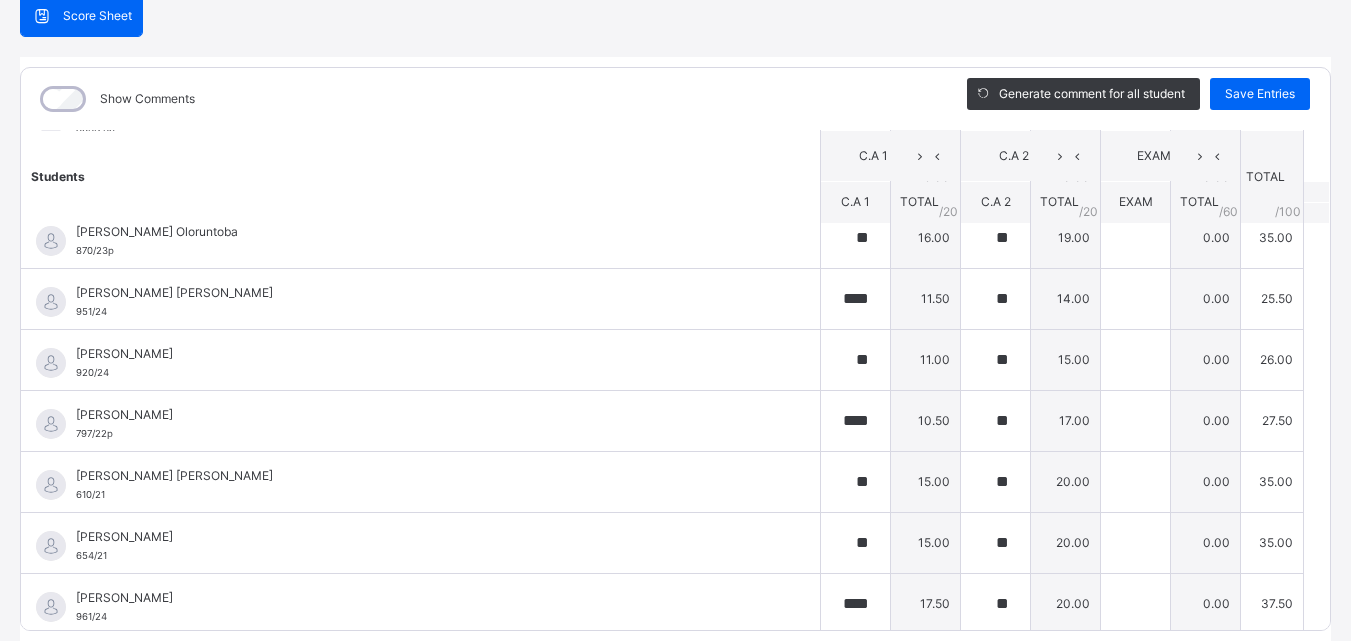 scroll, scrollTop: 326, scrollLeft: 0, axis: vertical 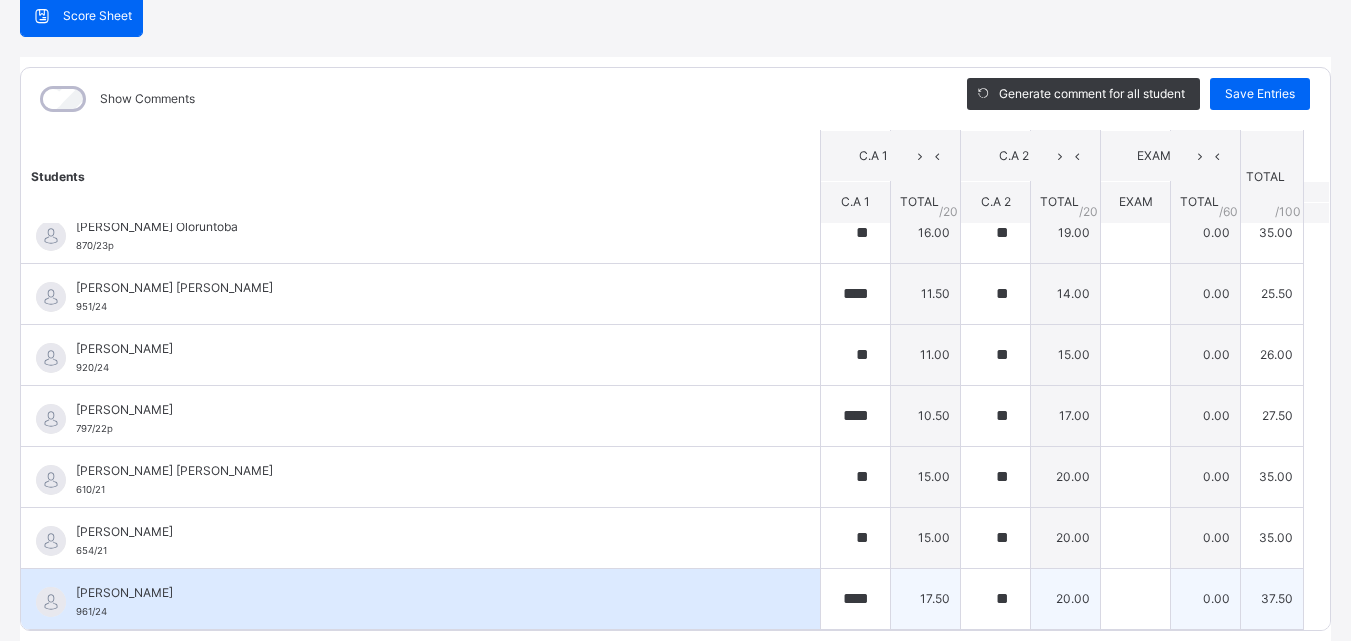 type on "**" 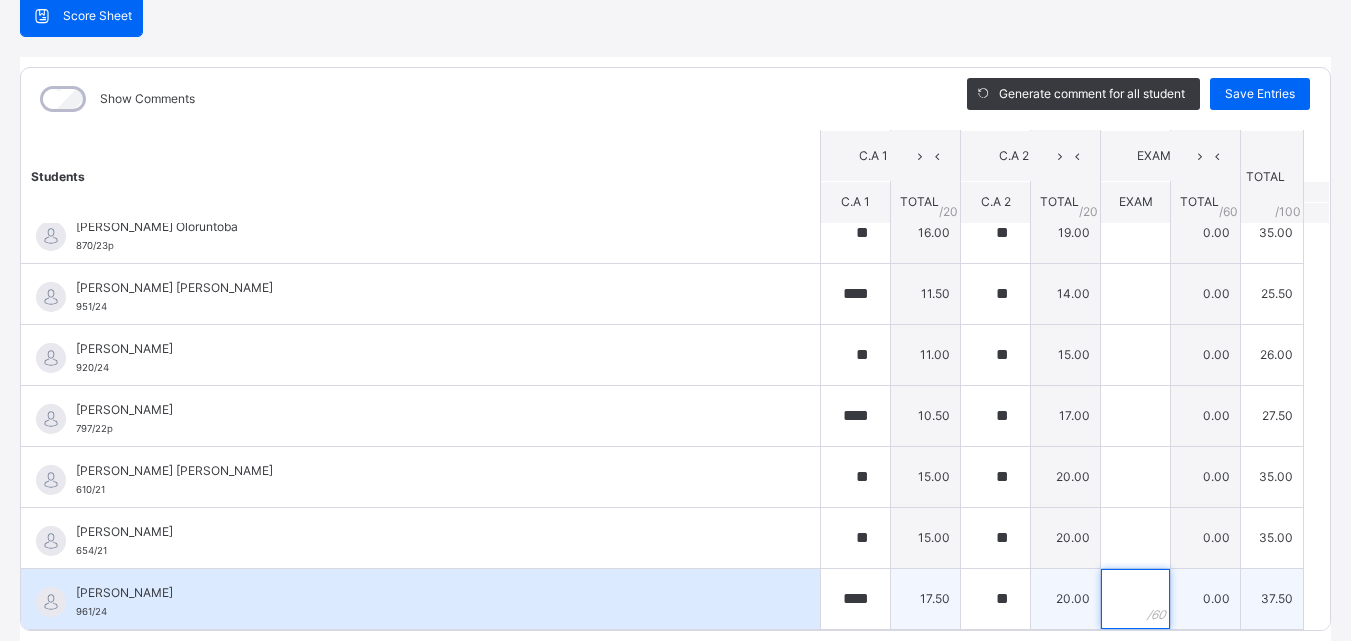click at bounding box center (1135, 599) 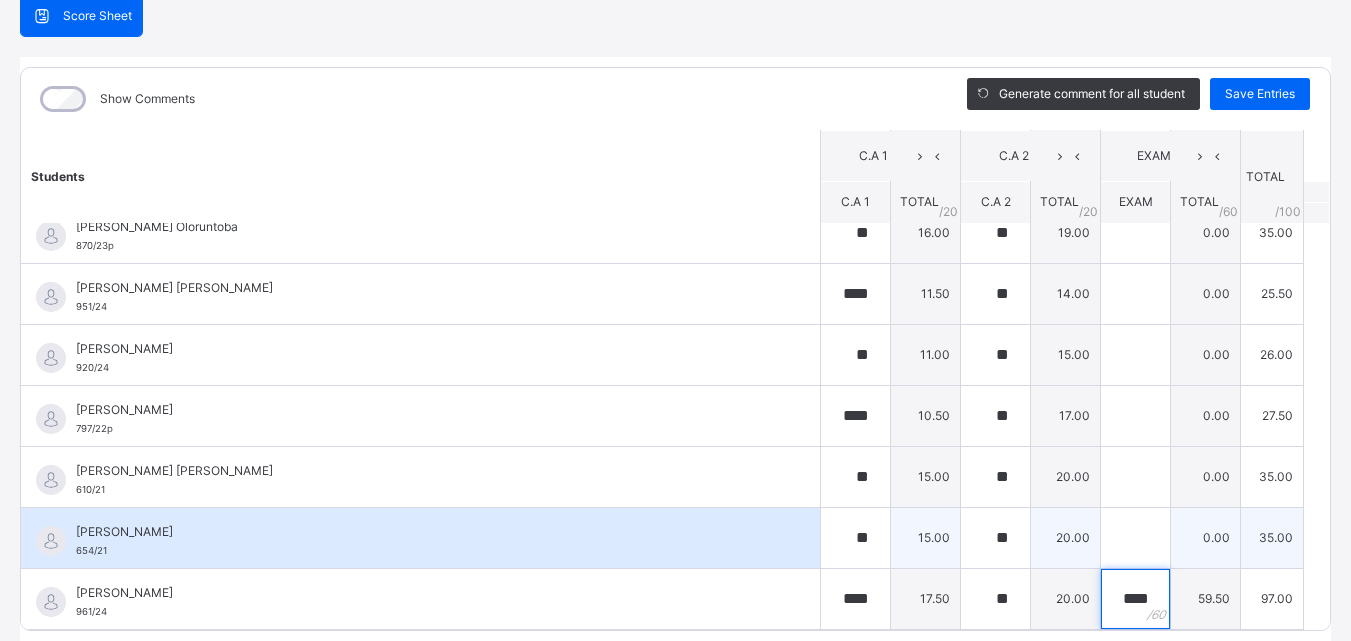 type on "****" 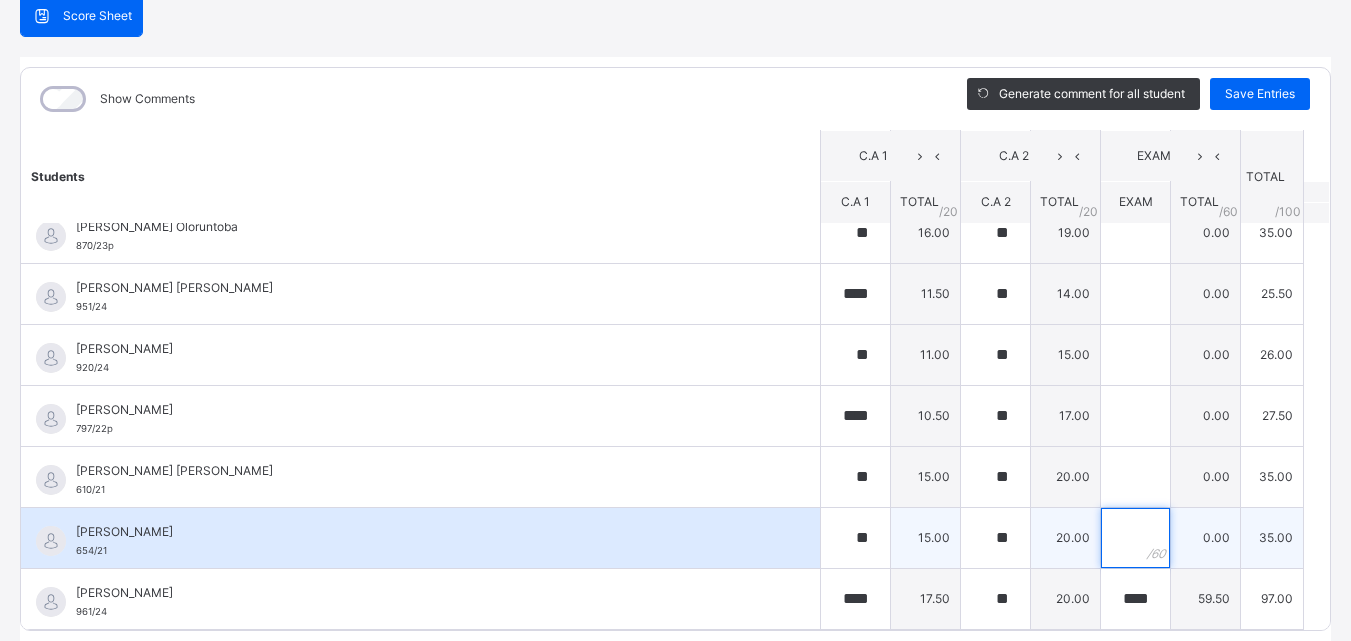click at bounding box center (1135, 538) 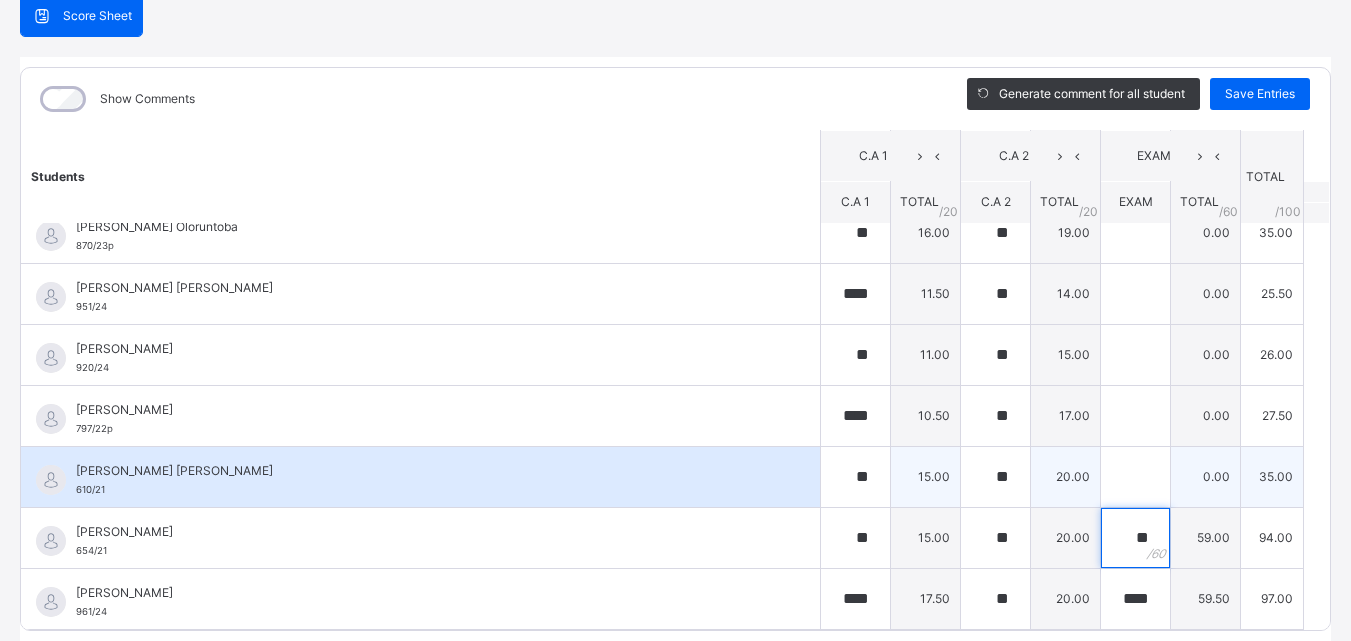 type on "**" 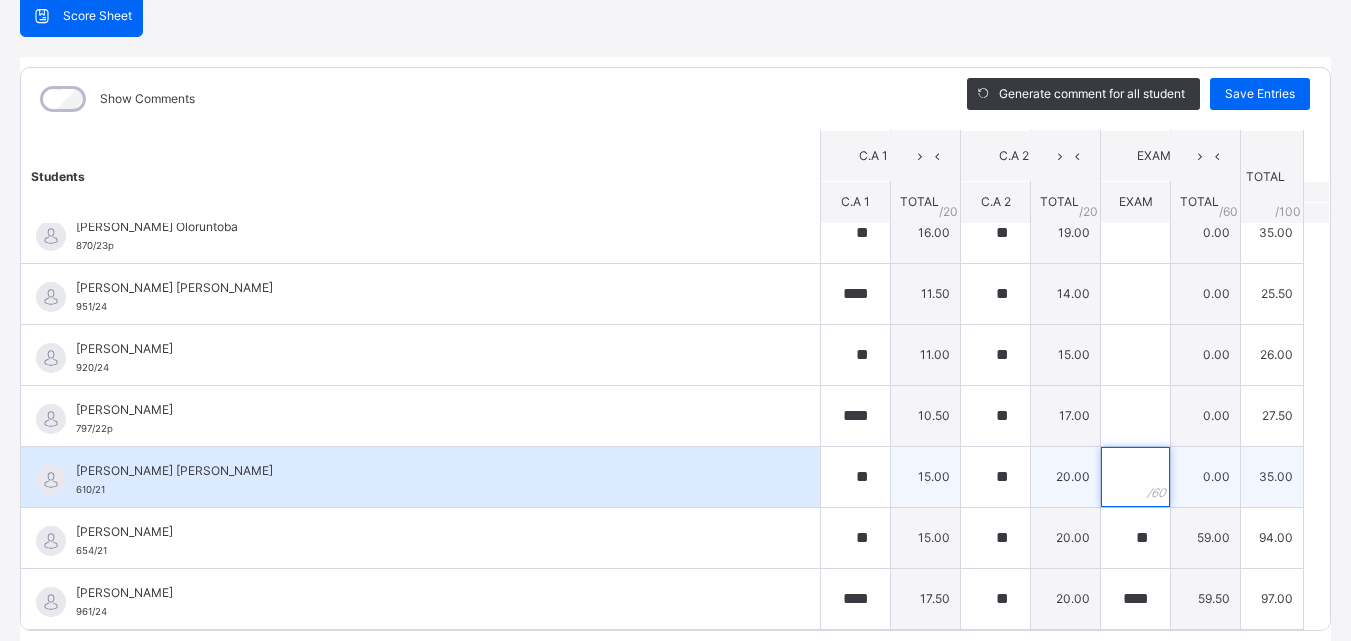 click at bounding box center (1135, 477) 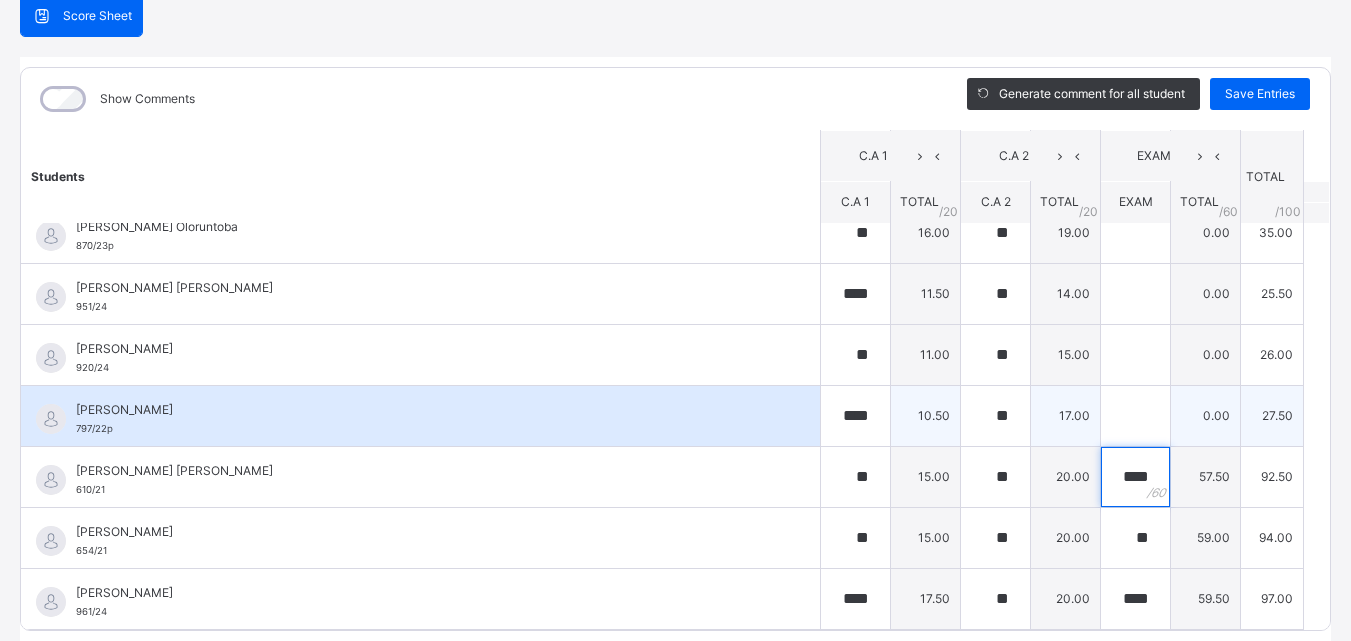 type on "****" 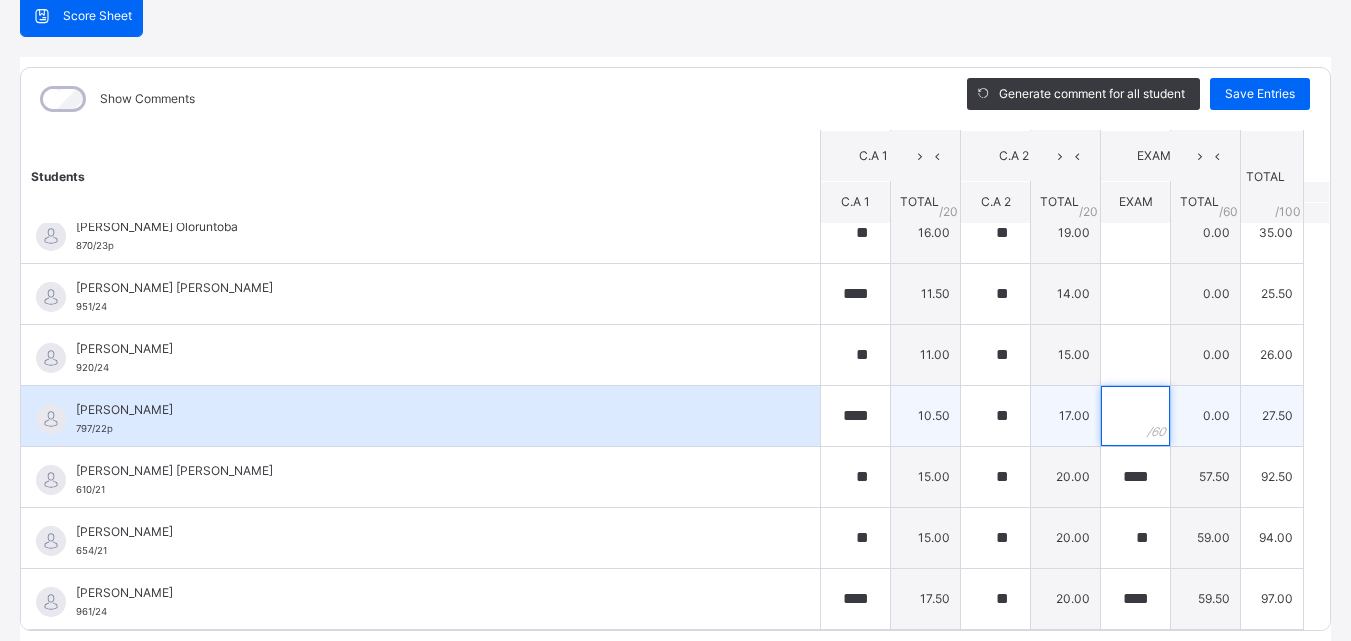 click at bounding box center [1135, 416] 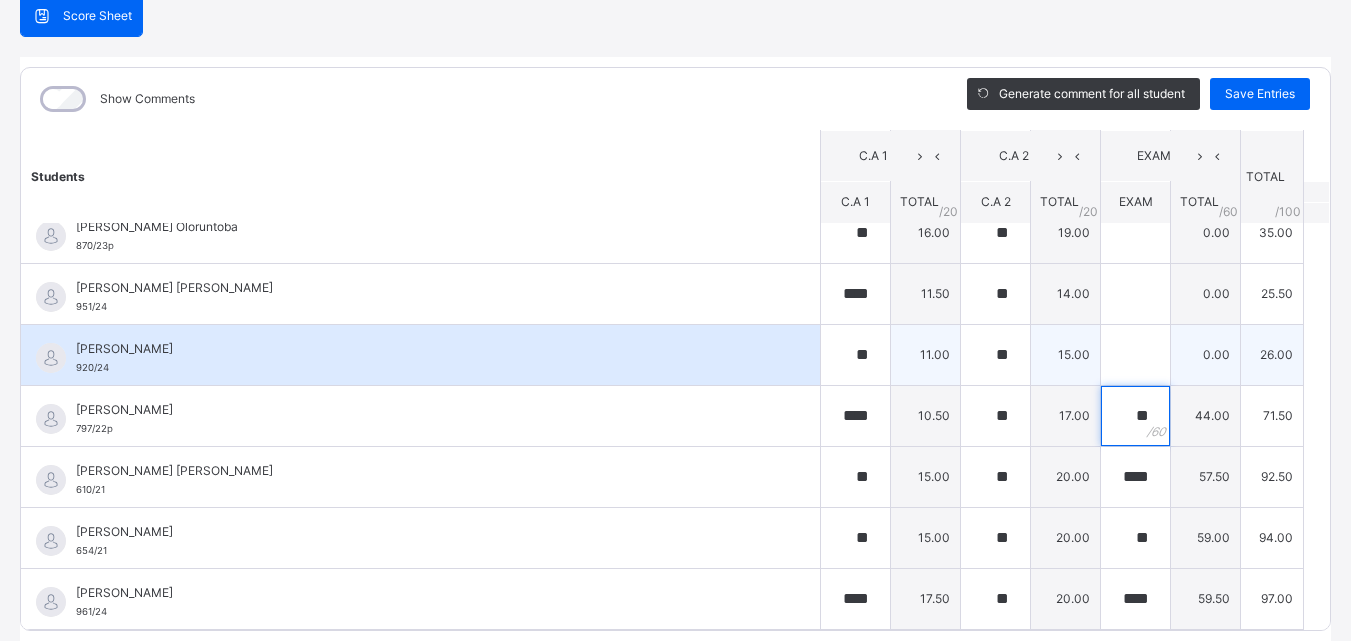 type on "**" 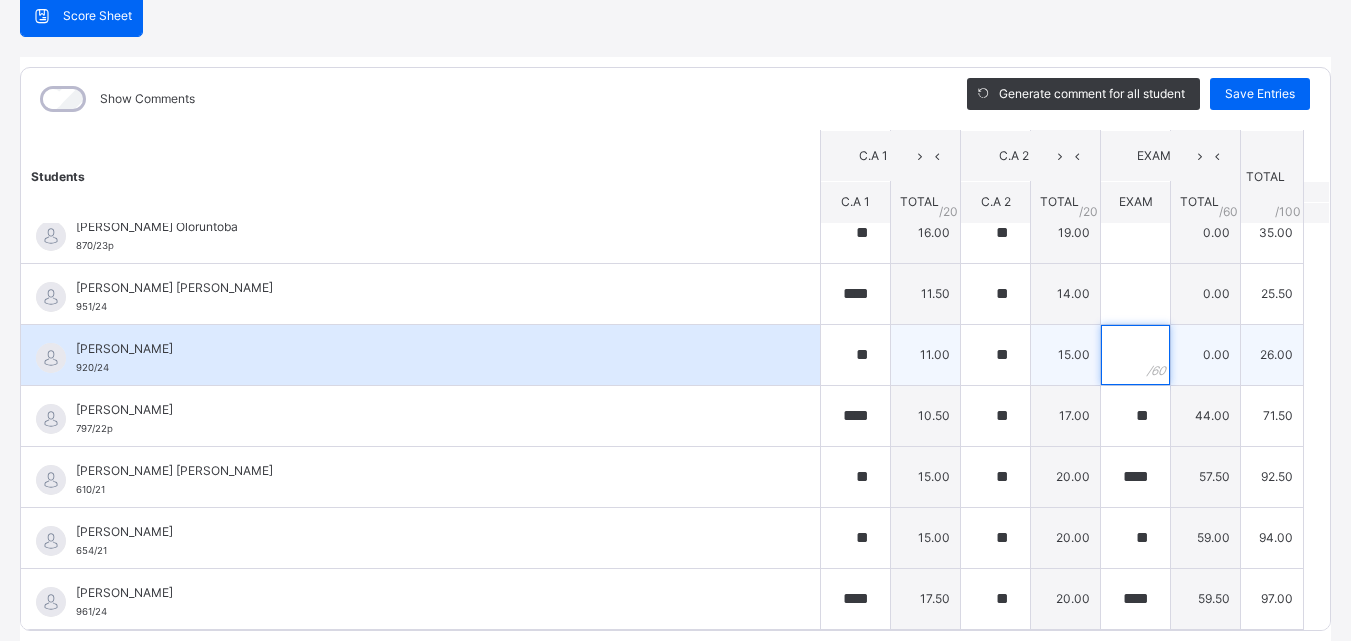 click at bounding box center (1135, 355) 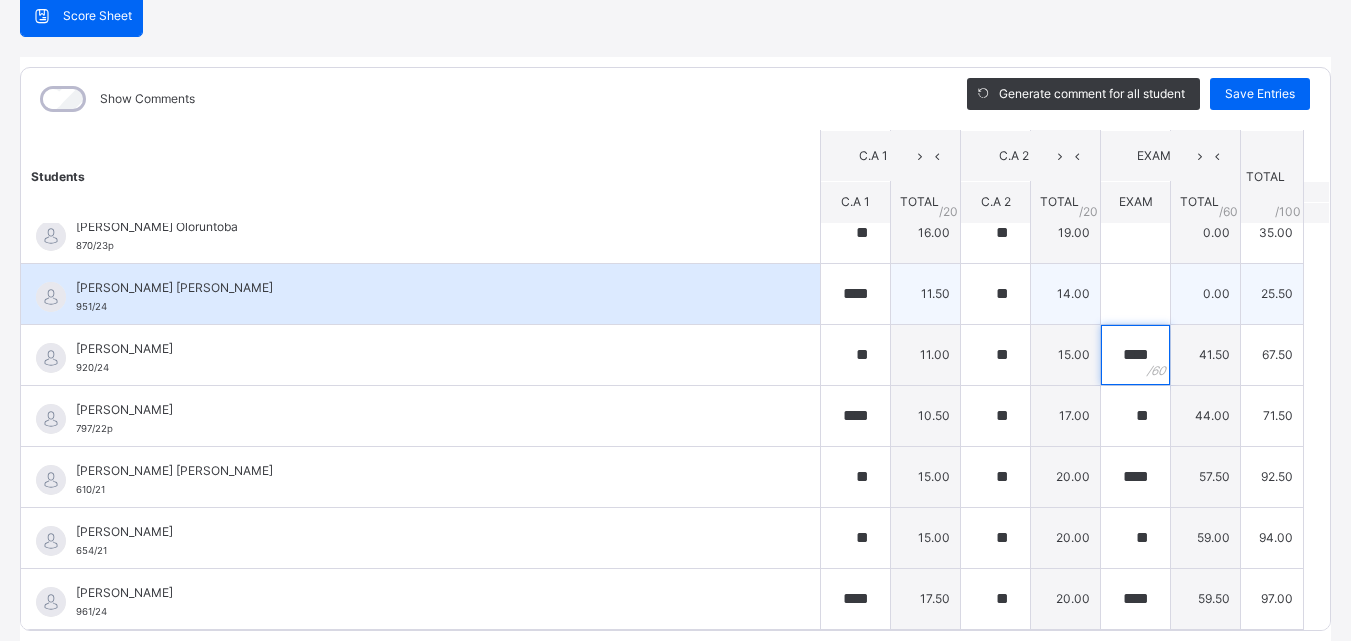type on "****" 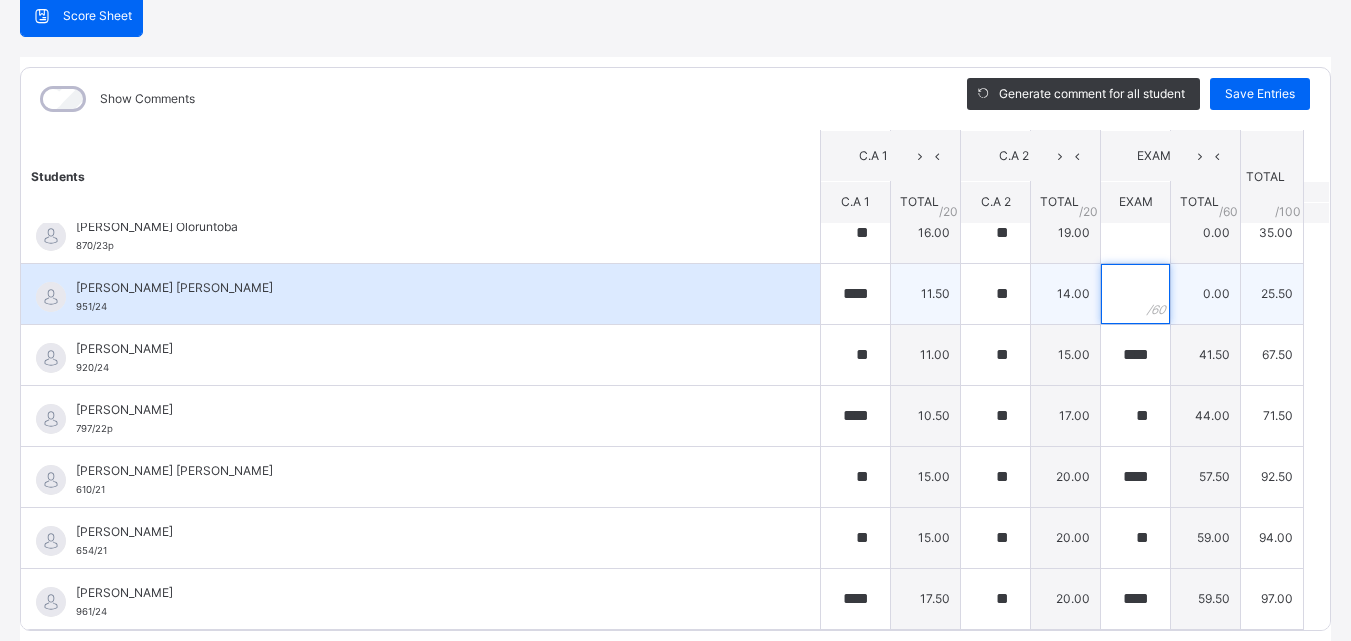 click at bounding box center (1135, 294) 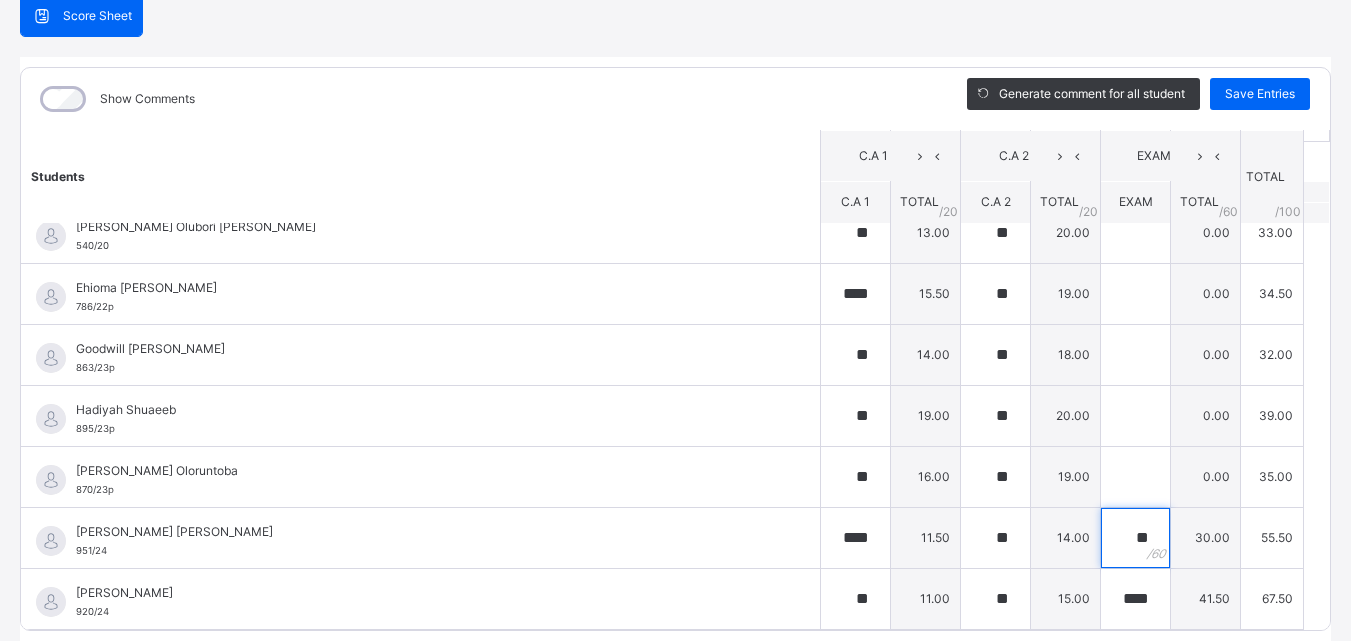 scroll, scrollTop: 68, scrollLeft: 0, axis: vertical 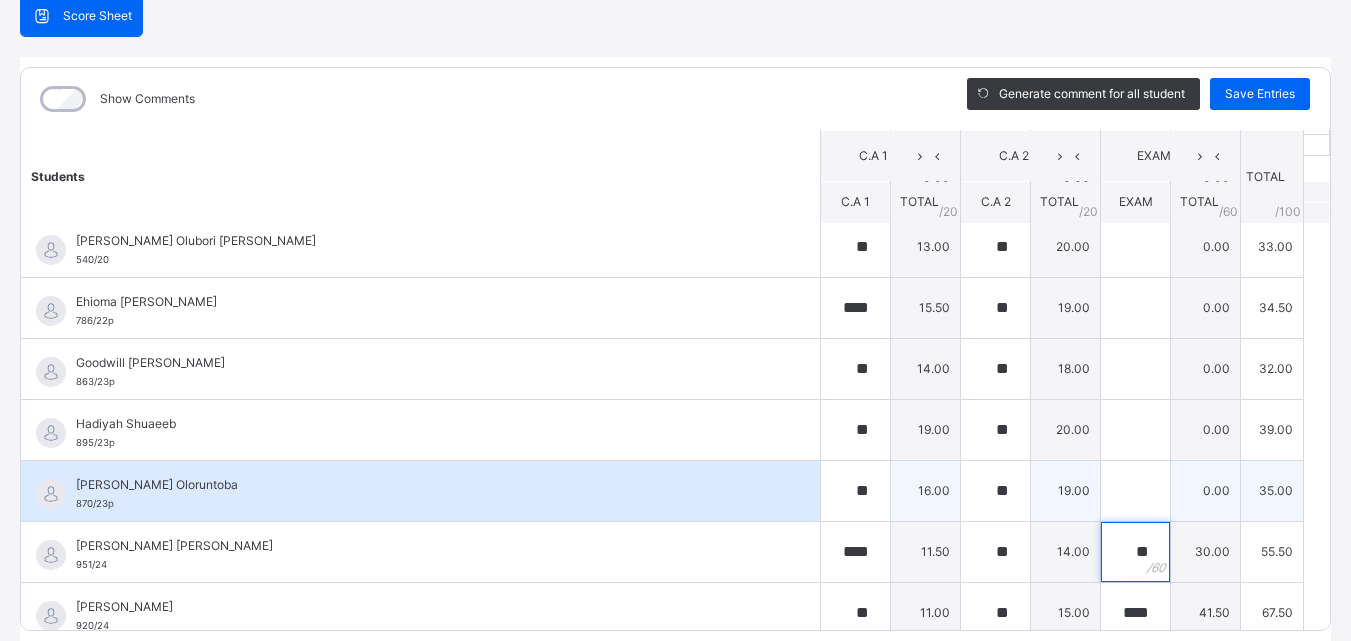 type on "**" 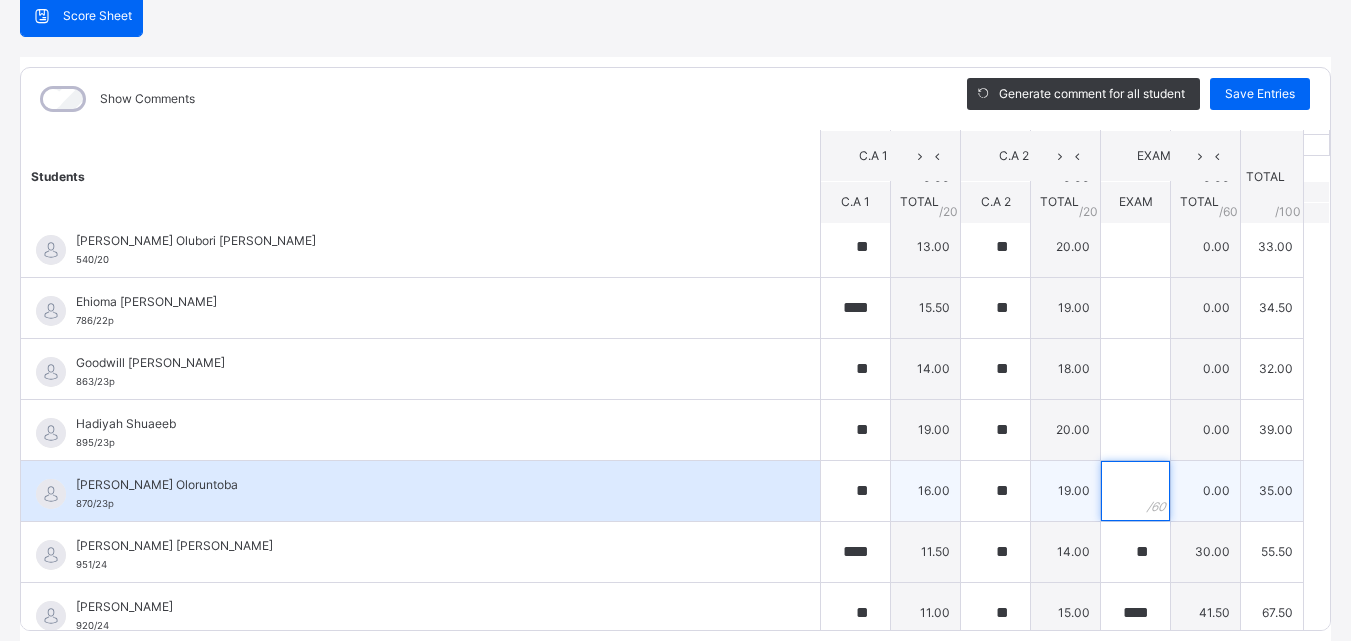 click at bounding box center (1135, 491) 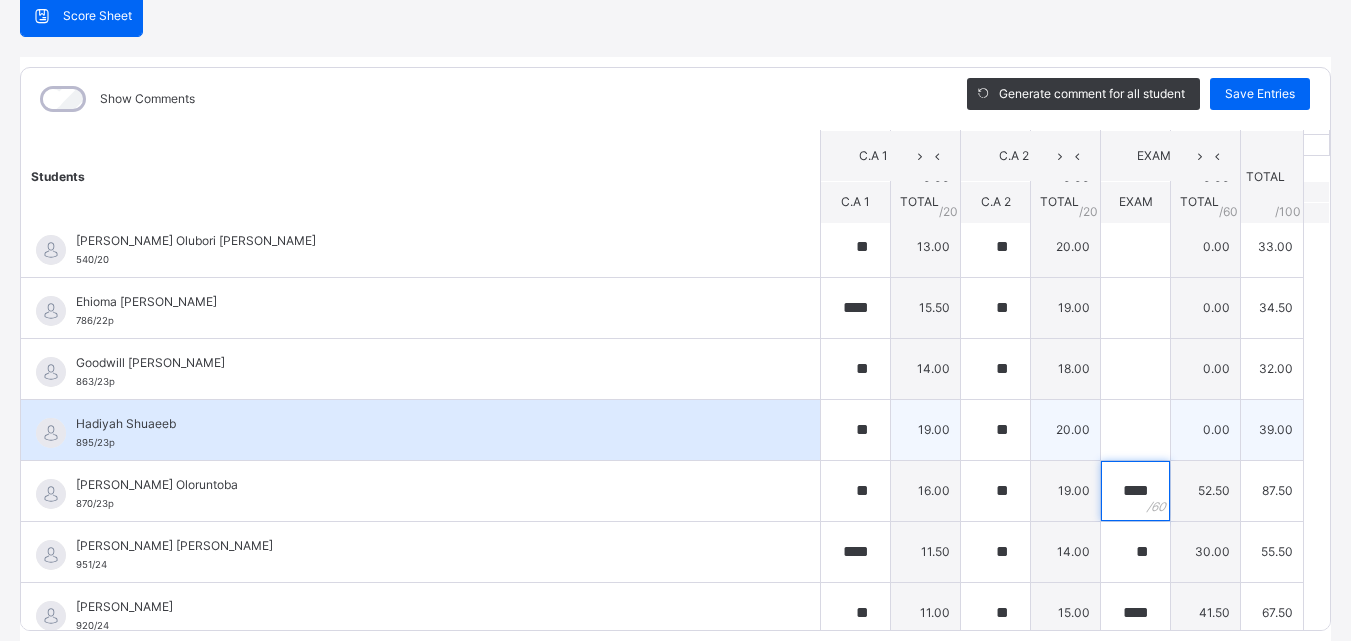 type on "****" 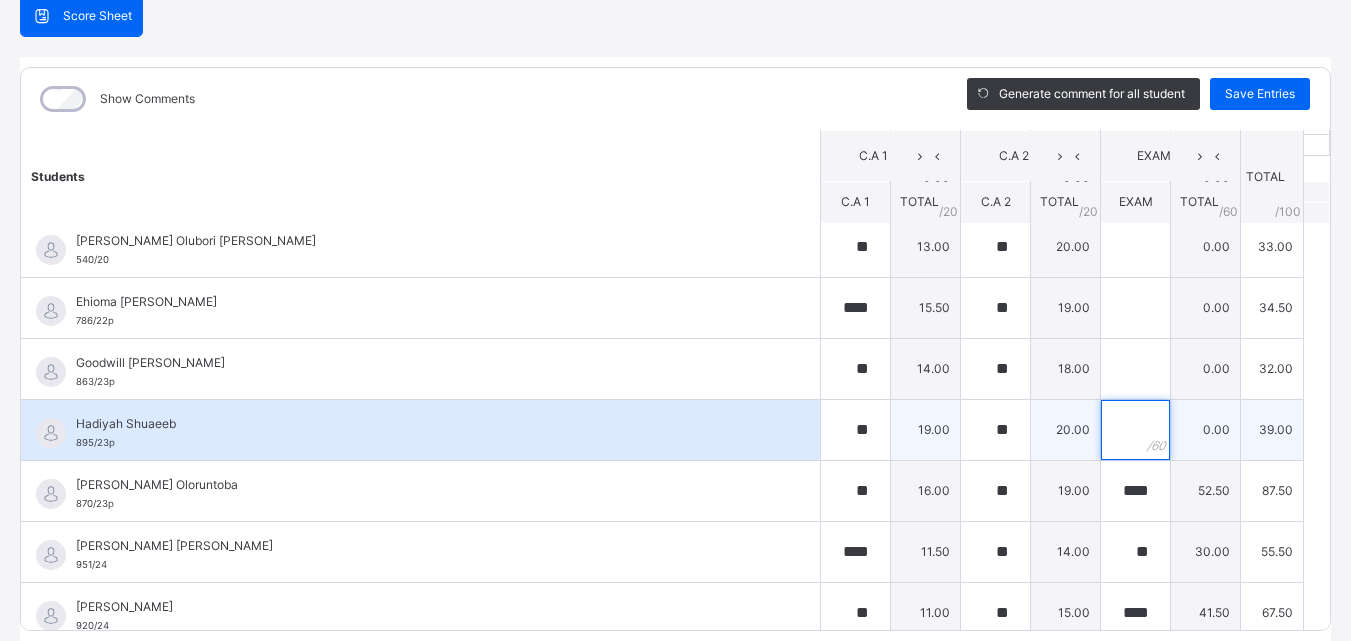 click at bounding box center (1135, 430) 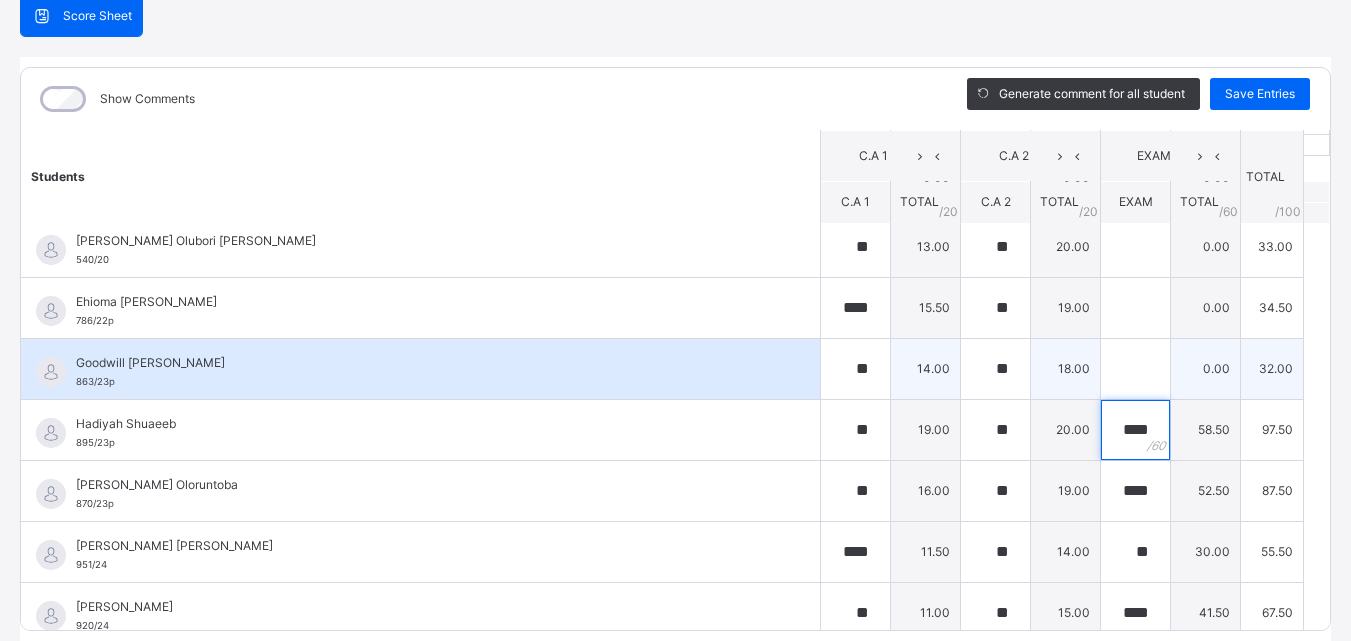 type on "****" 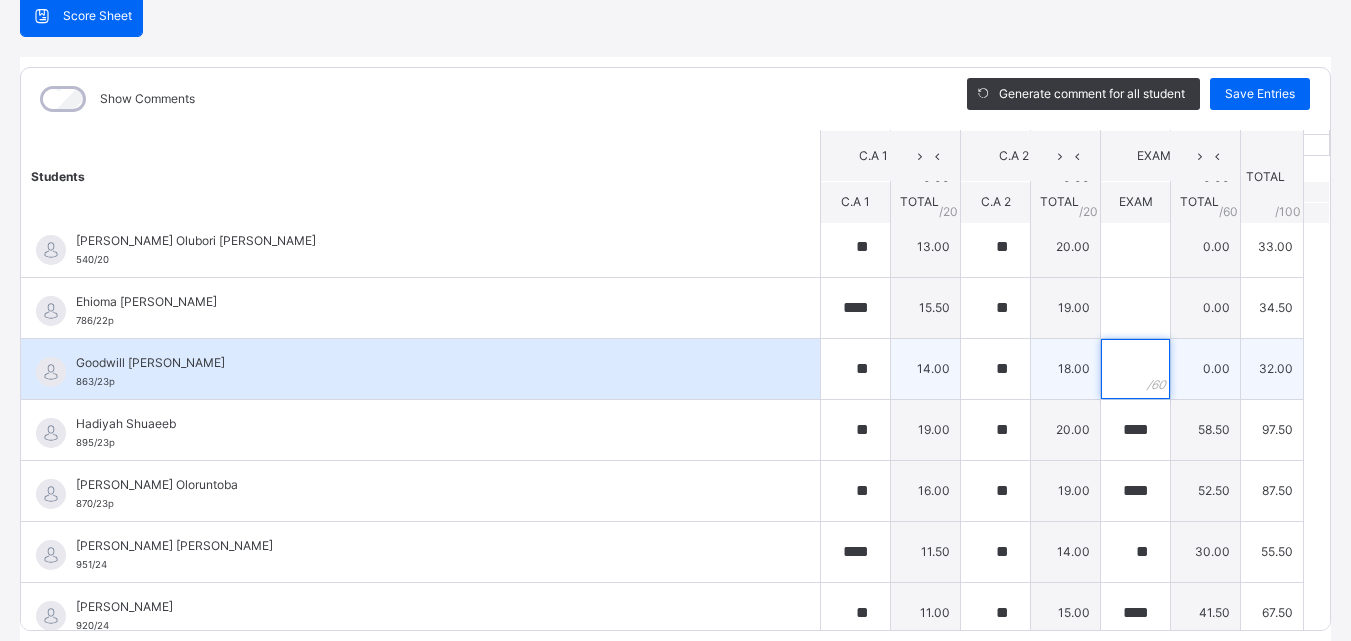 click at bounding box center (1135, 369) 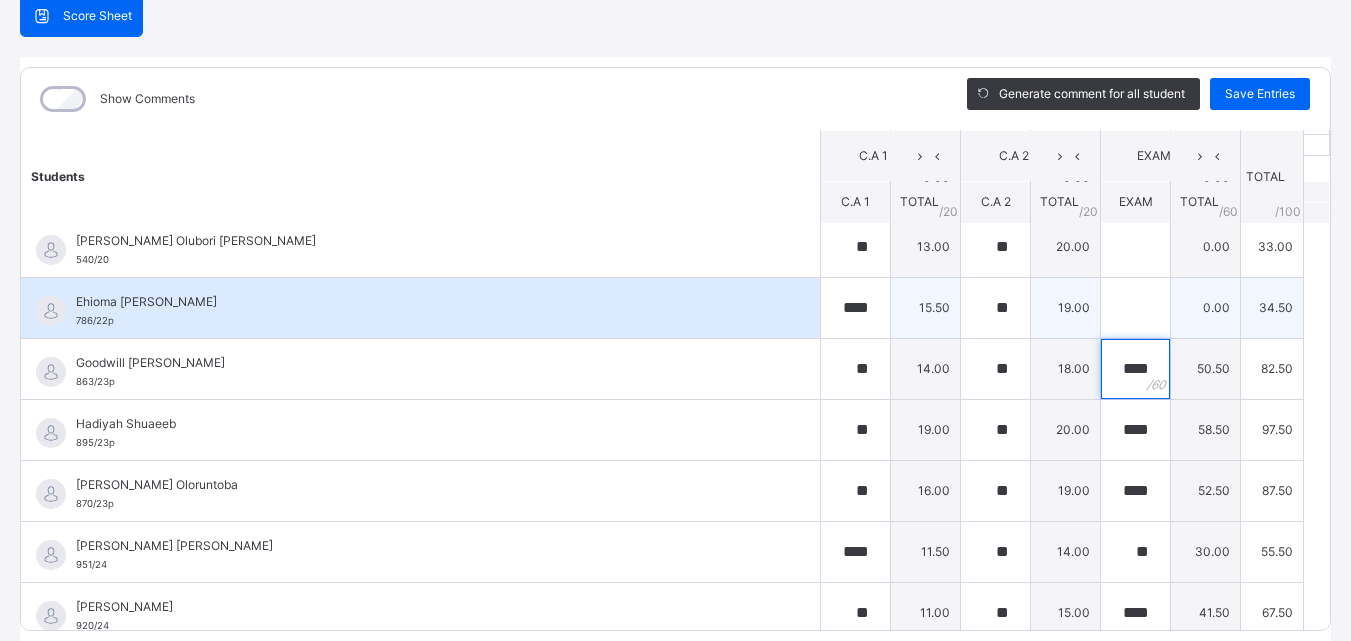 type on "****" 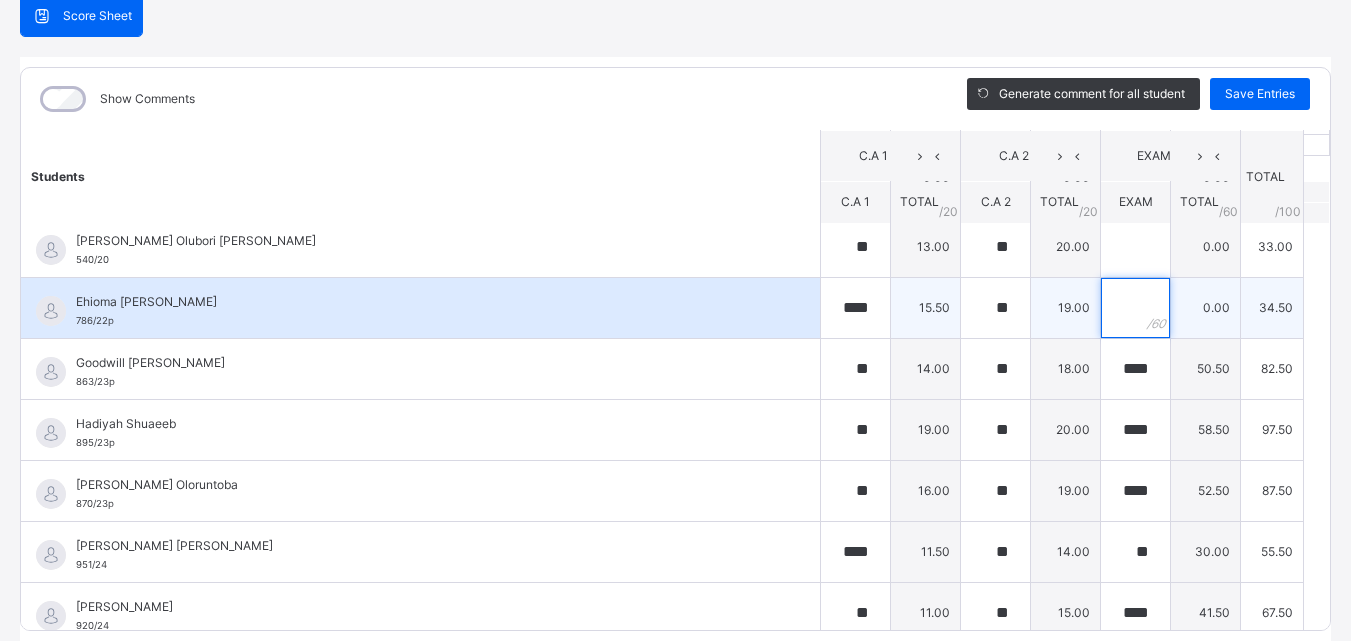 click at bounding box center (1135, 308) 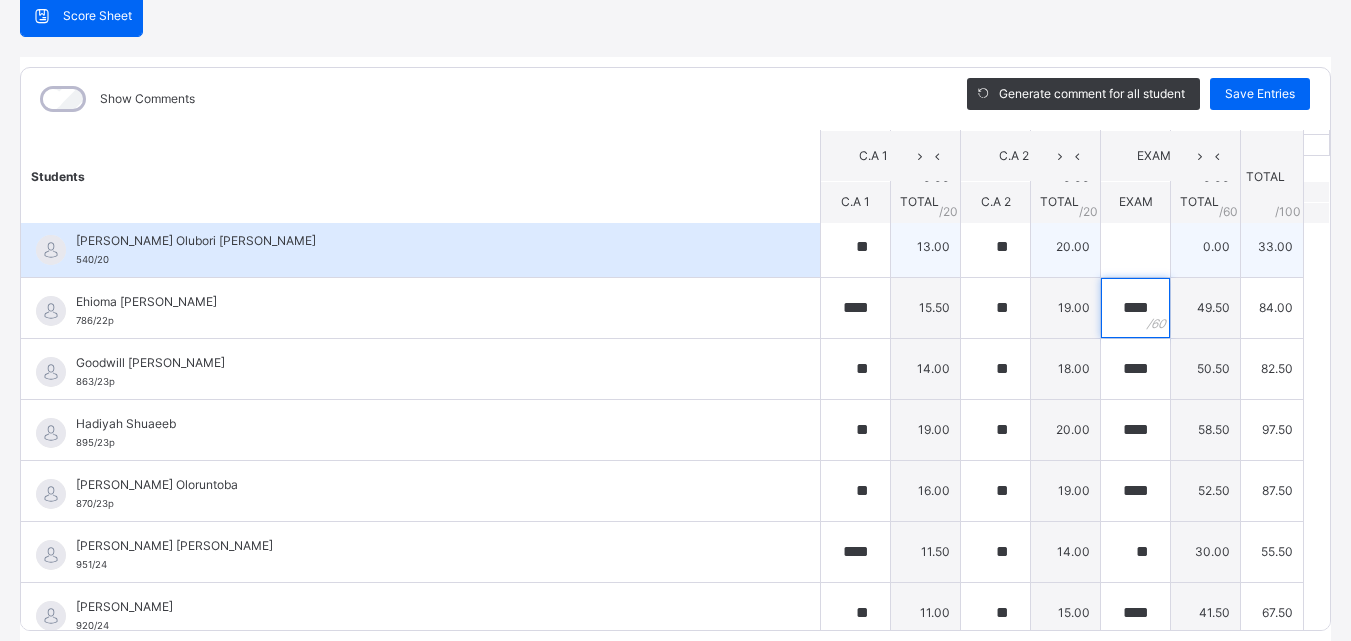 type on "****" 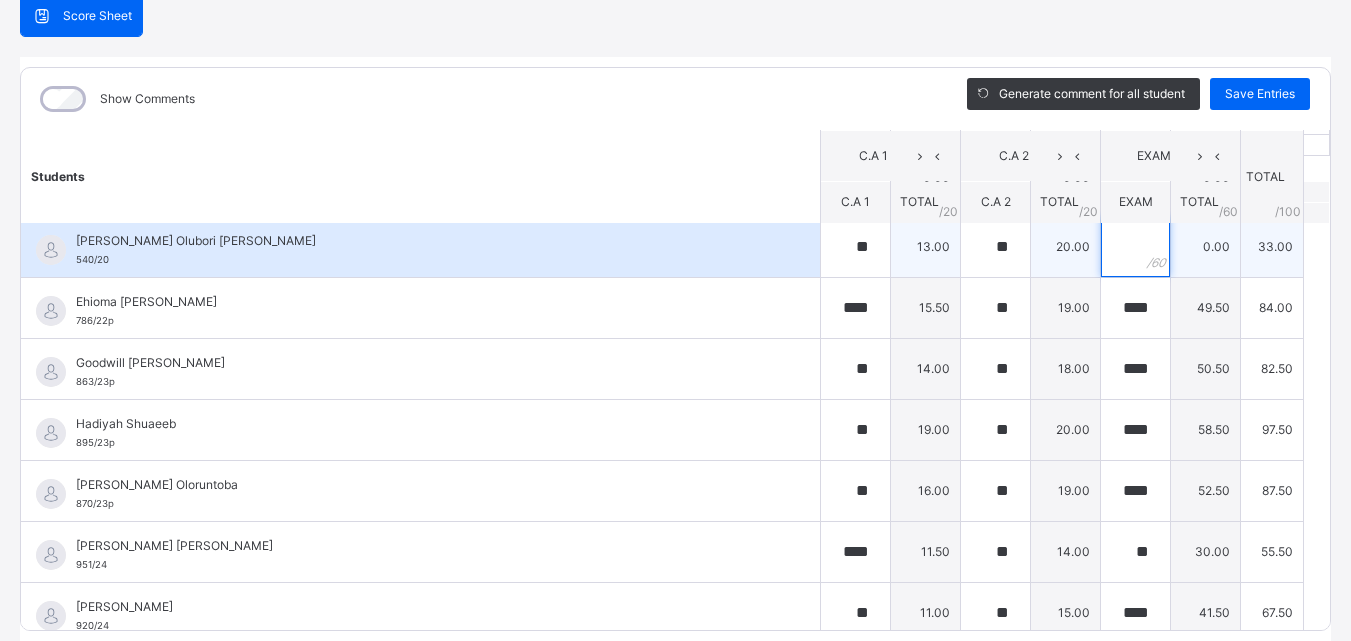 click at bounding box center (1135, 247) 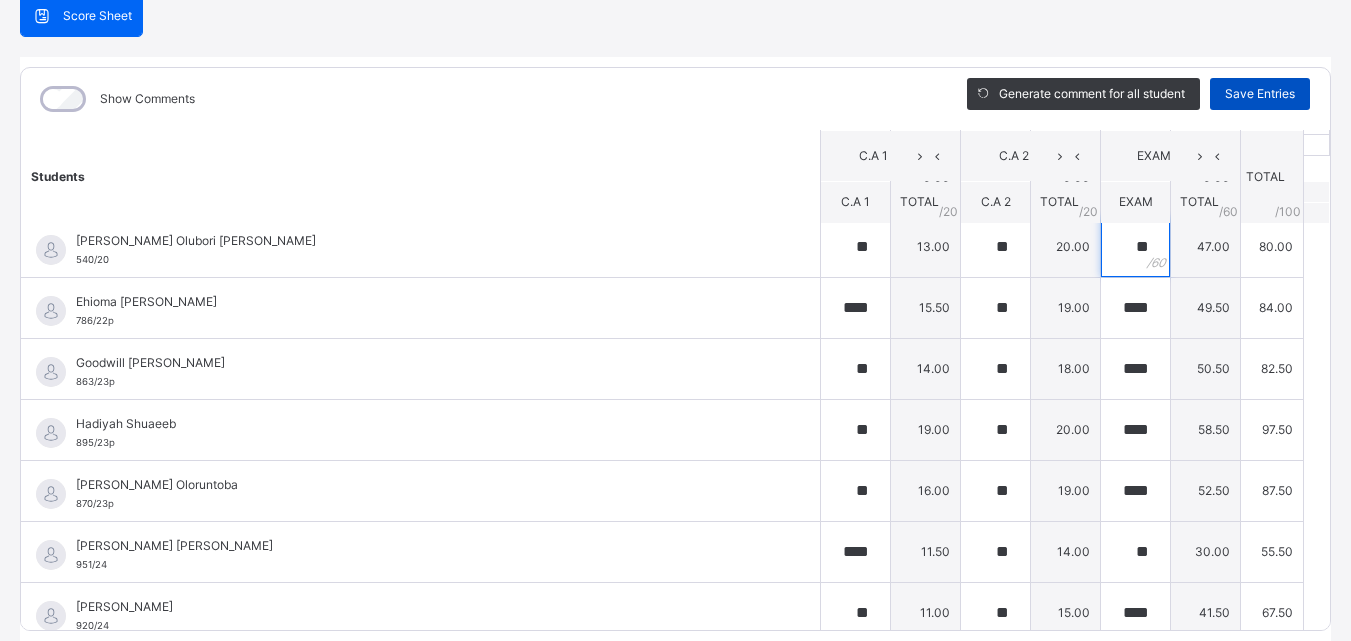 type on "**" 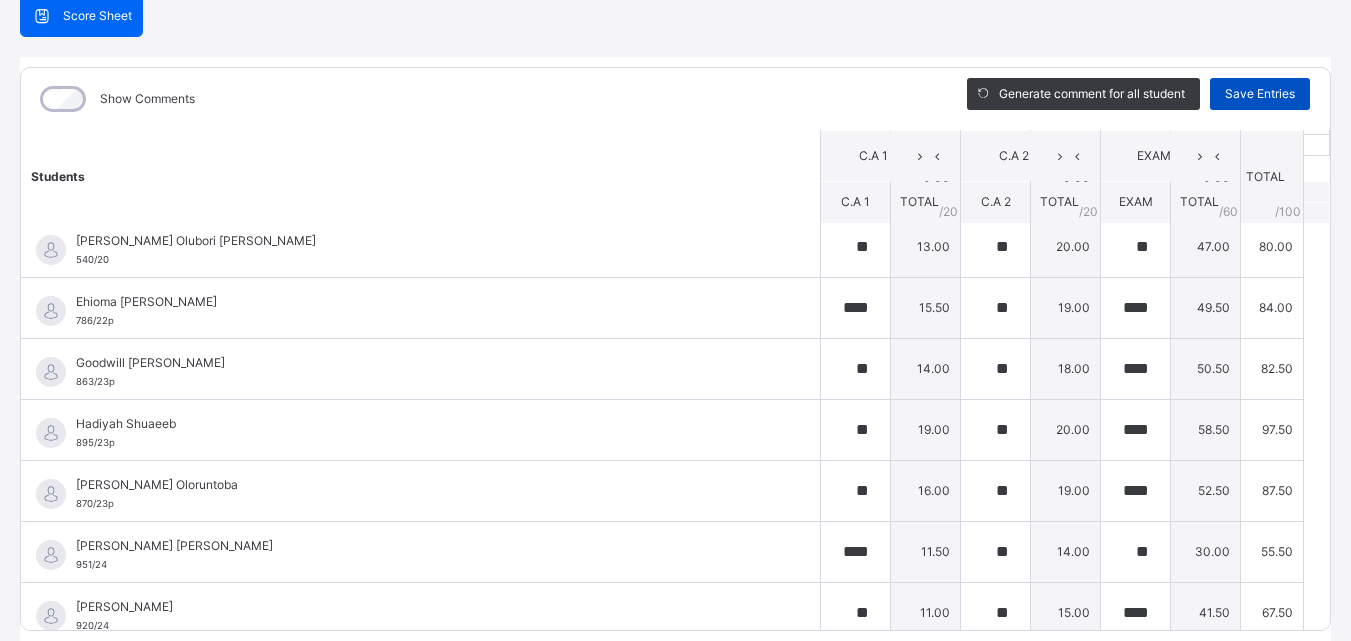 click on "Save Entries" at bounding box center [1260, 94] 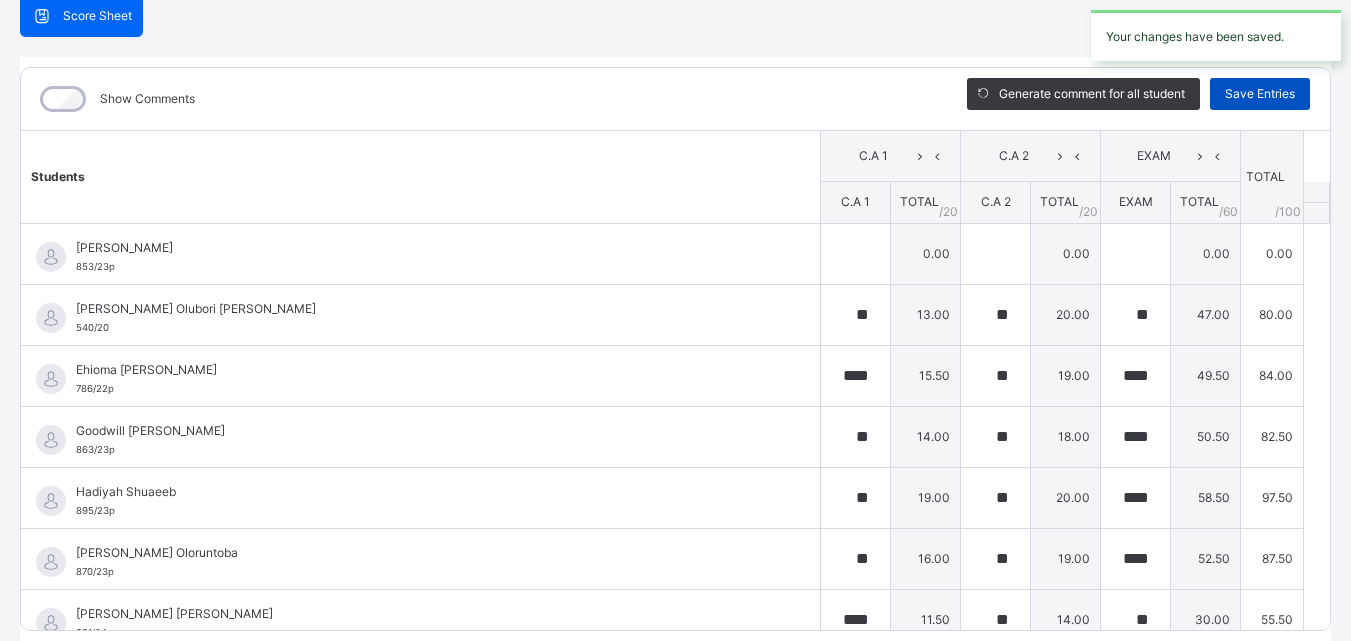 type on "**" 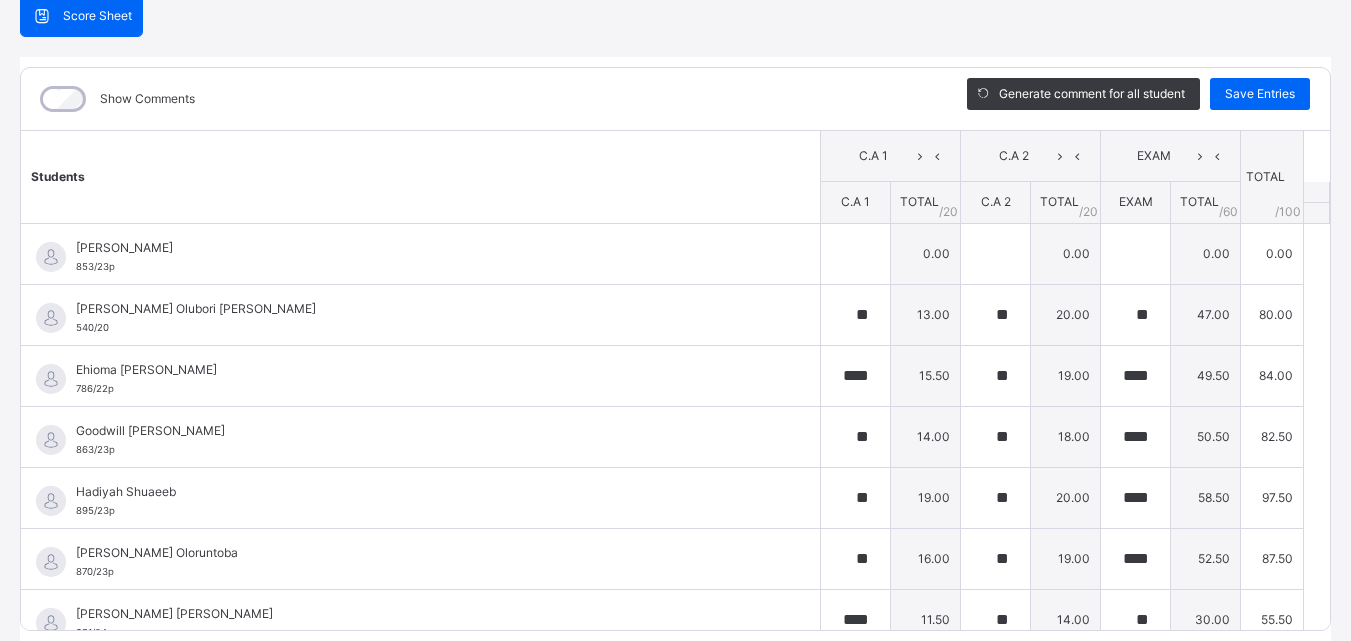 scroll, scrollTop: 411, scrollLeft: 0, axis: vertical 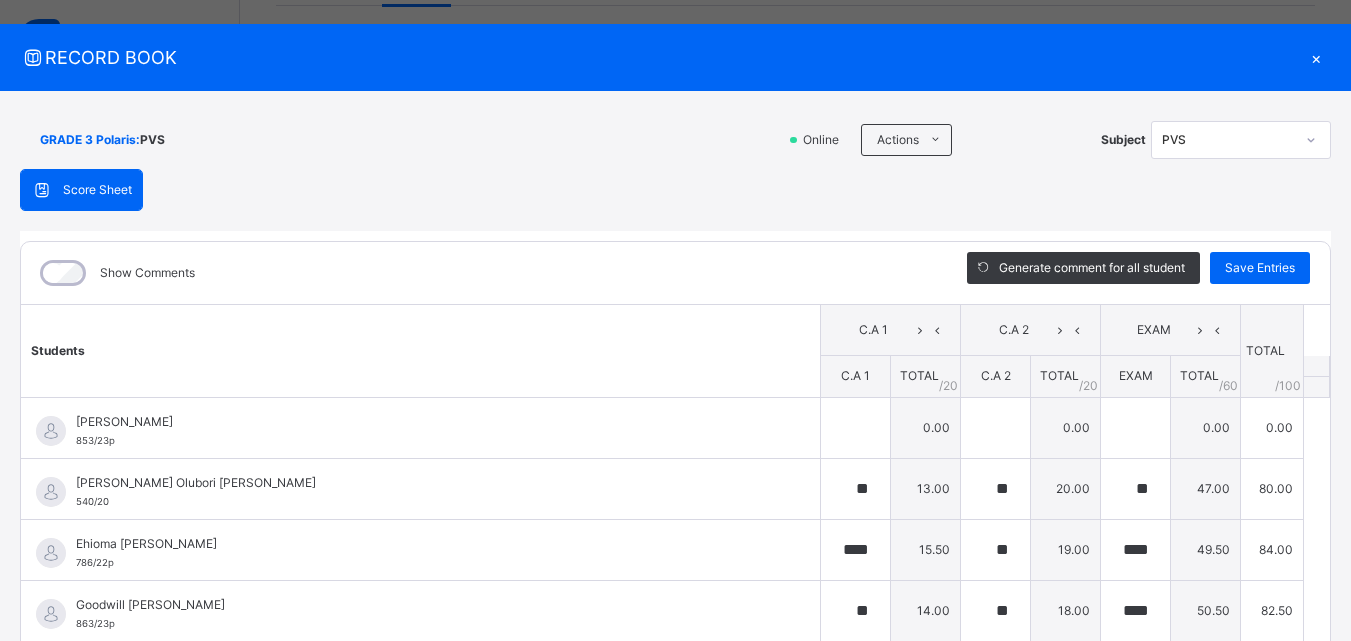 click on "×" at bounding box center (1316, 57) 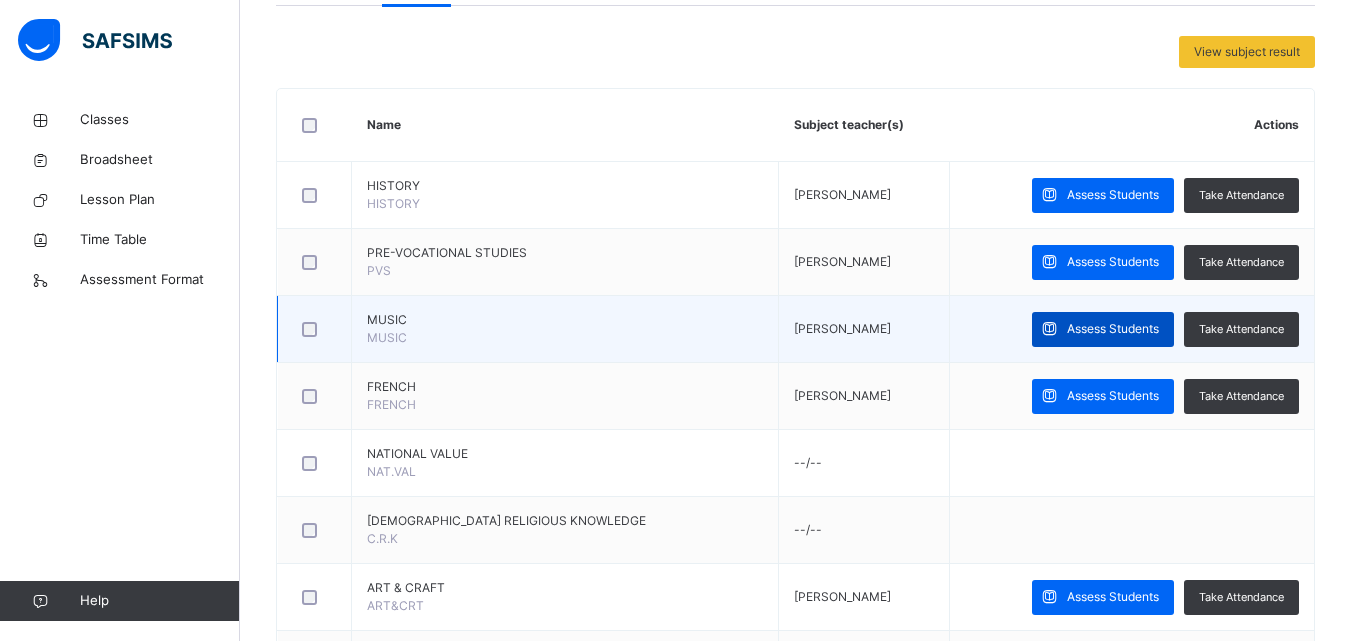 click on "Assess Students" at bounding box center [1113, 329] 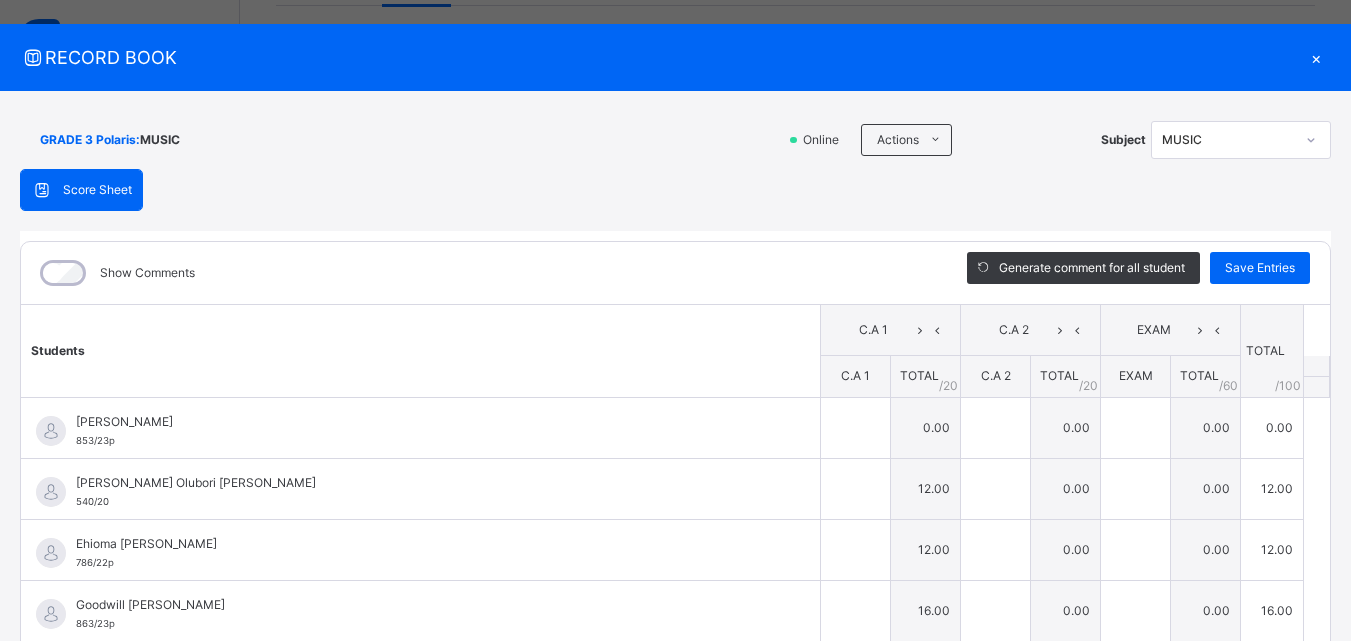 type on "**" 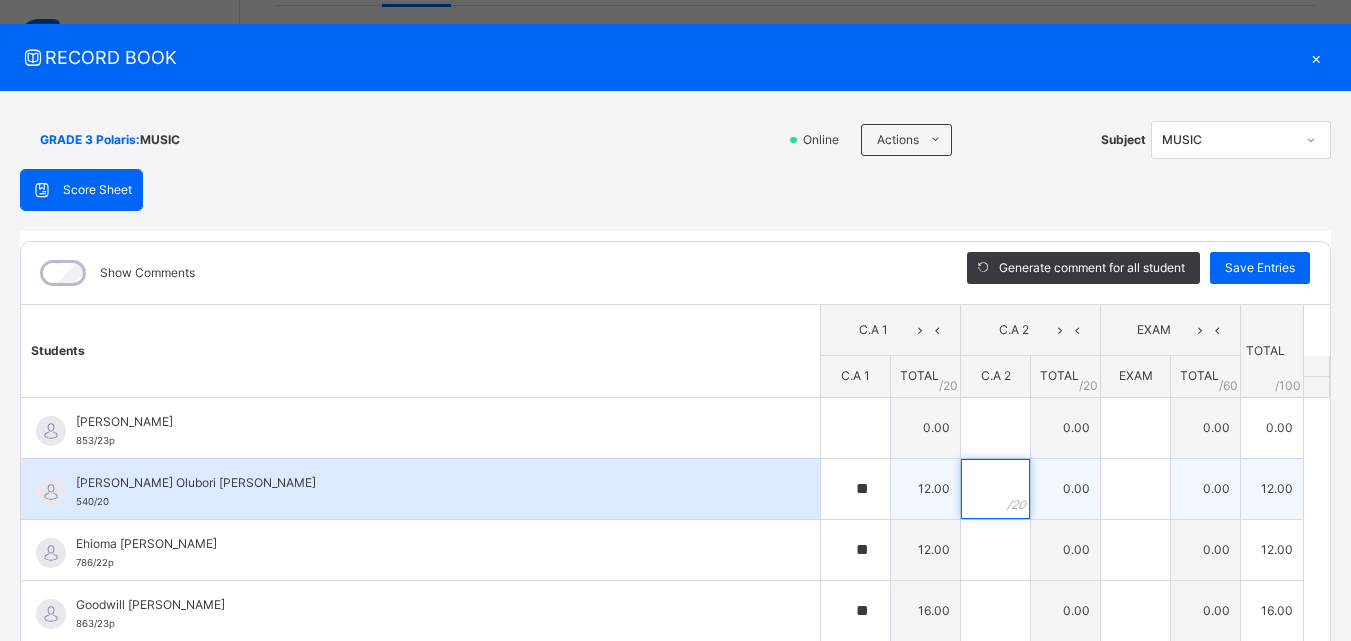 click at bounding box center (995, 489) 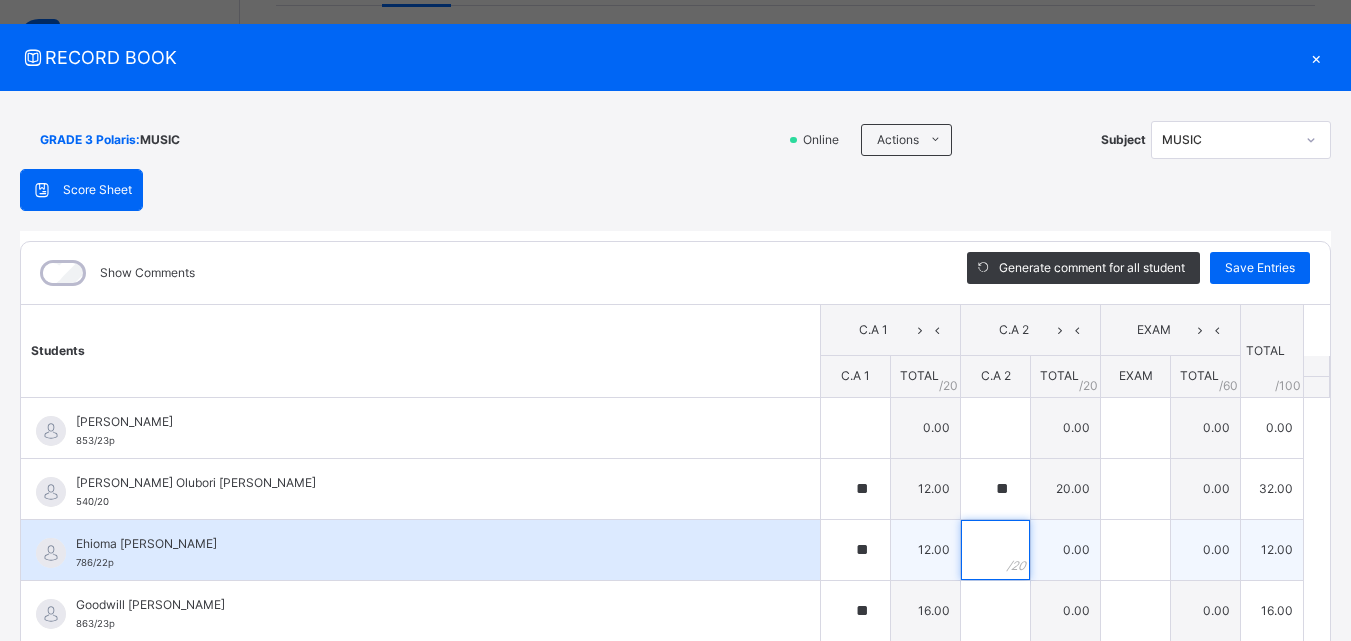 click at bounding box center (995, 550) 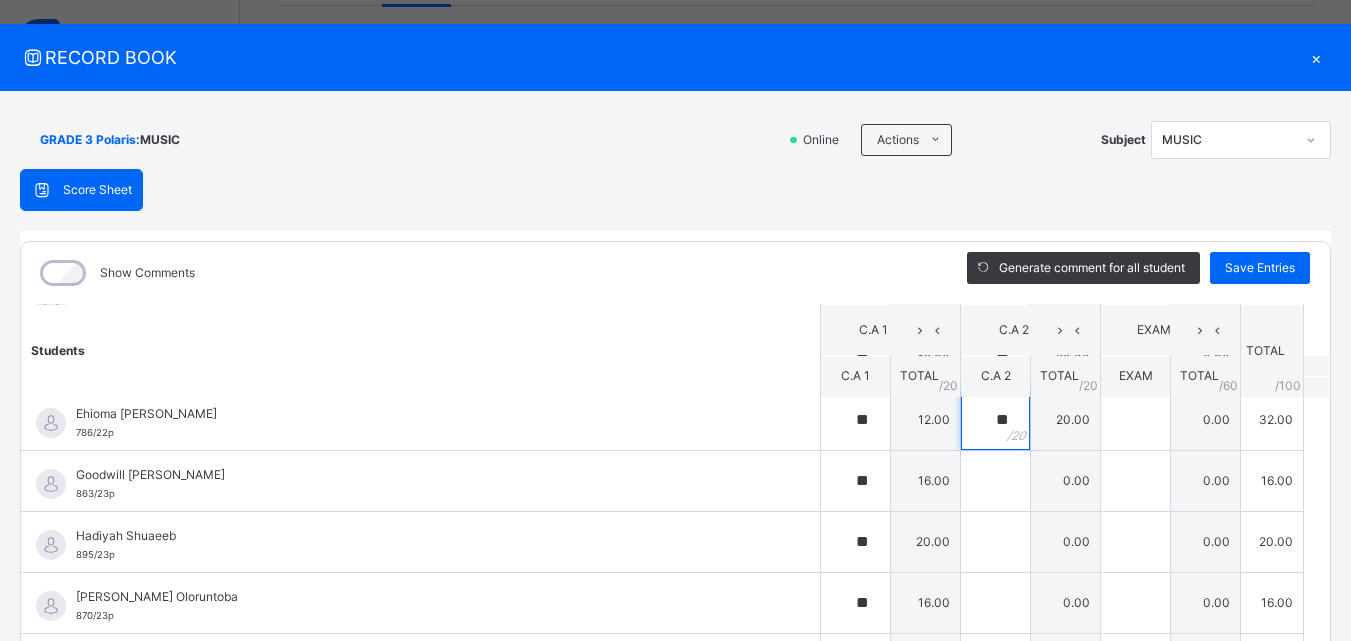 scroll, scrollTop: 157, scrollLeft: 0, axis: vertical 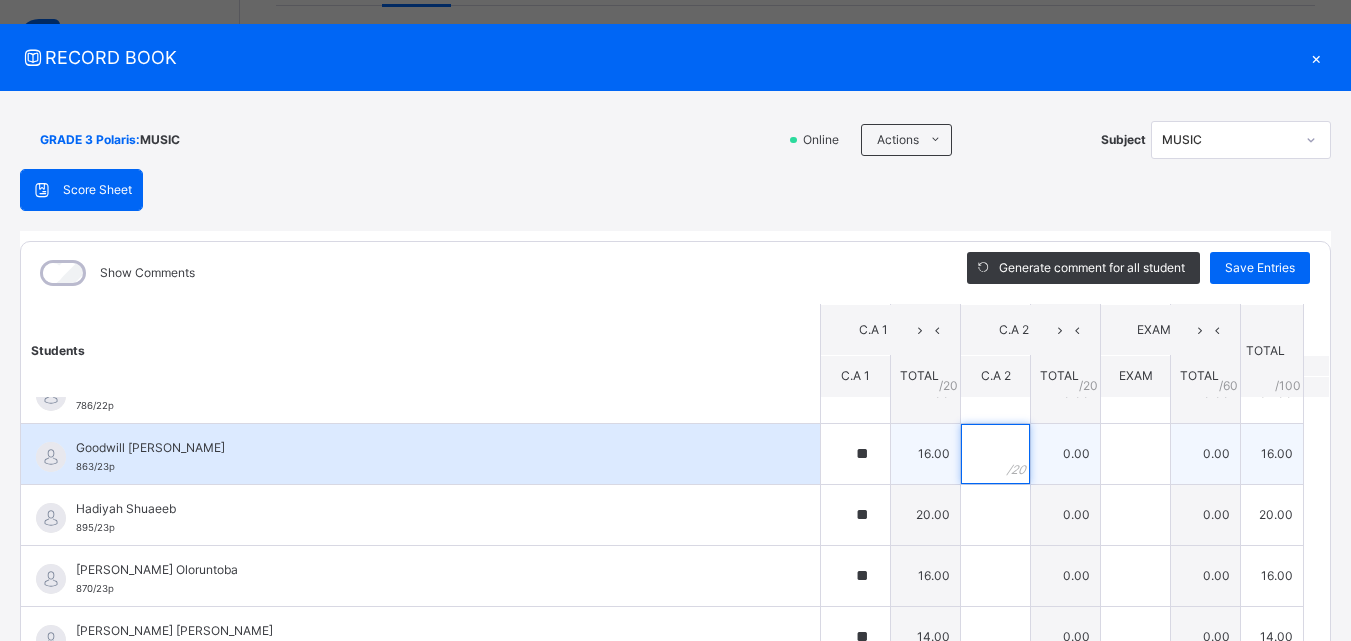 click at bounding box center (995, 454) 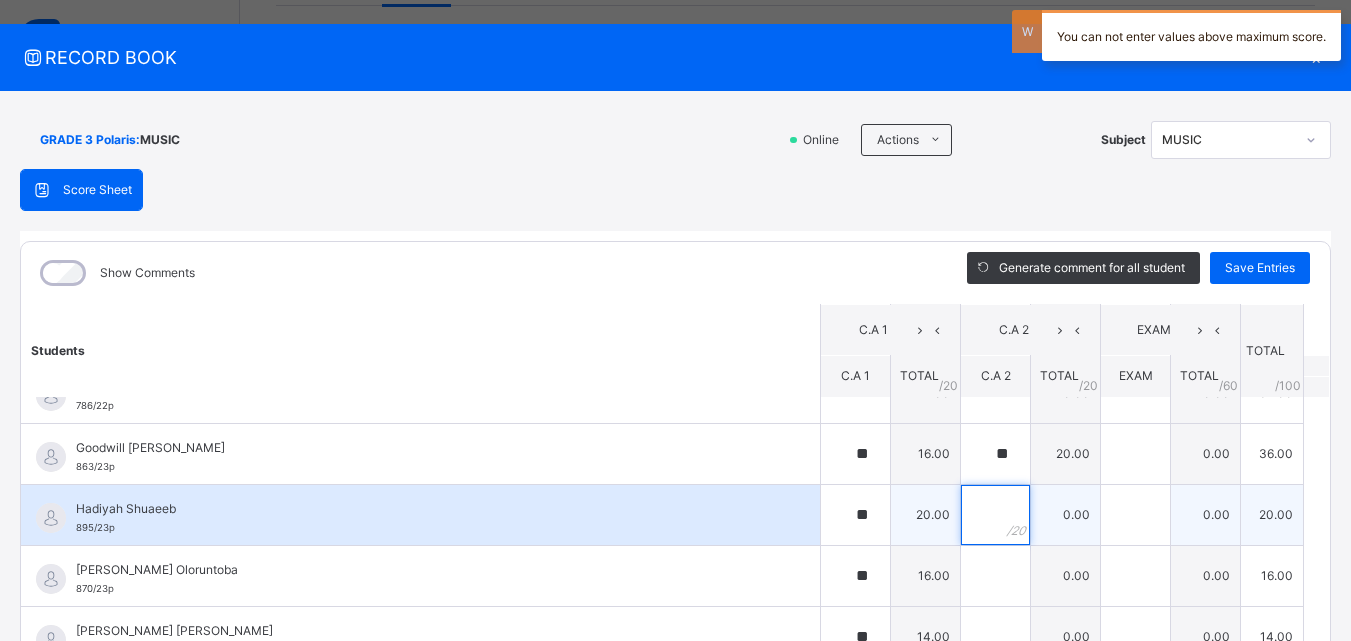 click at bounding box center (995, 515) 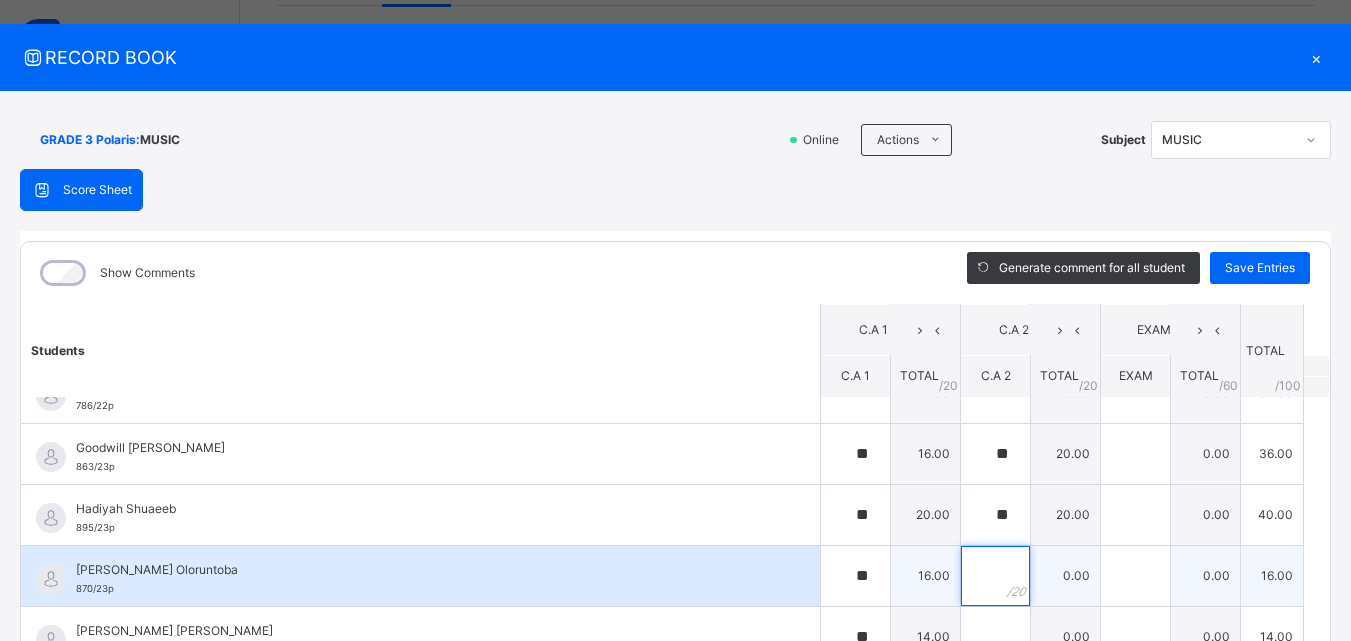 click at bounding box center [995, 576] 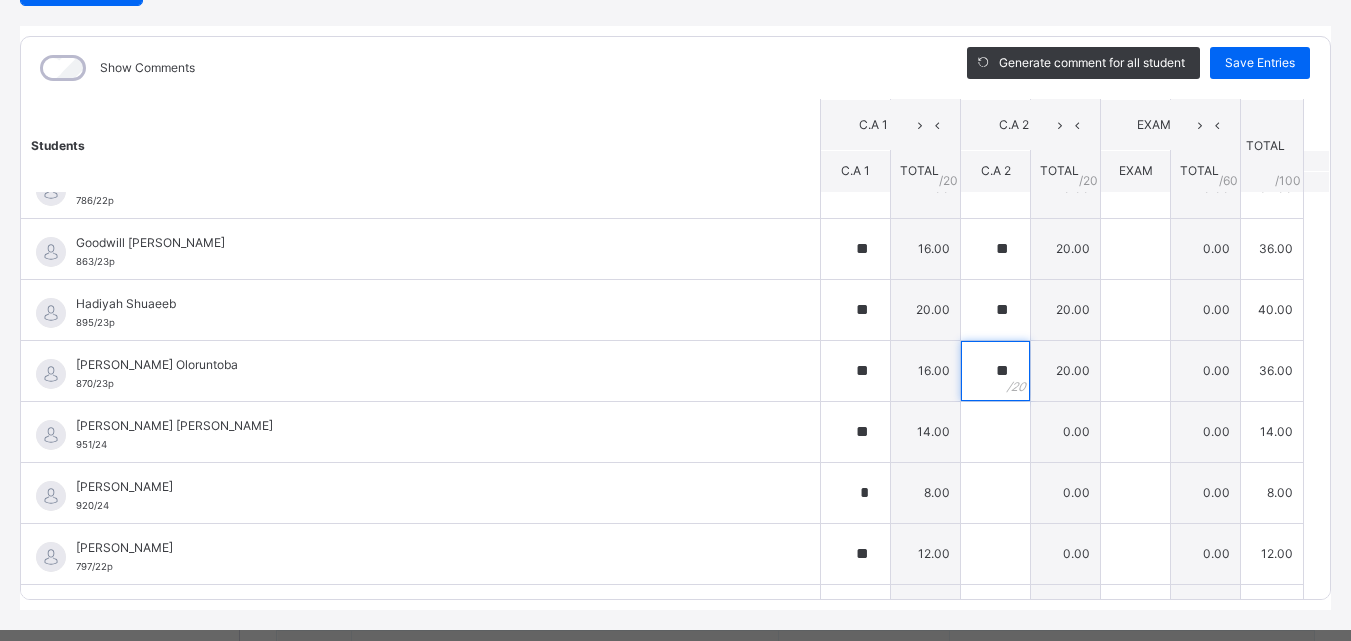 scroll, scrollTop: 237, scrollLeft: 0, axis: vertical 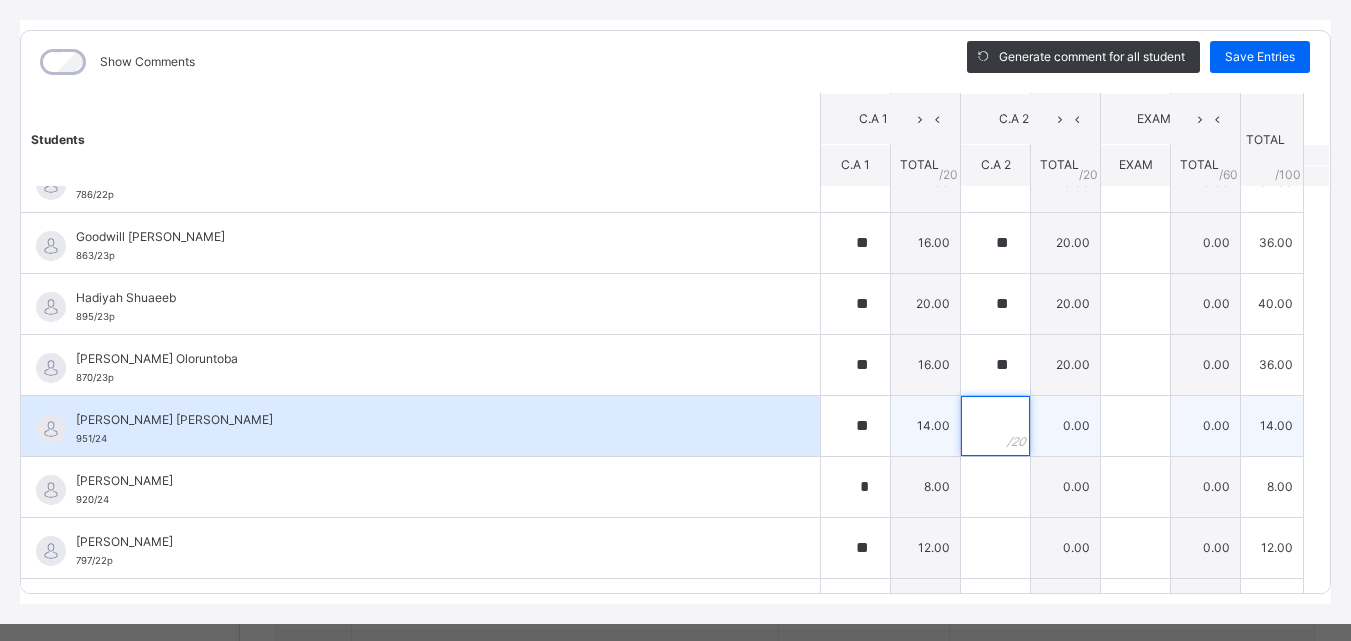 click at bounding box center (995, 426) 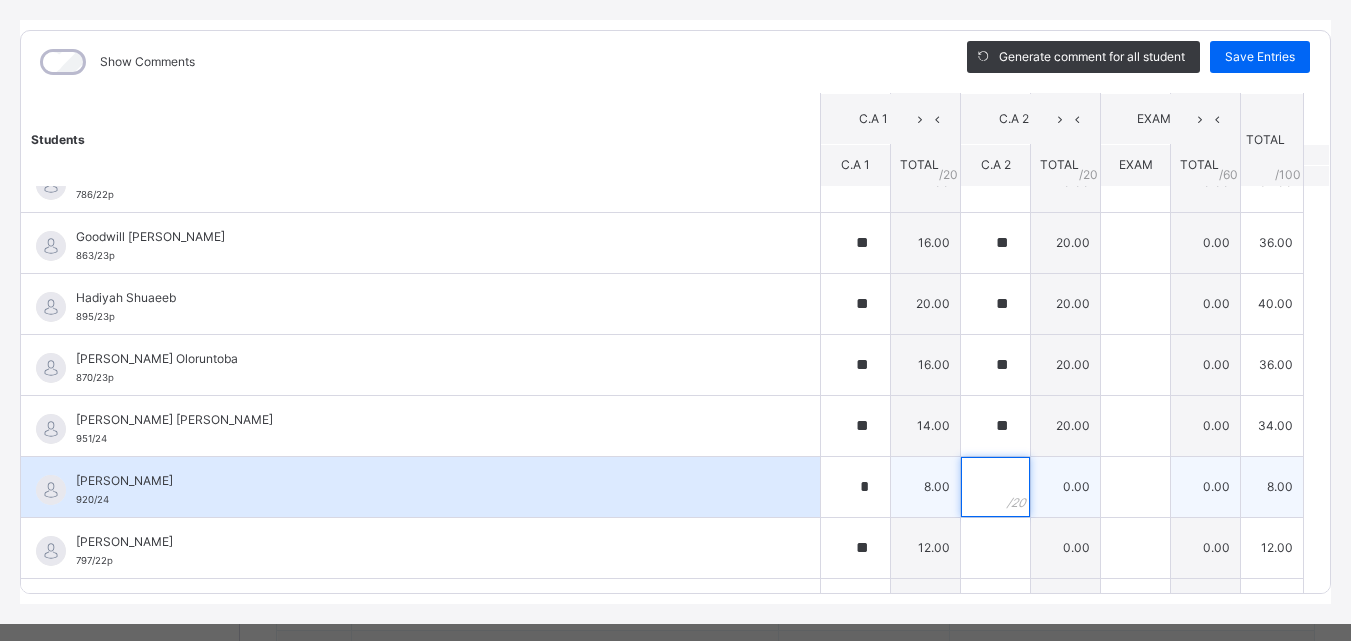click at bounding box center (995, 487) 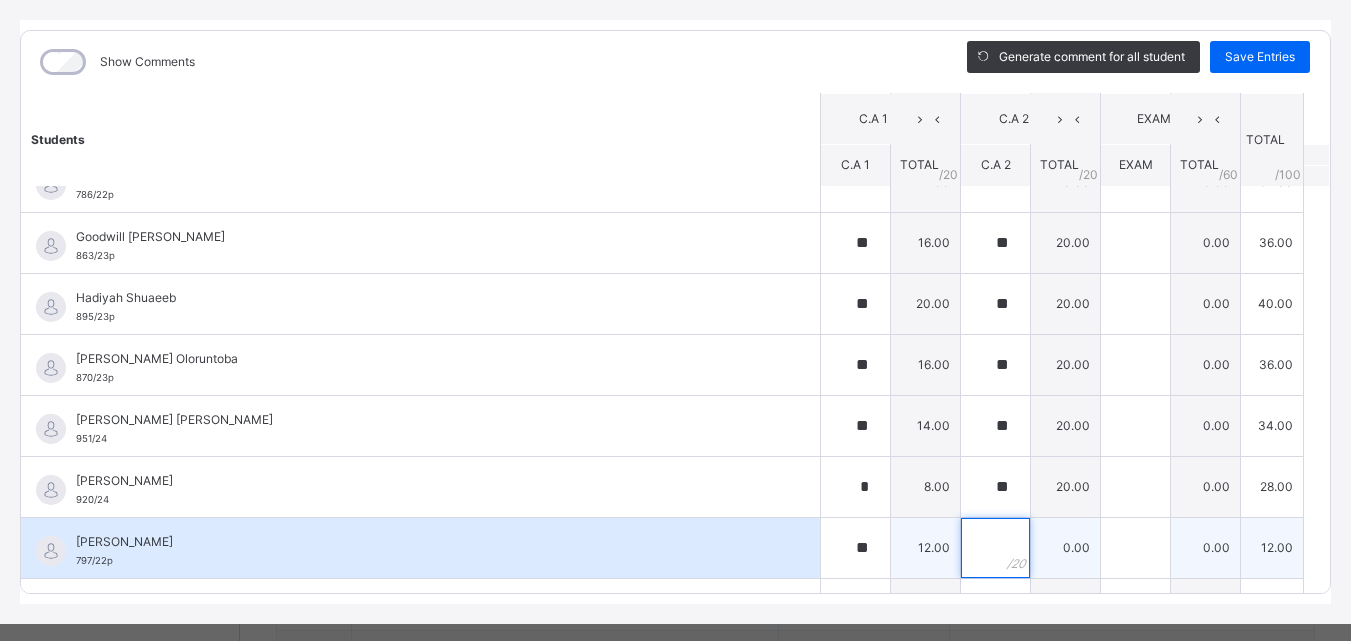 click at bounding box center [995, 548] 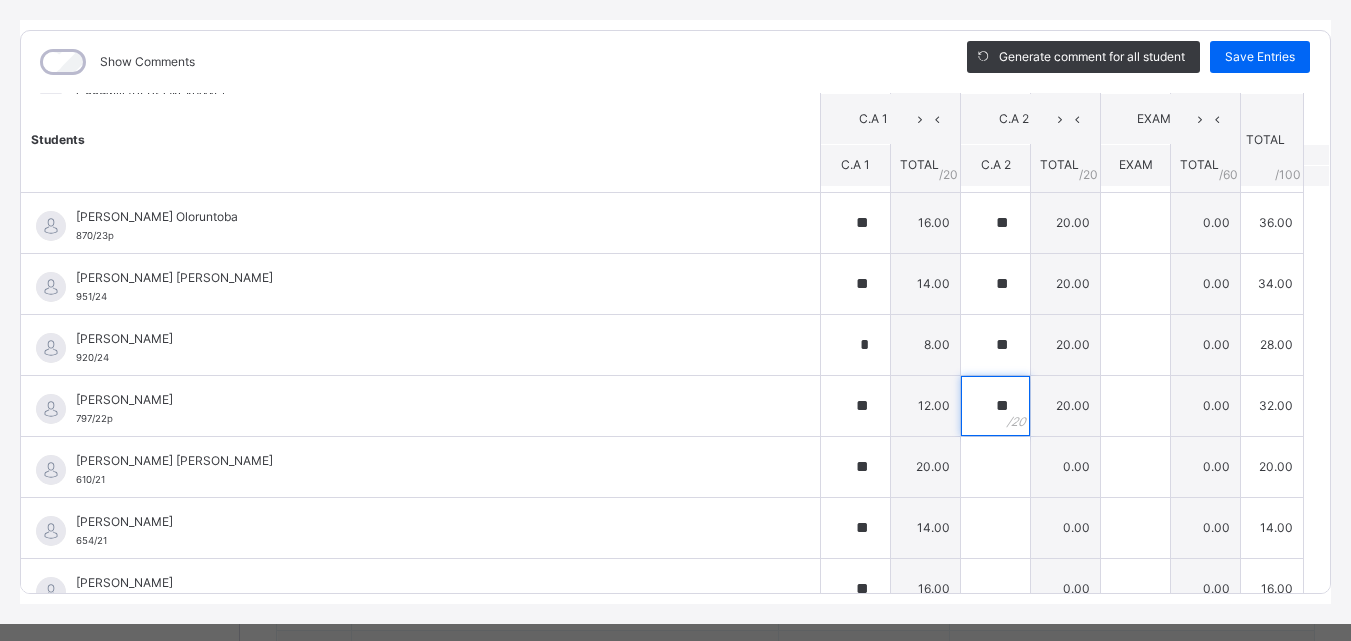 scroll, scrollTop: 326, scrollLeft: 0, axis: vertical 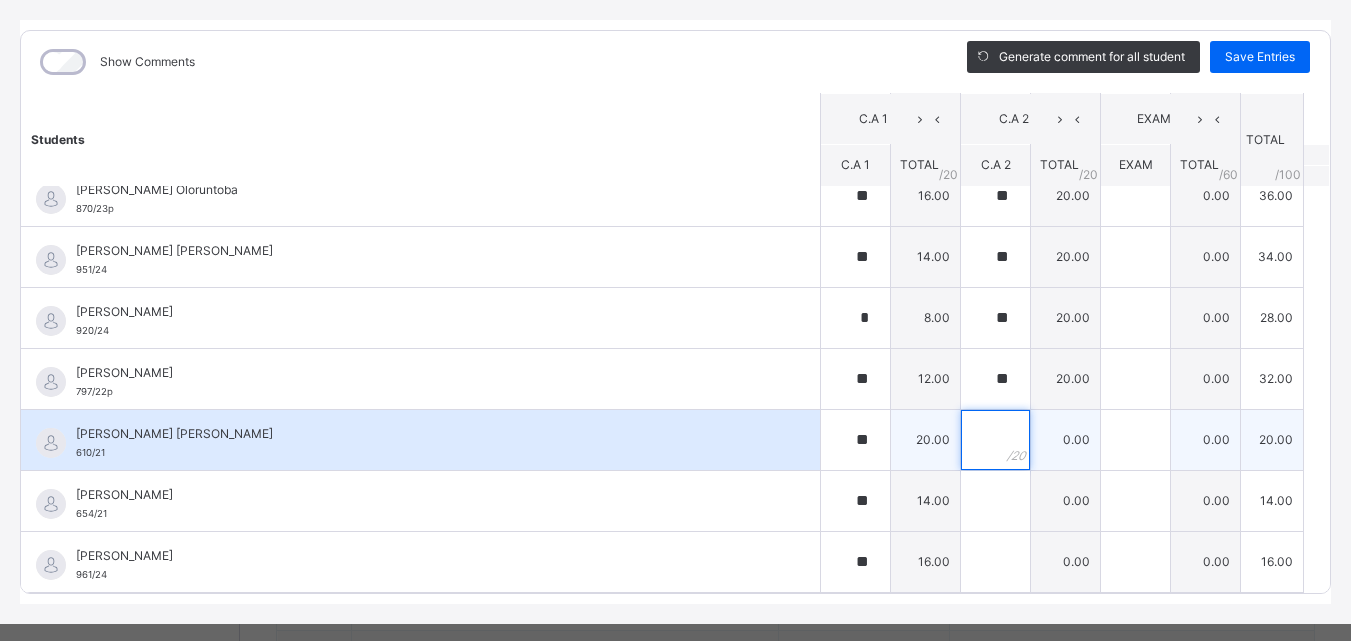 click at bounding box center [995, 440] 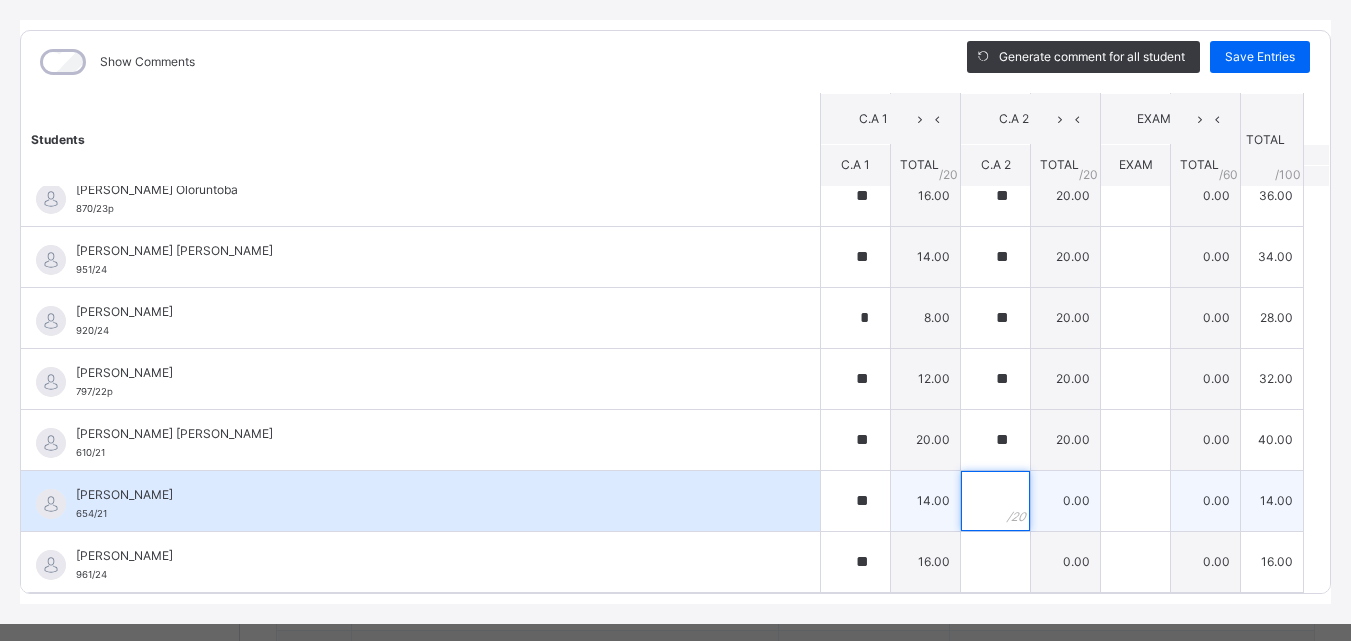 click at bounding box center (995, 501) 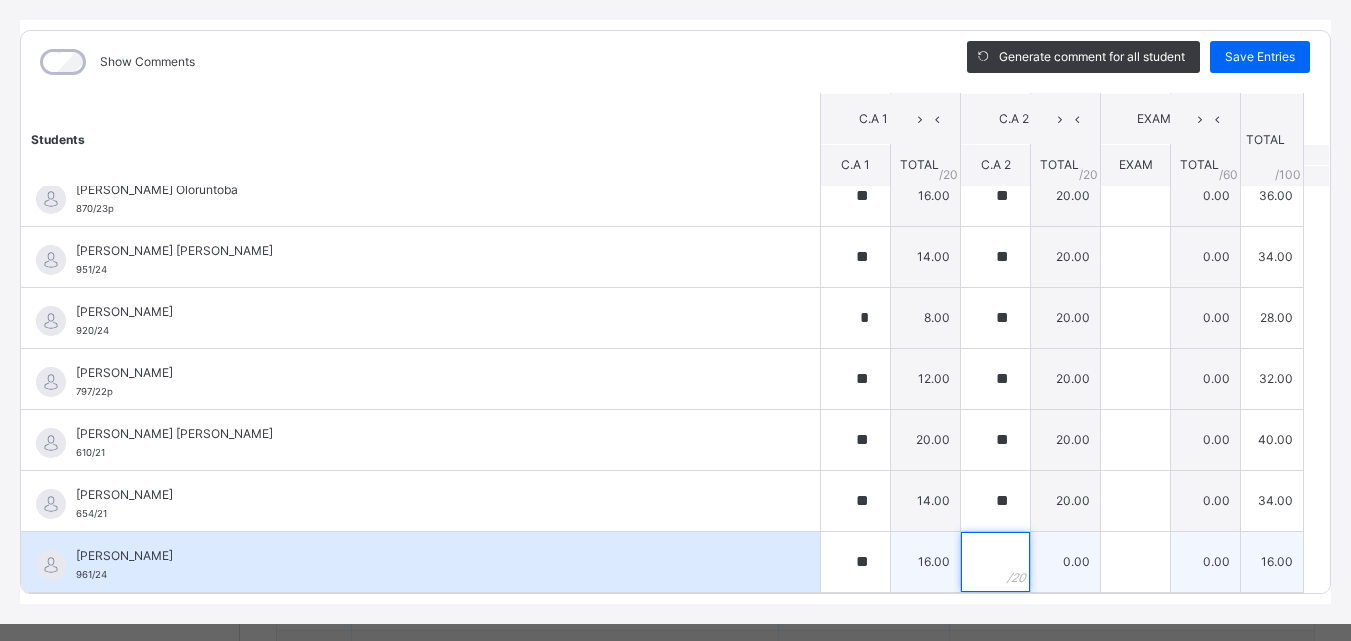 click at bounding box center (995, 562) 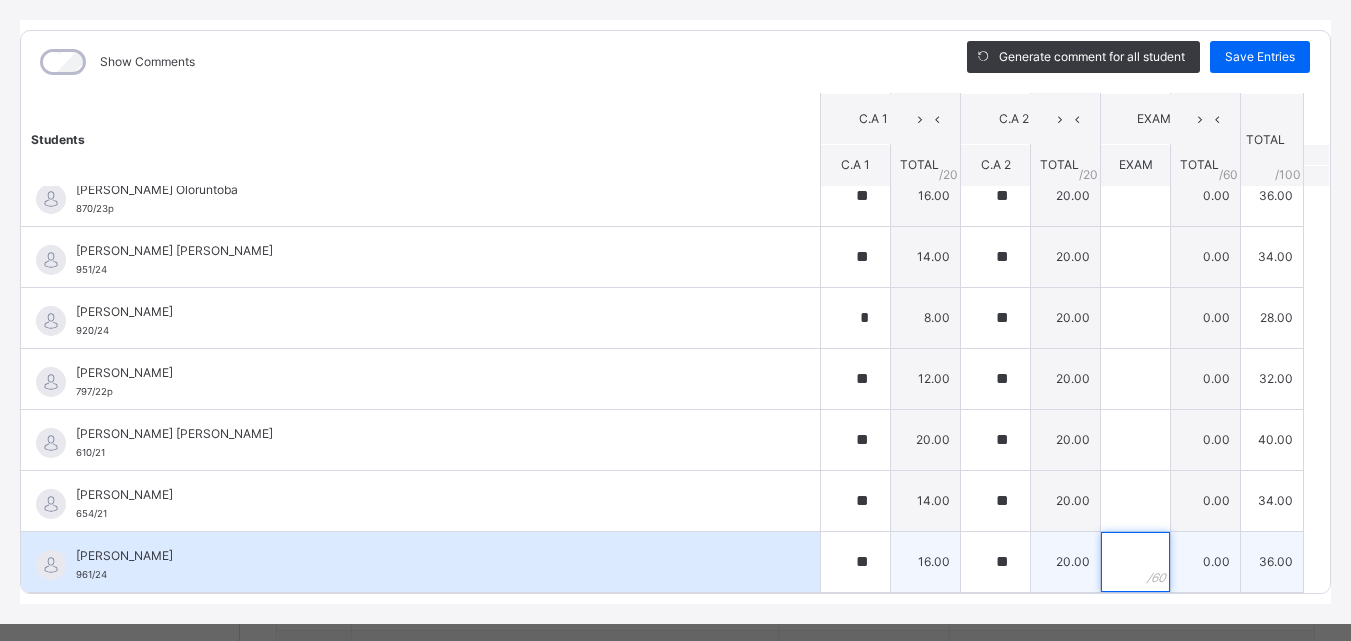 click at bounding box center [1135, 562] 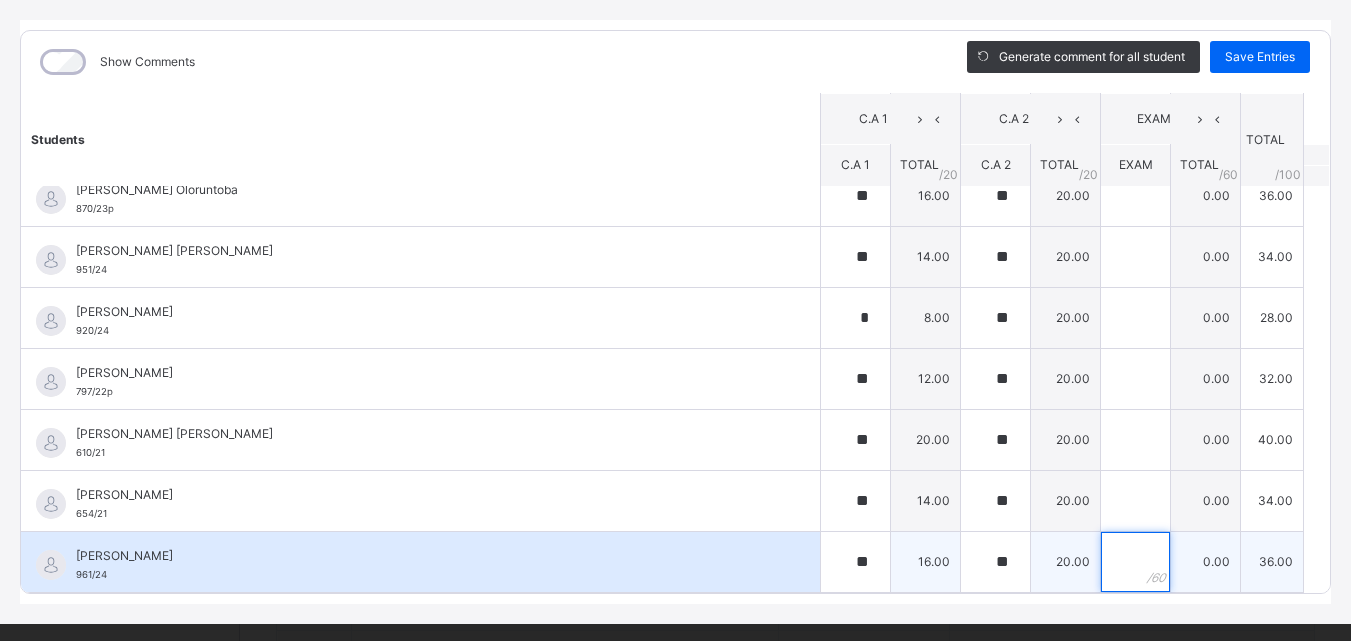 click at bounding box center [1135, 562] 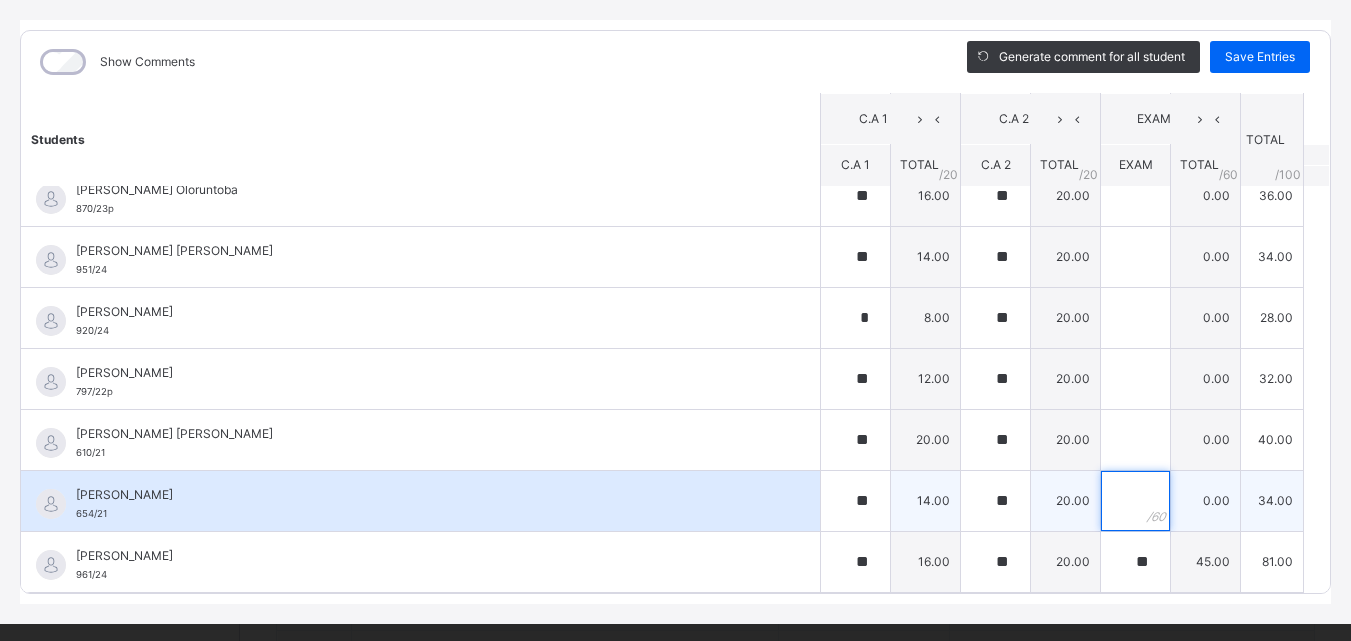 click at bounding box center [1135, 501] 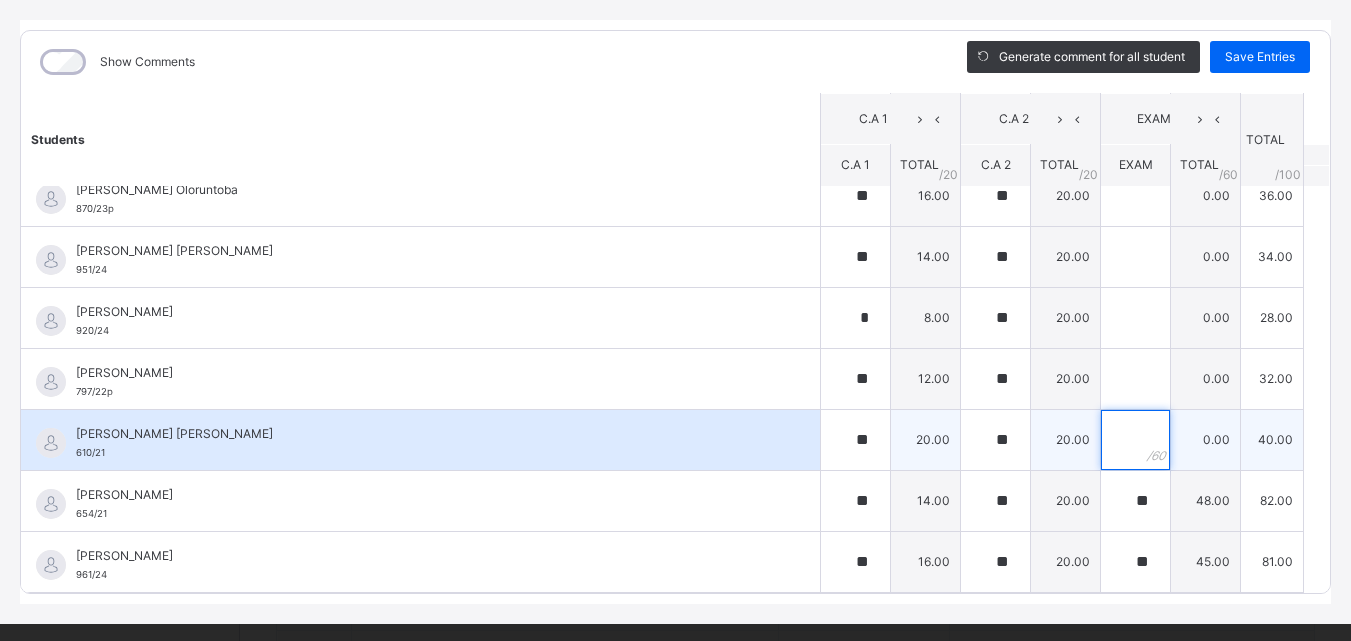 click at bounding box center [1135, 440] 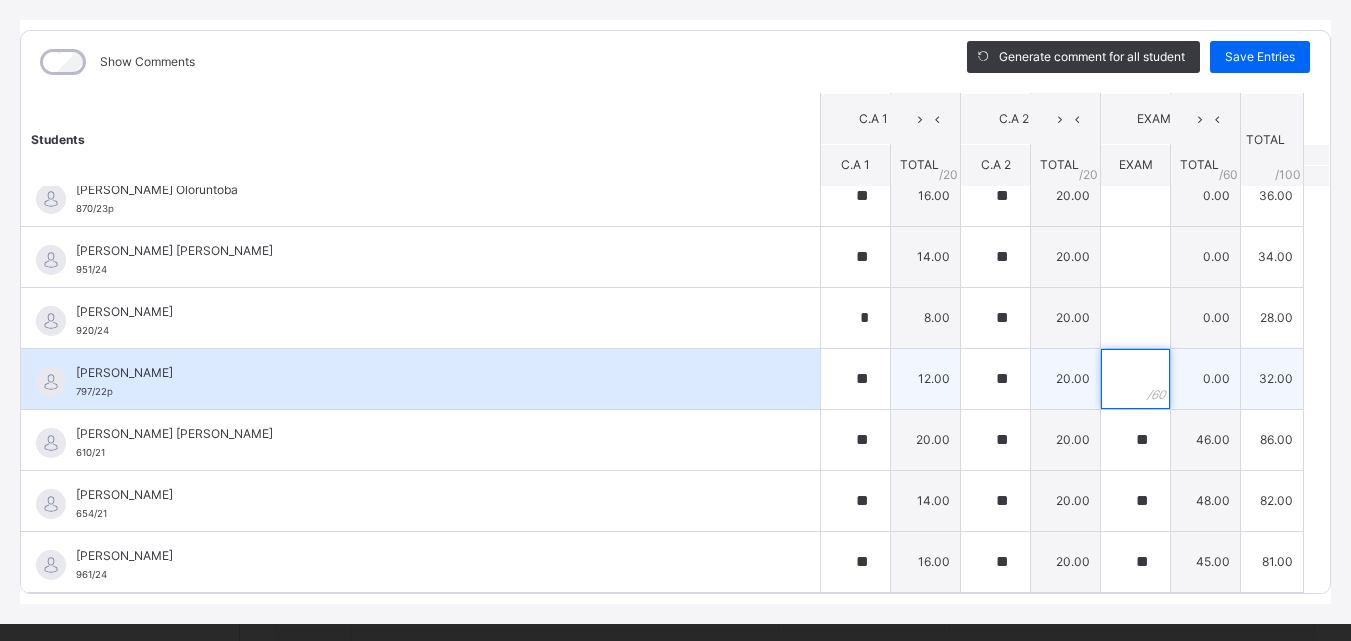 click at bounding box center [1135, 379] 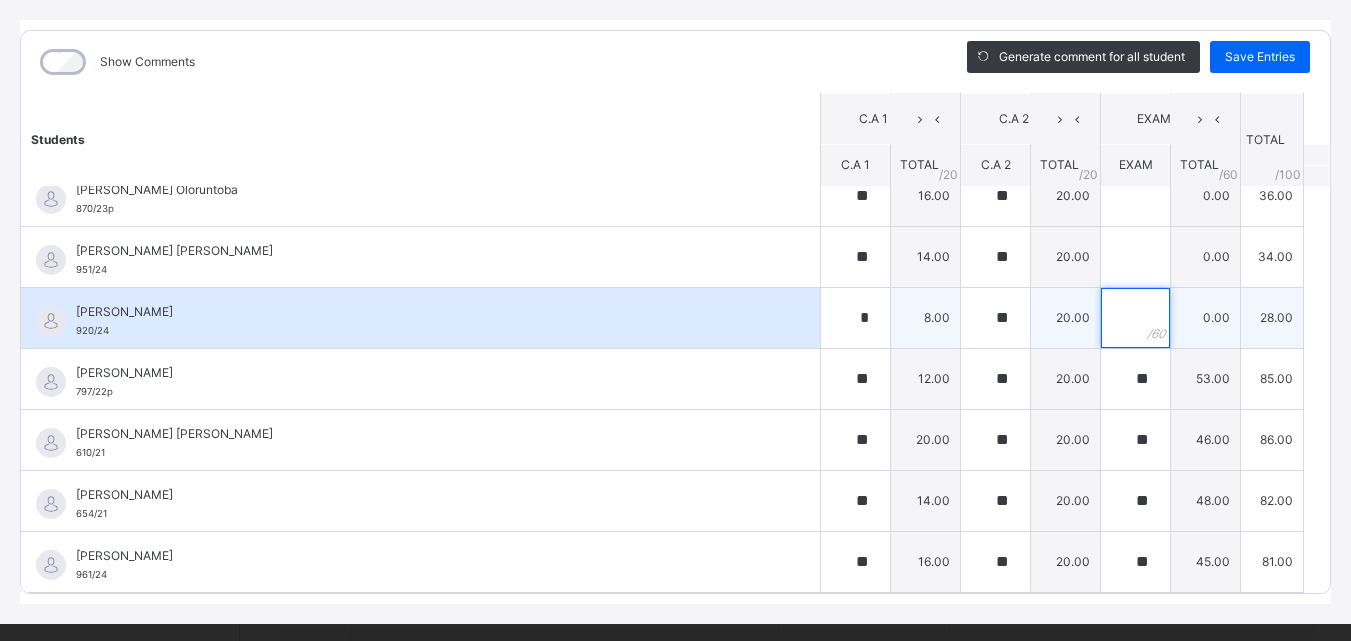 click at bounding box center (1135, 318) 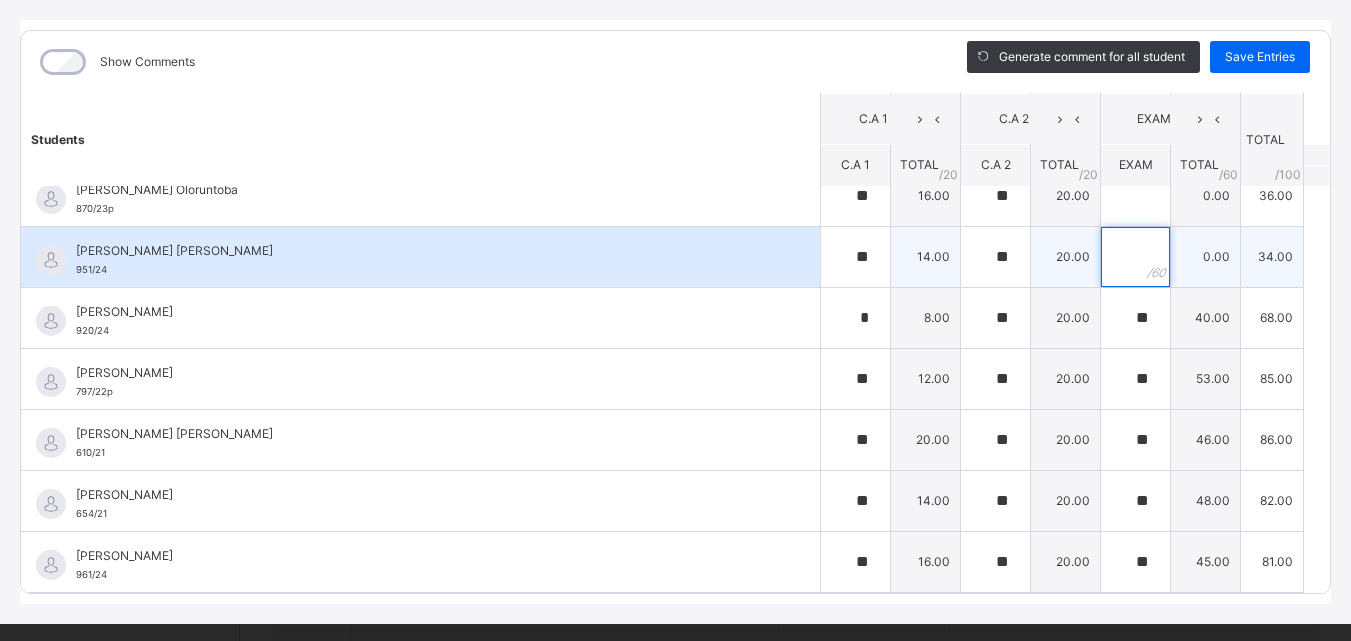 click at bounding box center (1135, 257) 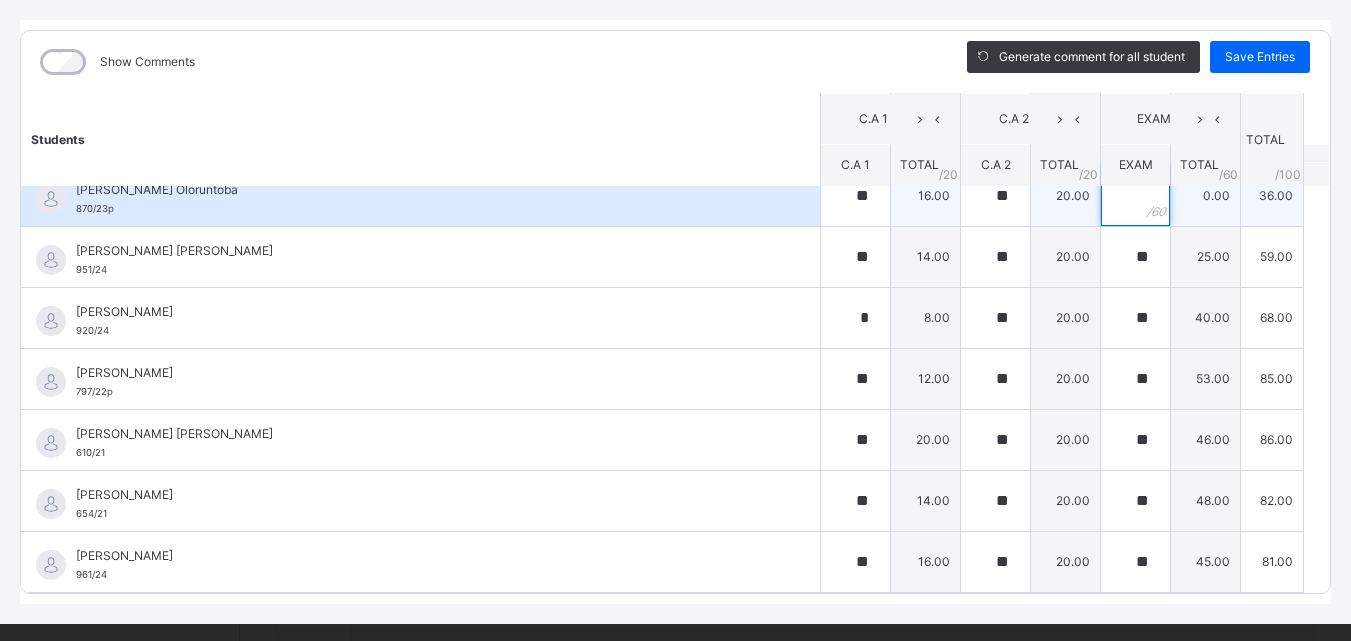click at bounding box center (1135, 196) 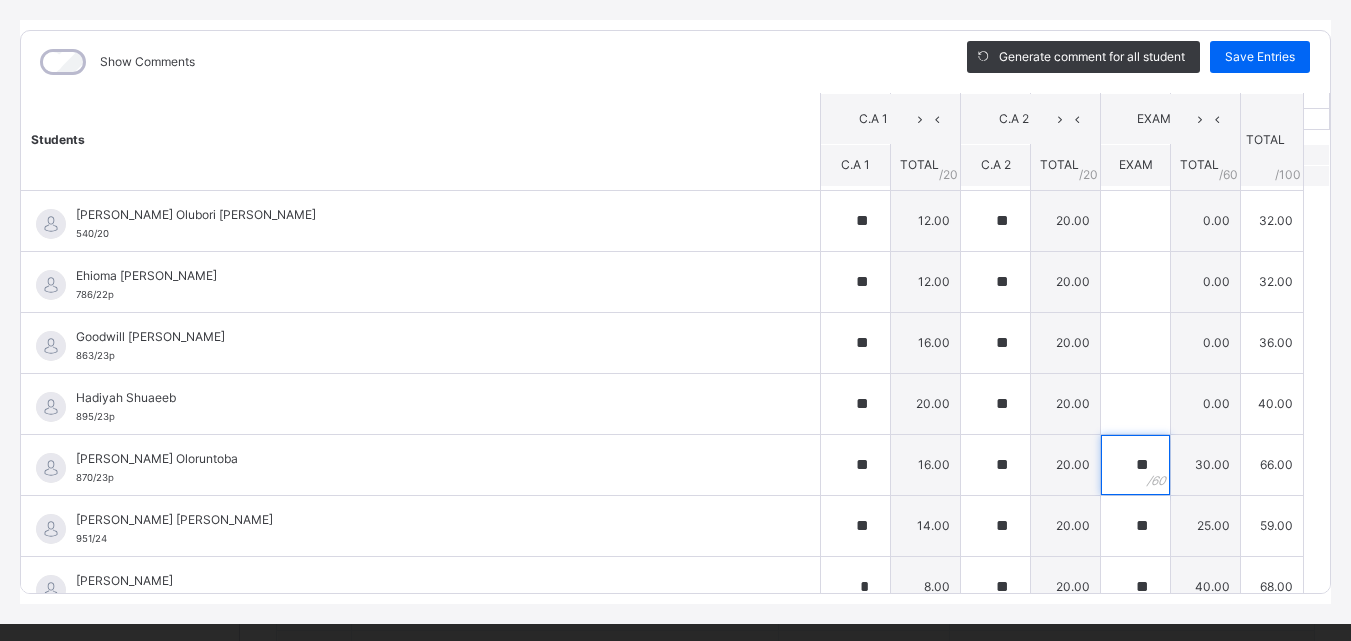 scroll, scrollTop: 53, scrollLeft: 0, axis: vertical 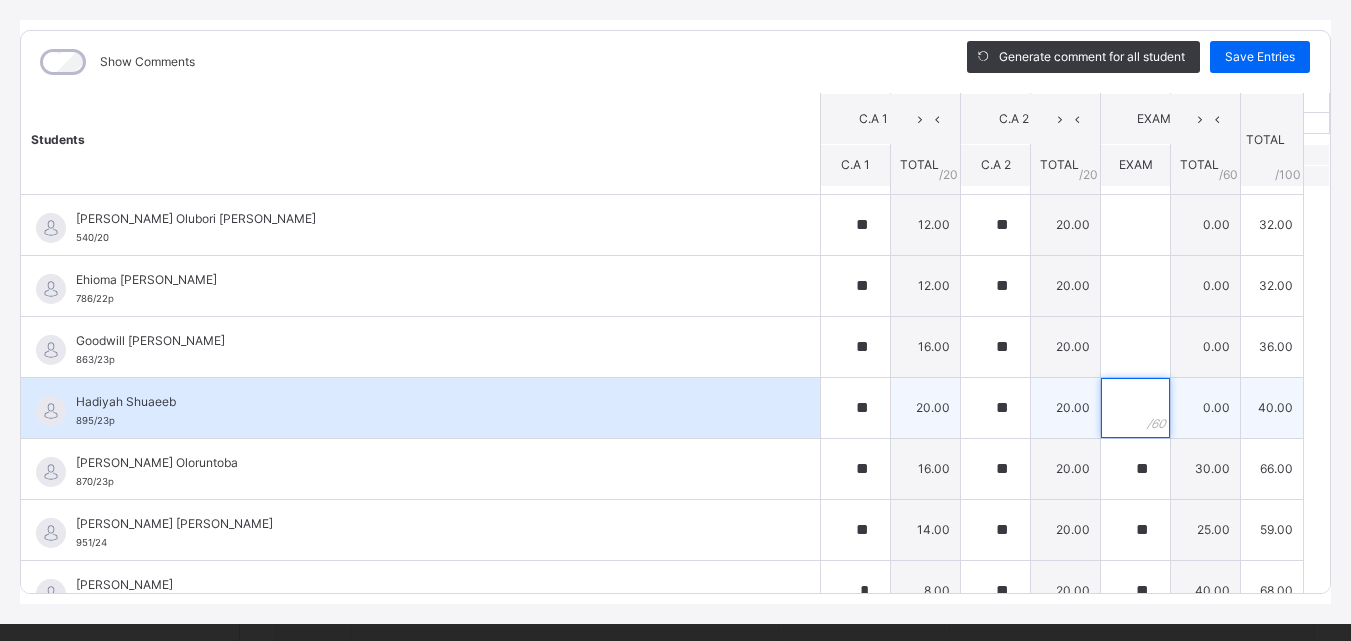 click at bounding box center (1135, 408) 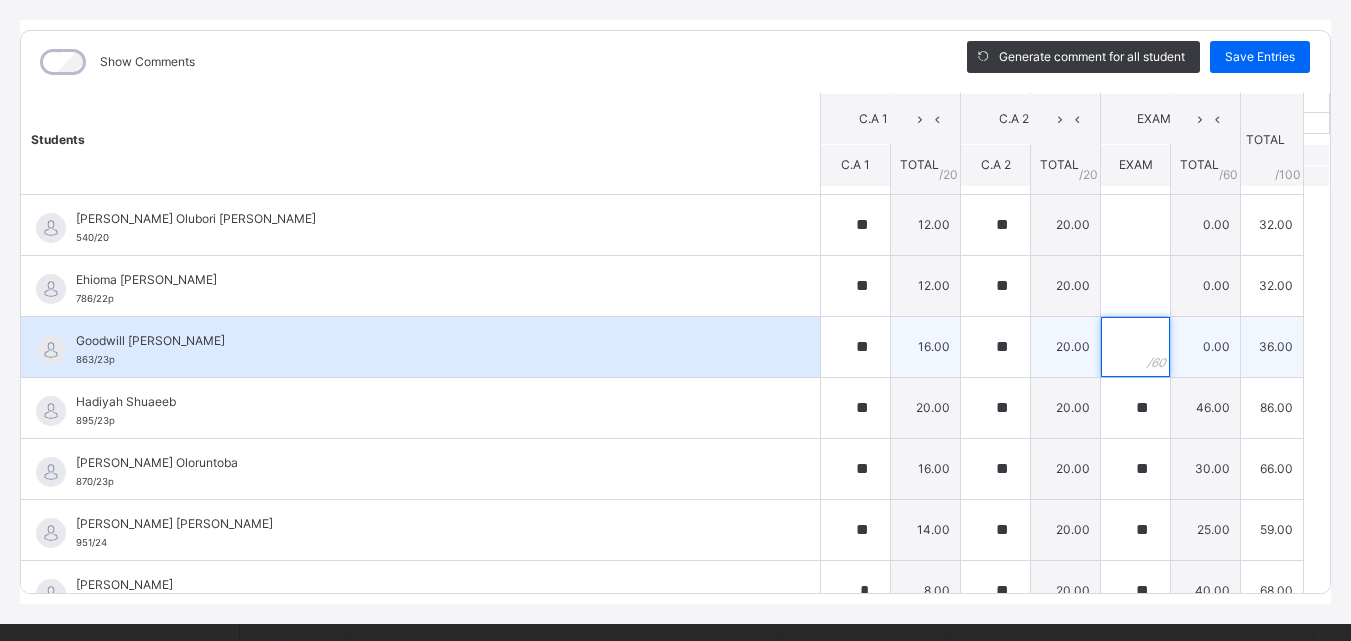 click at bounding box center [1135, 347] 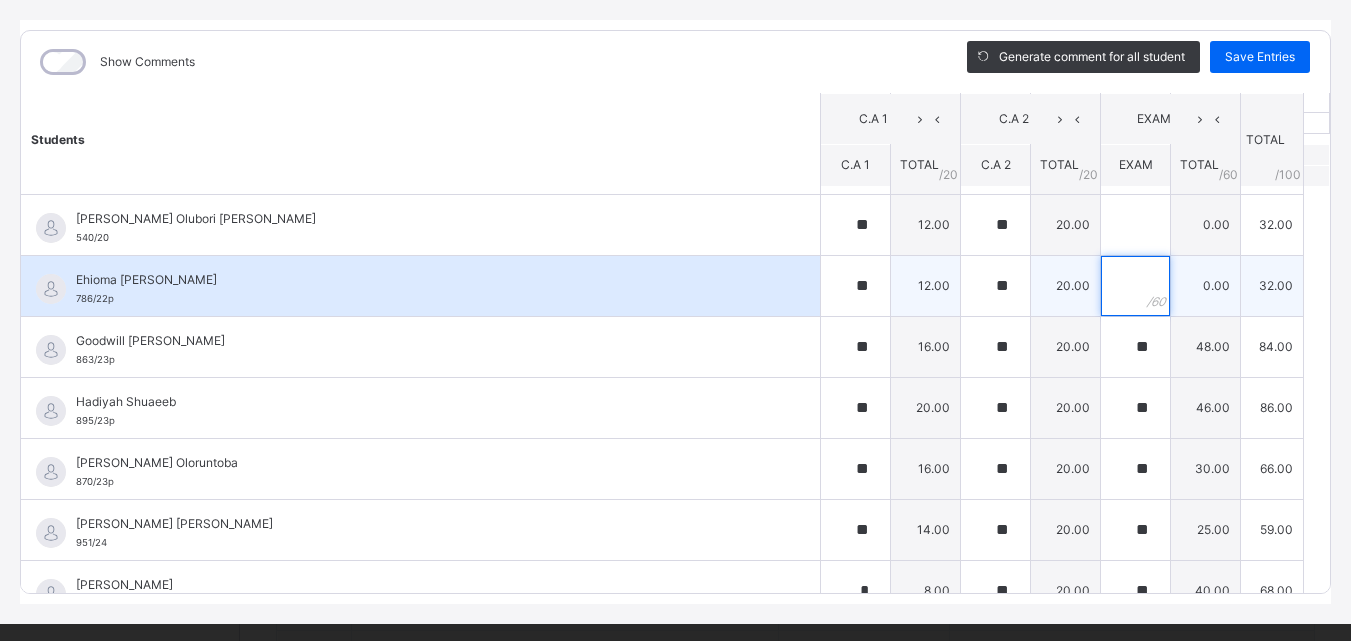 click at bounding box center [1135, 286] 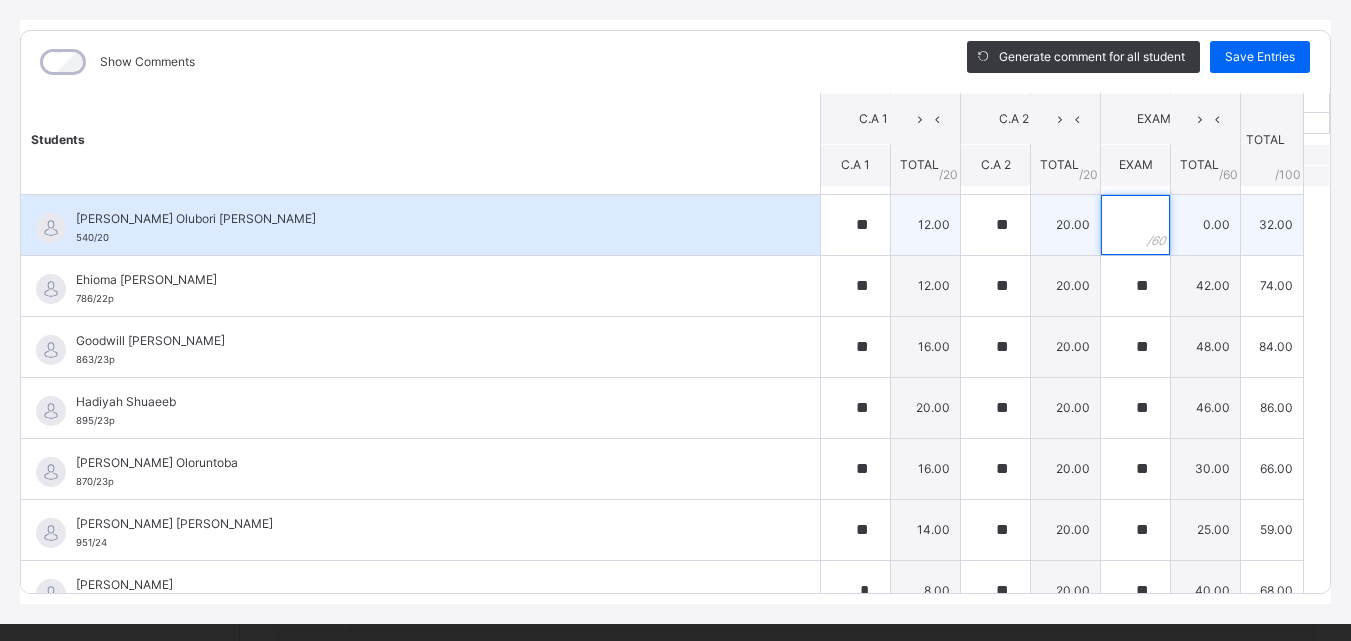 click at bounding box center (1135, 225) 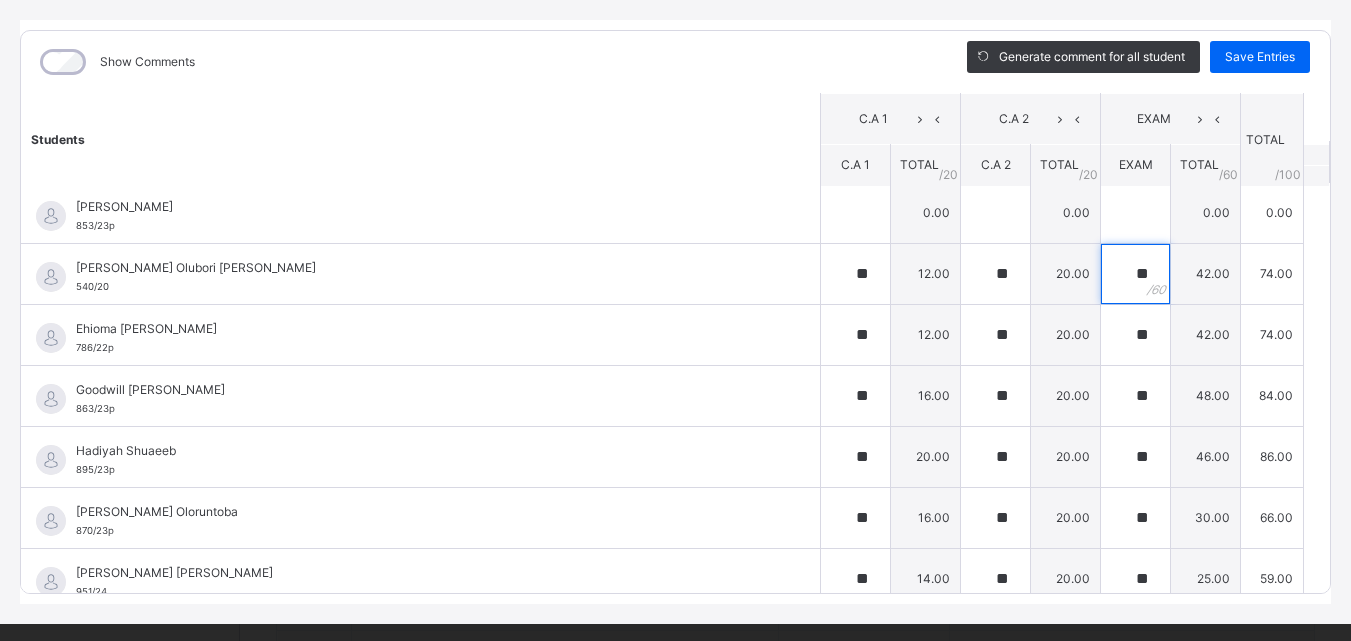 scroll, scrollTop: 0, scrollLeft: 0, axis: both 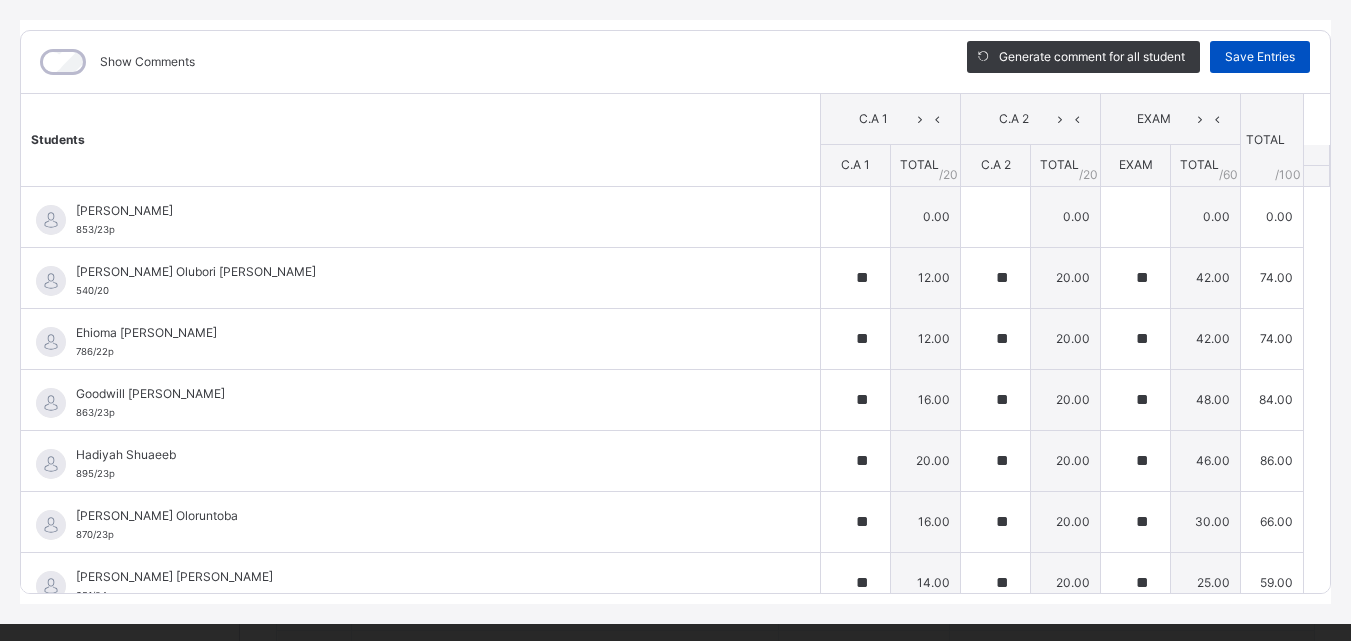 click on "Save Entries" at bounding box center [1260, 57] 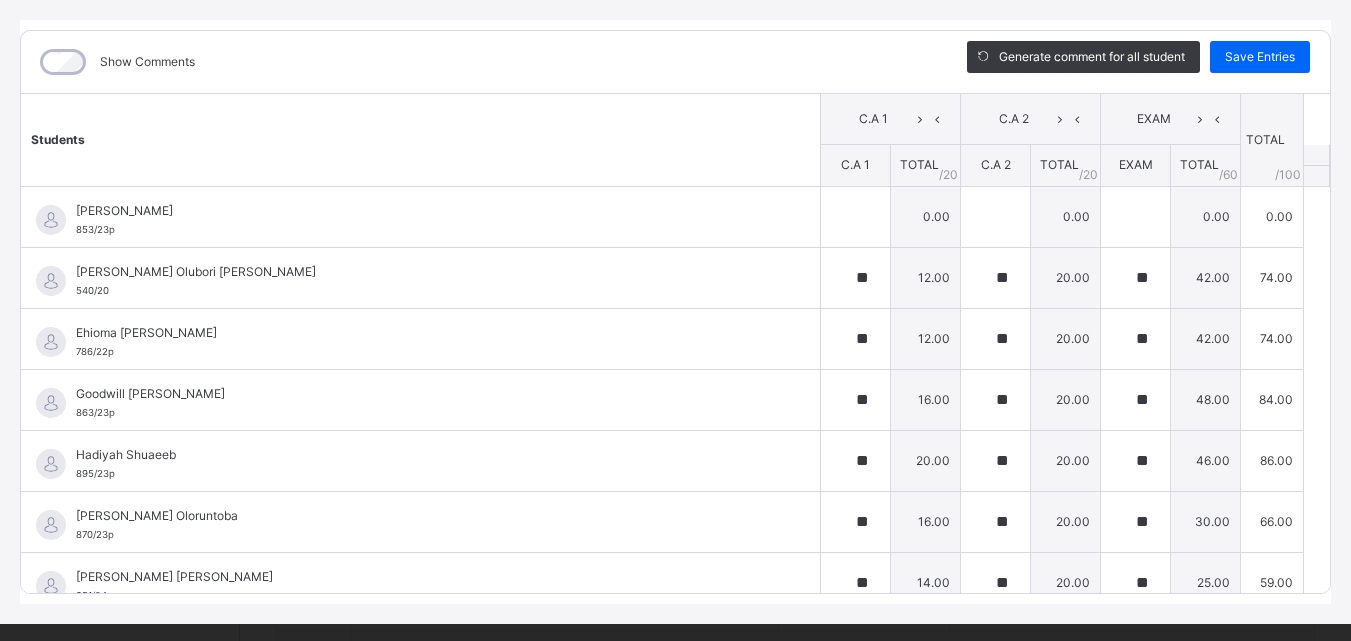 scroll, scrollTop: 21, scrollLeft: 0, axis: vertical 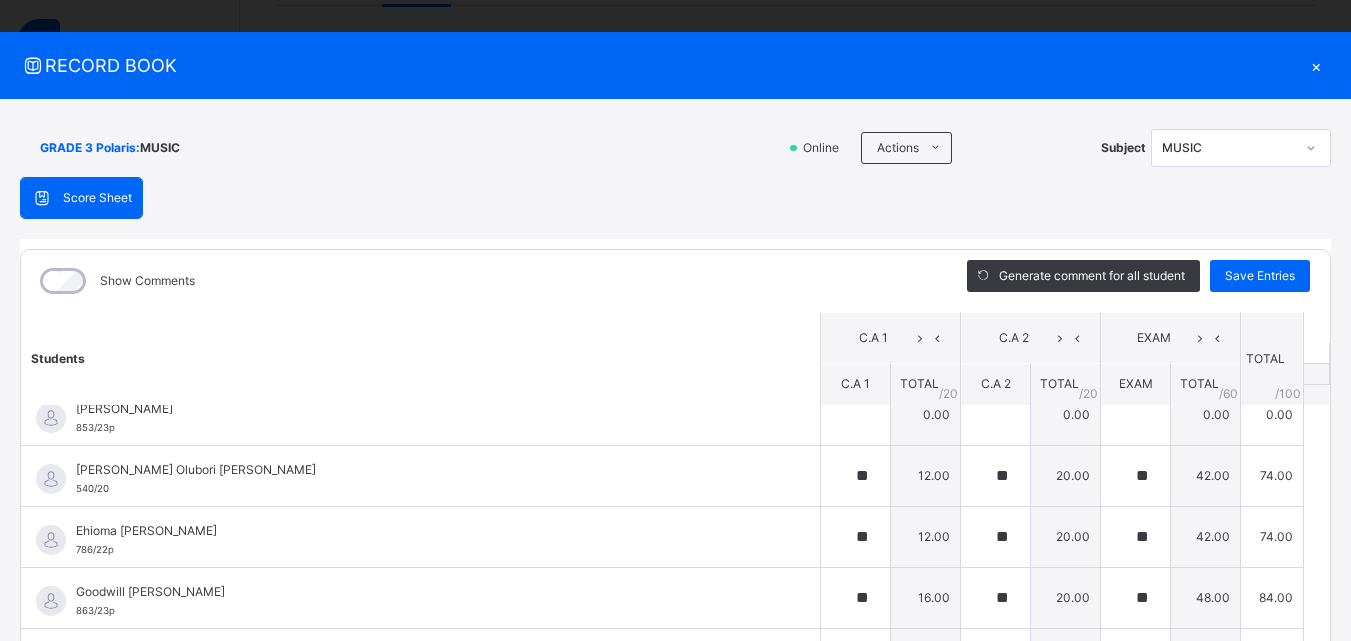 click on "×" at bounding box center [1316, 65] 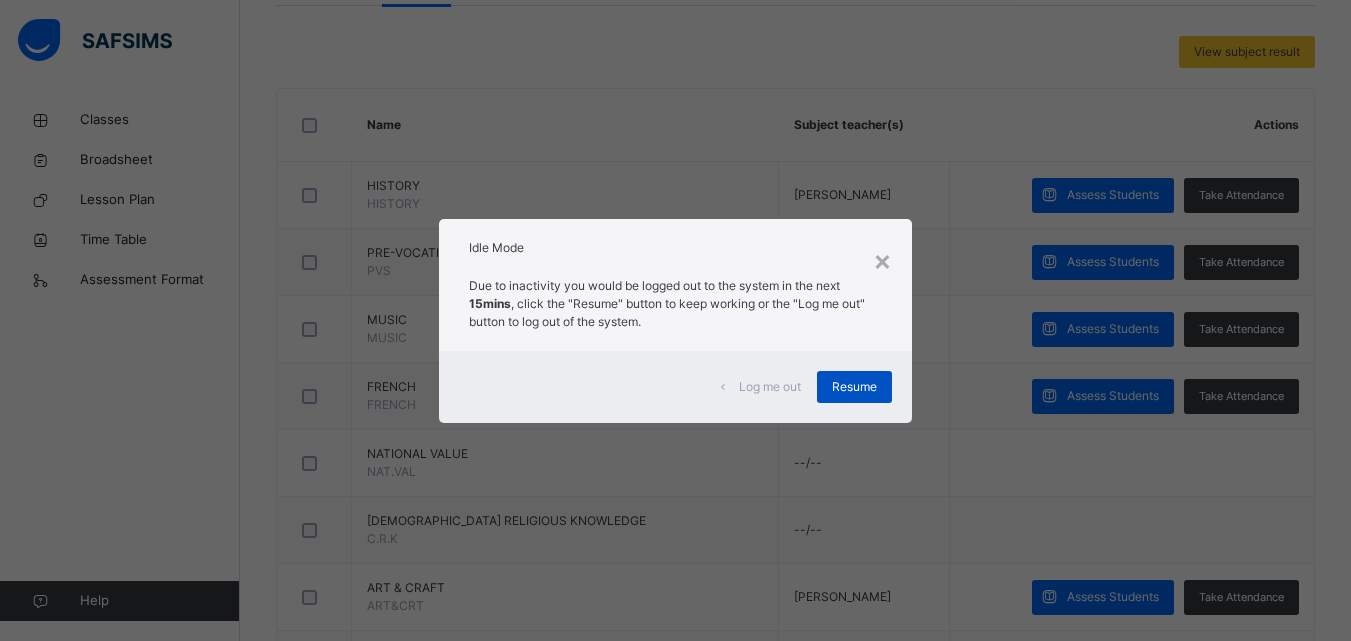 click on "Resume" at bounding box center [854, 387] 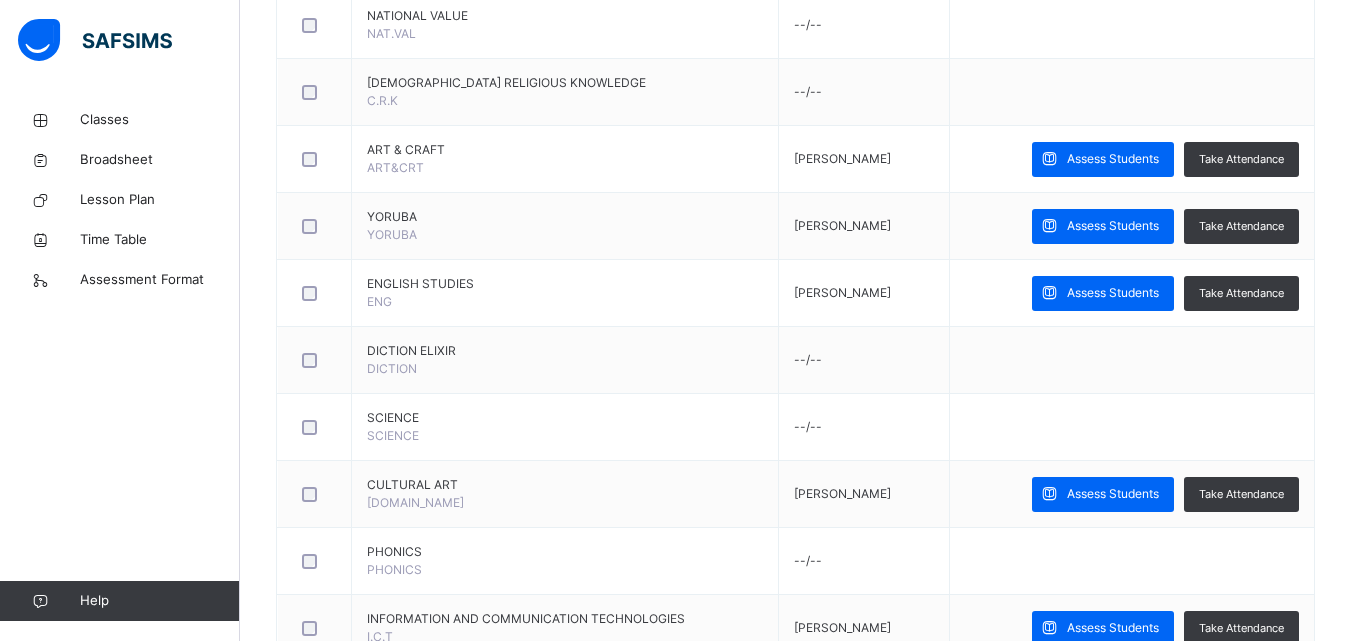scroll, scrollTop: 858, scrollLeft: 0, axis: vertical 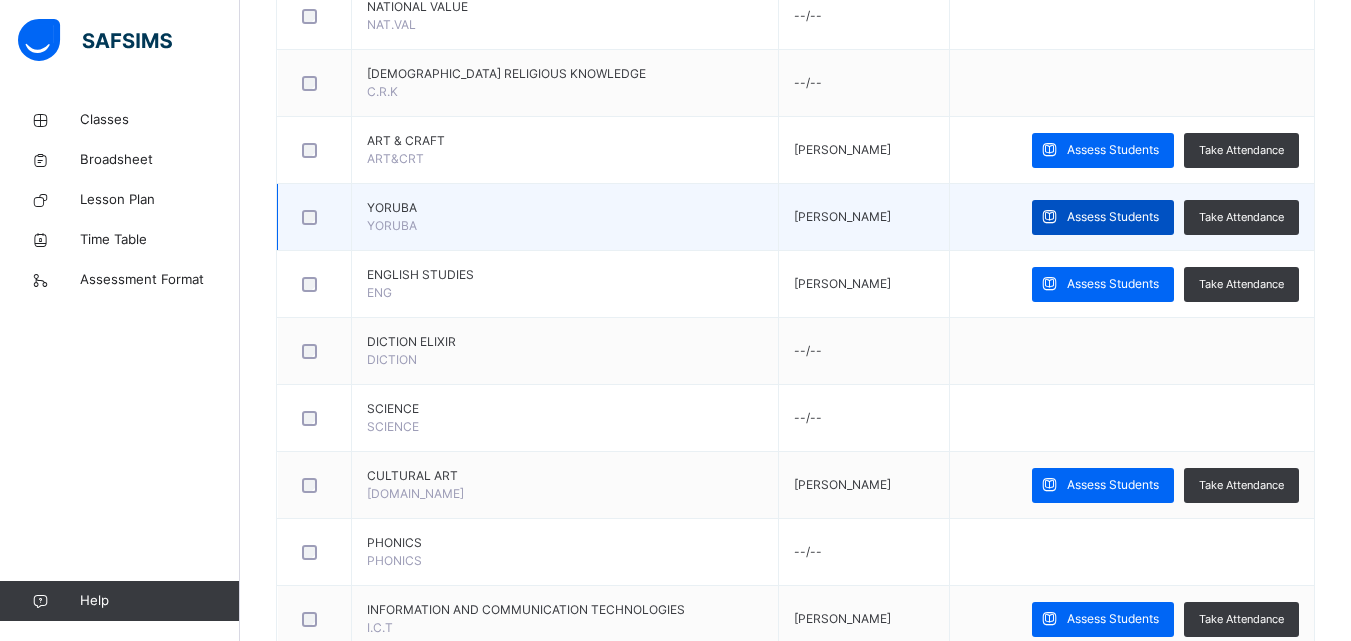 click on "Assess Students" at bounding box center [1113, 217] 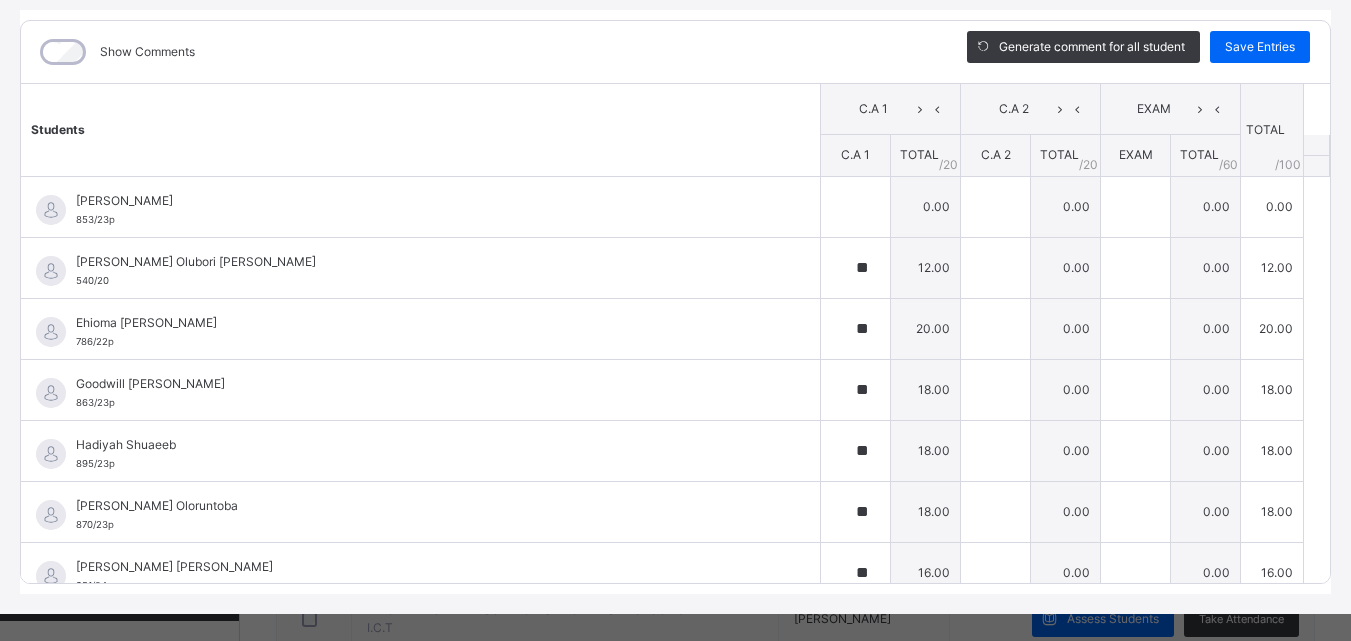 scroll, scrollTop: 249, scrollLeft: 0, axis: vertical 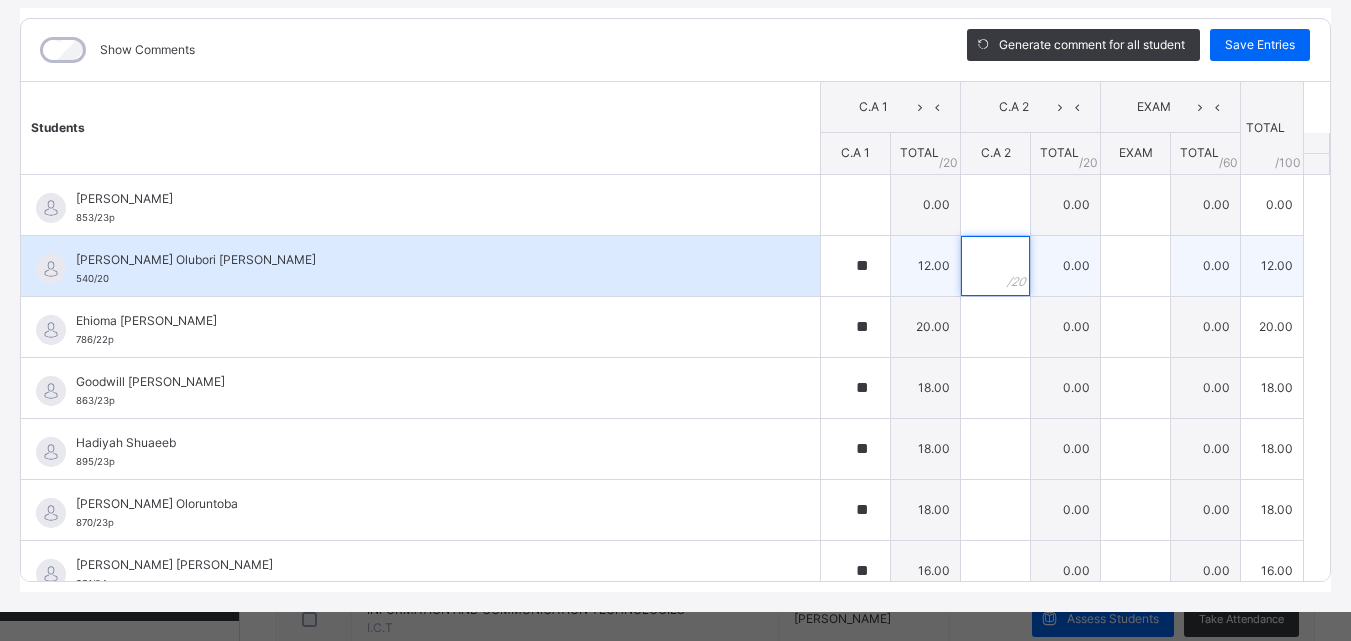 click at bounding box center [995, 266] 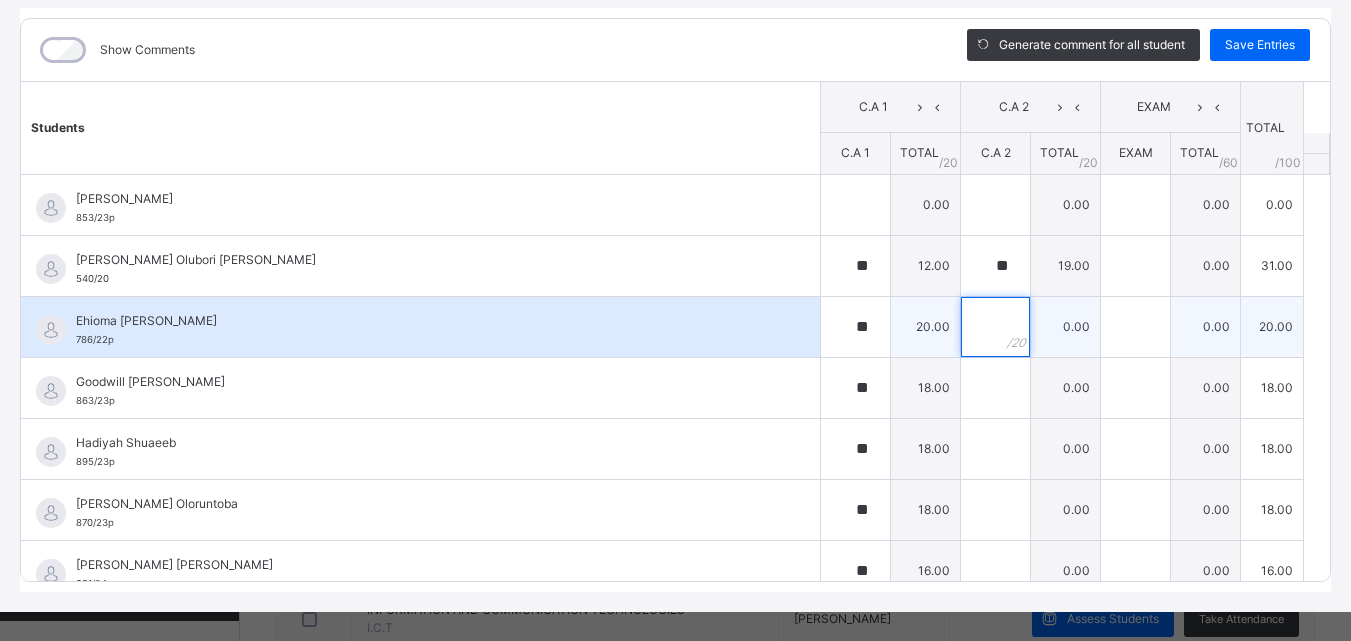 click at bounding box center [995, 327] 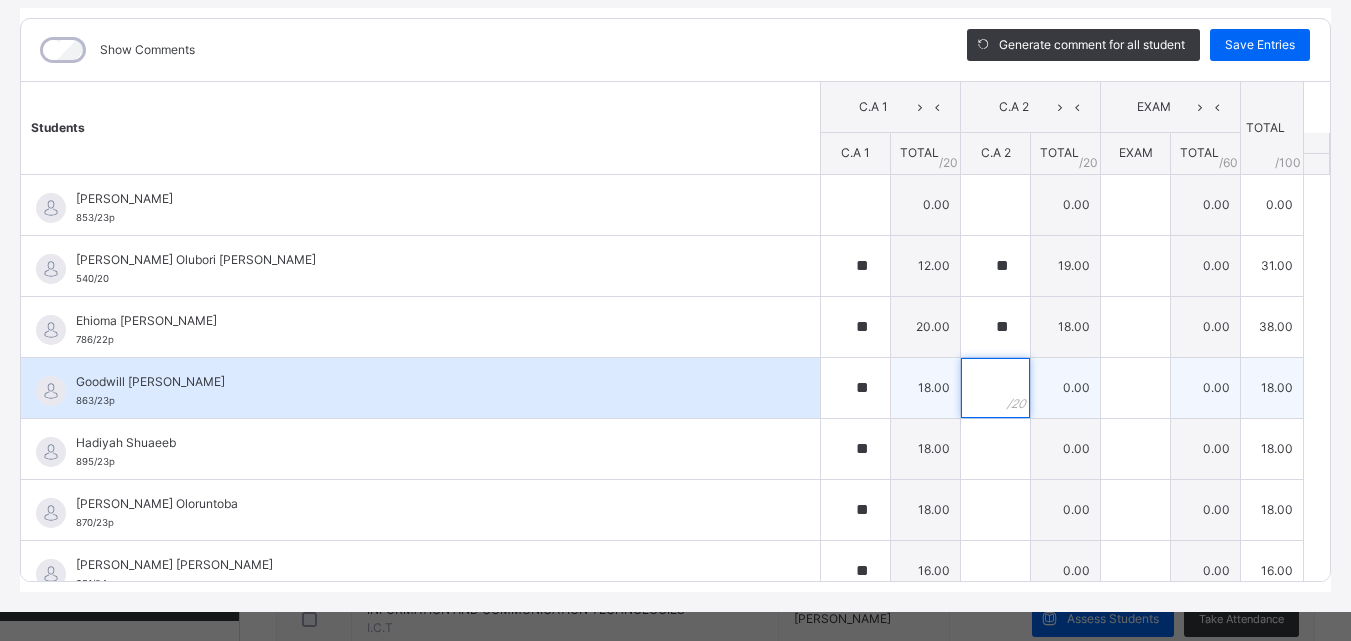 click at bounding box center (995, 388) 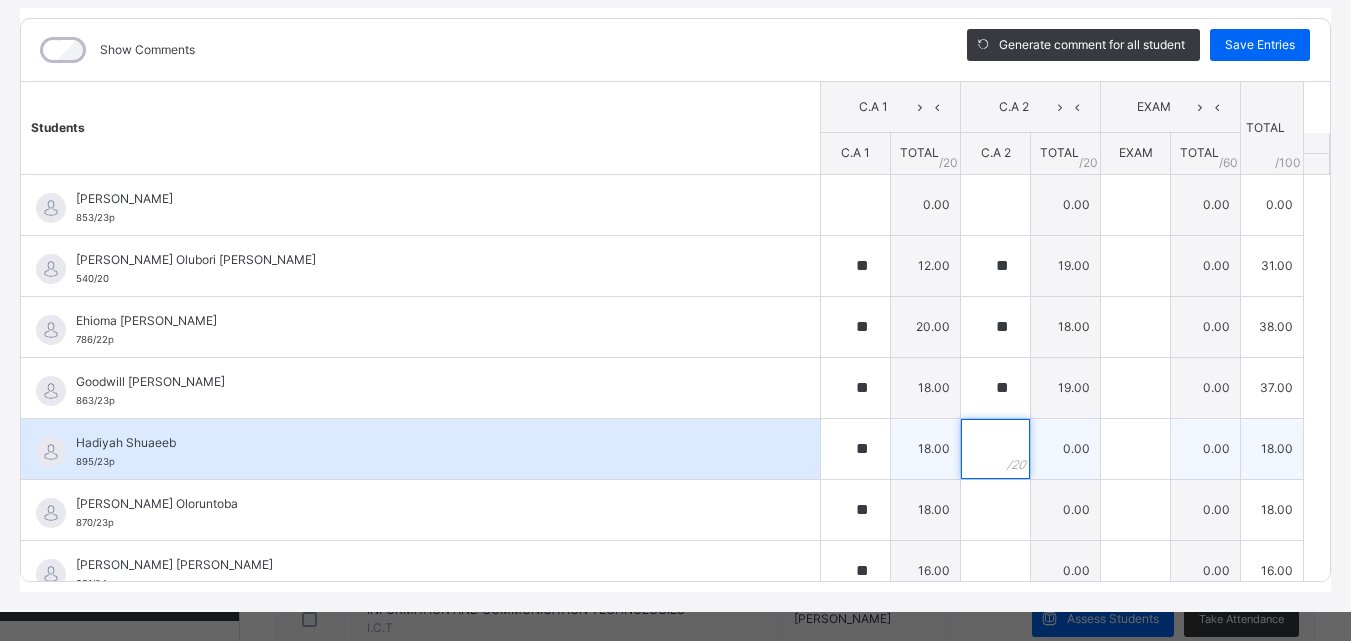 click at bounding box center (995, 449) 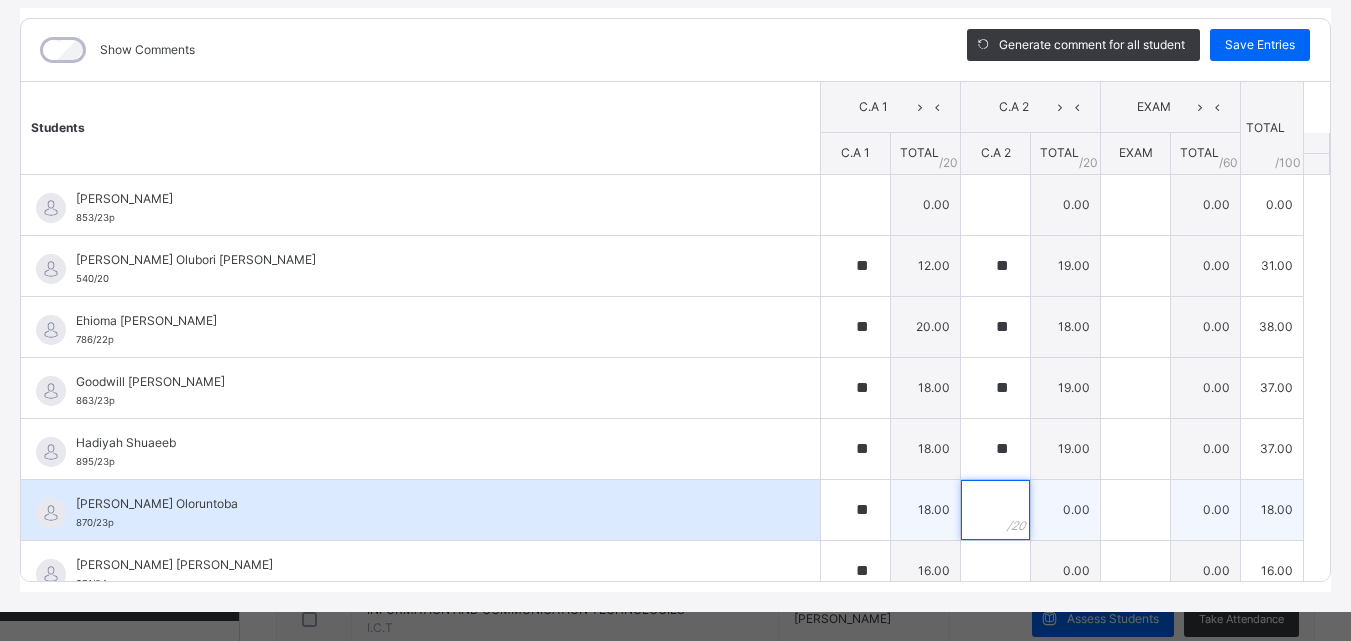 click at bounding box center (995, 510) 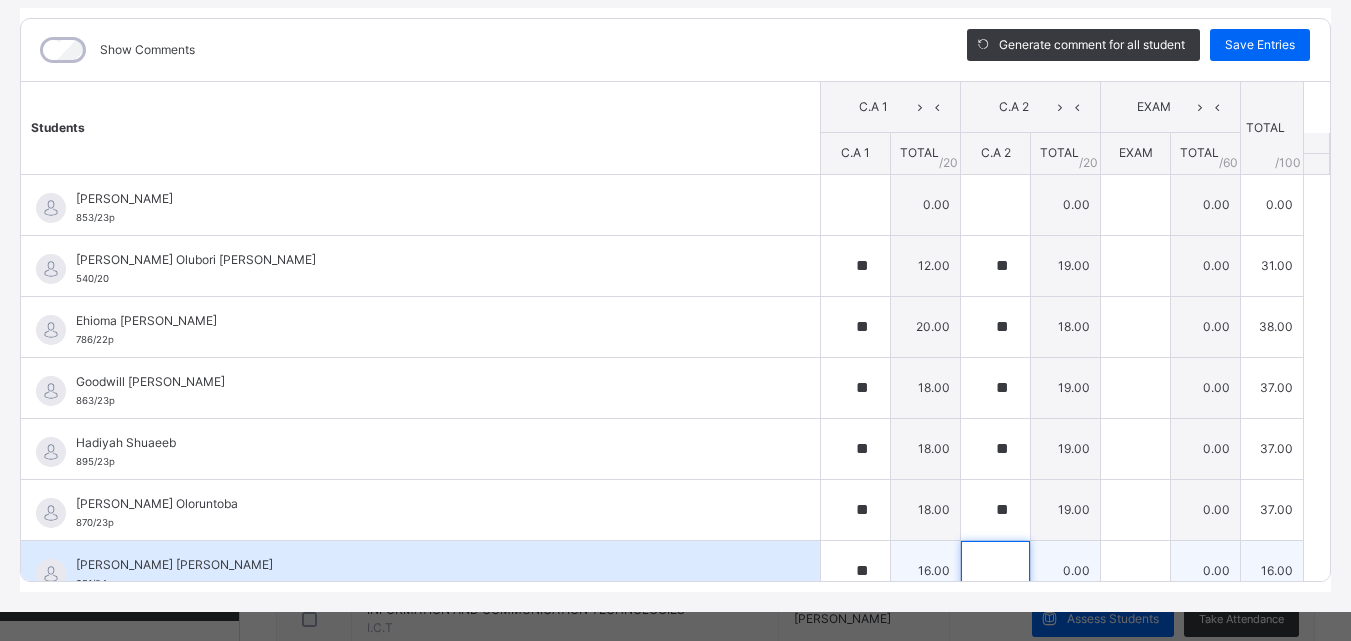 click at bounding box center (995, 571) 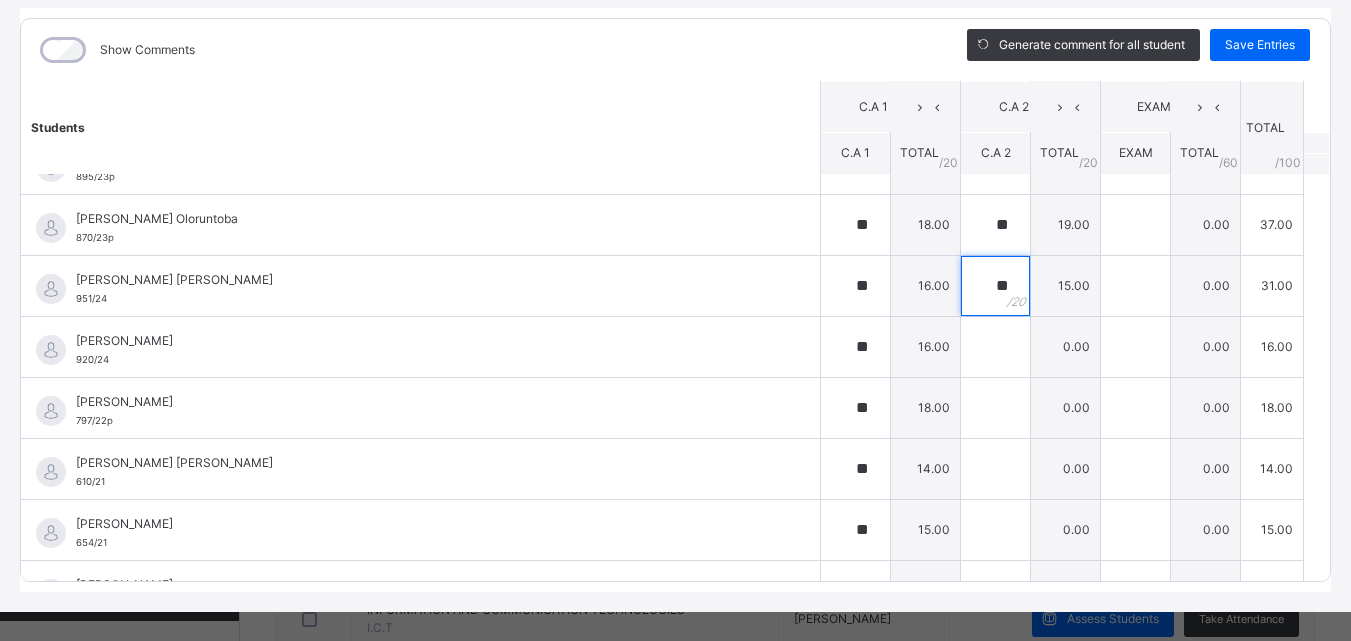 scroll, scrollTop: 287, scrollLeft: 0, axis: vertical 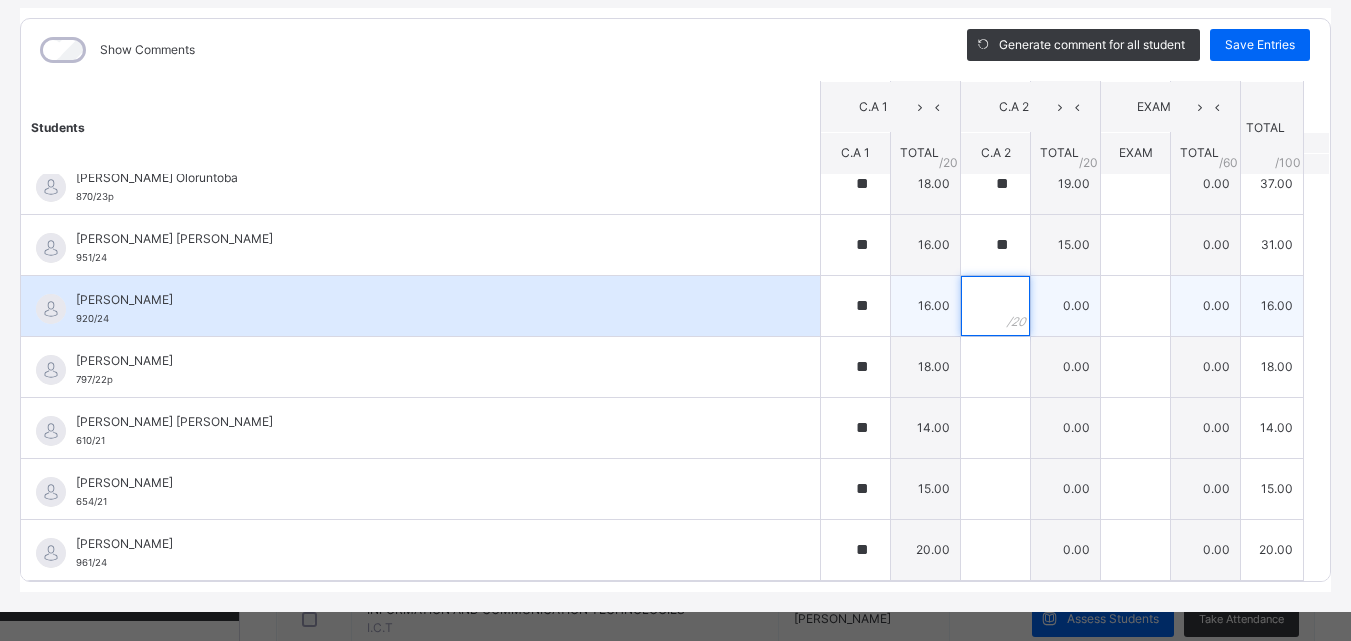click at bounding box center (995, 306) 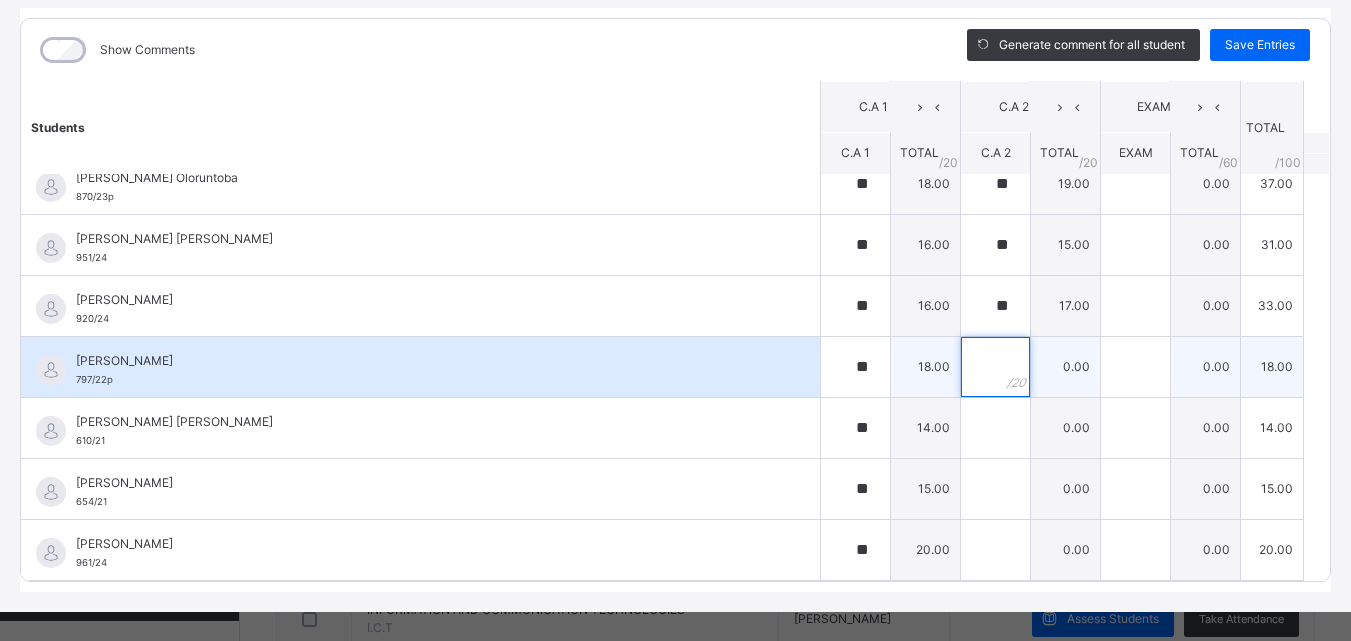 click at bounding box center (995, 367) 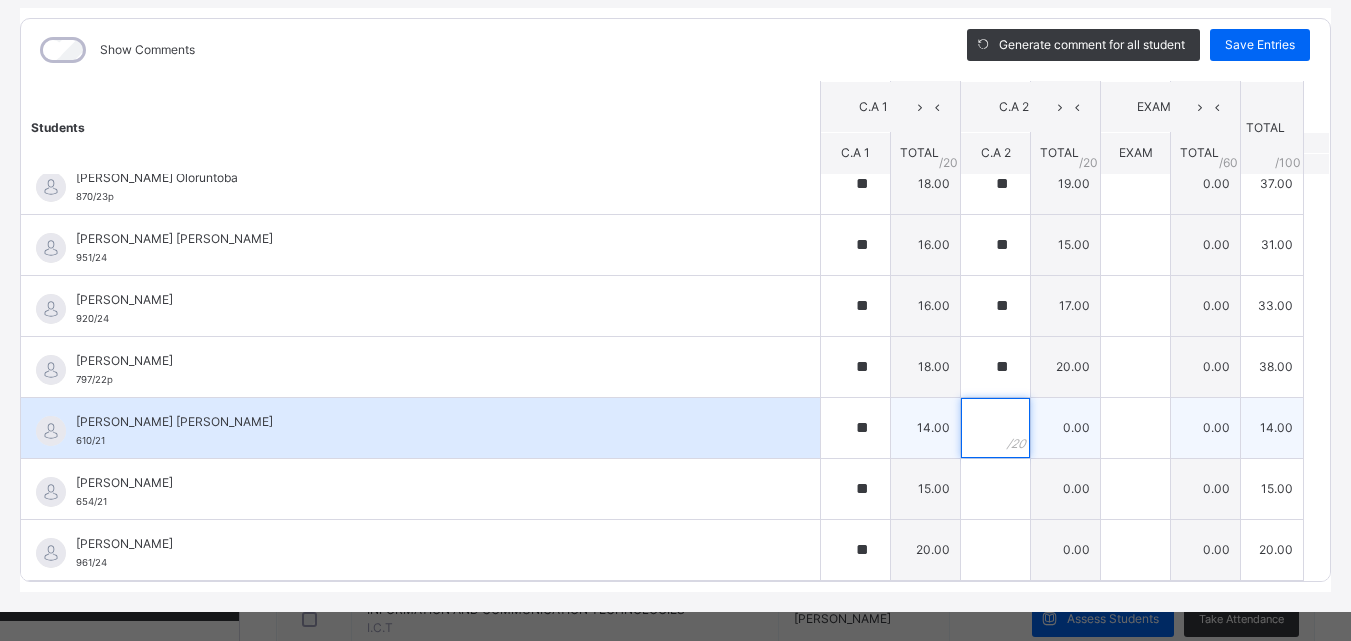 click at bounding box center (995, 428) 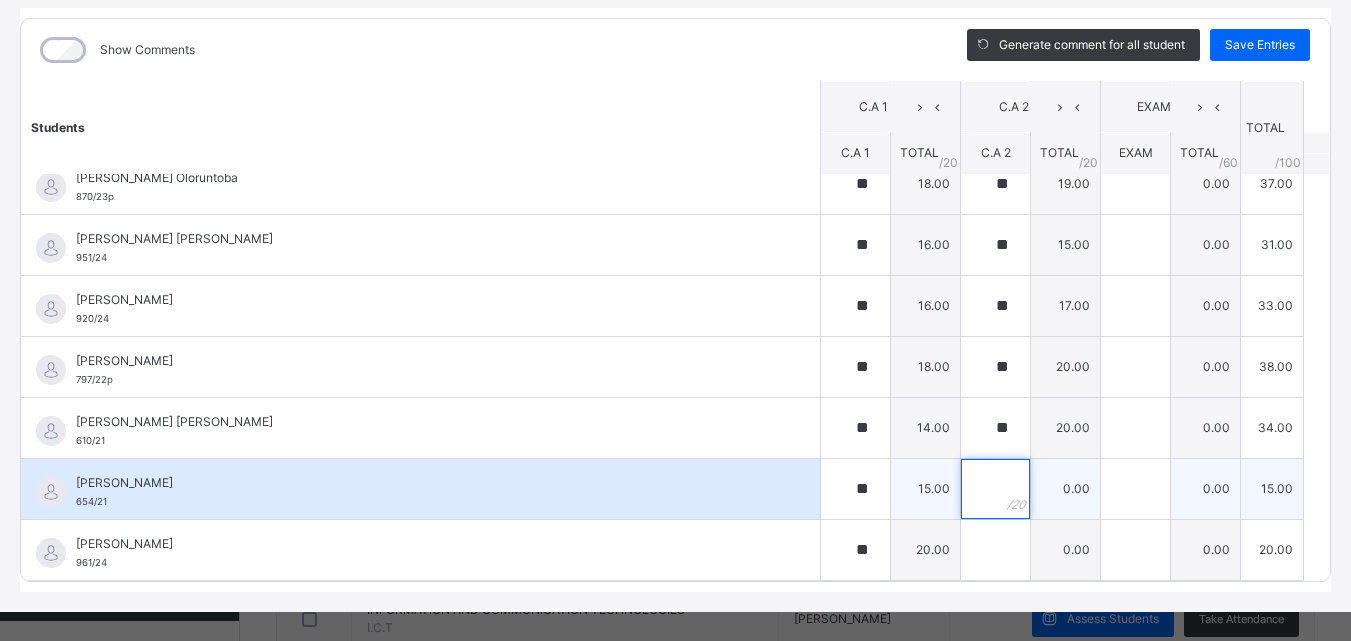 click at bounding box center (995, 489) 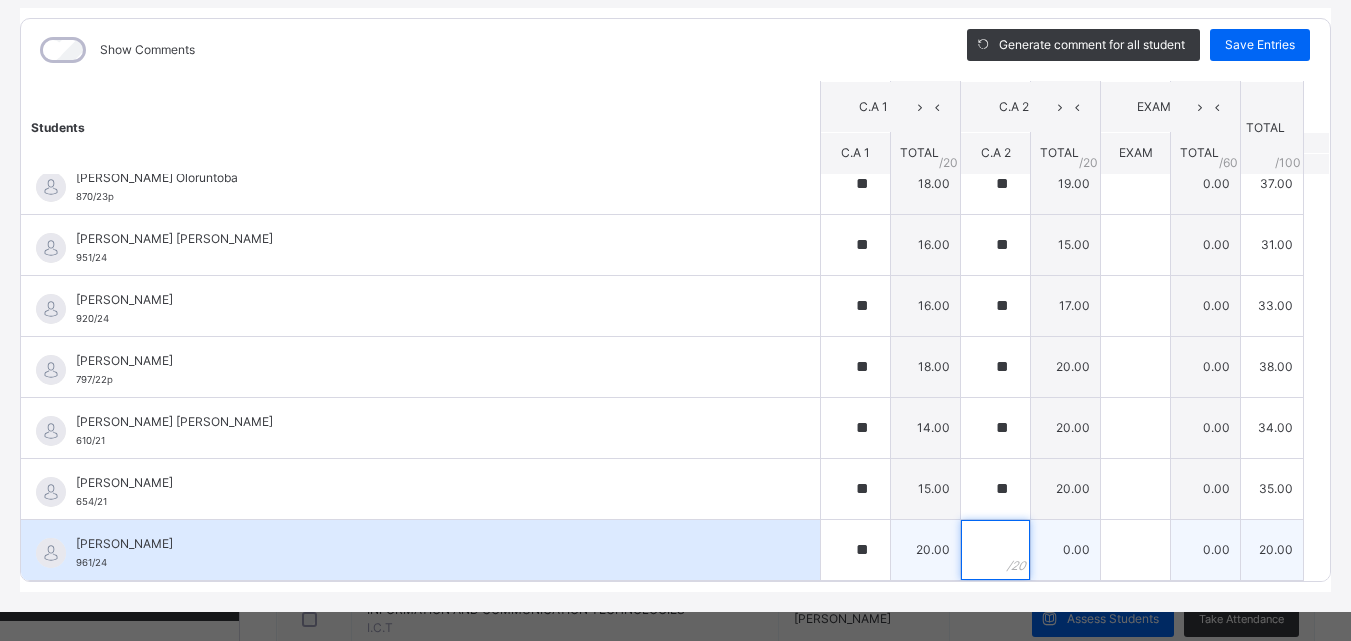 click at bounding box center [995, 550] 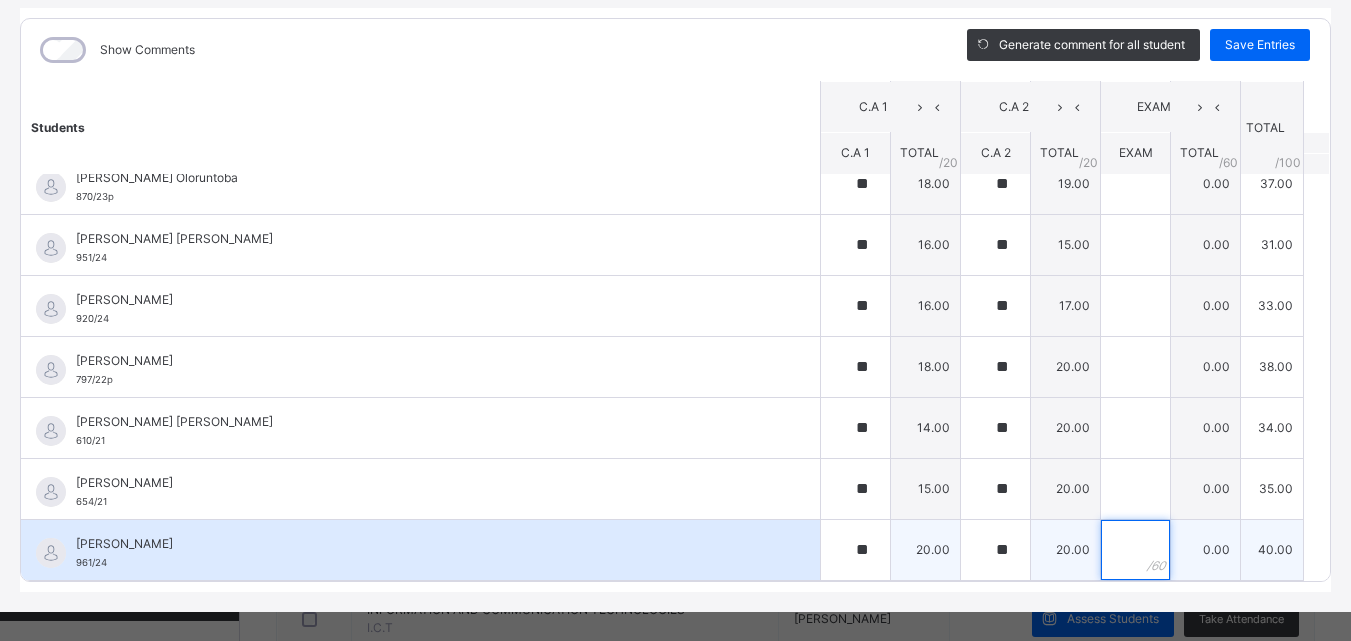 click at bounding box center (1135, 550) 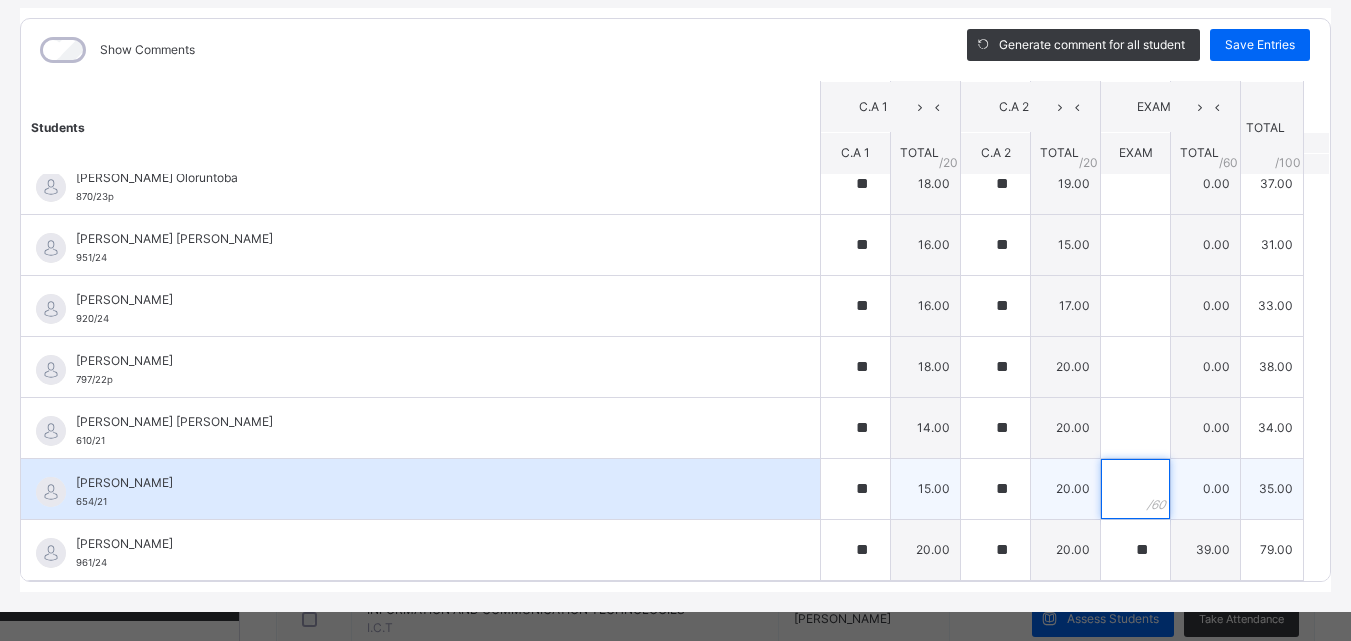 click at bounding box center (1135, 489) 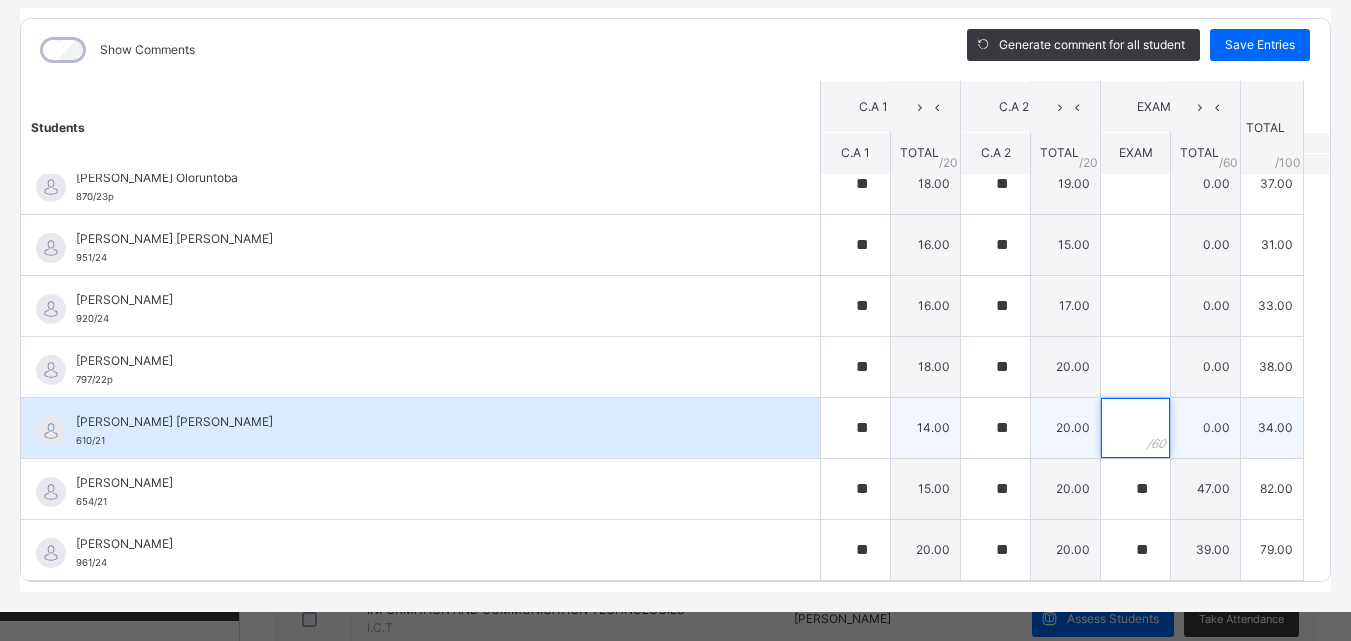 click at bounding box center [1135, 428] 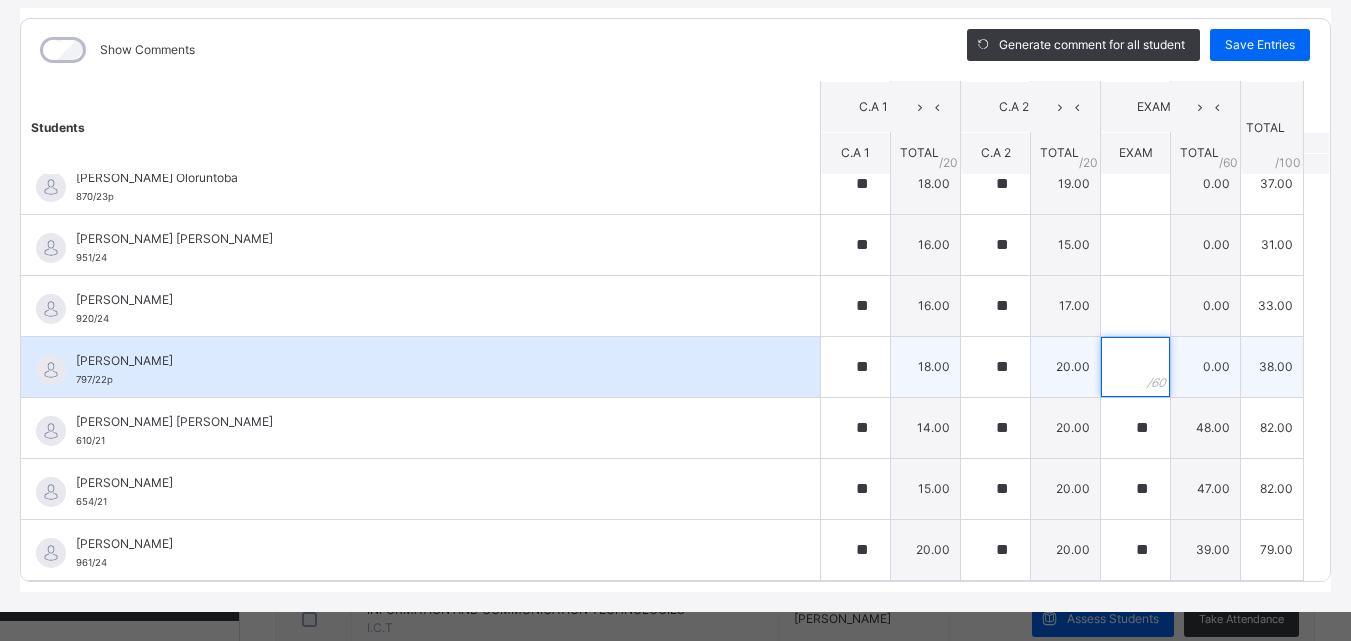 click at bounding box center (1135, 367) 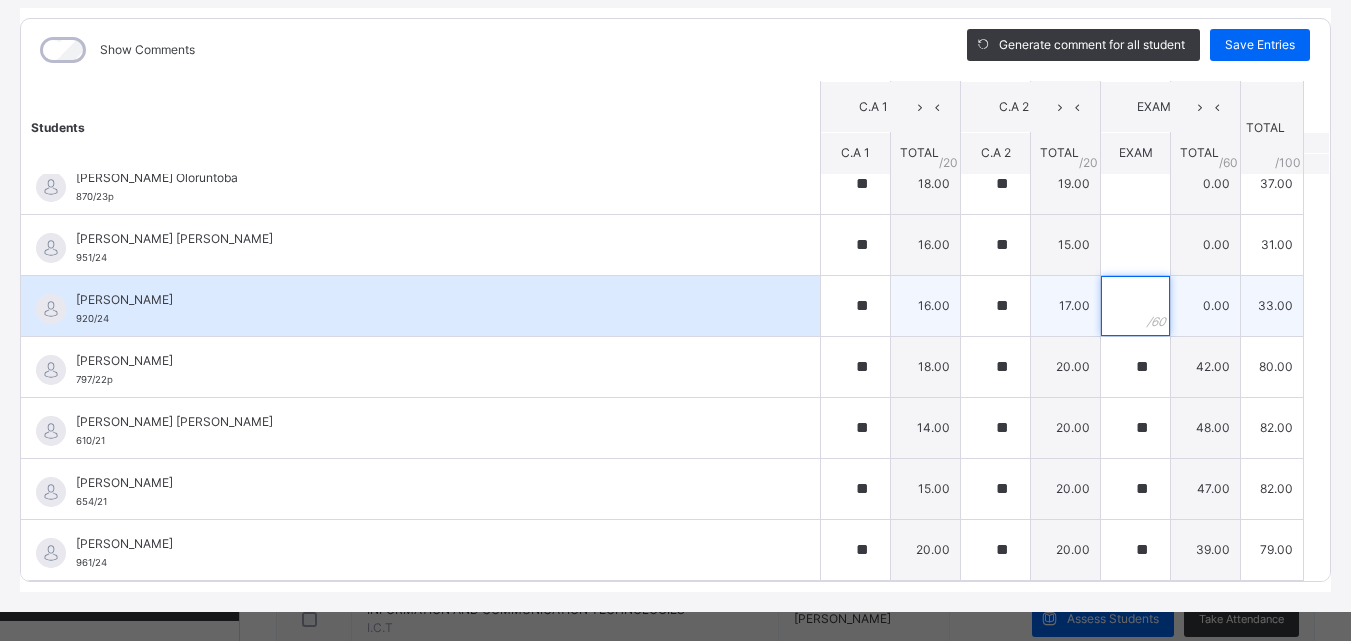 click at bounding box center (1135, 306) 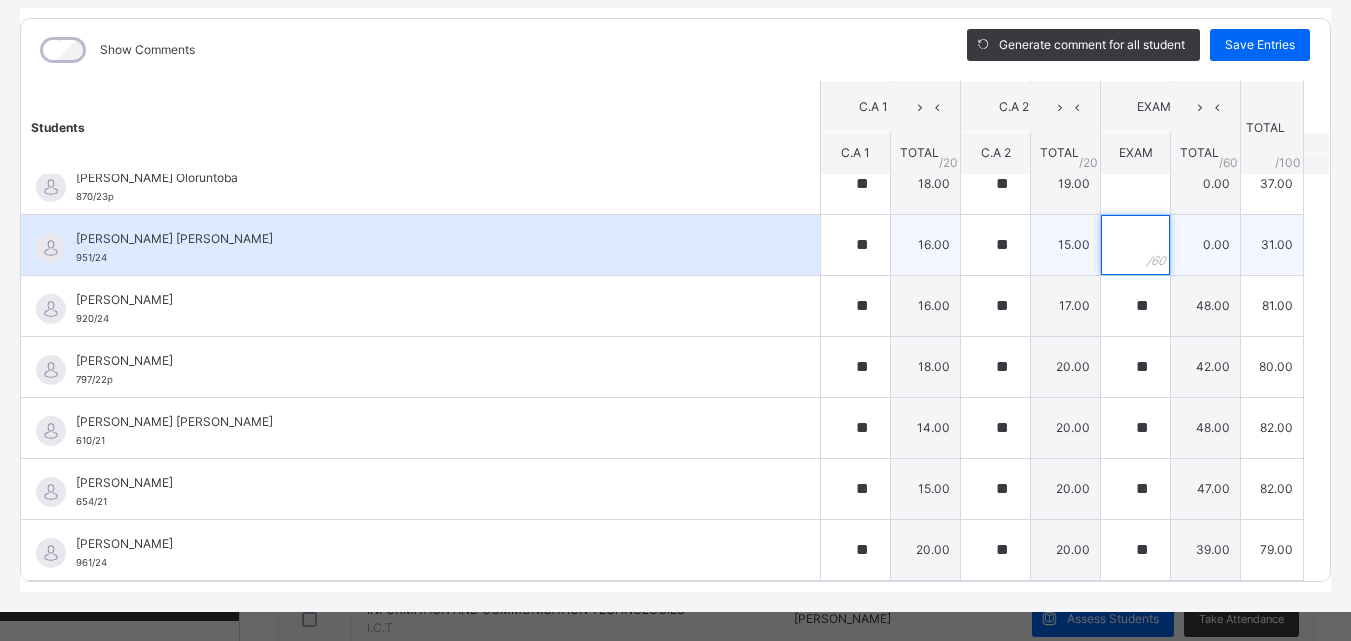 click at bounding box center [1135, 245] 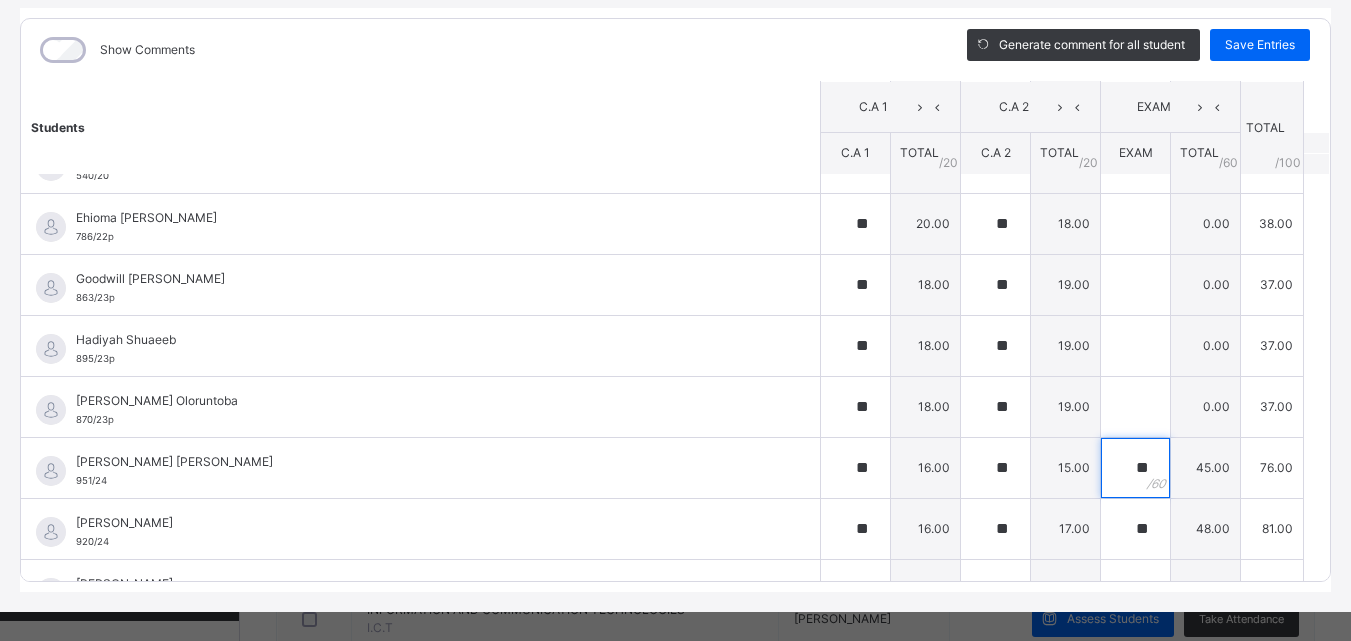 scroll, scrollTop: 102, scrollLeft: 0, axis: vertical 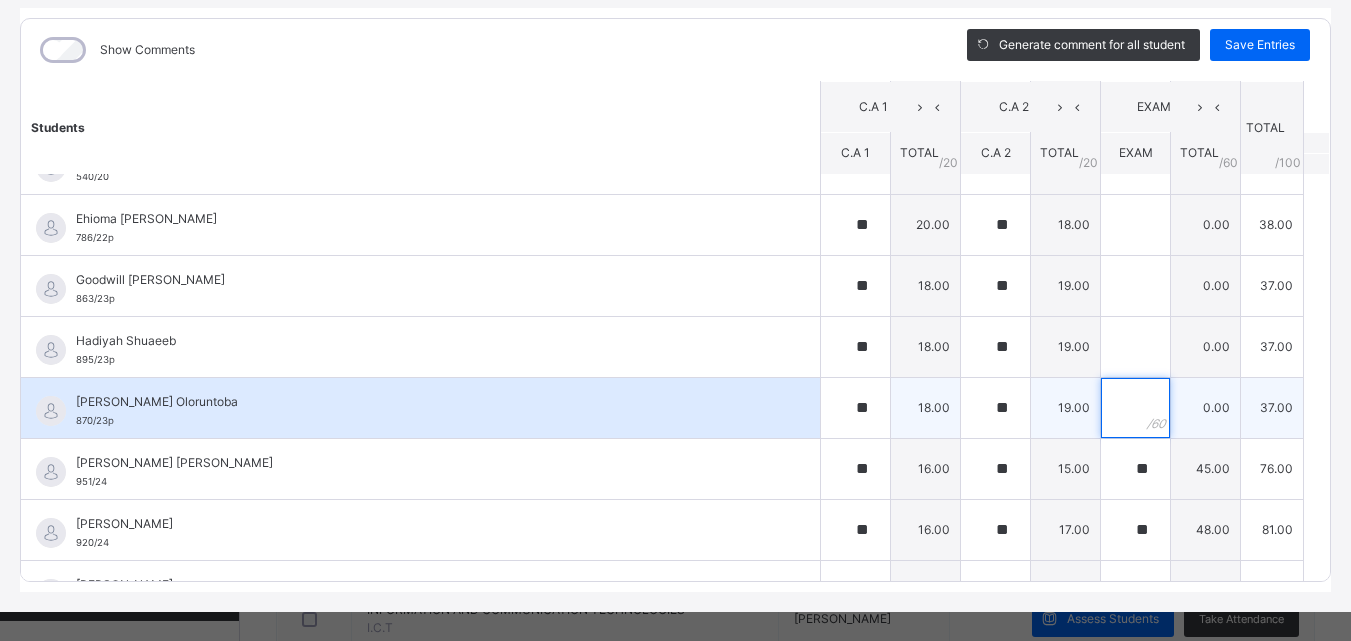 click at bounding box center [1135, 408] 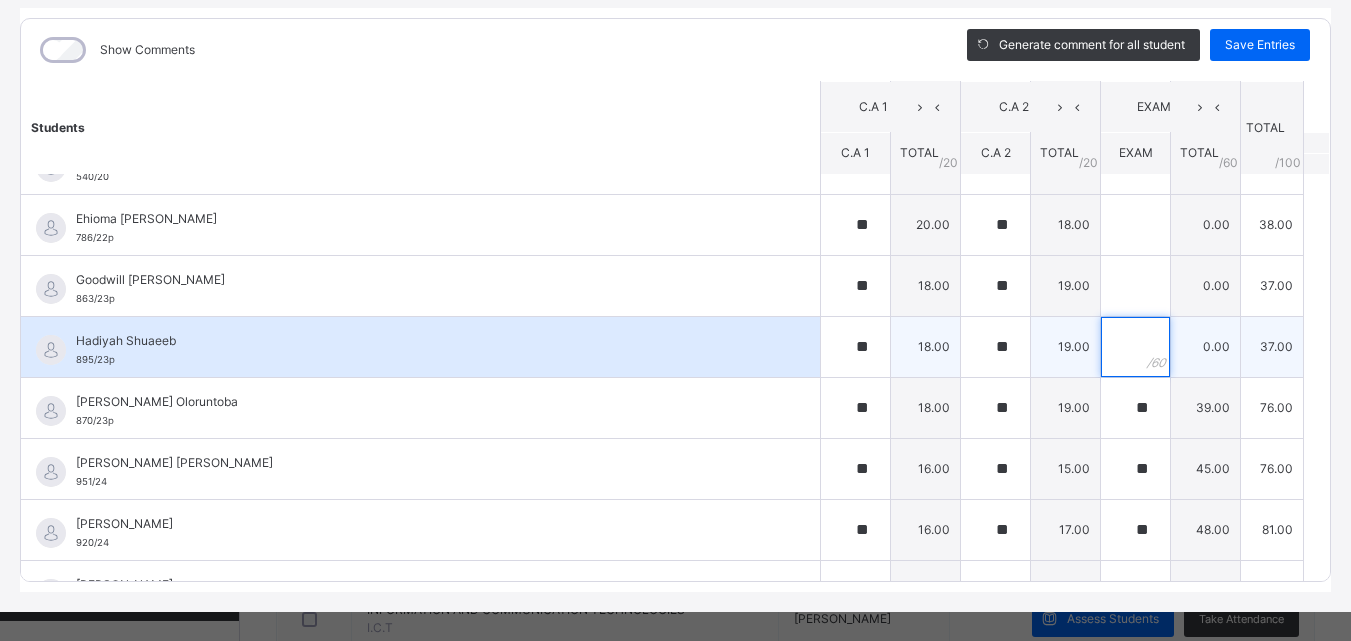 click at bounding box center (1135, 347) 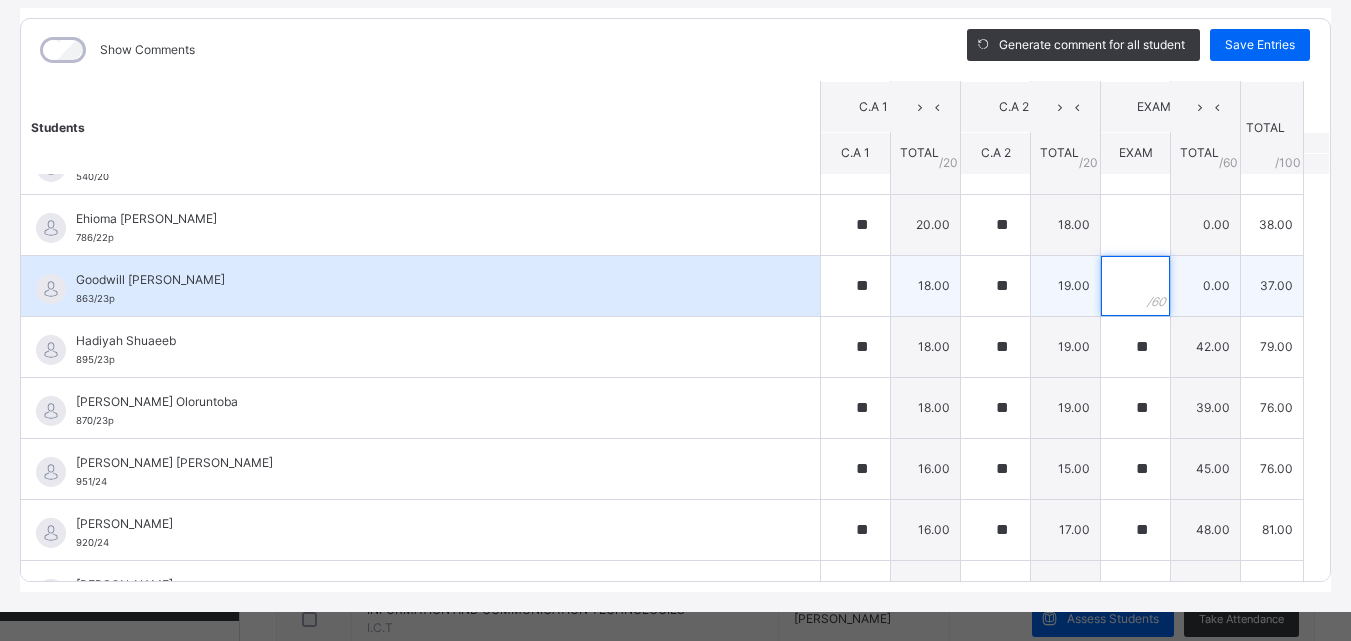 click at bounding box center [1135, 286] 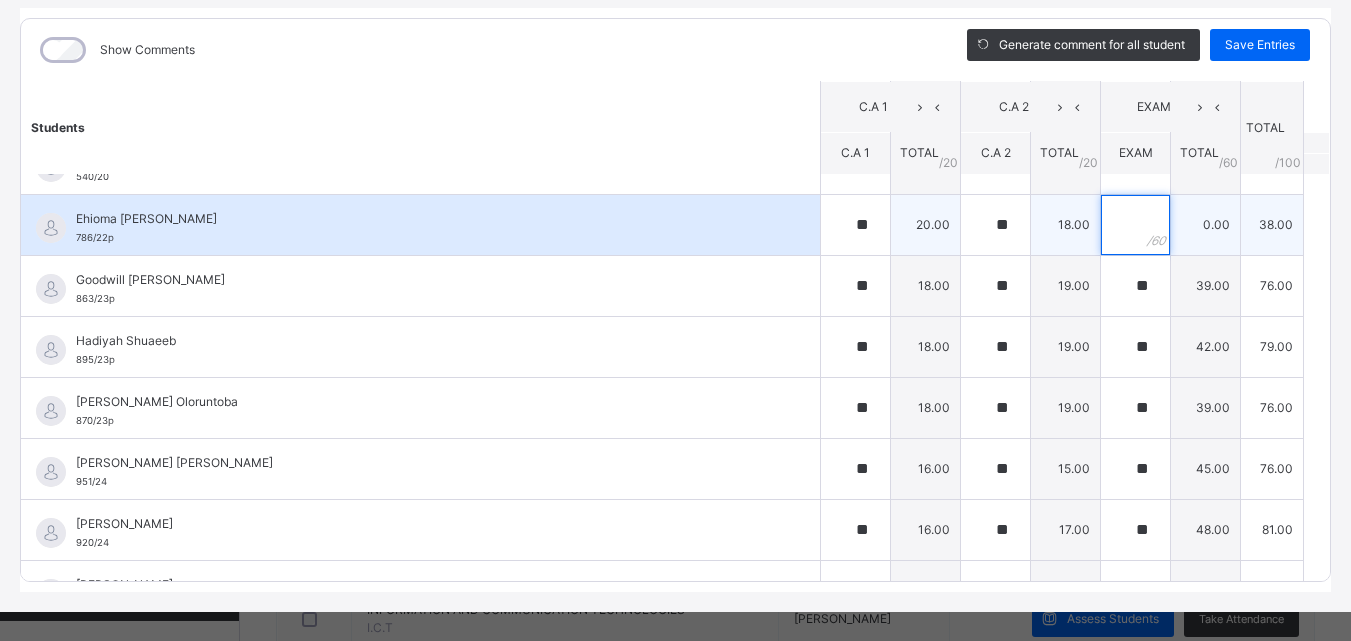click at bounding box center (1135, 225) 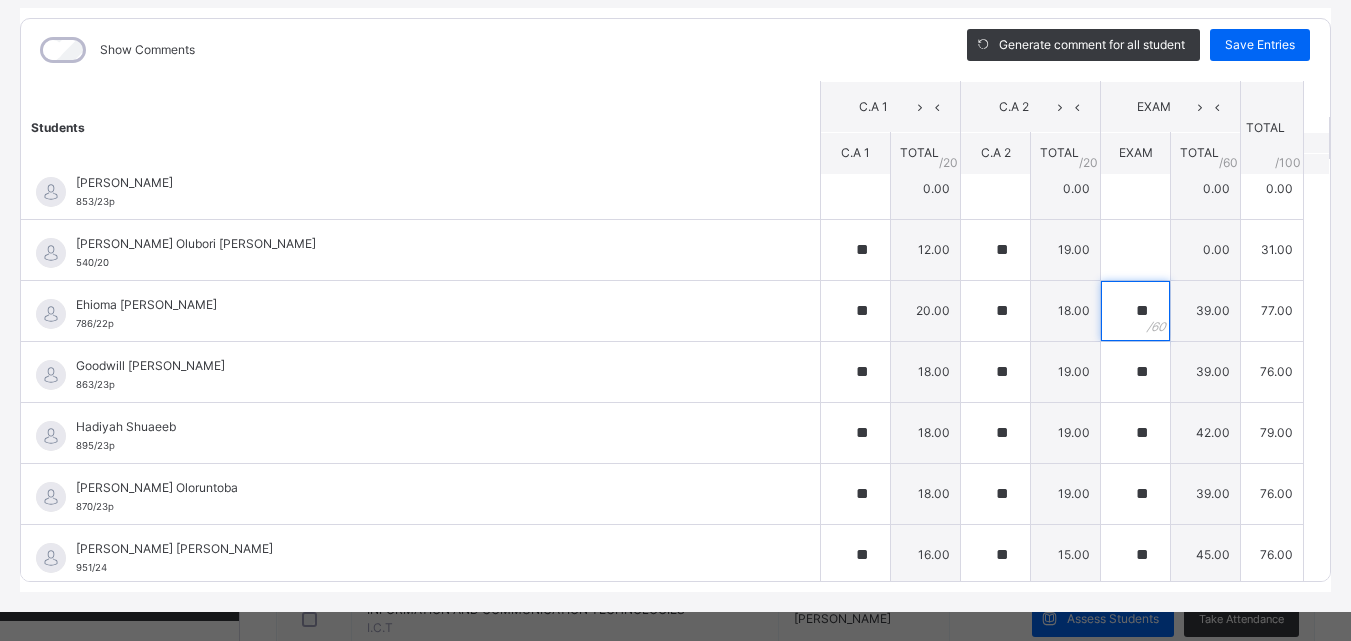 scroll, scrollTop: 0, scrollLeft: 0, axis: both 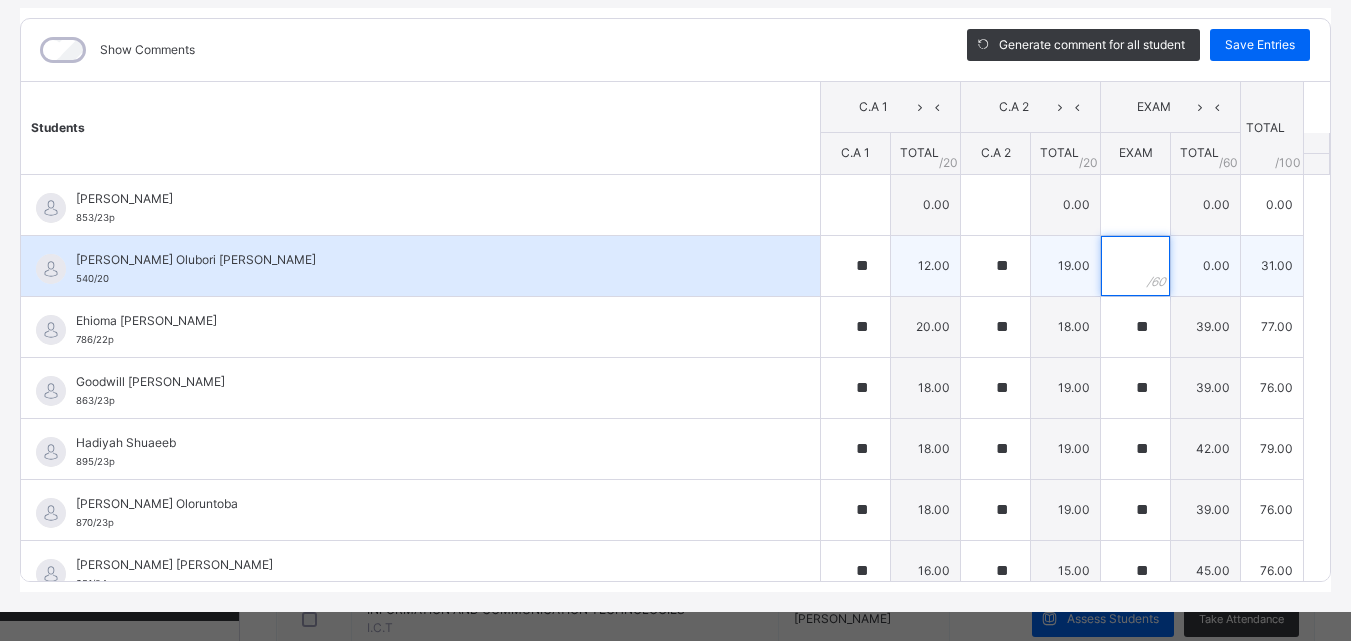 click at bounding box center (1135, 266) 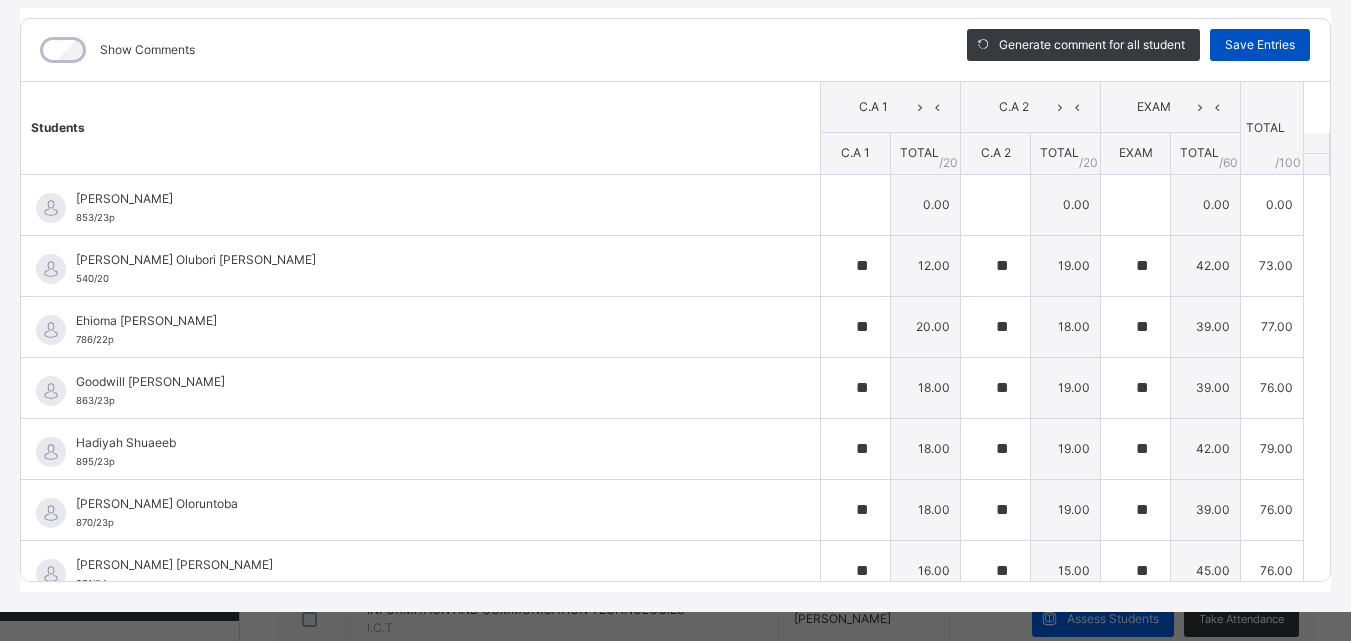 click on "Save Entries" at bounding box center [1260, 45] 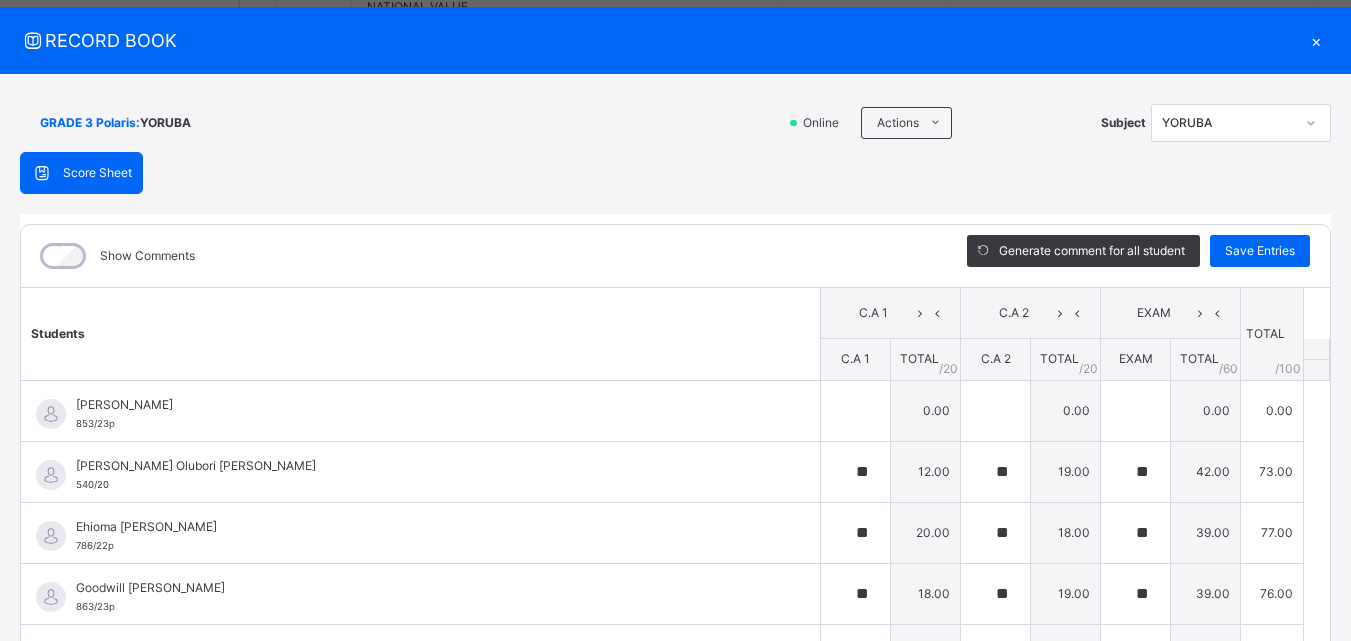 scroll, scrollTop: 0, scrollLeft: 0, axis: both 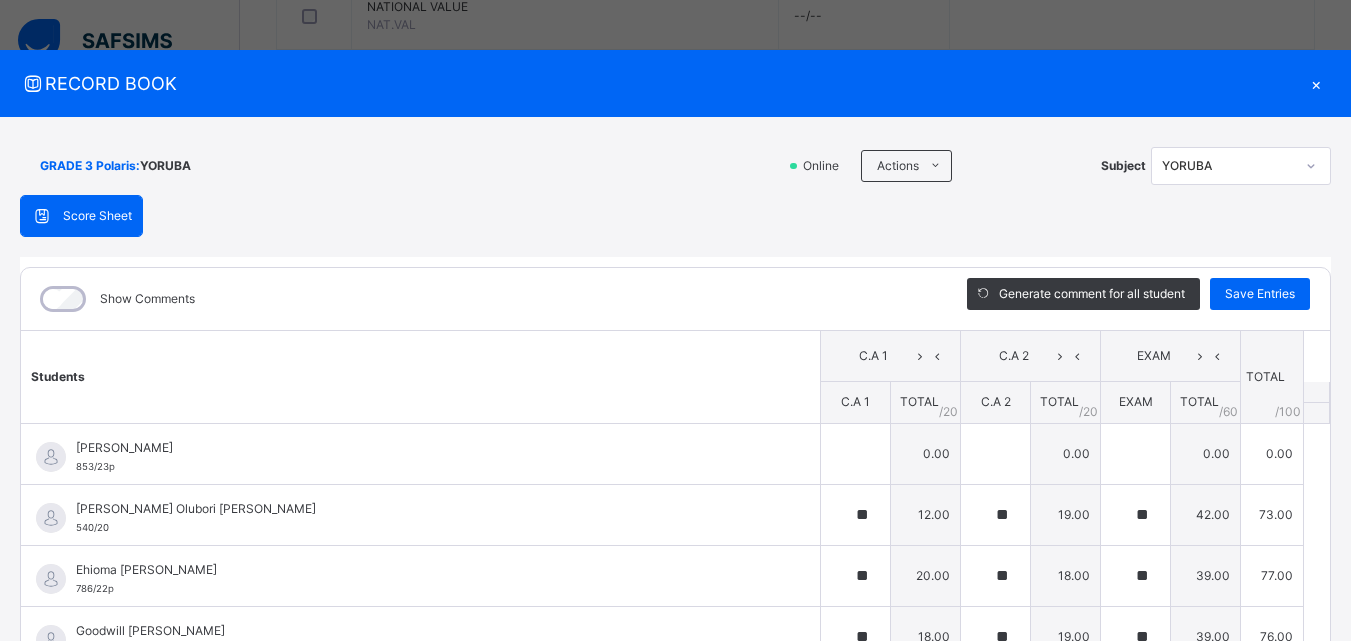 click on "×" at bounding box center [1316, 83] 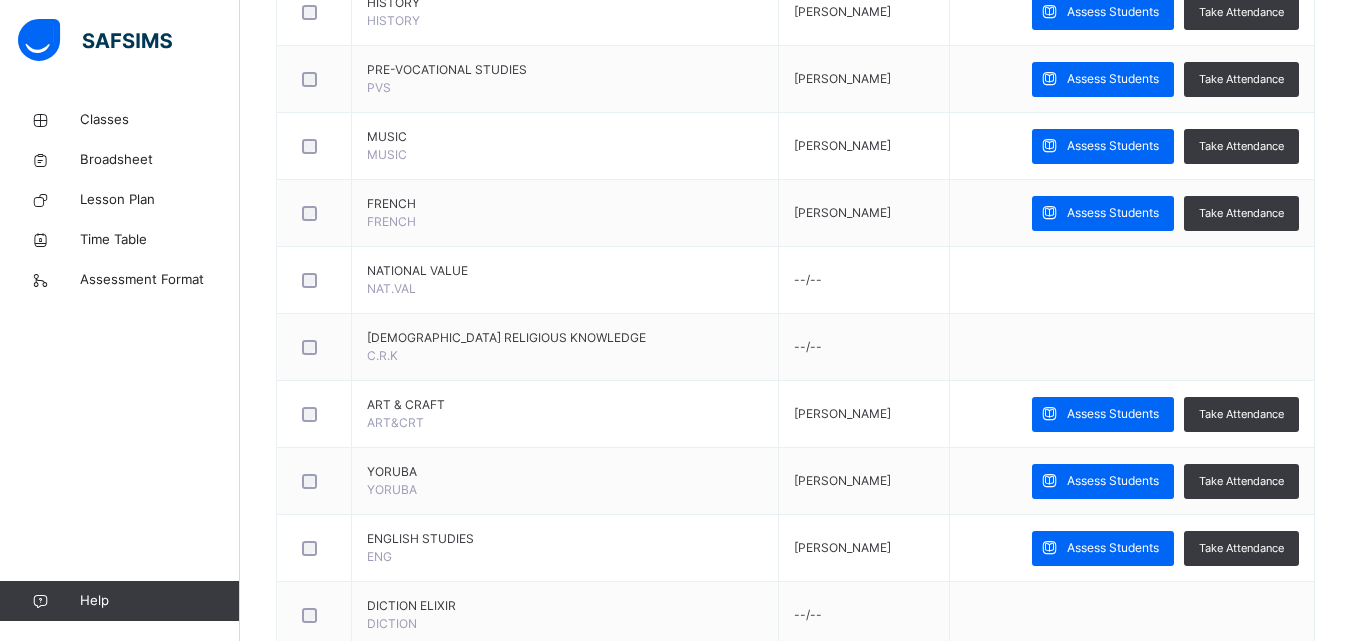 scroll, scrollTop: 598, scrollLeft: 0, axis: vertical 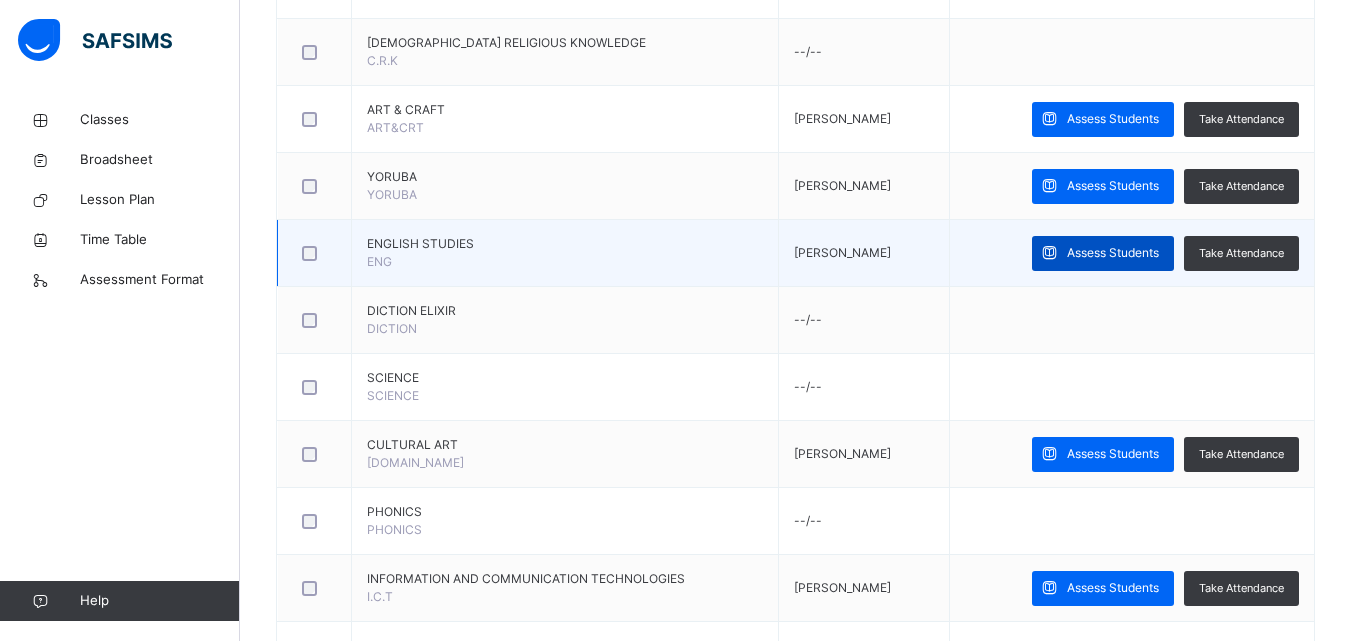click on "Assess Students" at bounding box center (1113, 253) 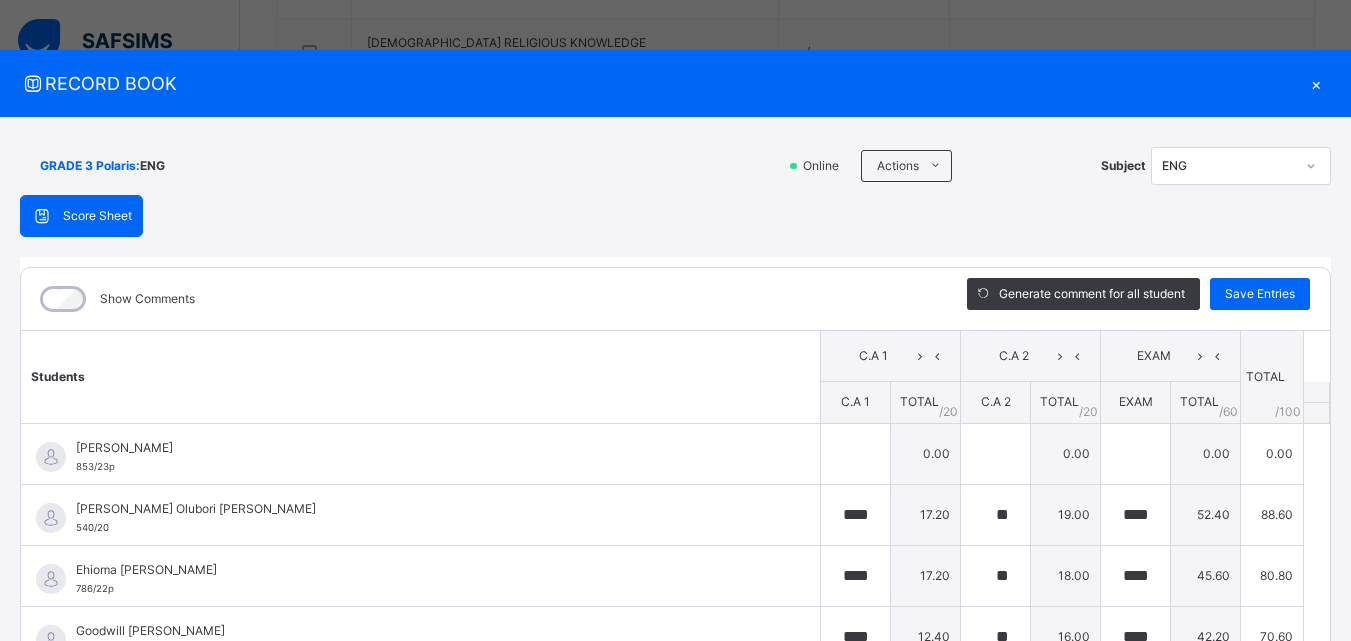 scroll, scrollTop: 64, scrollLeft: 0, axis: vertical 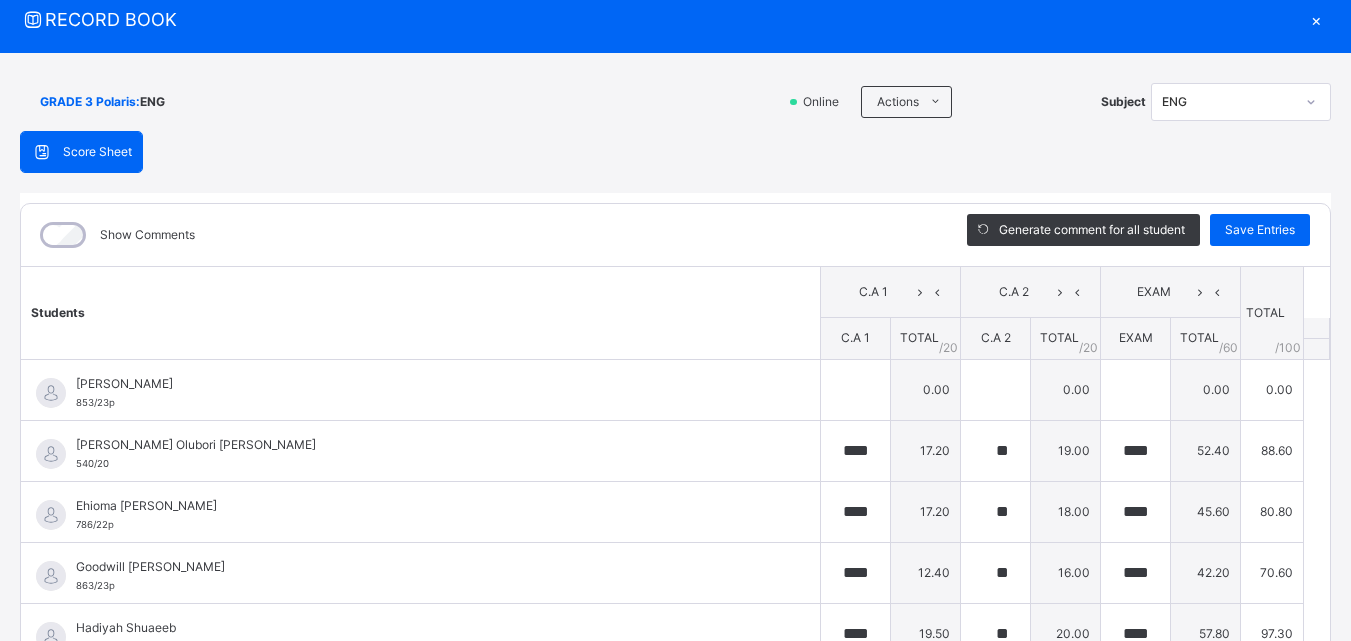 drag, startPoint x: 1340, startPoint y: 446, endPoint x: 1336, endPoint y: 521, distance: 75.10659 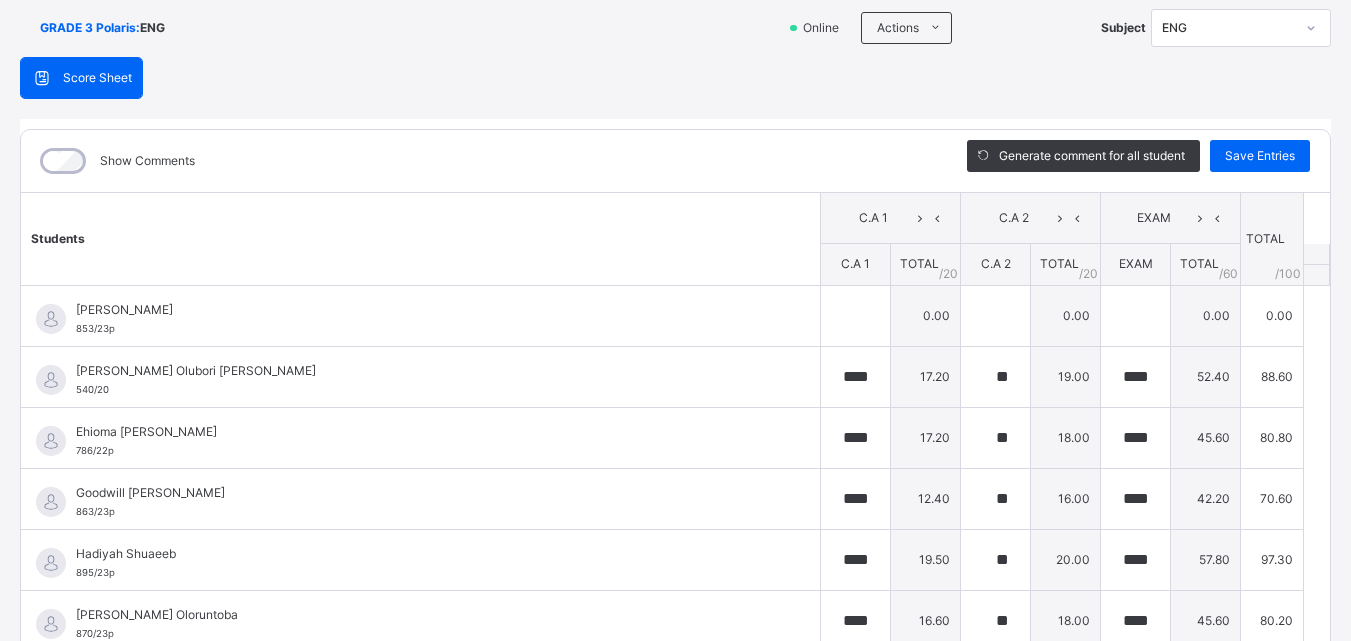 scroll, scrollTop: 270, scrollLeft: 0, axis: vertical 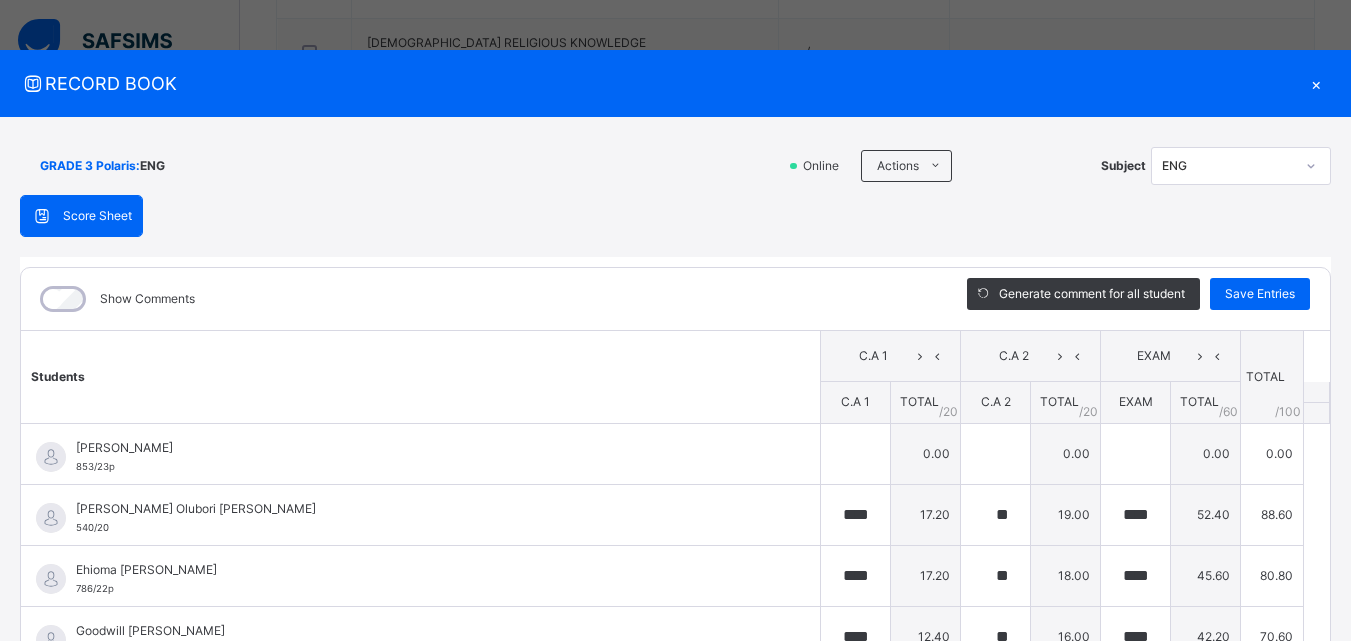 click on "×" at bounding box center (1316, 83) 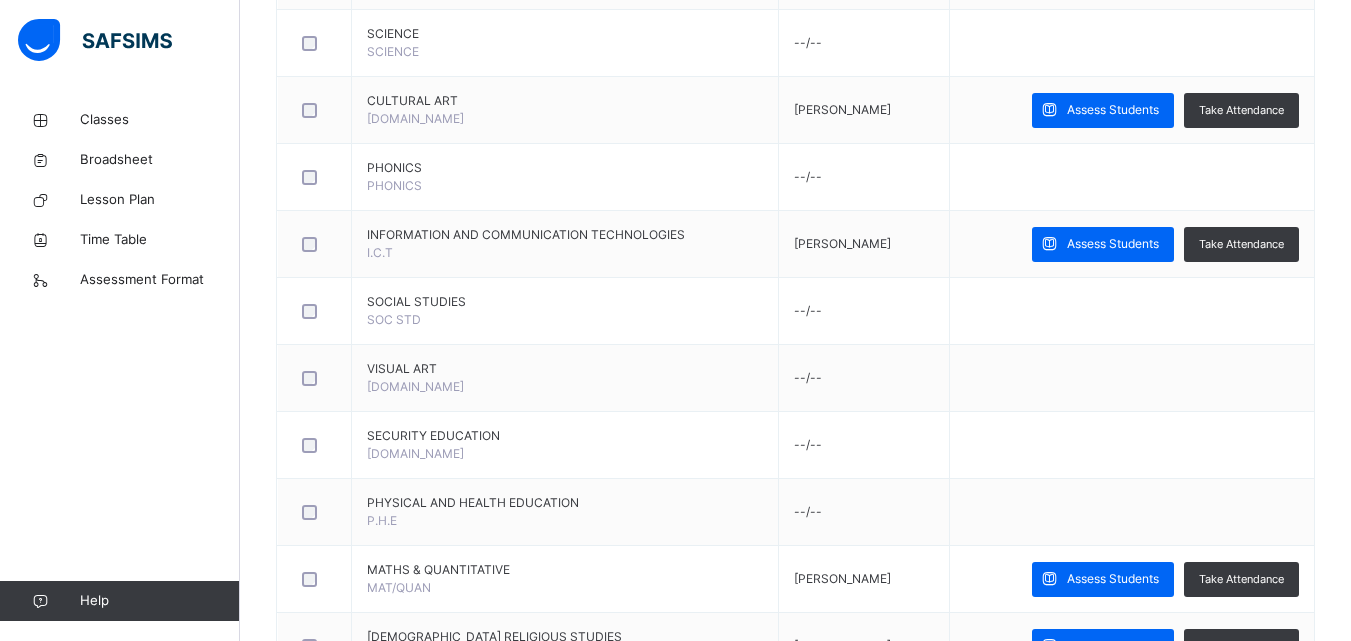 scroll, scrollTop: 1268, scrollLeft: 0, axis: vertical 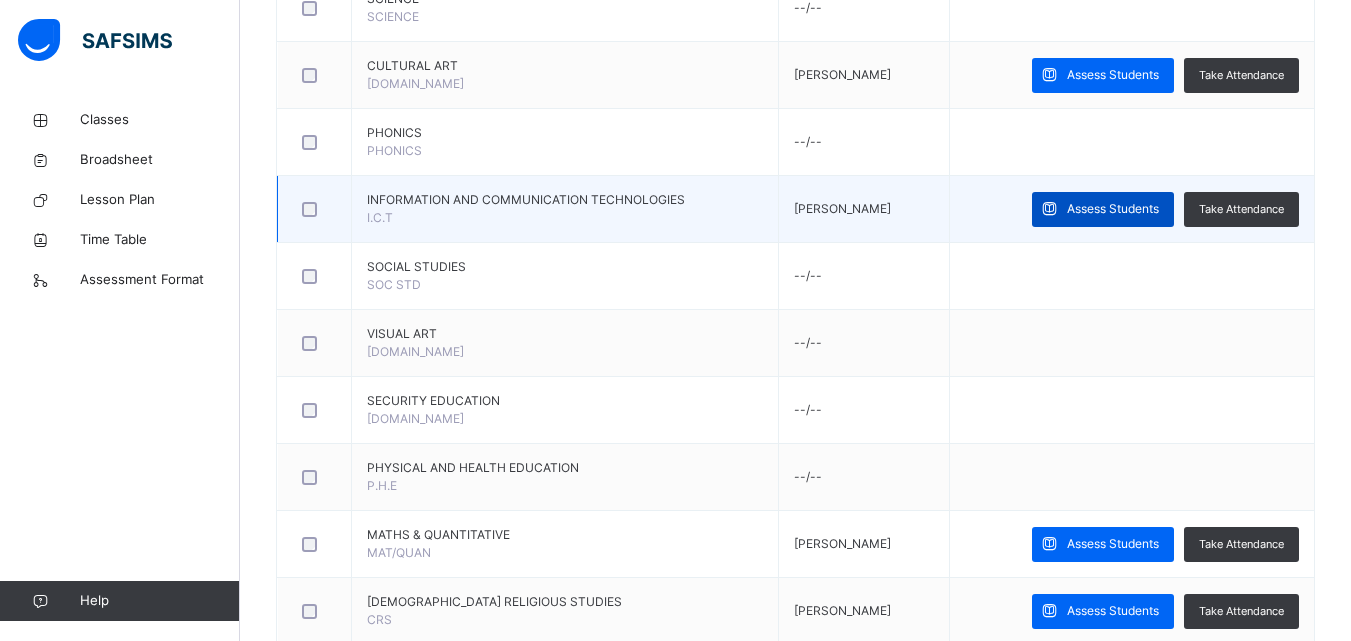 click on "Assess Students" at bounding box center [1113, 209] 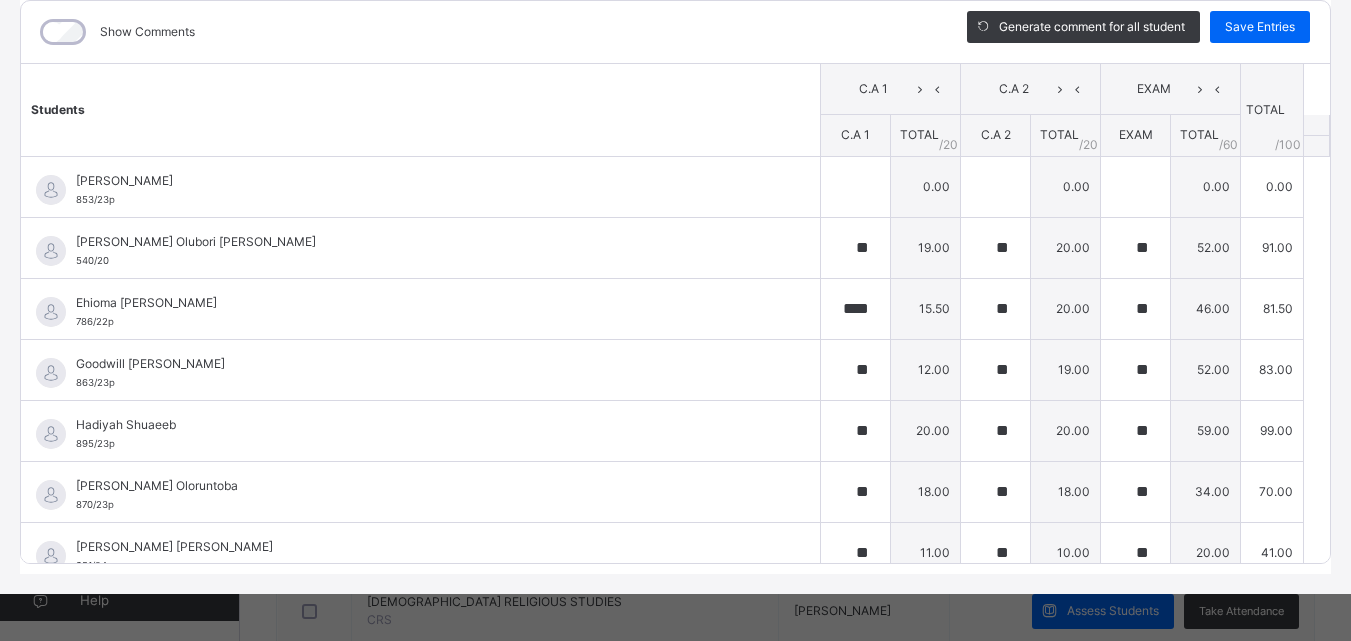 scroll, scrollTop: 270, scrollLeft: 0, axis: vertical 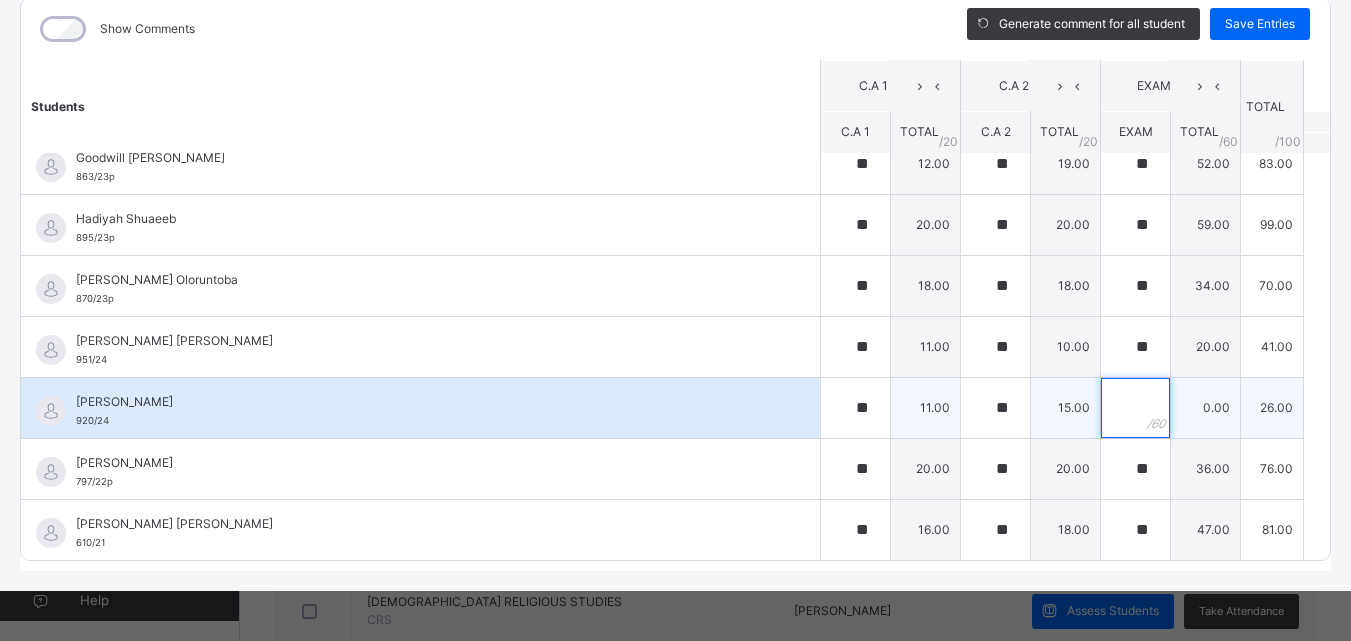 click at bounding box center (1135, 408) 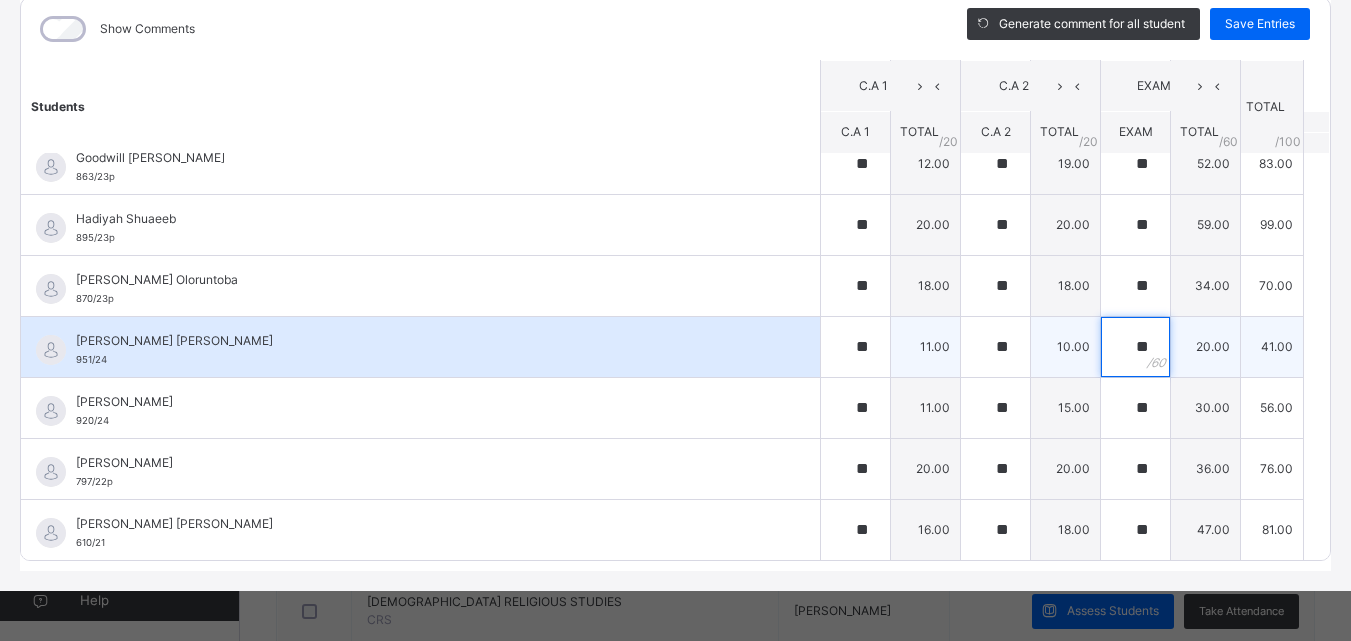 click on "**" at bounding box center [1135, 347] 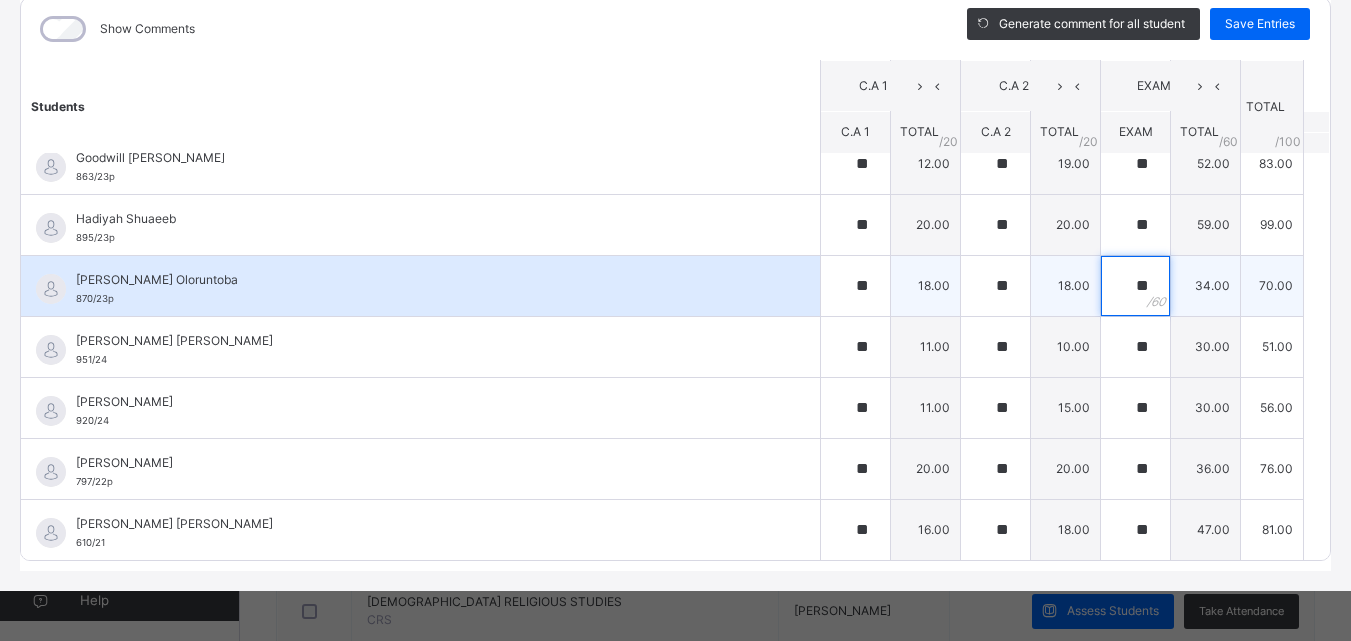click on "**" at bounding box center (1135, 286) 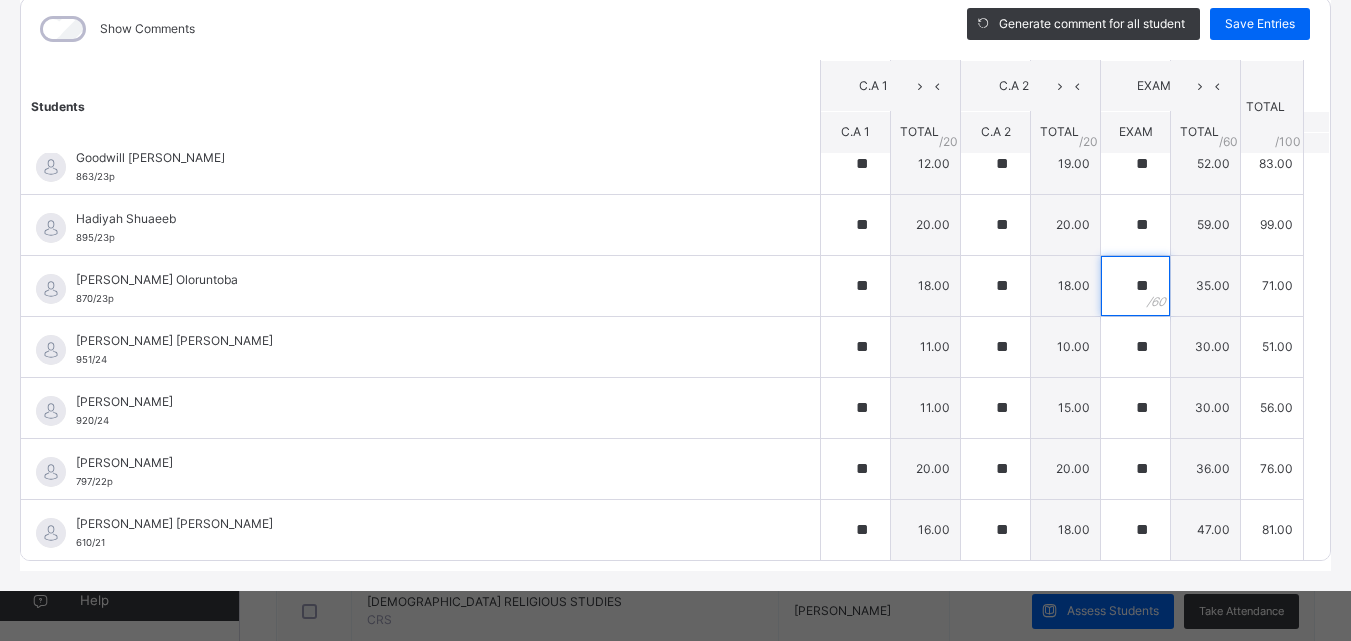 scroll, scrollTop: 326, scrollLeft: 0, axis: vertical 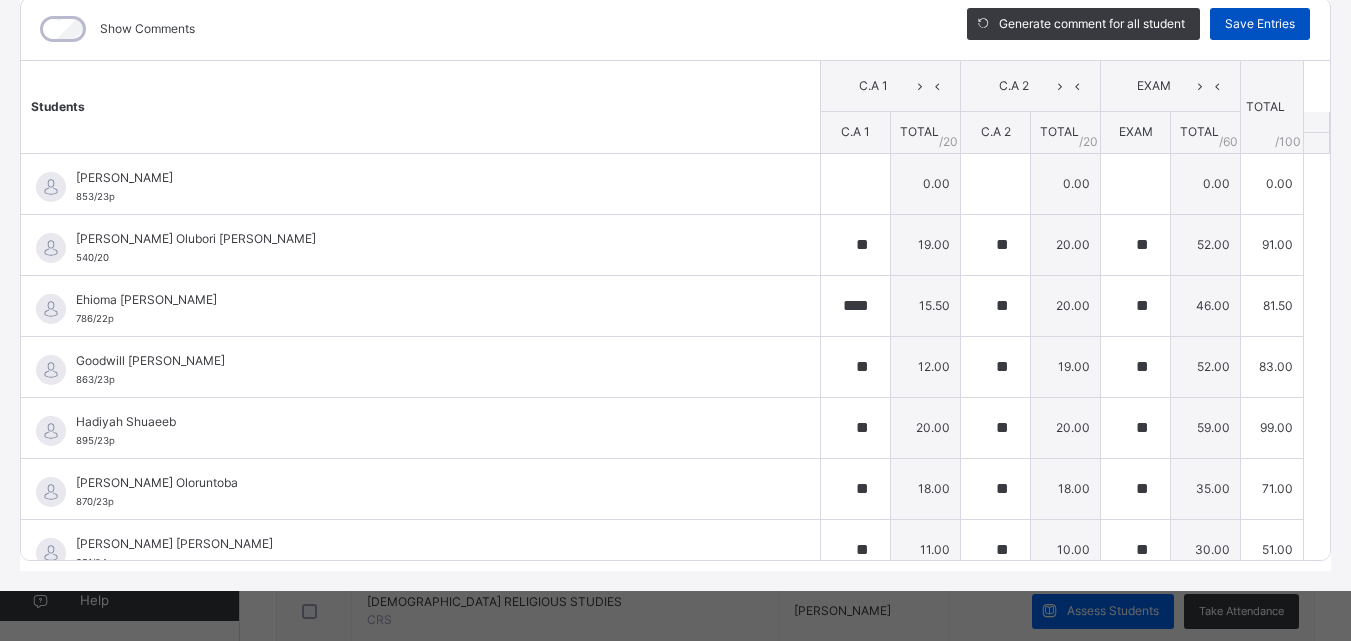 click on "Save Entries" at bounding box center [1260, 24] 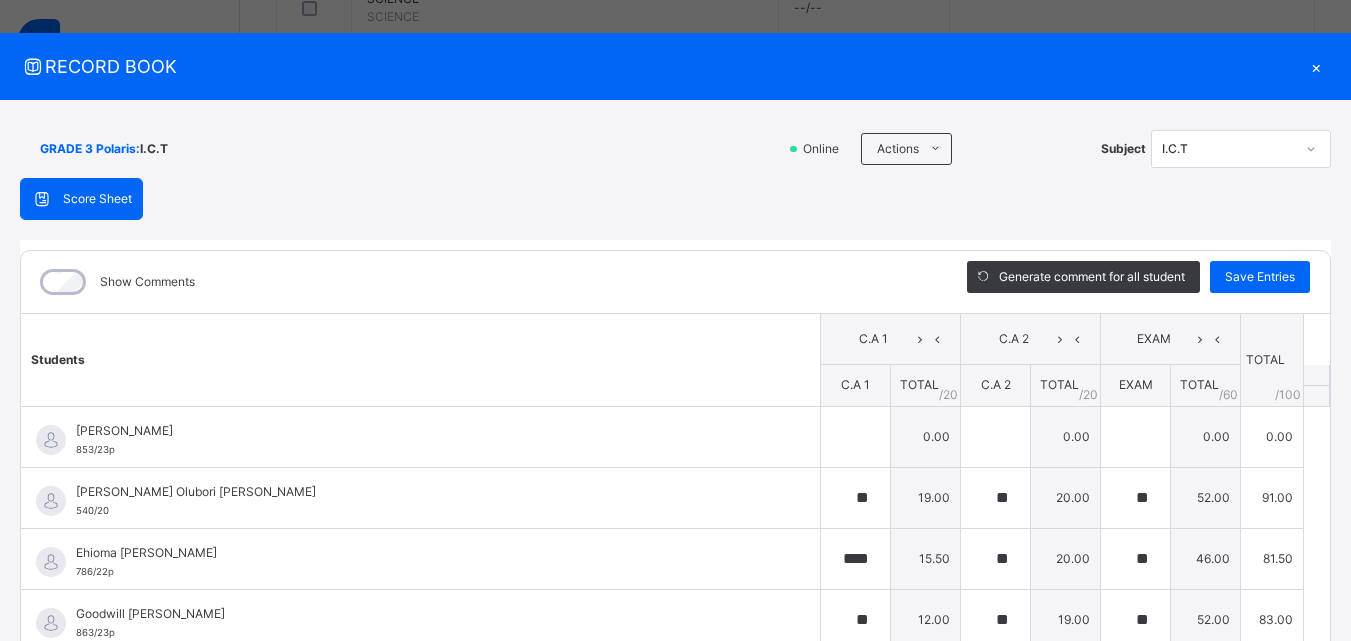 scroll, scrollTop: 13, scrollLeft: 0, axis: vertical 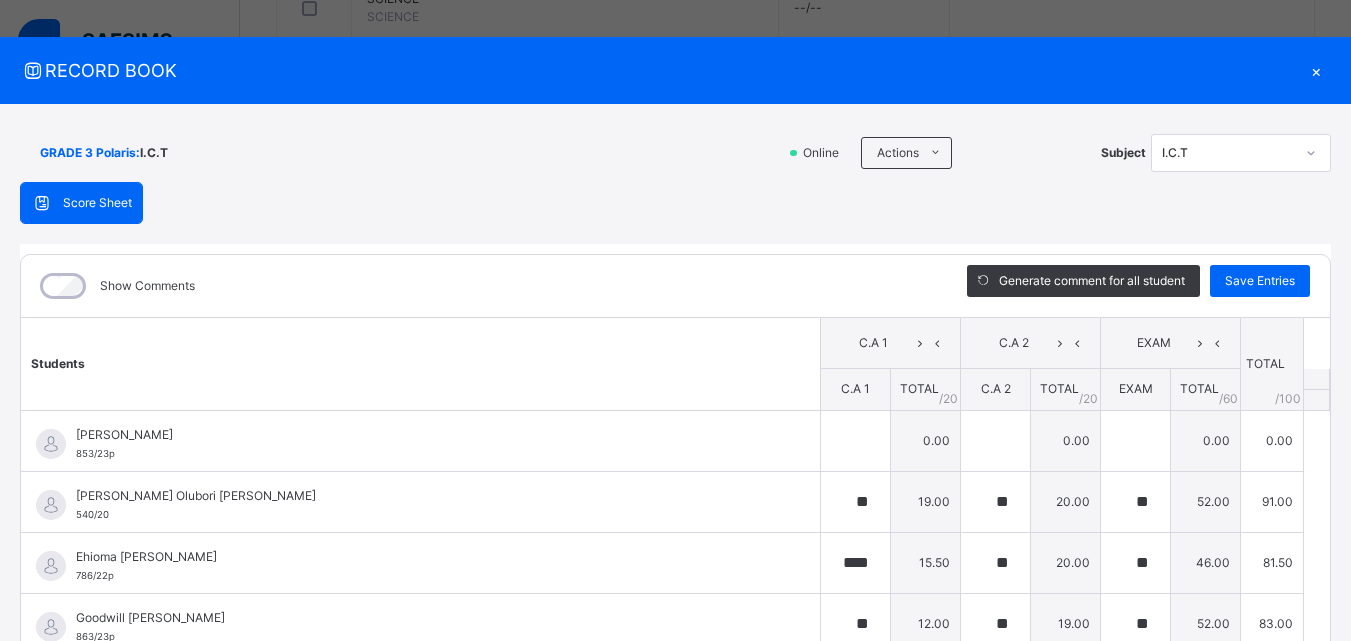 click on "×" at bounding box center (1316, 70) 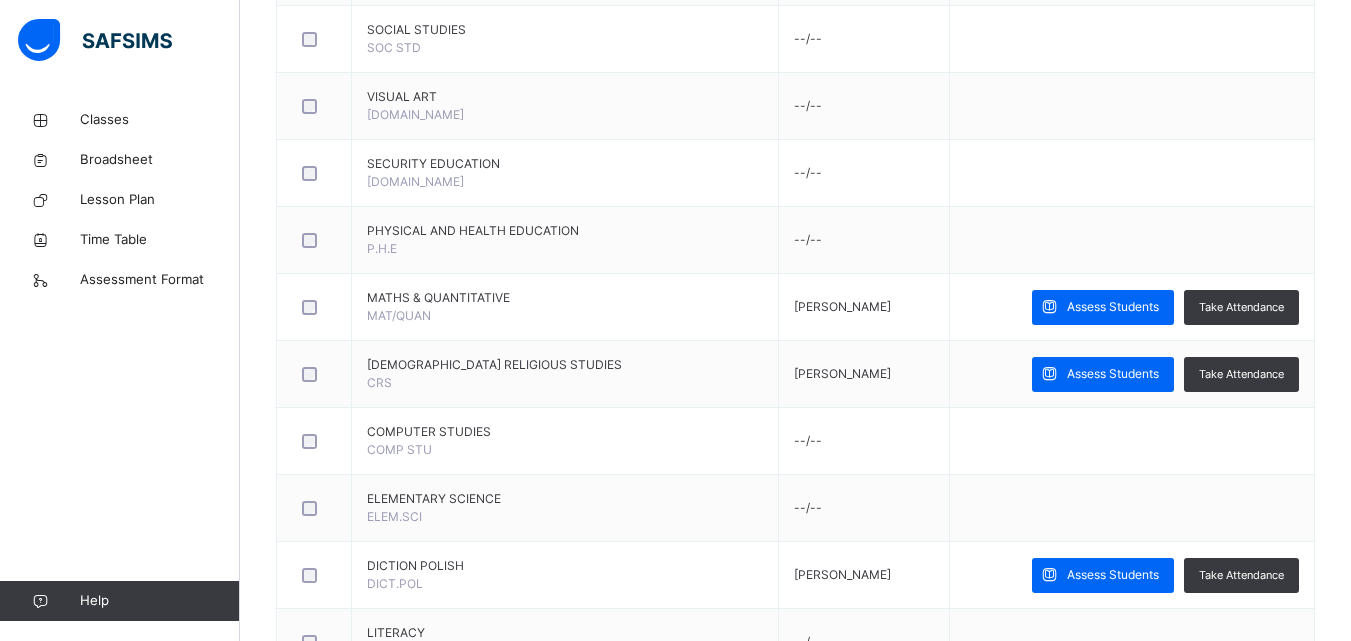 scroll, scrollTop: 1787, scrollLeft: 0, axis: vertical 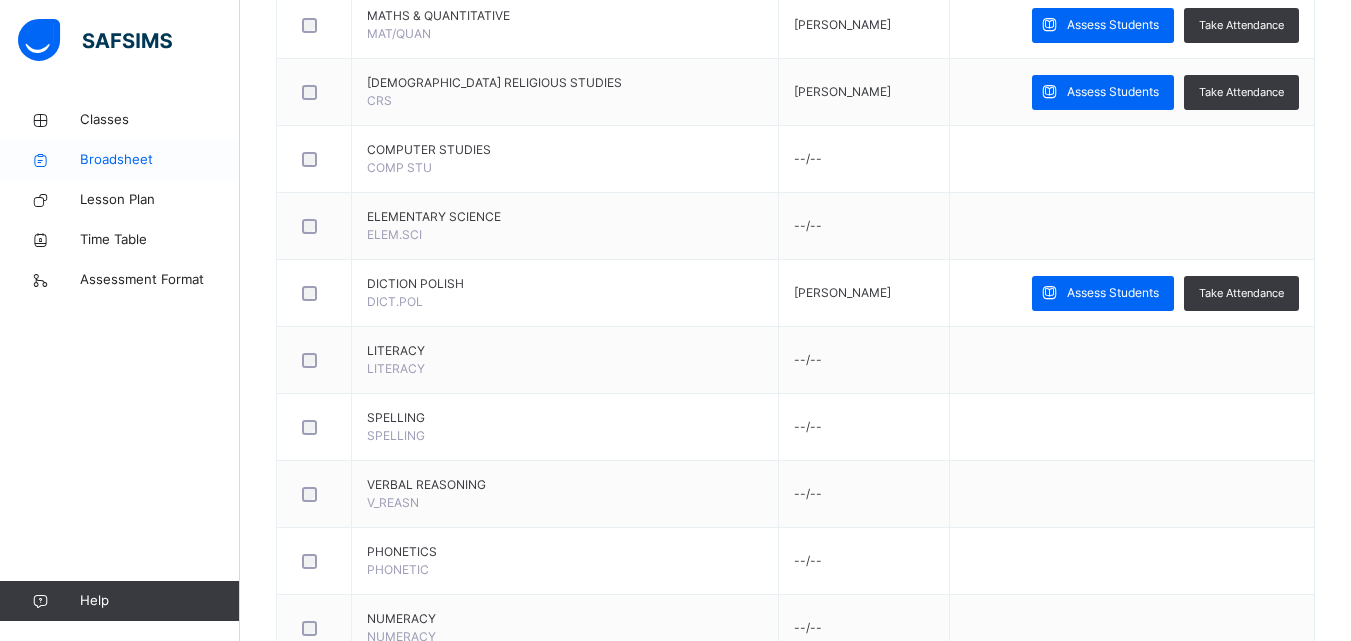 click on "Broadsheet" at bounding box center [160, 160] 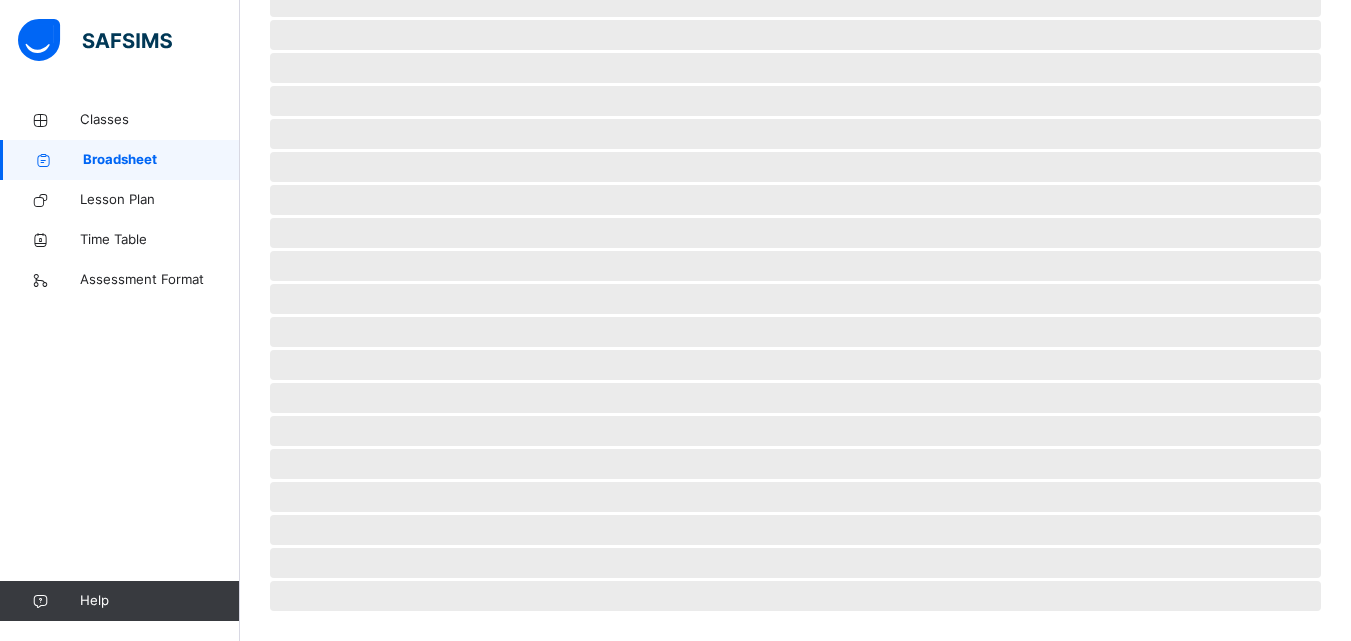 scroll, scrollTop: 0, scrollLeft: 0, axis: both 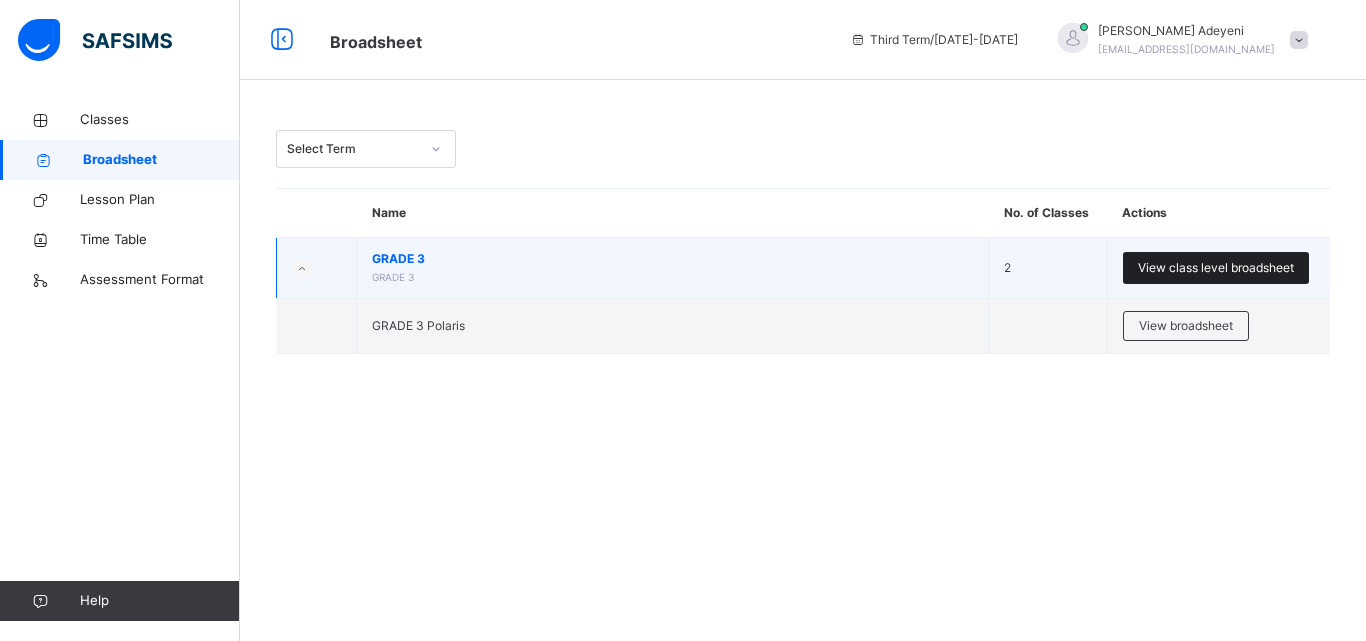 click on "View class level broadsheet" at bounding box center (1216, 268) 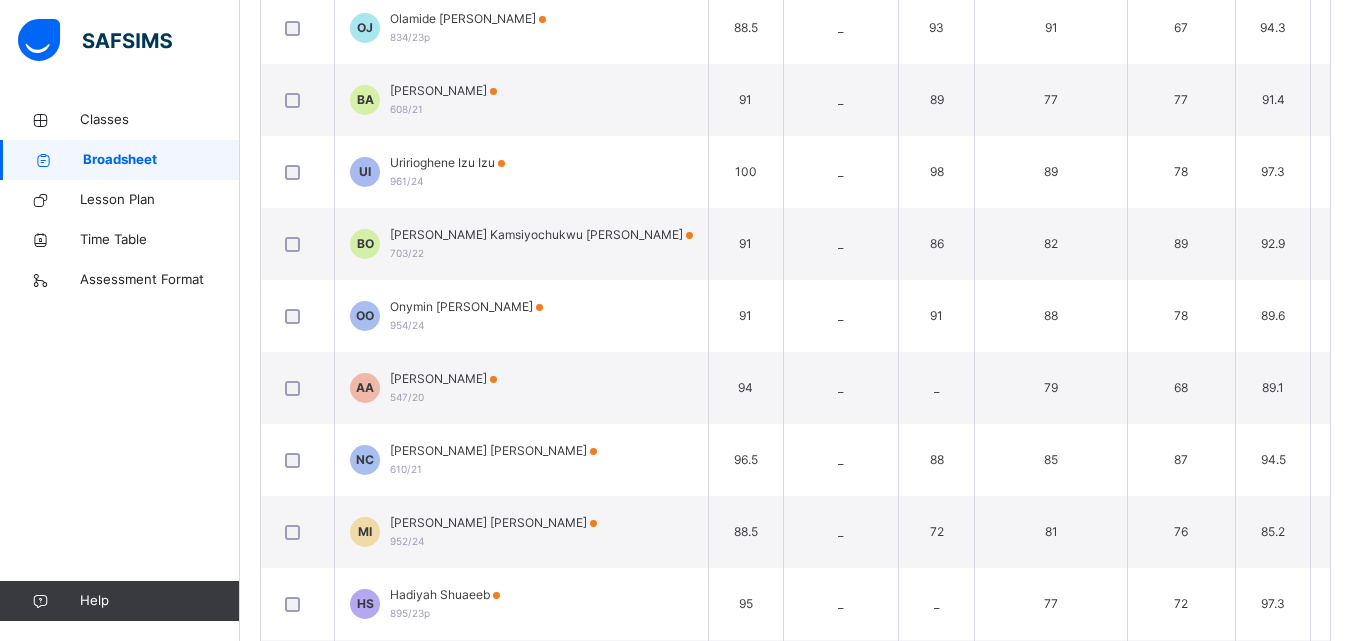 scroll, scrollTop: 681, scrollLeft: 0, axis: vertical 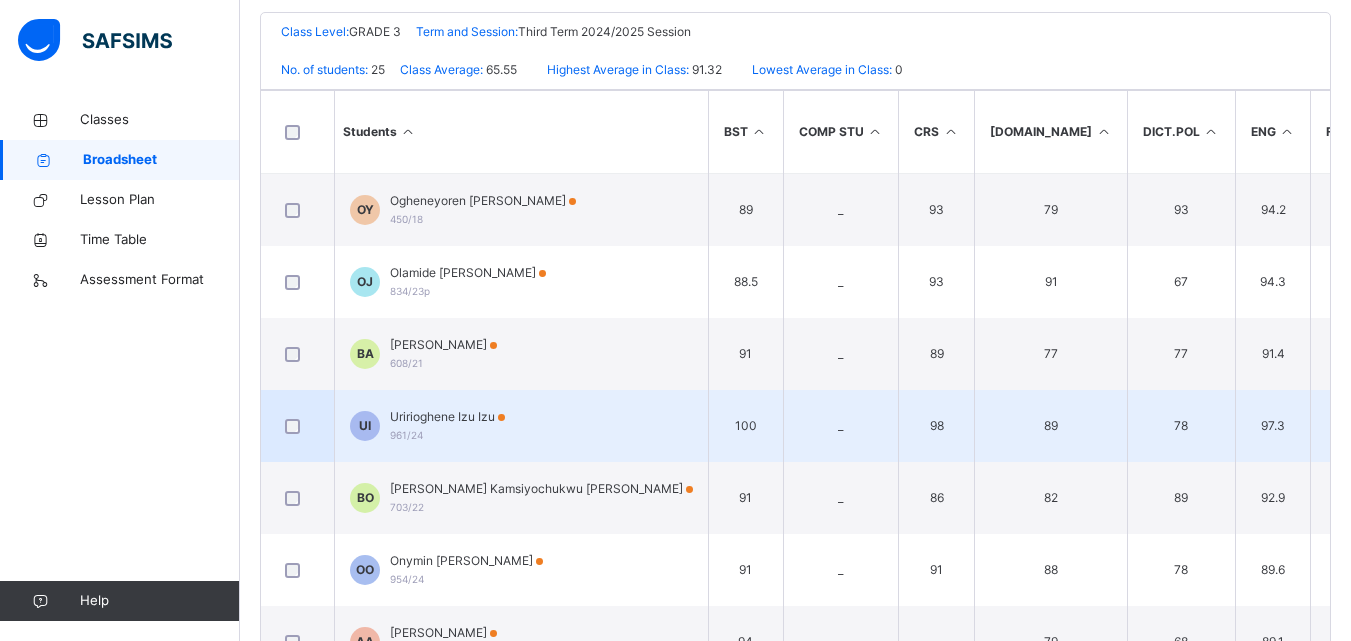 click on "98" at bounding box center [937, 426] 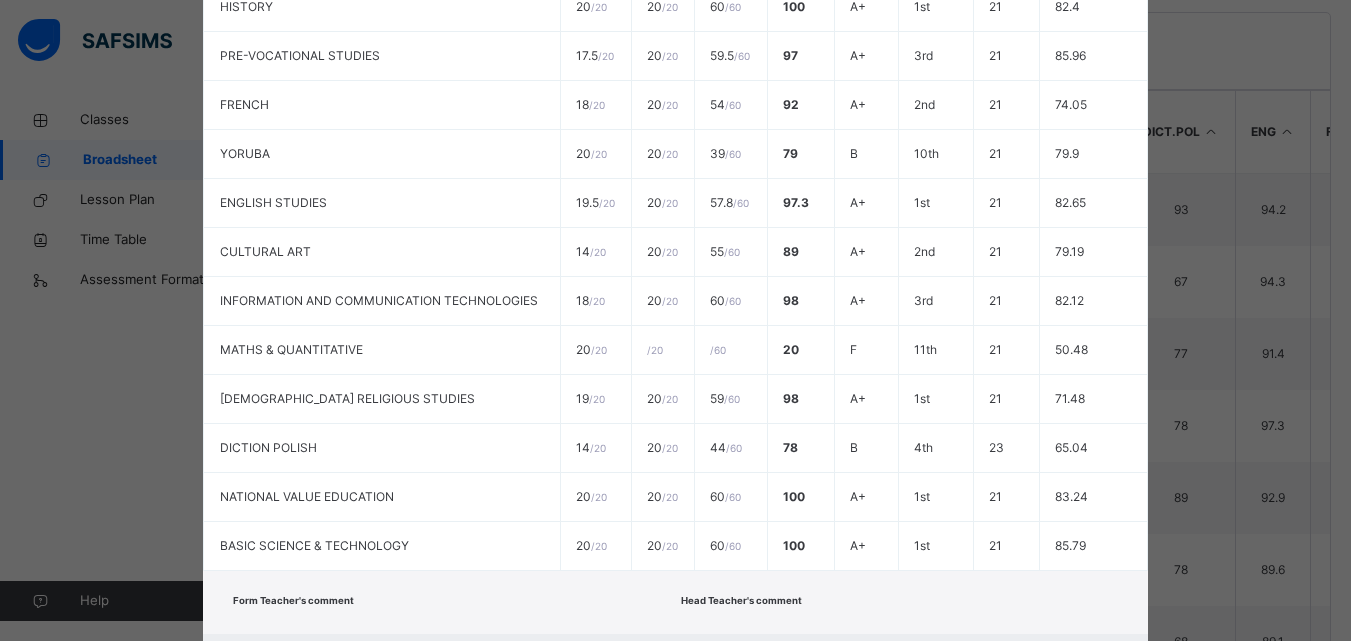 scroll, scrollTop: 707, scrollLeft: 0, axis: vertical 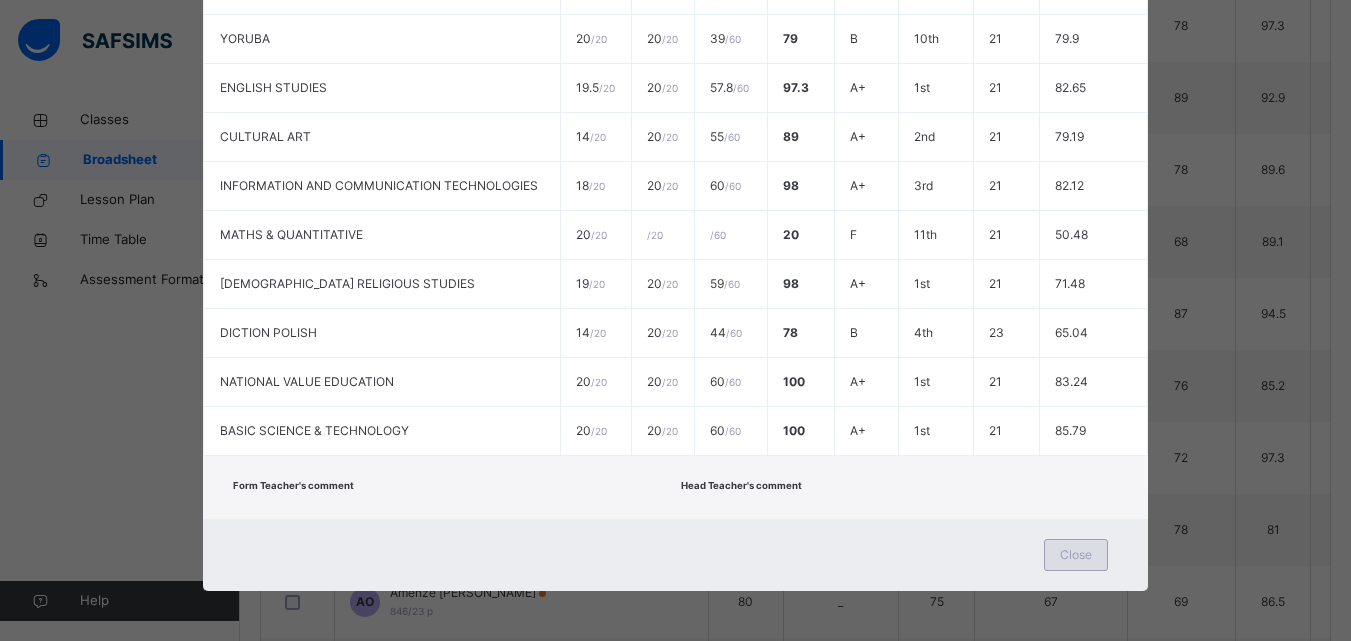 click on "Close" at bounding box center [1076, 555] 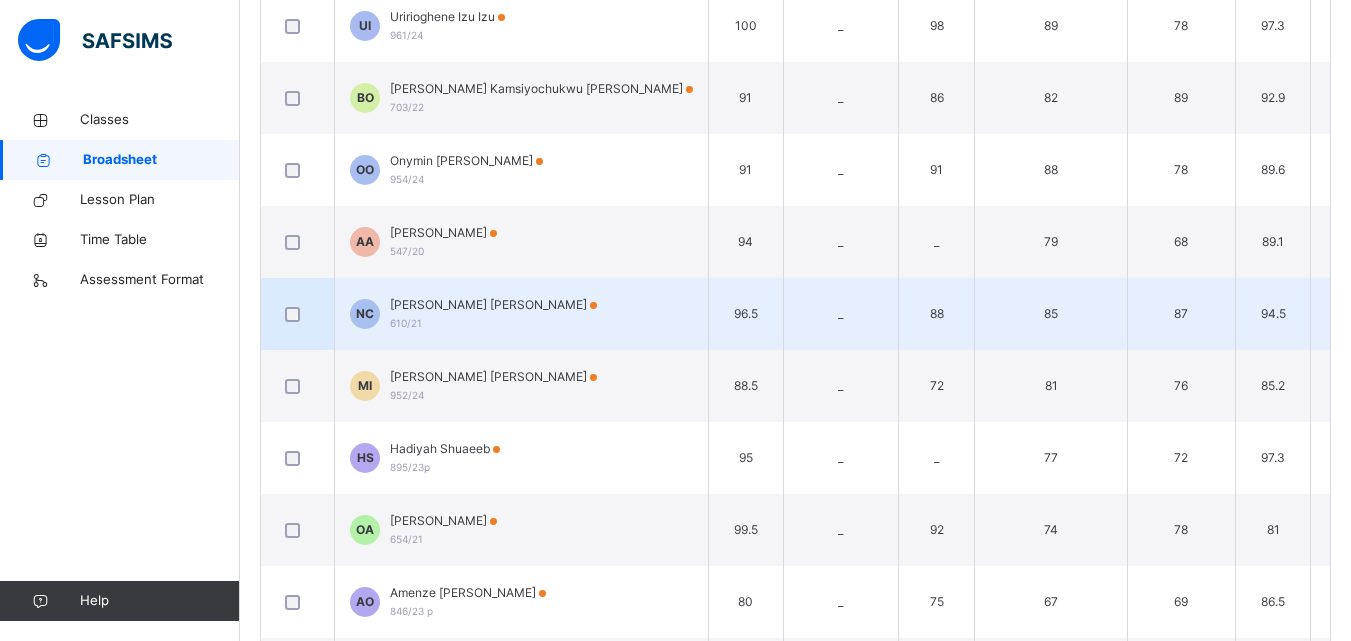 click on "NC   Nathan Chibuikem  Pius Chukwurah     610/21" at bounding box center (522, 314) 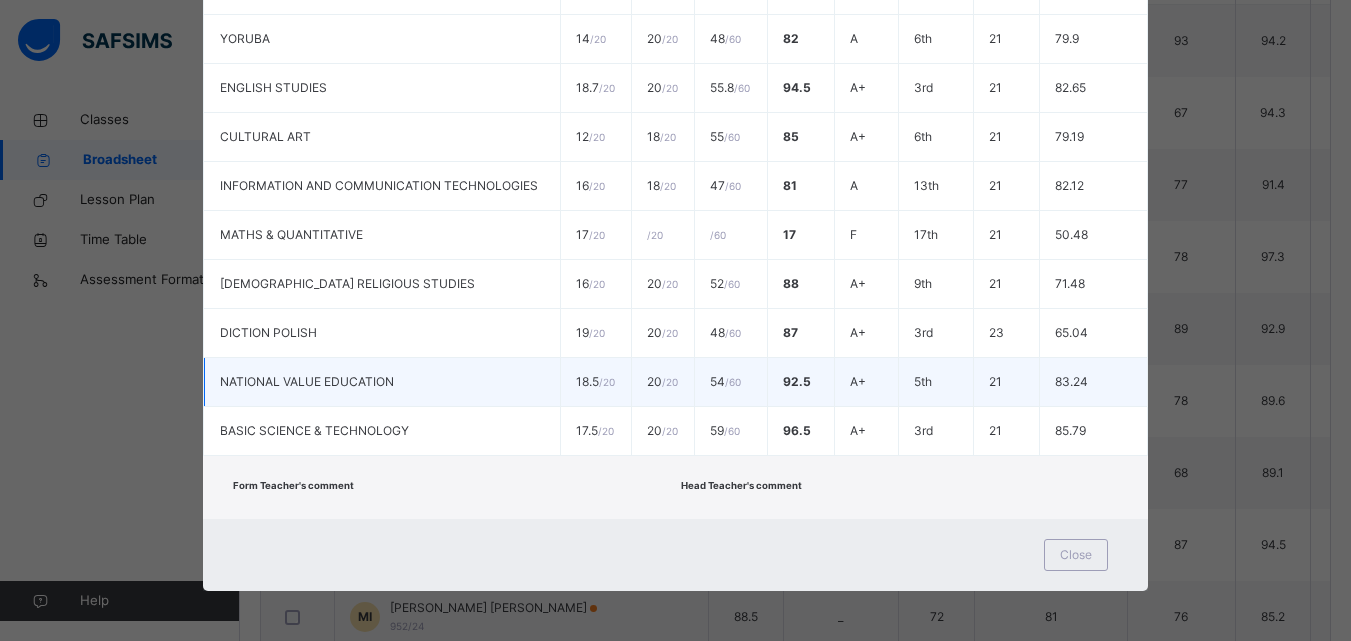 scroll, scrollTop: 575, scrollLeft: 0, axis: vertical 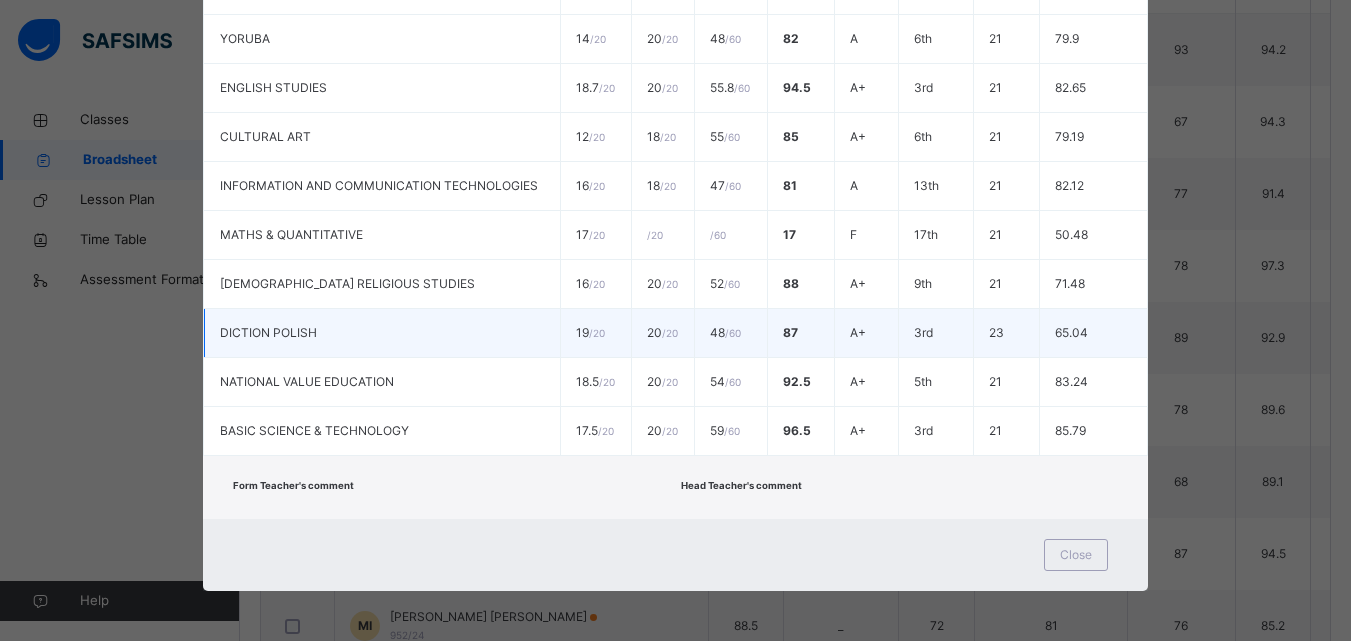 click on "65.04" at bounding box center (1093, 333) 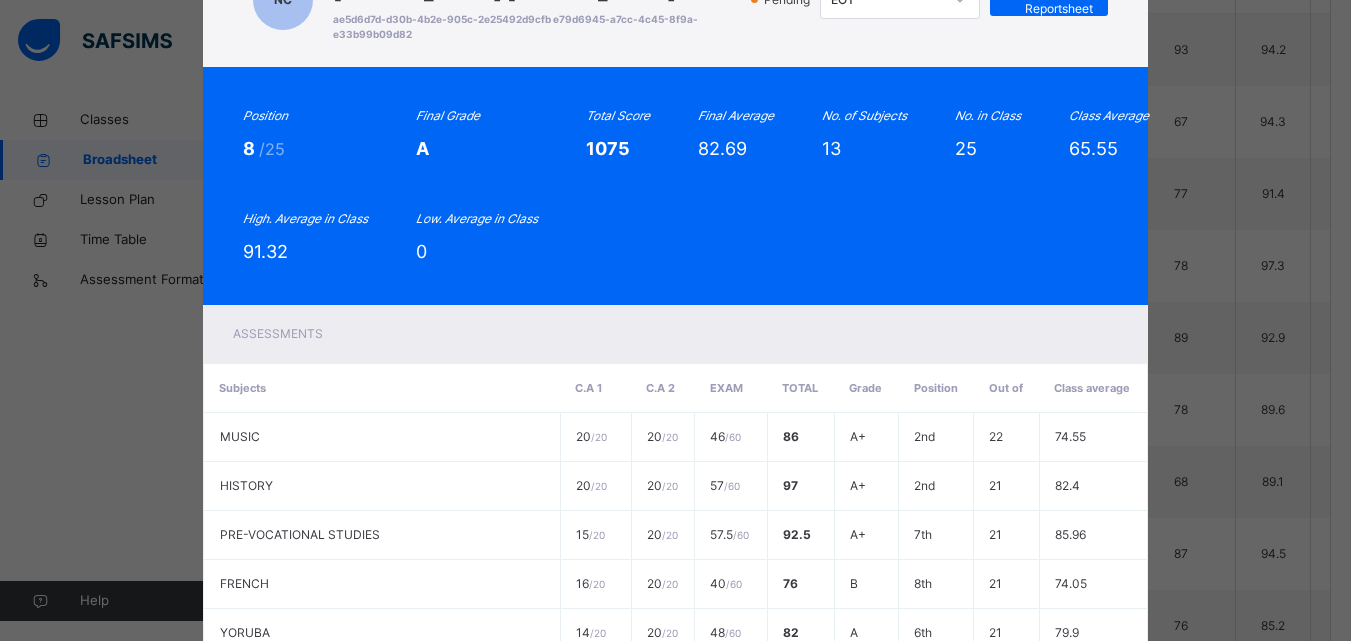 scroll, scrollTop: 2, scrollLeft: 0, axis: vertical 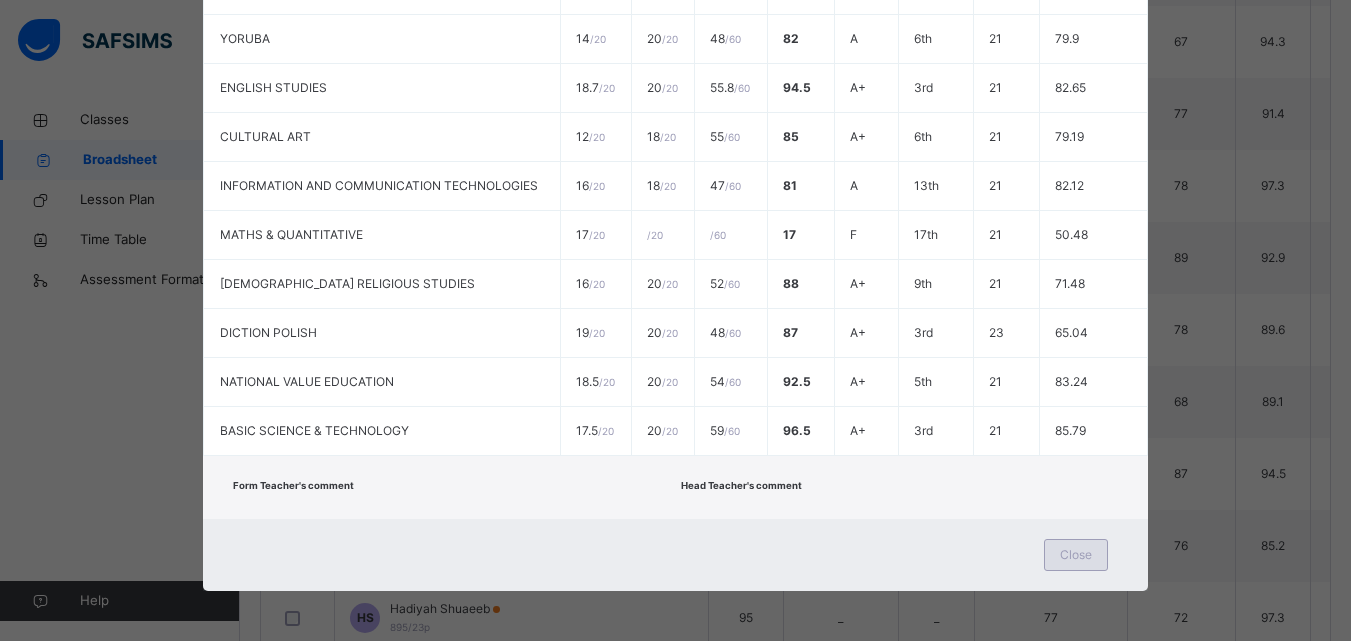 click on "Close" at bounding box center [1076, 555] 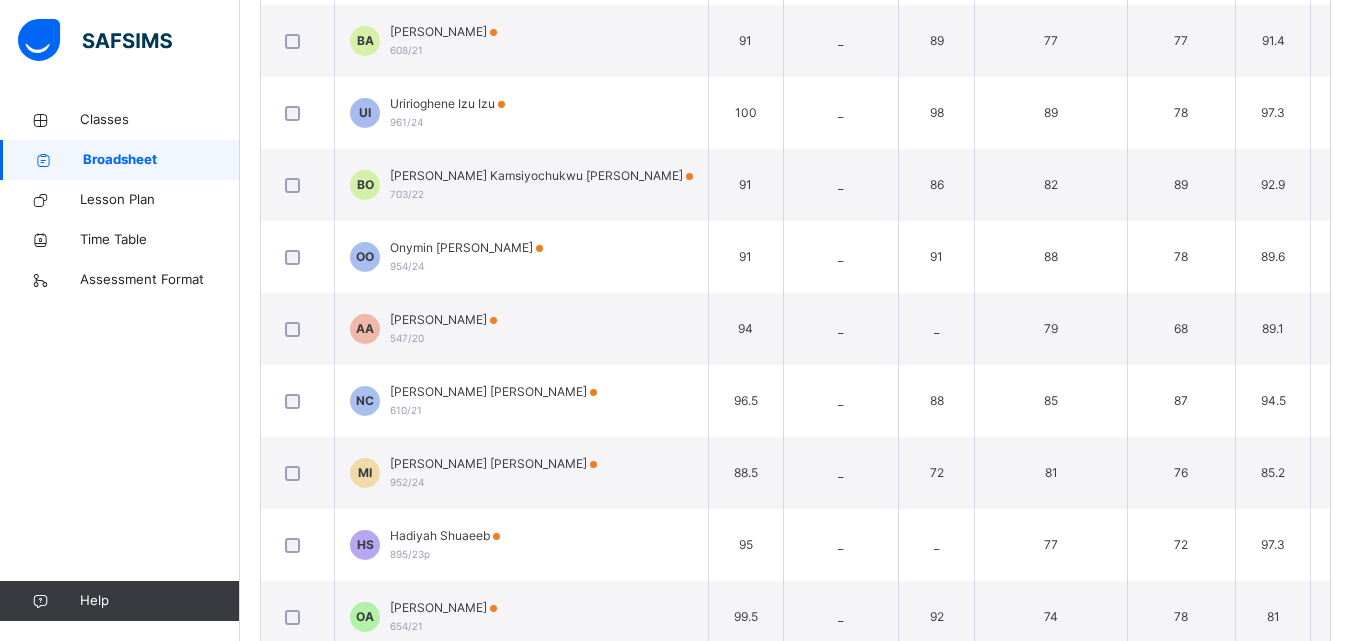 scroll, scrollTop: 760, scrollLeft: 0, axis: vertical 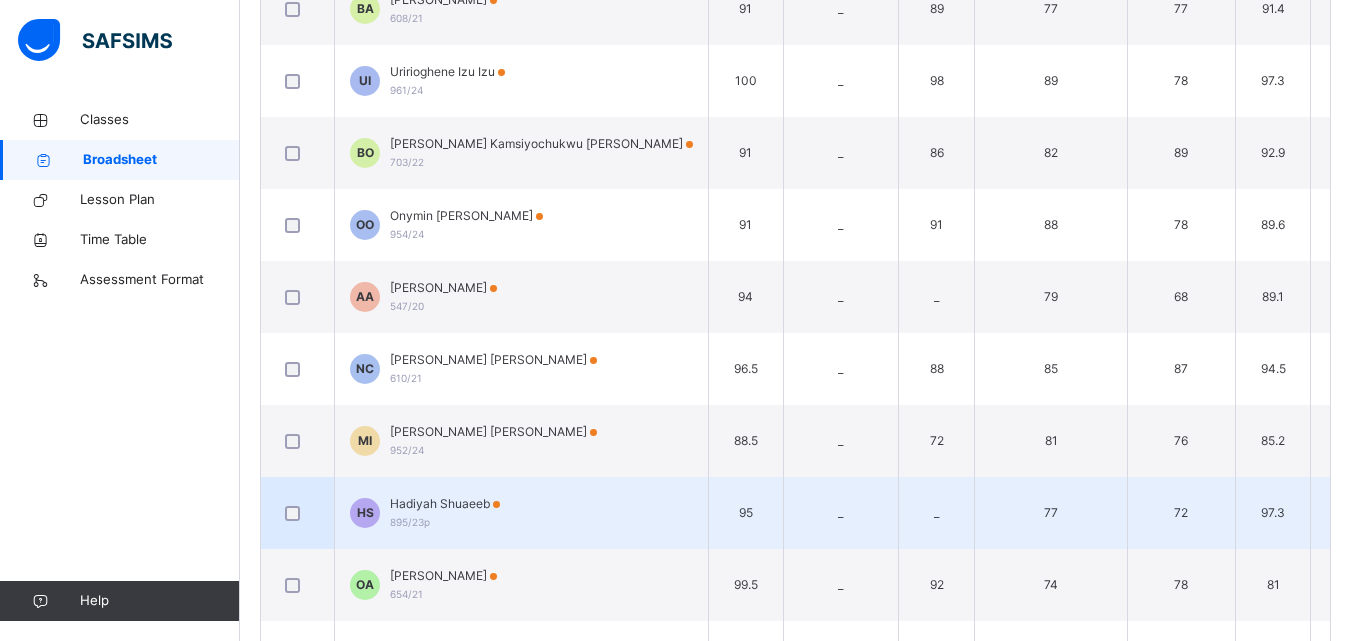 click on "HS   Hadiyah  Shuaeeb     895/23p" at bounding box center (522, 513) 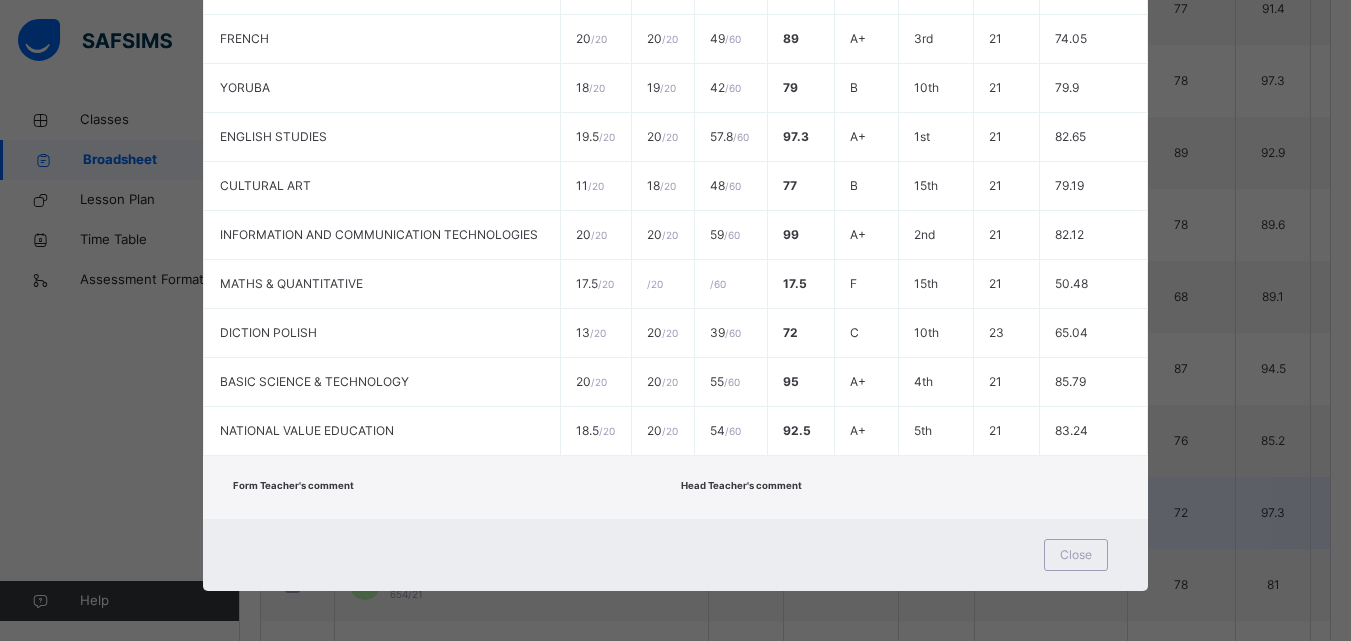 scroll, scrollTop: 663, scrollLeft: 0, axis: vertical 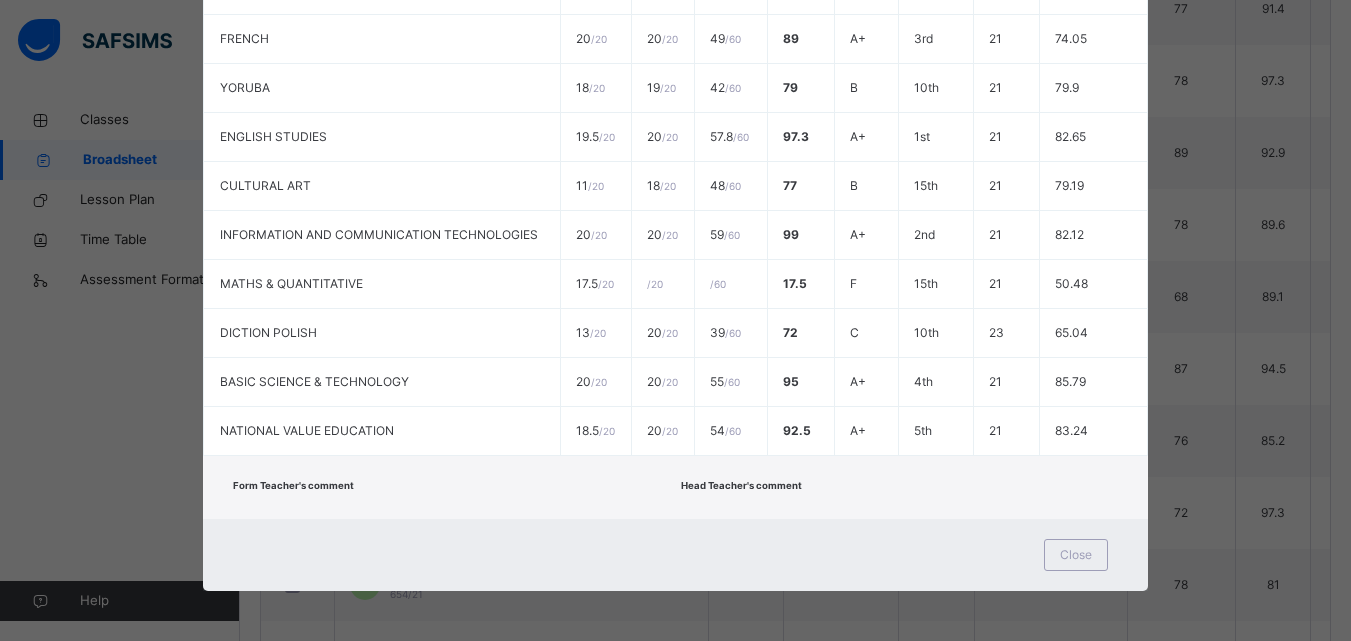 click on "Form Teacher's comment   Head Teacher's comment" at bounding box center (676, 487) 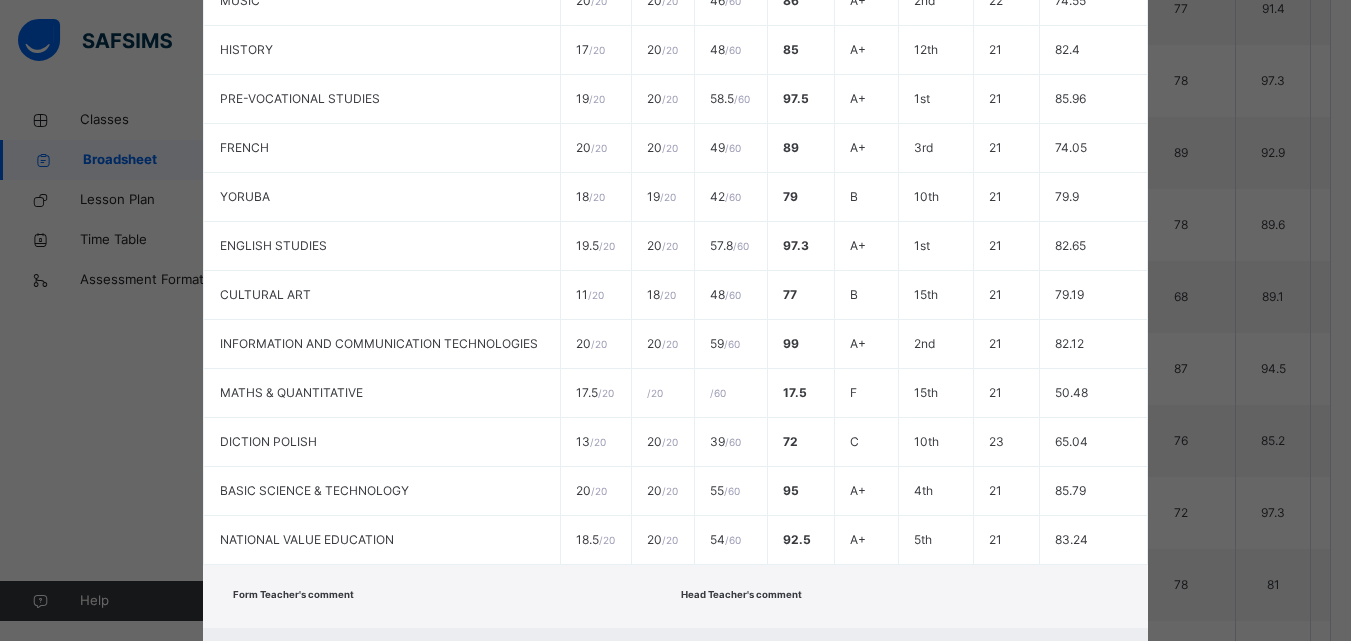 scroll, scrollTop: 113, scrollLeft: 0, axis: vertical 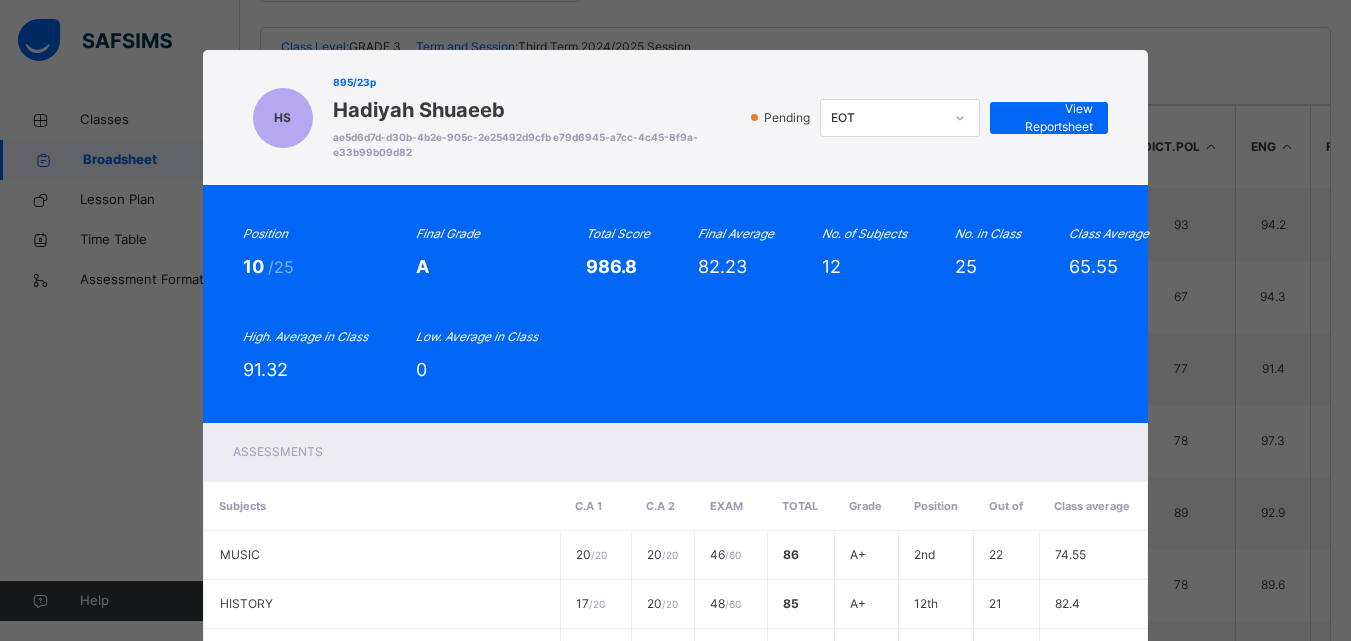 click on "Position         10       /25         Final Grade         A         Total Score         986.8         Final Average         82.23         No. of Subjects         12         No. in Class         25         Class Average         65.55         High. Average in Class         91.32         Low. Average in Class         0" at bounding box center (676, 304) 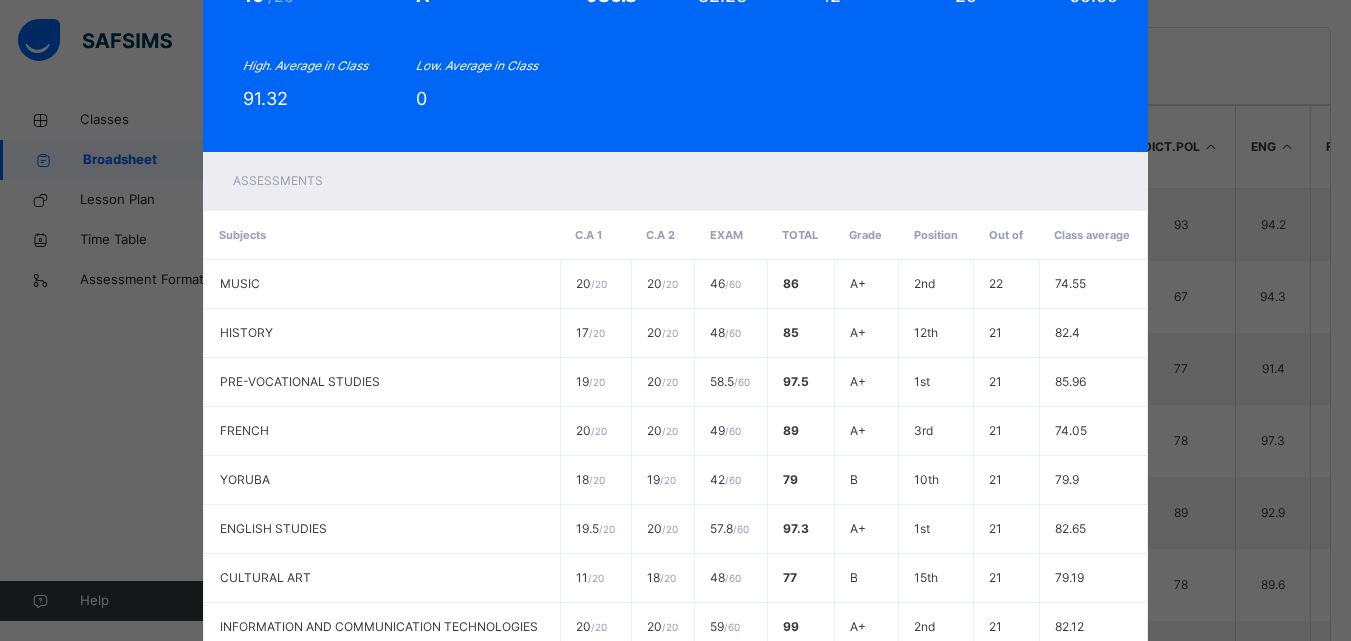 scroll, scrollTop: 621, scrollLeft: 0, axis: vertical 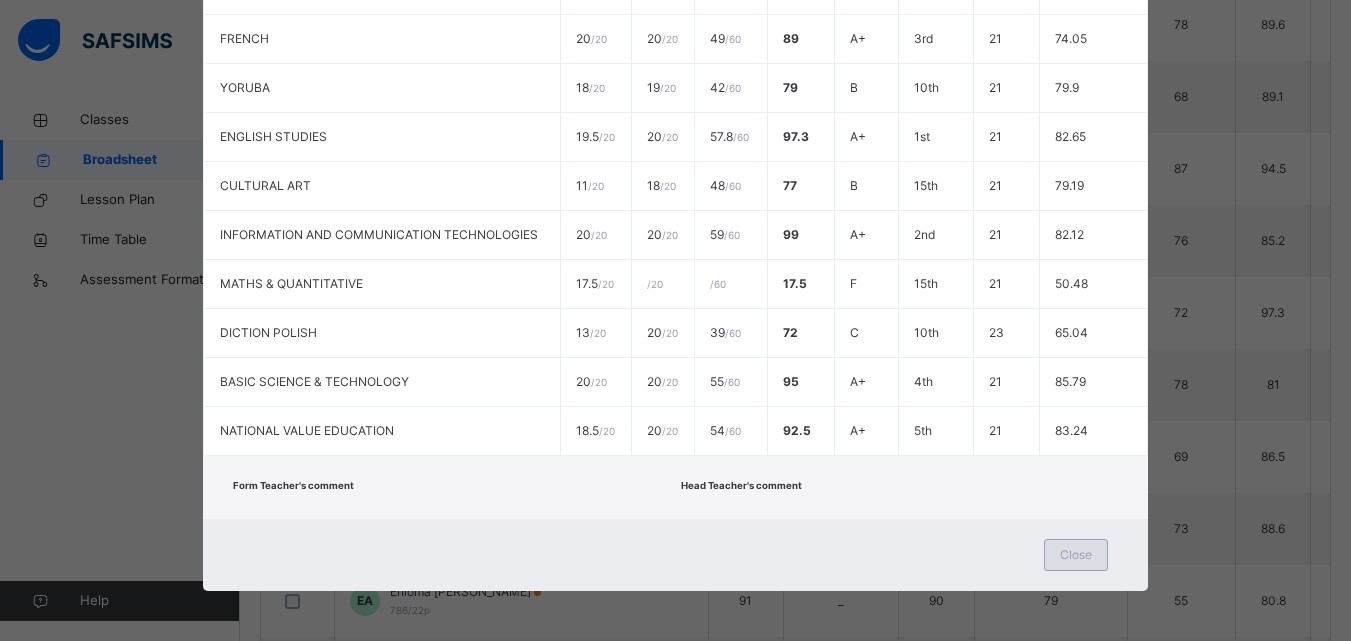 click on "Close" at bounding box center [1076, 555] 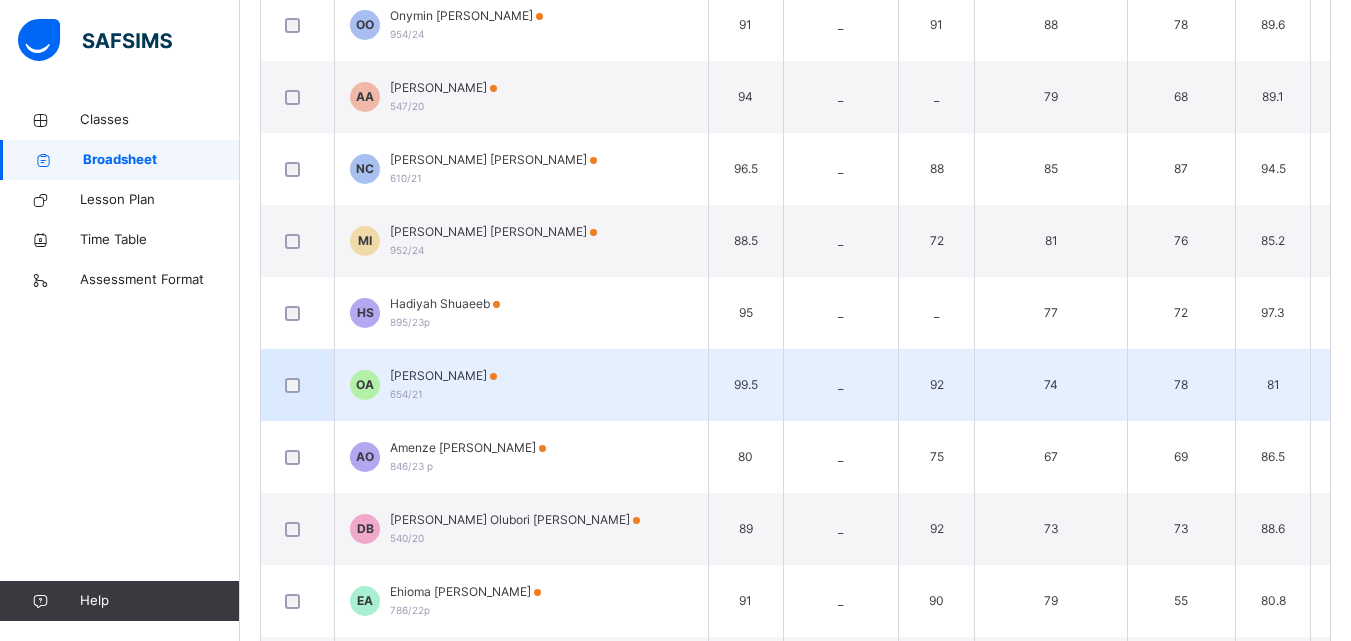 click on "Omobolaji Andre  Aronkola     654/21" at bounding box center [443, 385] 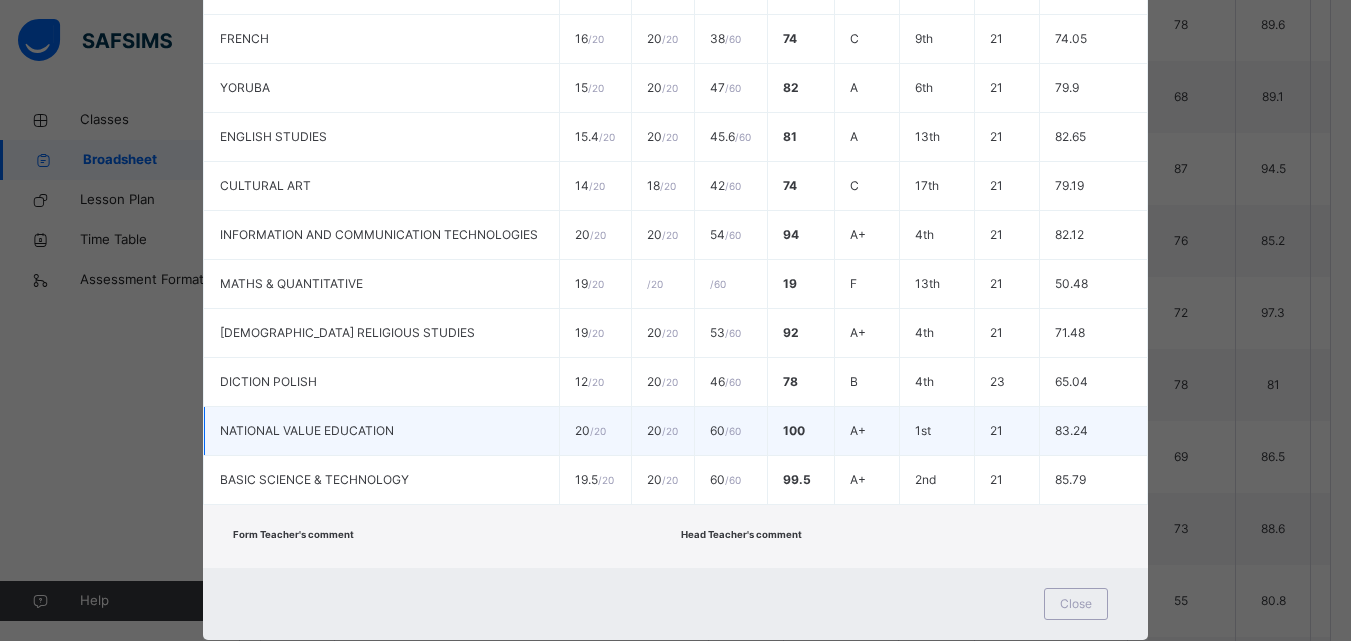 click on "60 / 60" at bounding box center (731, 431) 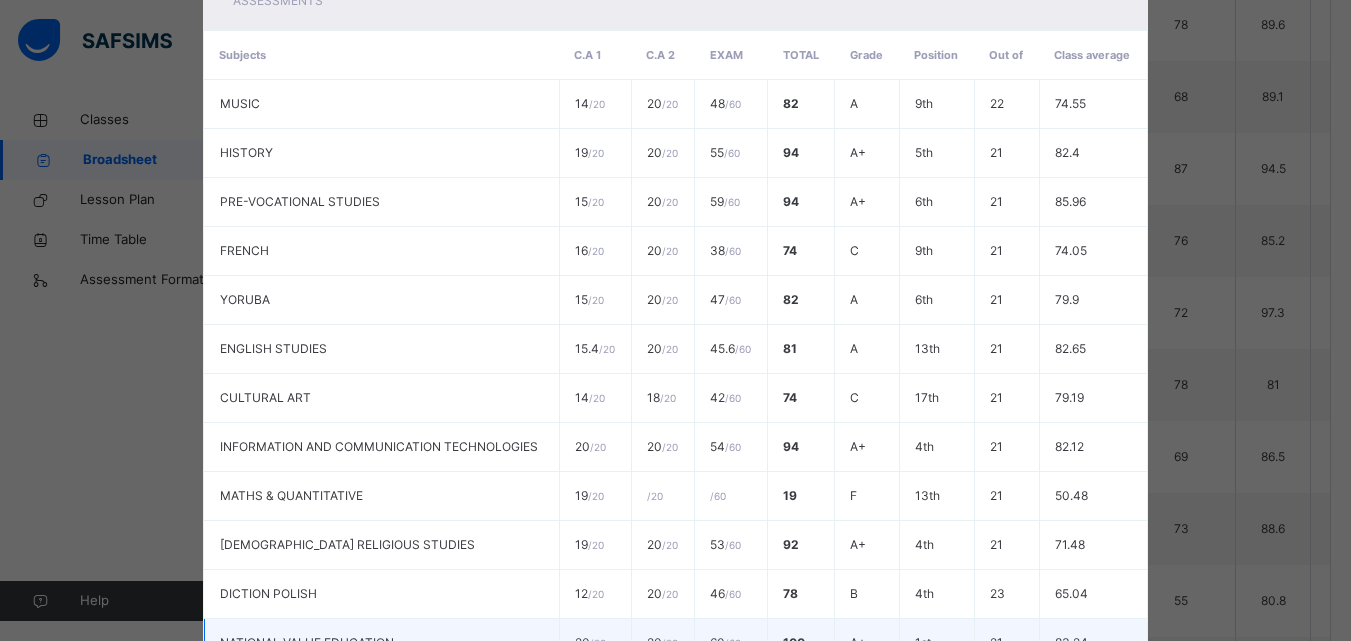 scroll, scrollTop: 109, scrollLeft: 0, axis: vertical 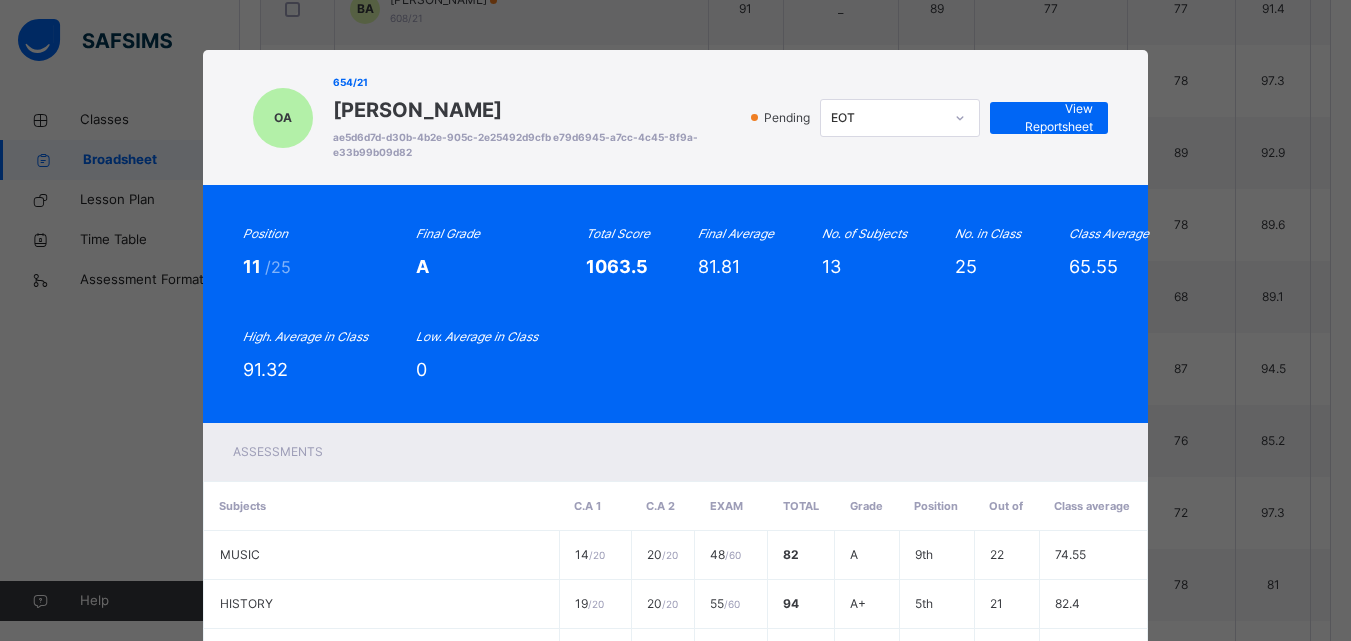 click on "Position         11       /25         Final Grade         A         Total Score         1063.5         Final Average         81.81         No. of Subjects         13         No. in Class         25         Class Average         65.55         High. Average in Class         91.32         Low. Average in Class         0" at bounding box center (676, 304) 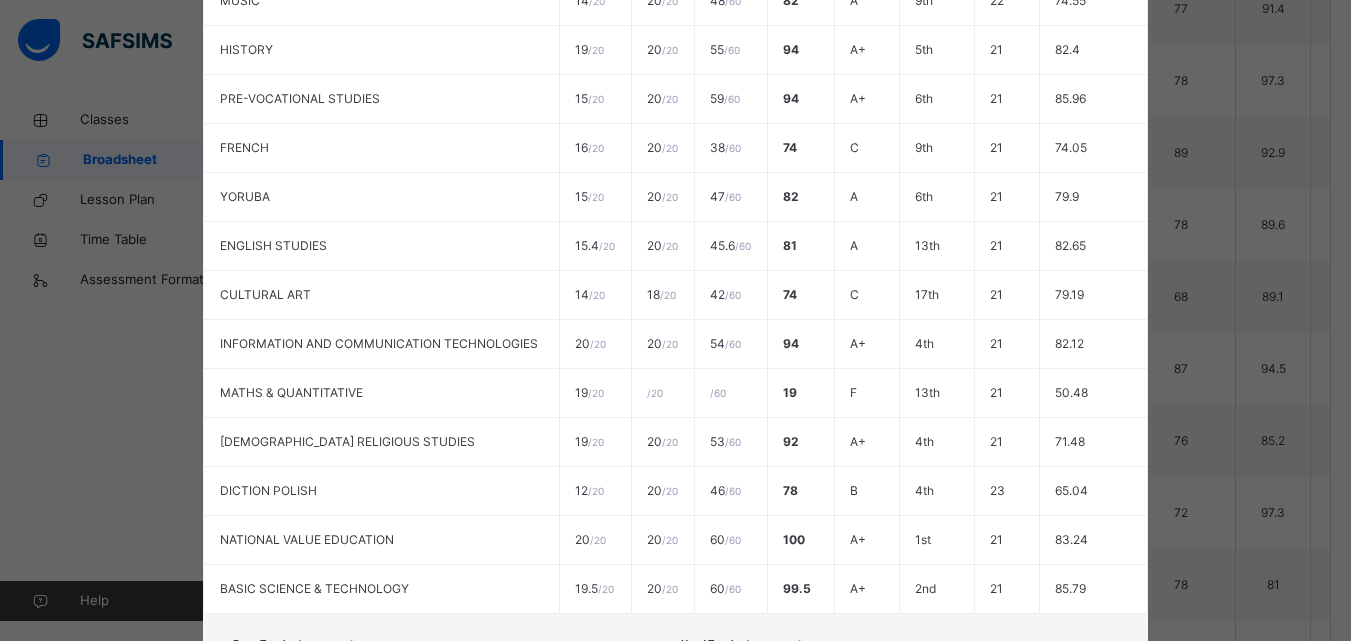 scroll, scrollTop: 697, scrollLeft: 0, axis: vertical 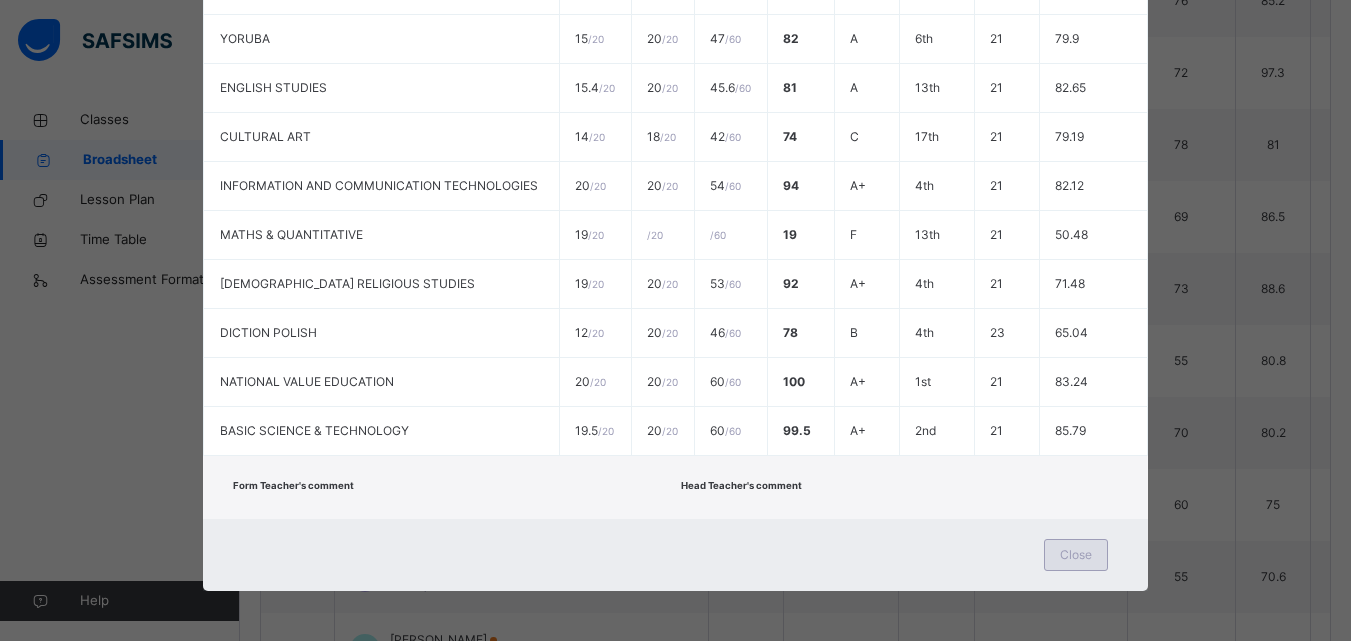 click on "Close" at bounding box center (1076, 555) 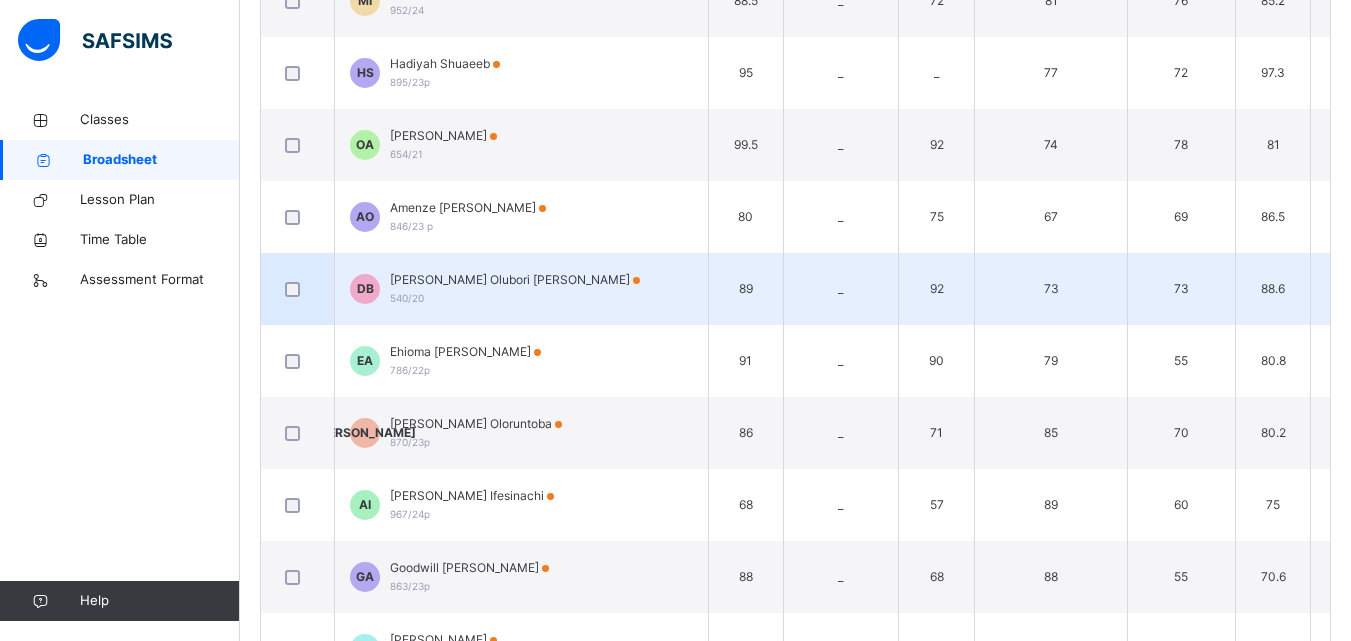 click on "Daniel Olubori Bakare     540/20" at bounding box center (515, 289) 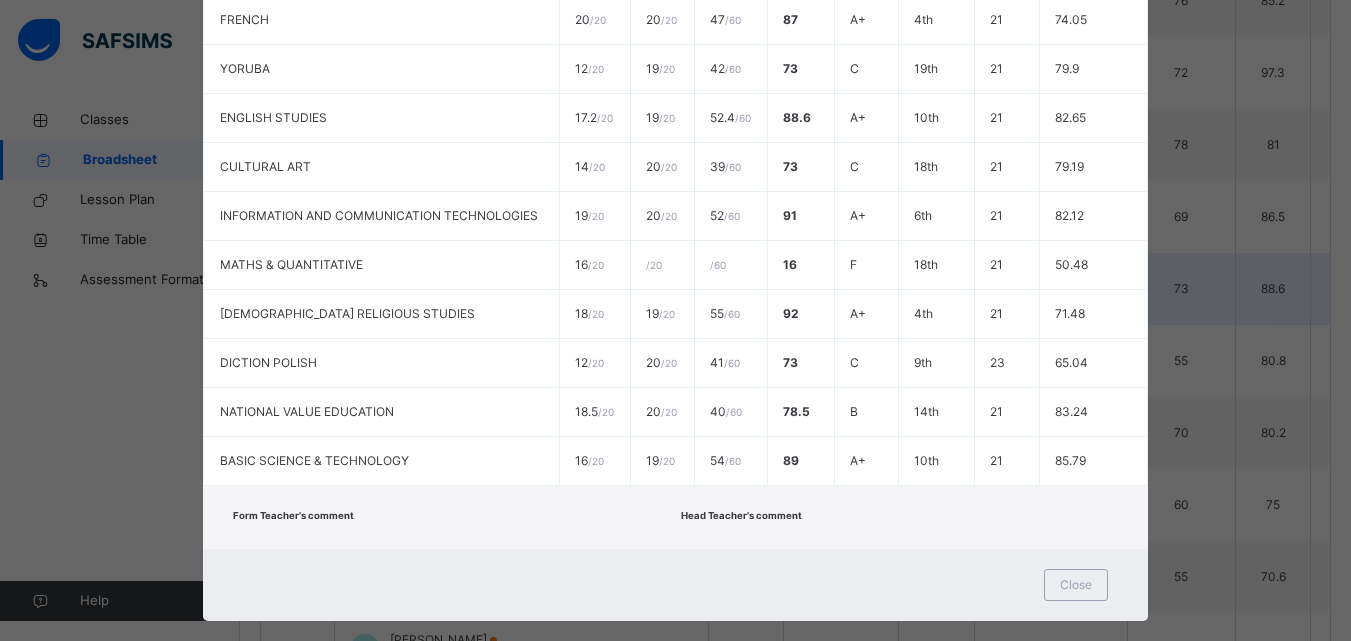 click on "CHRISTIAN RELIGIOUS STUDIES" at bounding box center (381, 314) 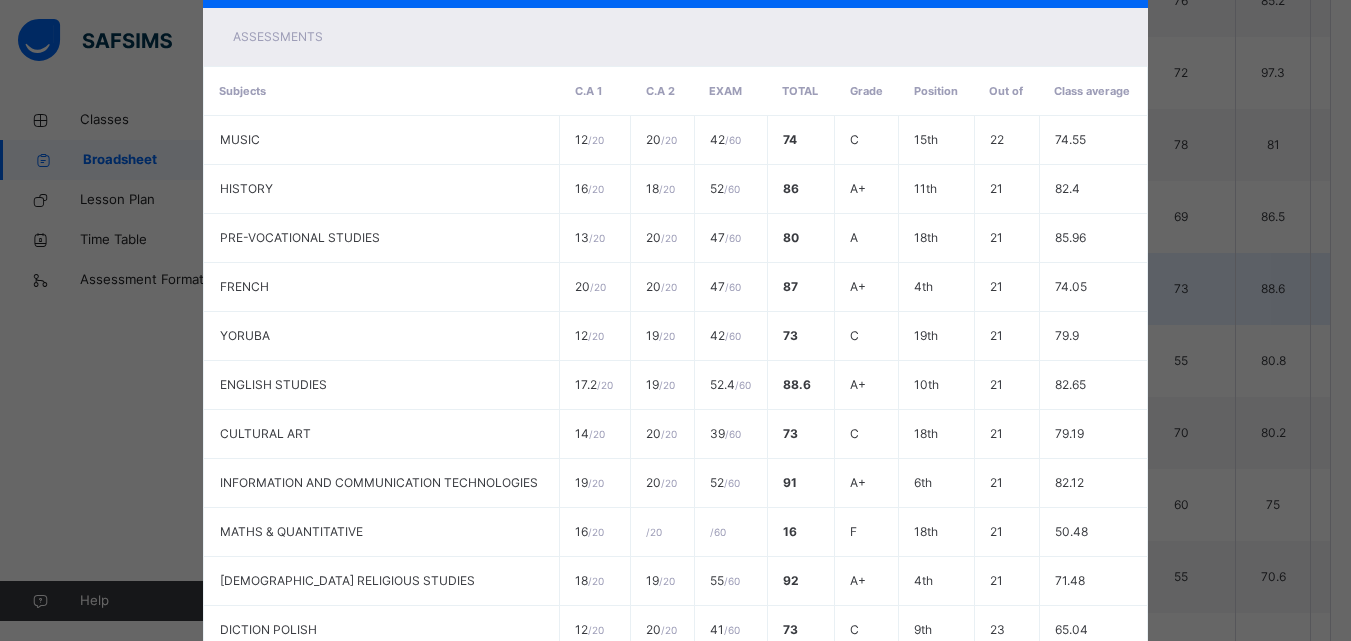 scroll, scrollTop: 148, scrollLeft: 0, axis: vertical 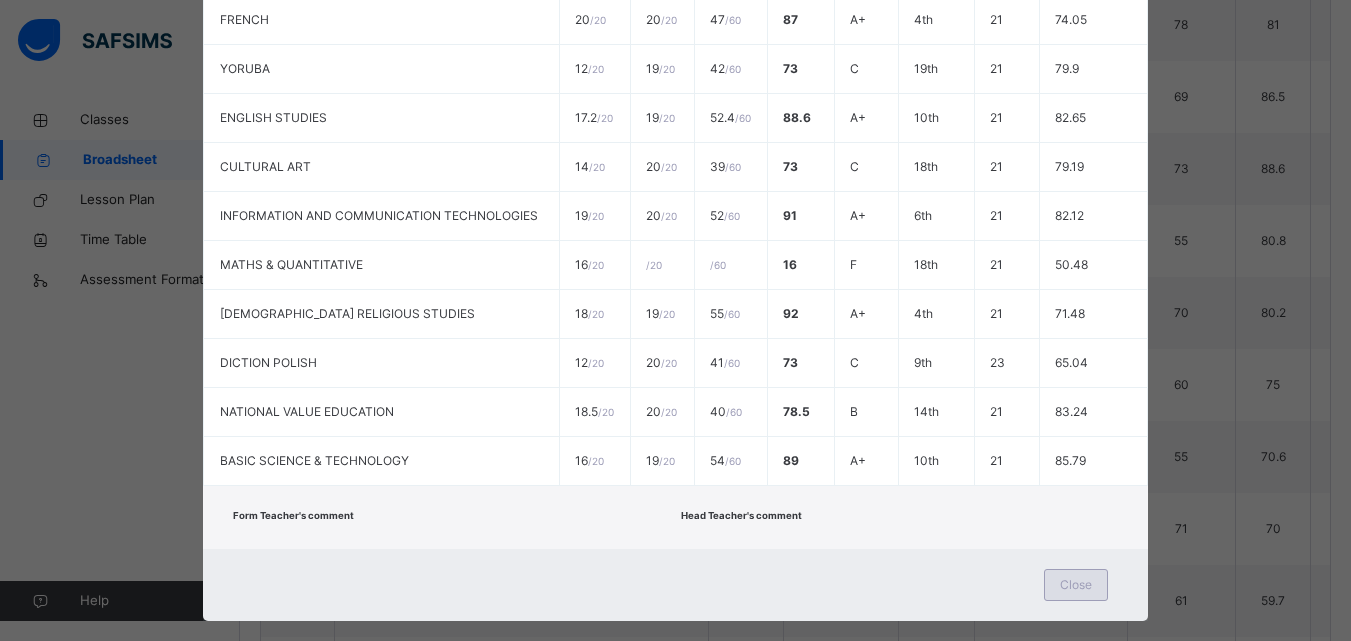 click on "Close" at bounding box center (1076, 585) 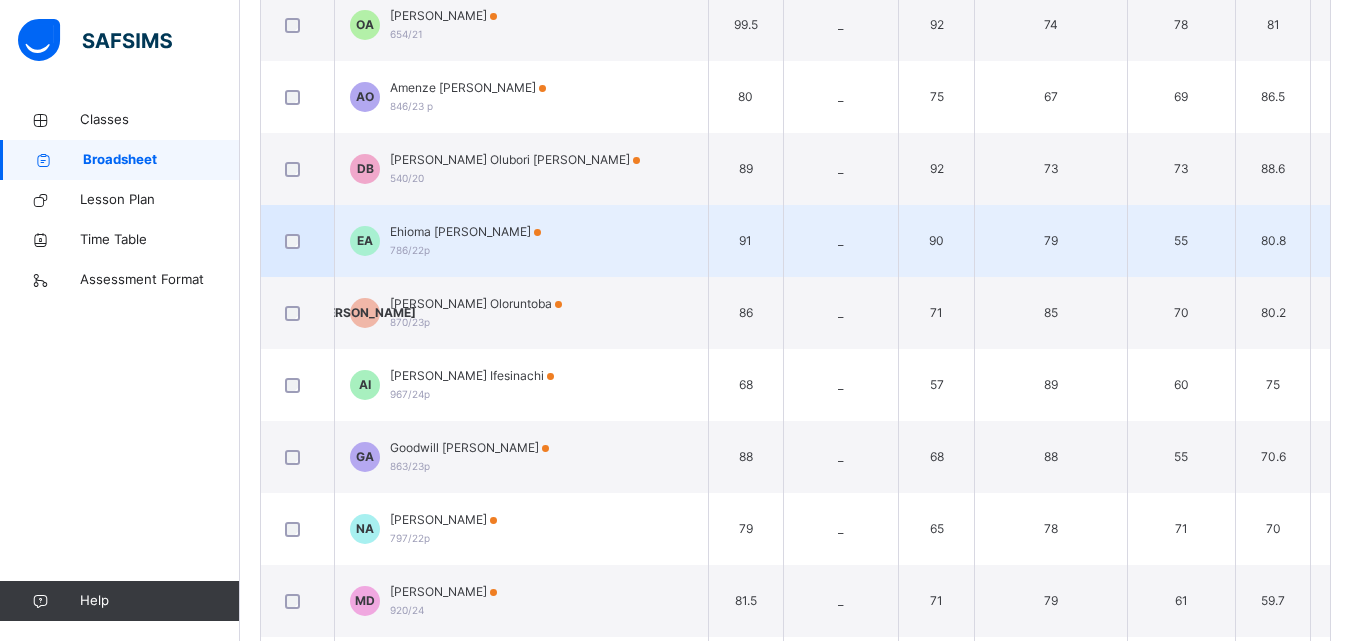 click on "EA   Ehioma Joshua  Anyalokwu     786/22p" at bounding box center [522, 241] 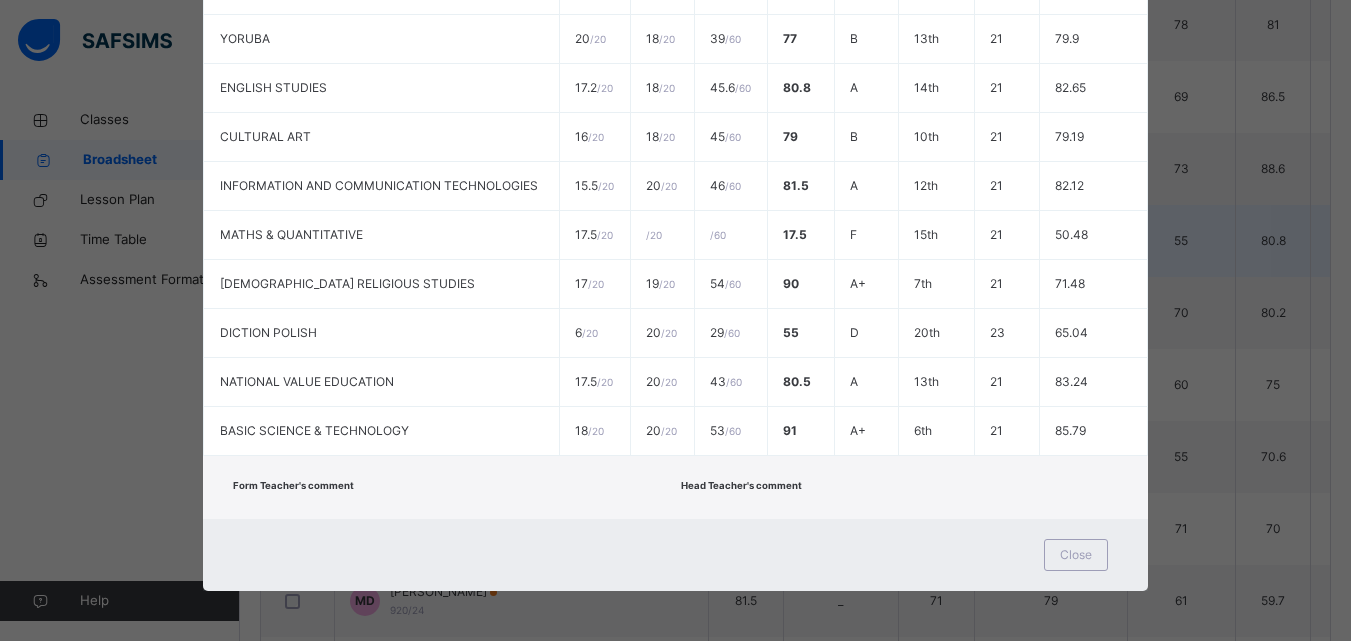 click on "17.5 / 20" at bounding box center [595, 235] 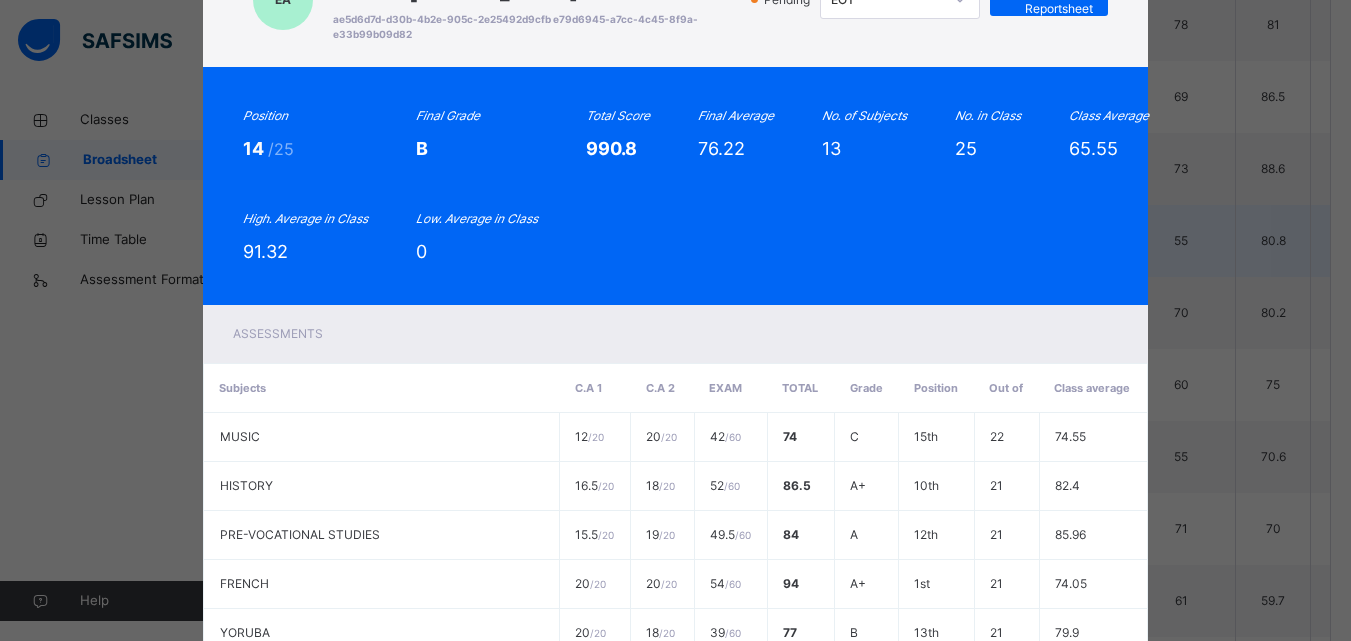 scroll, scrollTop: 6, scrollLeft: 0, axis: vertical 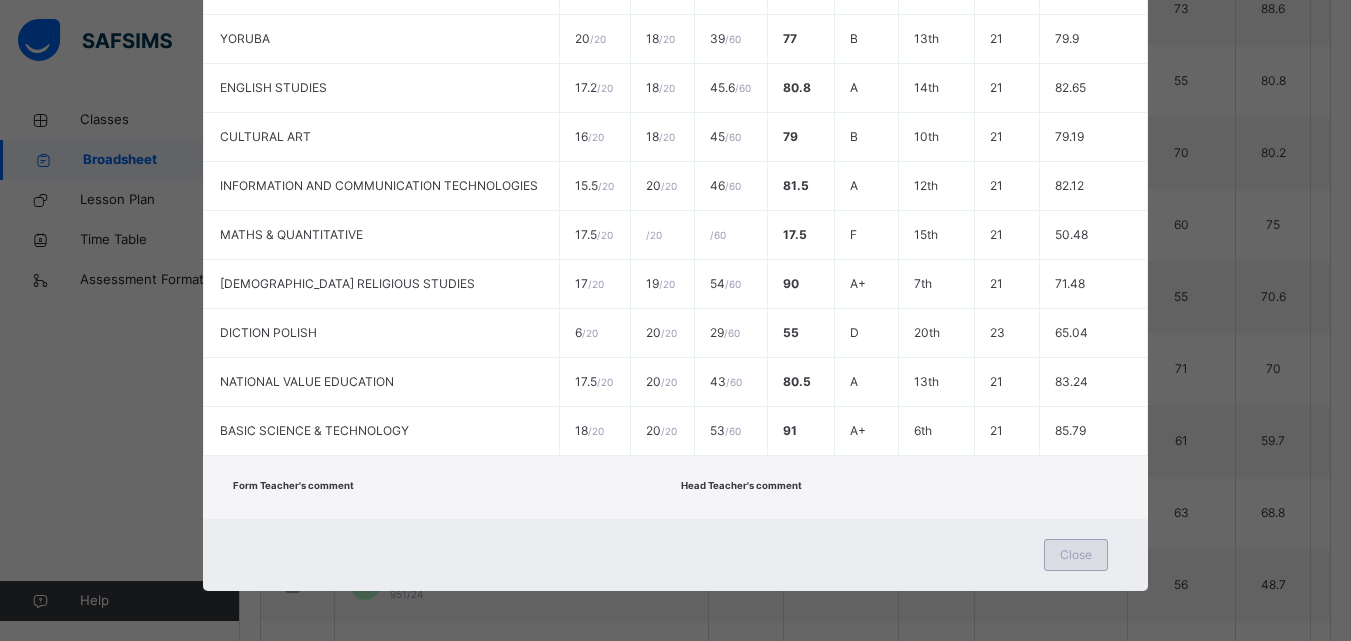 click on "Close" at bounding box center [1076, 555] 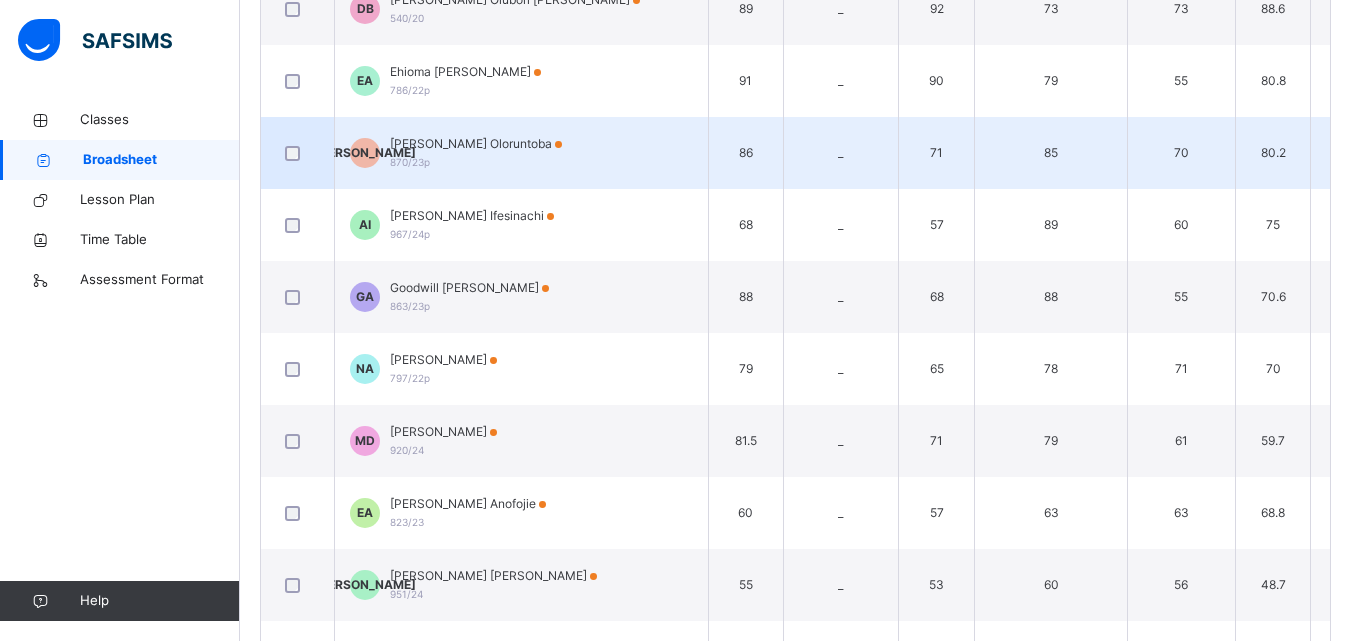 click on "Jared Omodele  Oloruntoba     870/23p" at bounding box center [476, 153] 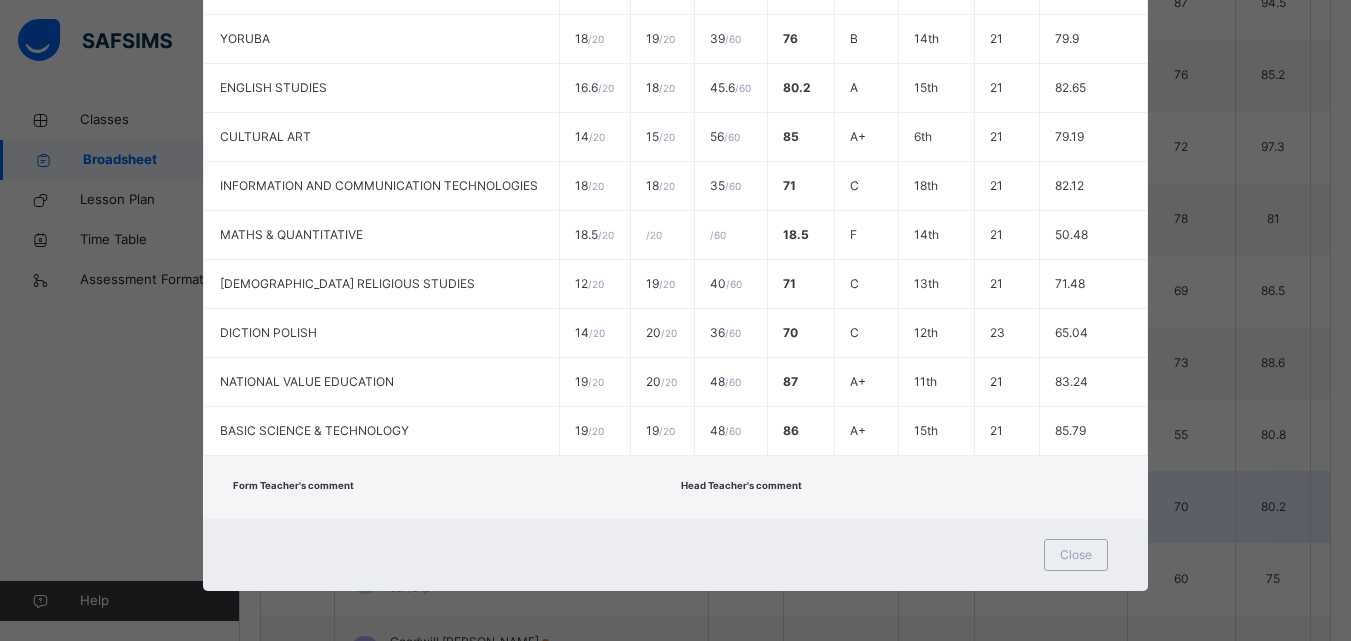 scroll, scrollTop: 1120, scrollLeft: 0, axis: vertical 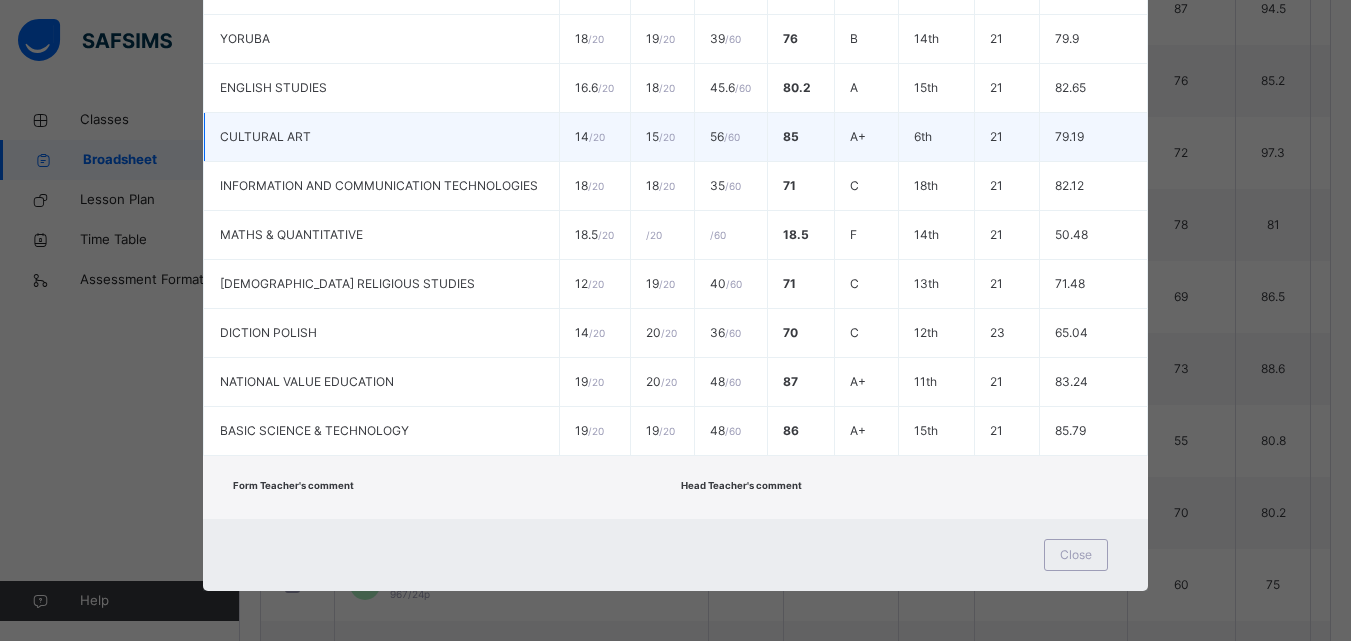 click on "CULTURAL ART" at bounding box center (381, 137) 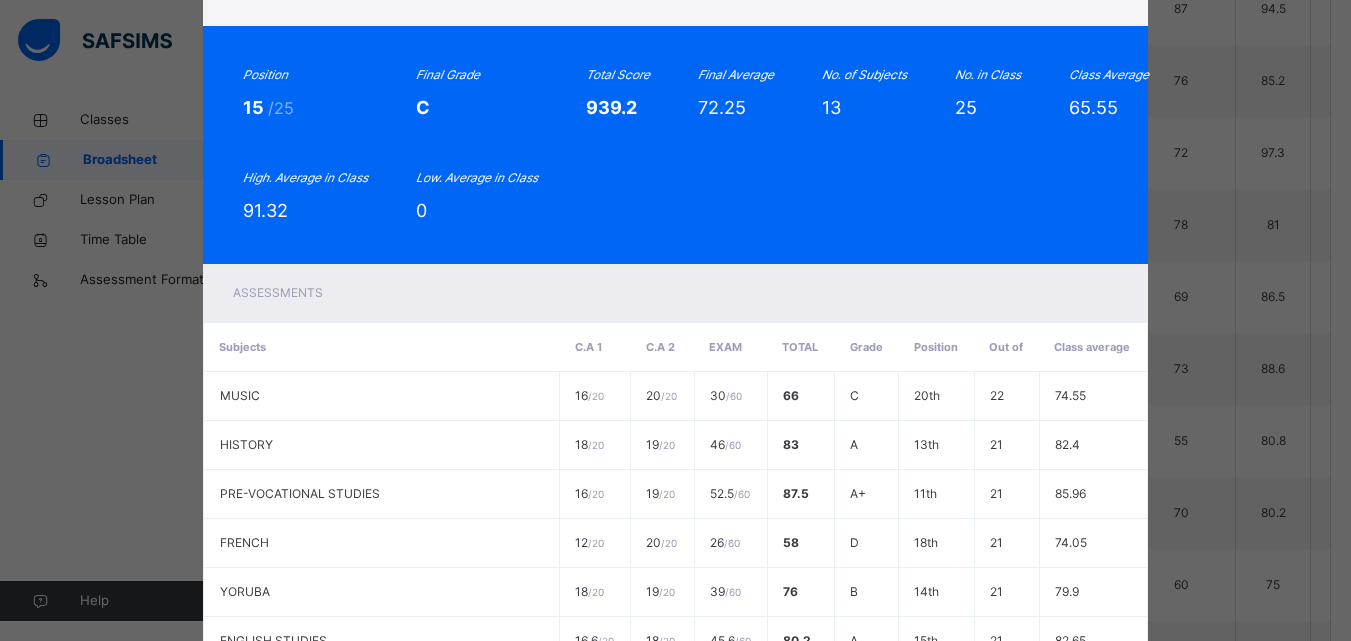 scroll, scrollTop: 152, scrollLeft: 0, axis: vertical 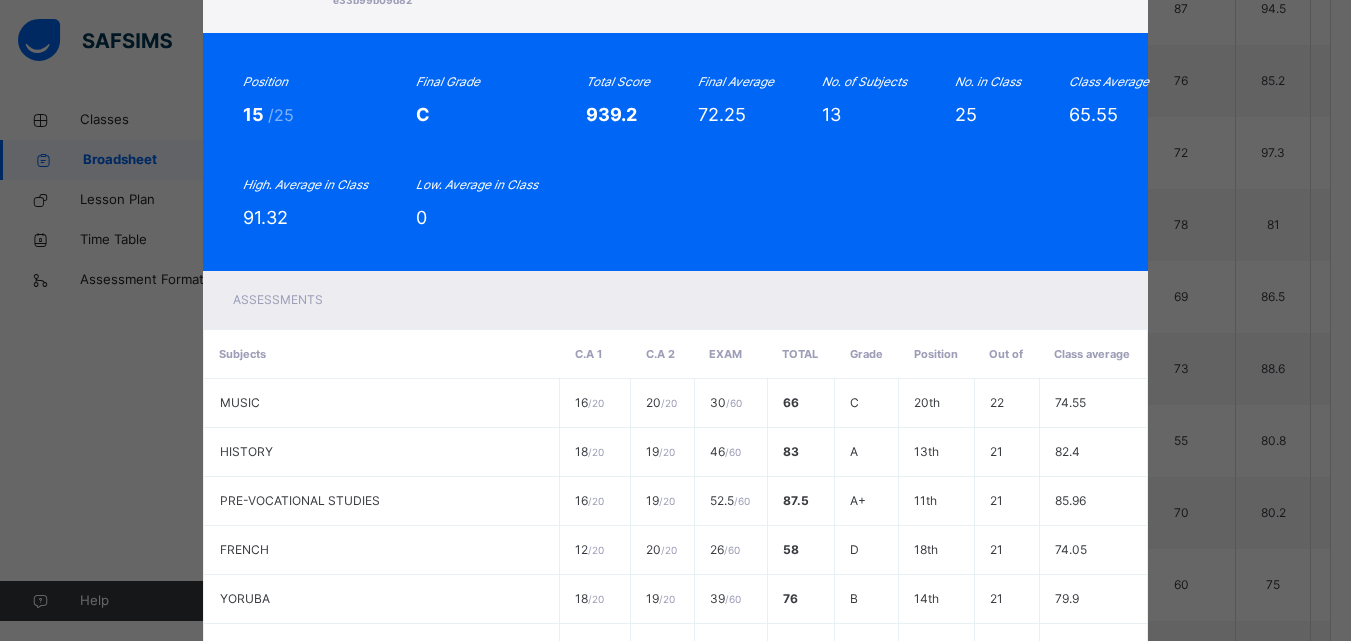 click on "Assessments" at bounding box center [676, 300] 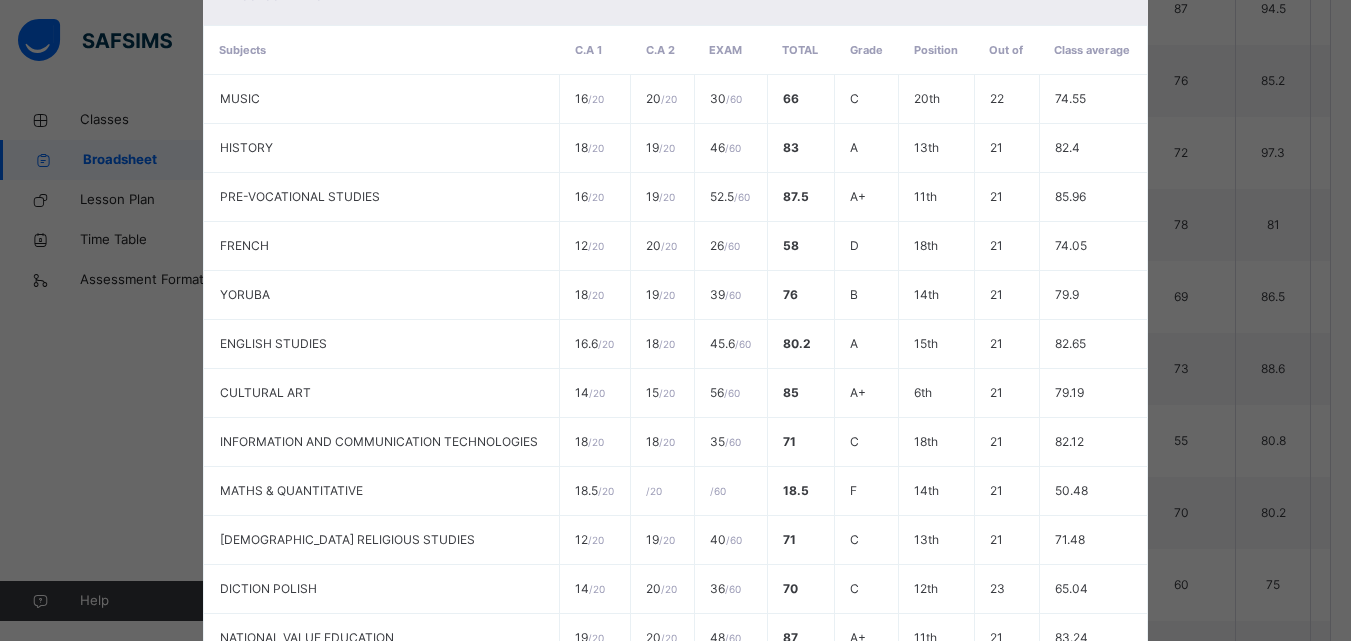 scroll, scrollTop: 712, scrollLeft: 0, axis: vertical 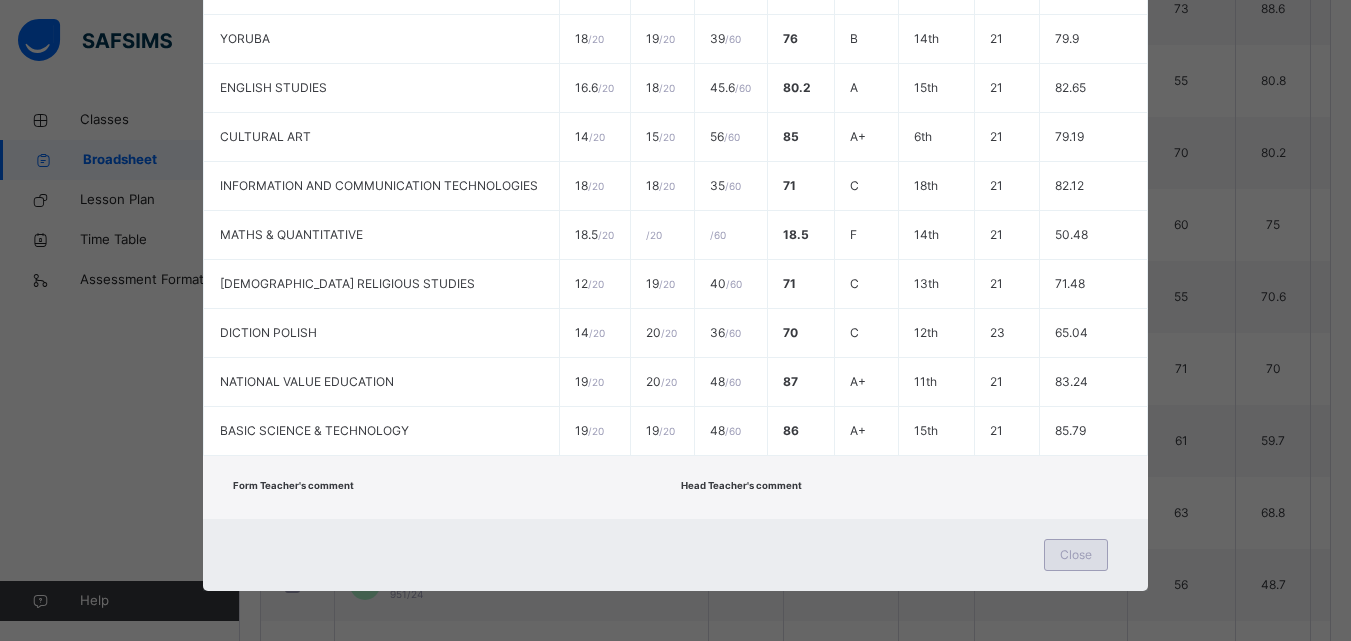 click on "Close" at bounding box center (1076, 555) 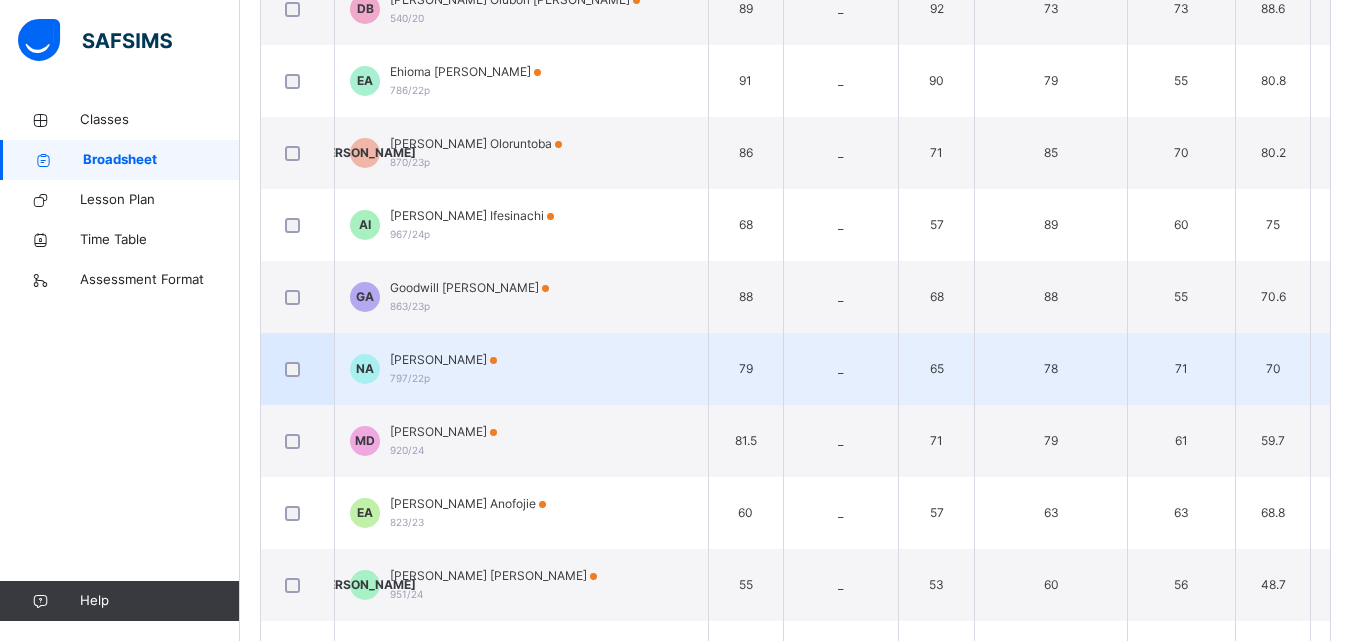 click on "NA   Naomi Sonia  Abiodun     797/22p" at bounding box center (522, 369) 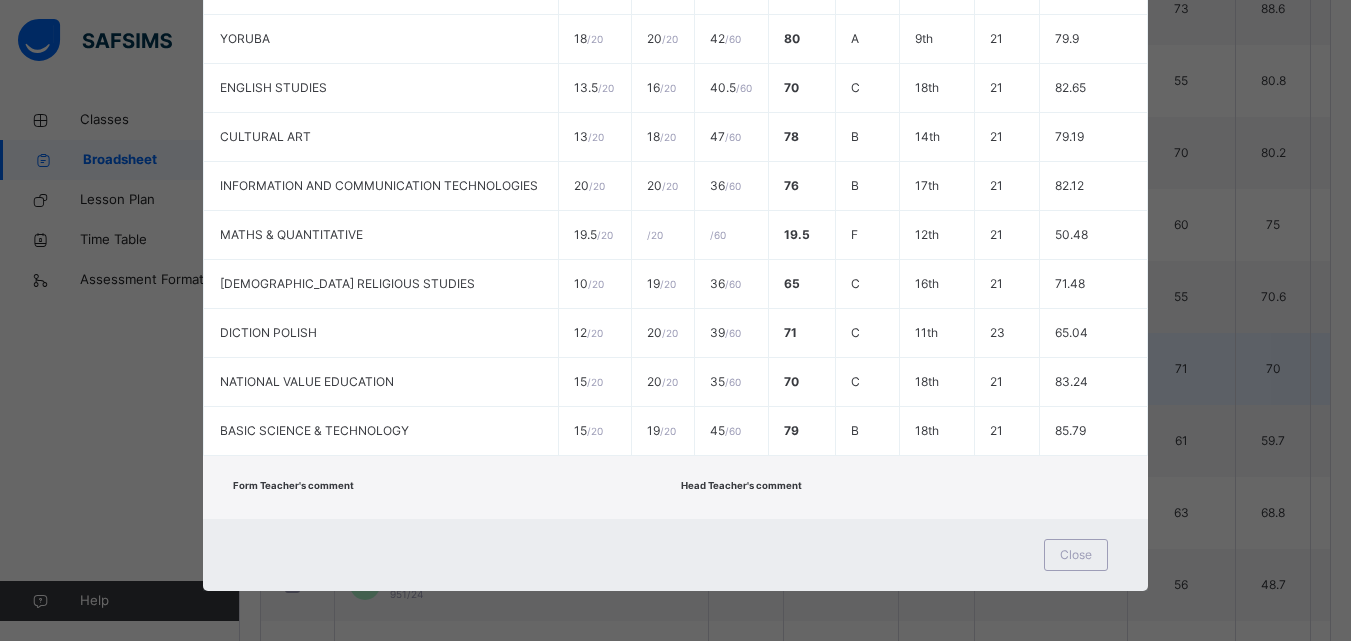 click on "20 / 20" at bounding box center (662, 382) 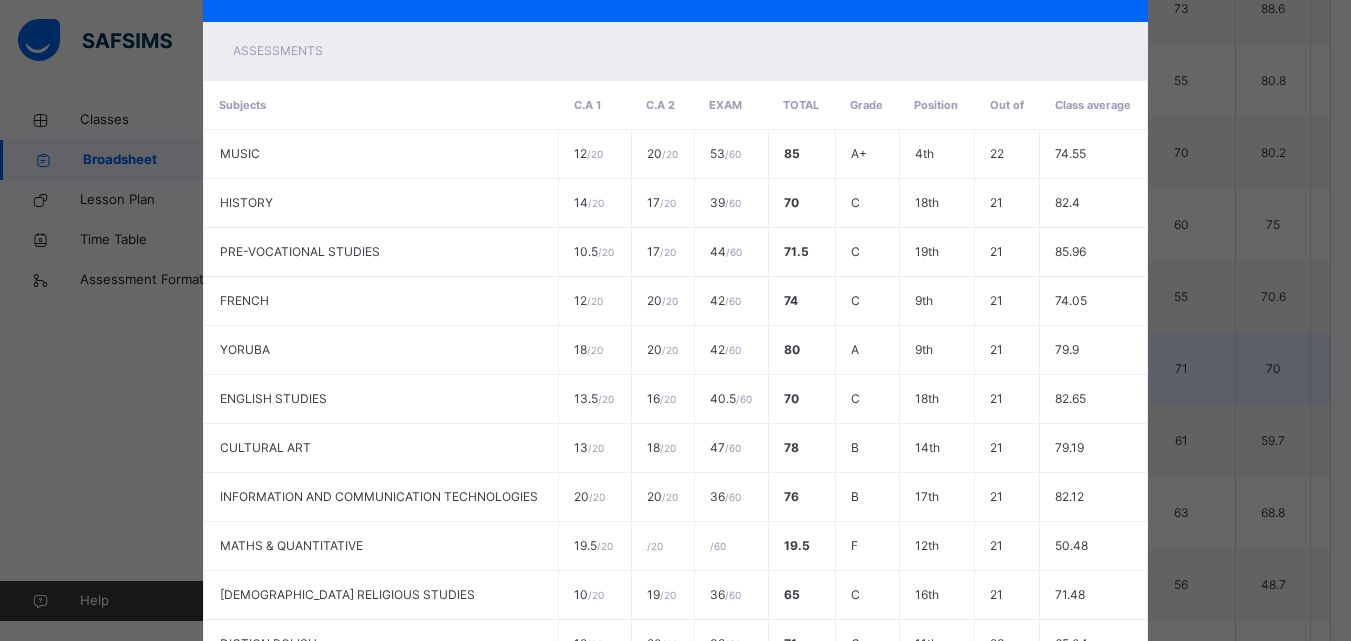 scroll, scrollTop: 72, scrollLeft: 0, axis: vertical 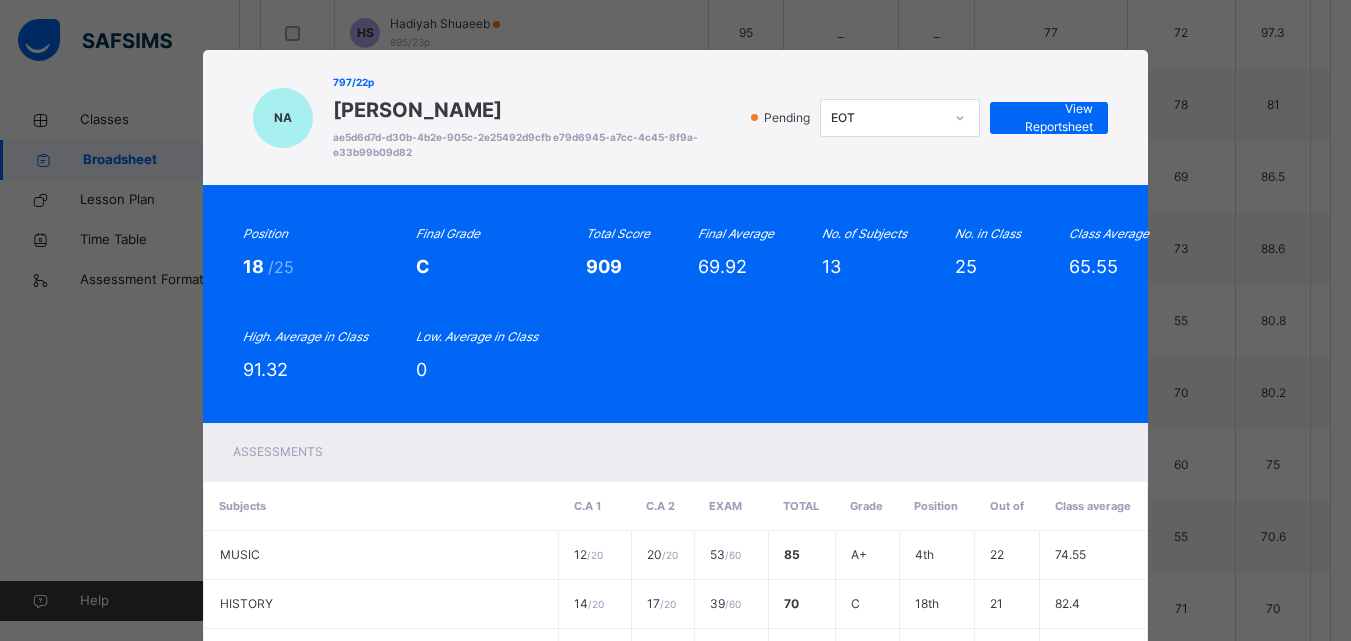 click on "Position         18       /25         Final Grade         C         Total Score         909         Final Average         69.92         No. of Subjects         13         No. in Class         25         Class Average         65.55         High. Average in Class         91.32         Low. Average in Class         0" at bounding box center [676, 304] 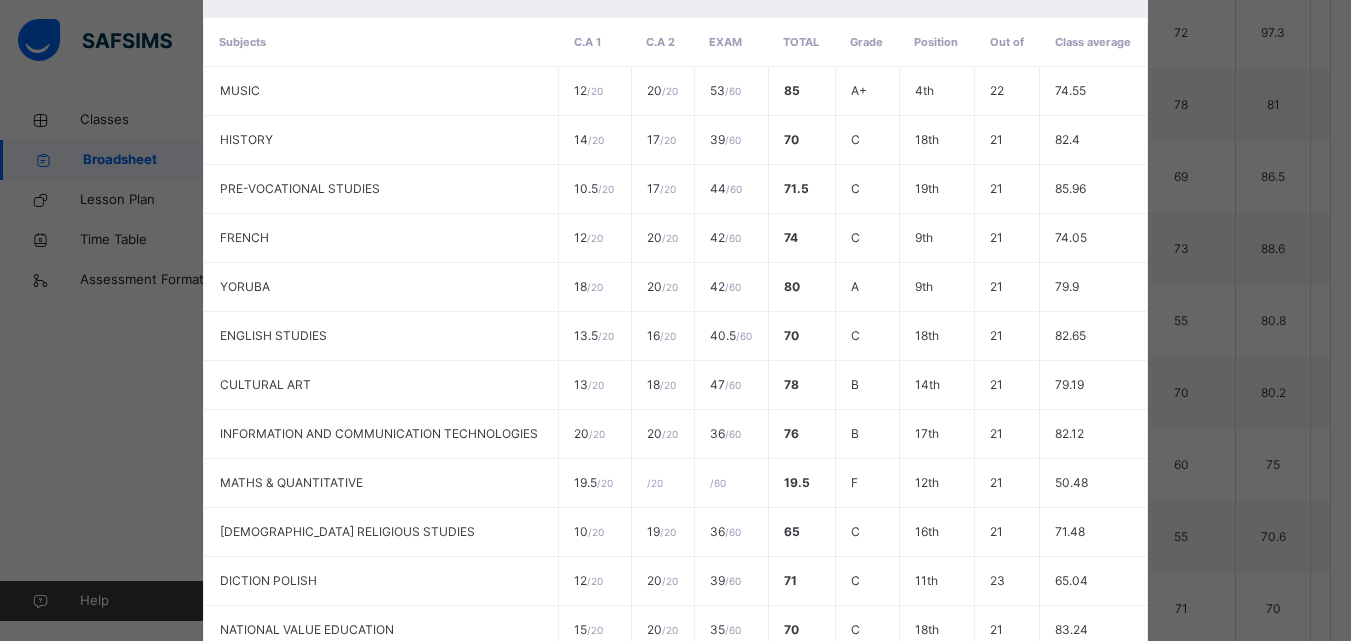 scroll, scrollTop: 669, scrollLeft: 0, axis: vertical 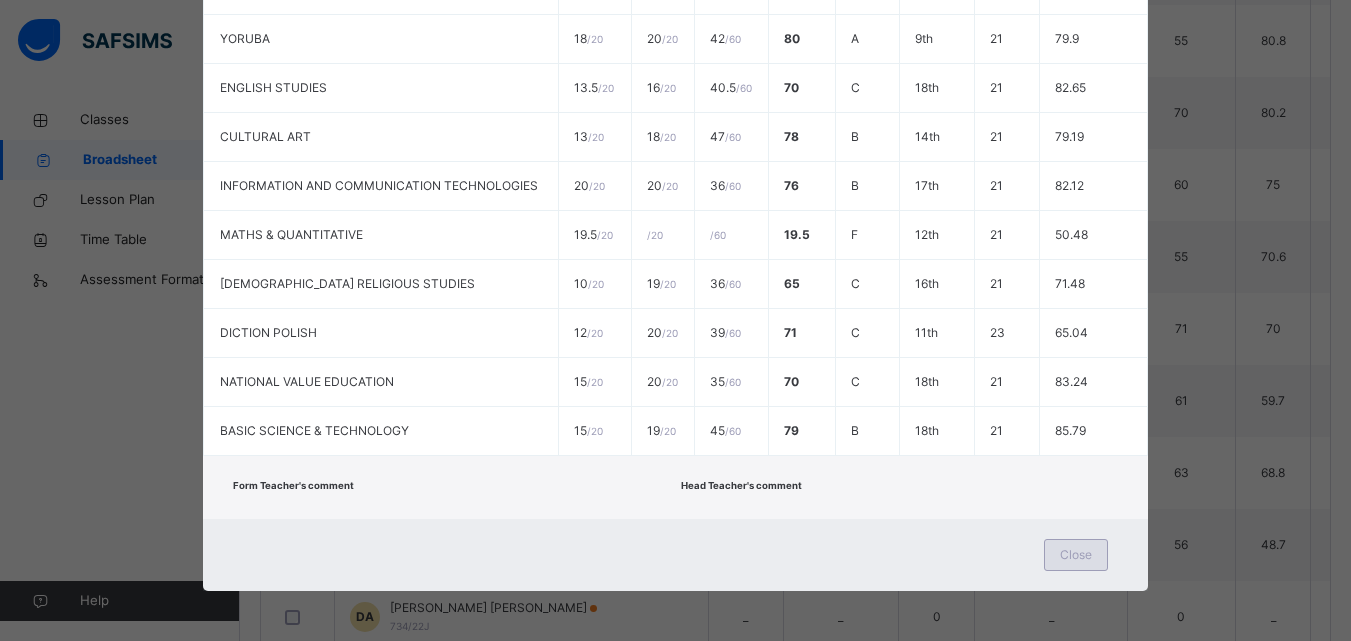 click on "Close" at bounding box center (1076, 555) 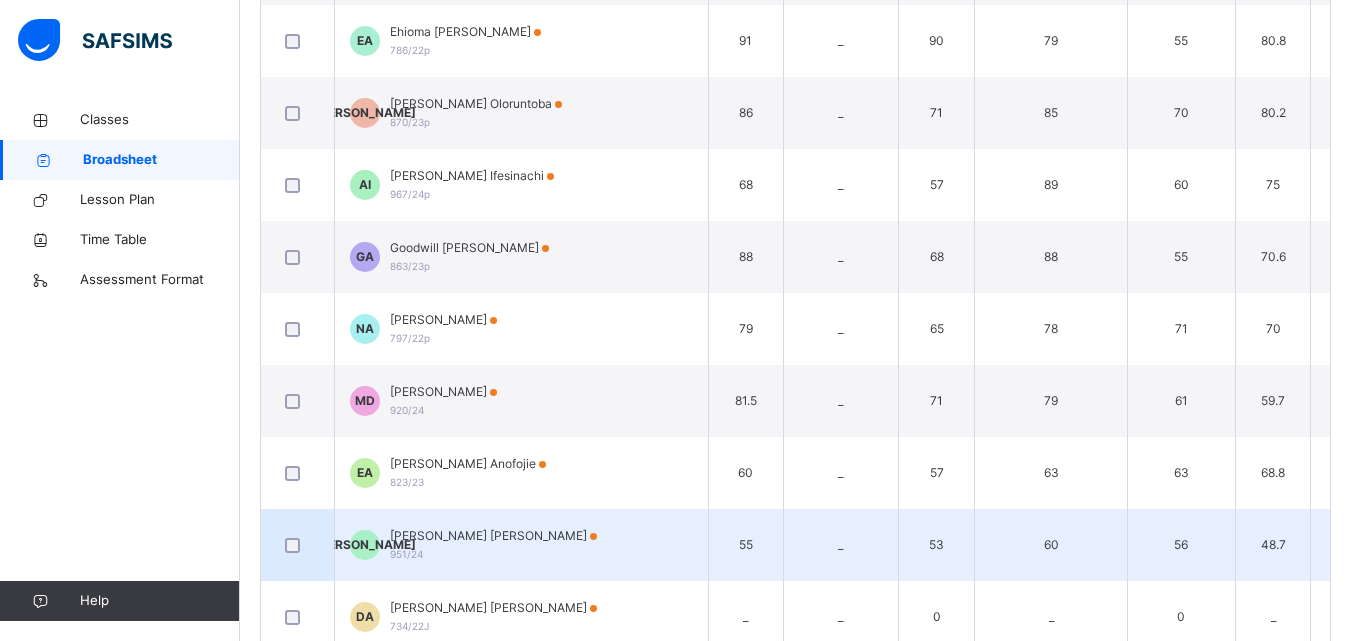 click on "55" at bounding box center [745, 545] 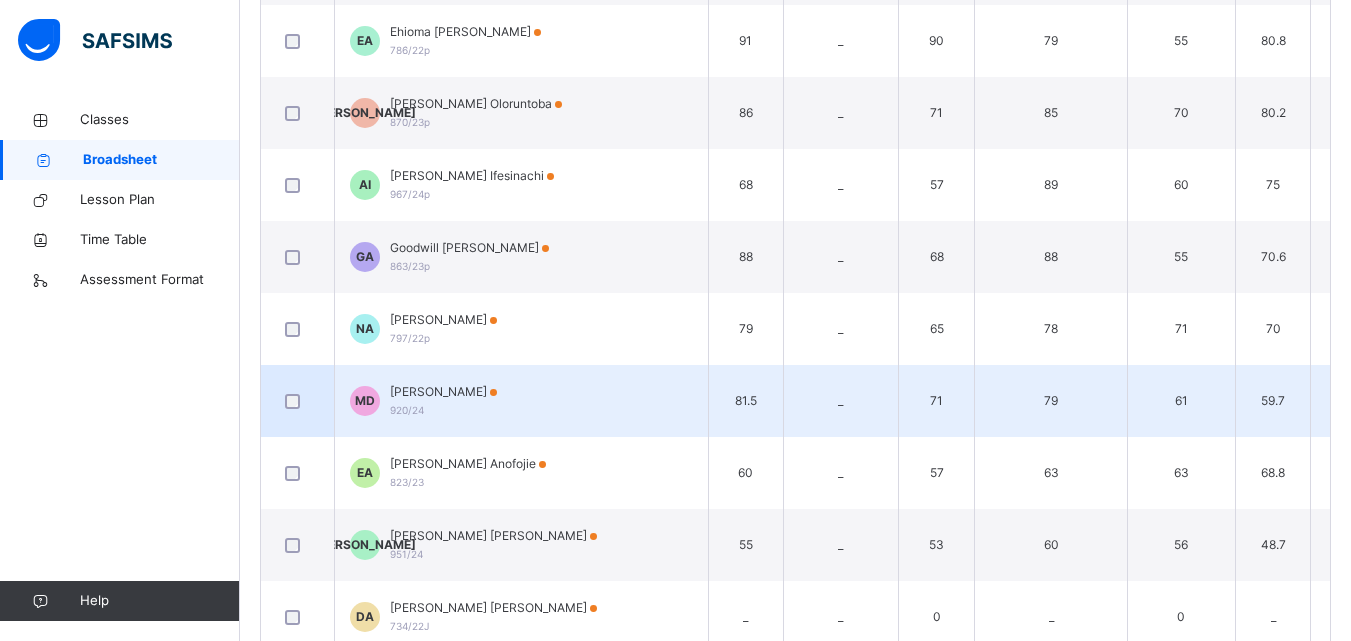 click on "MD   Michael Edu Dien     920/24" at bounding box center (522, 401) 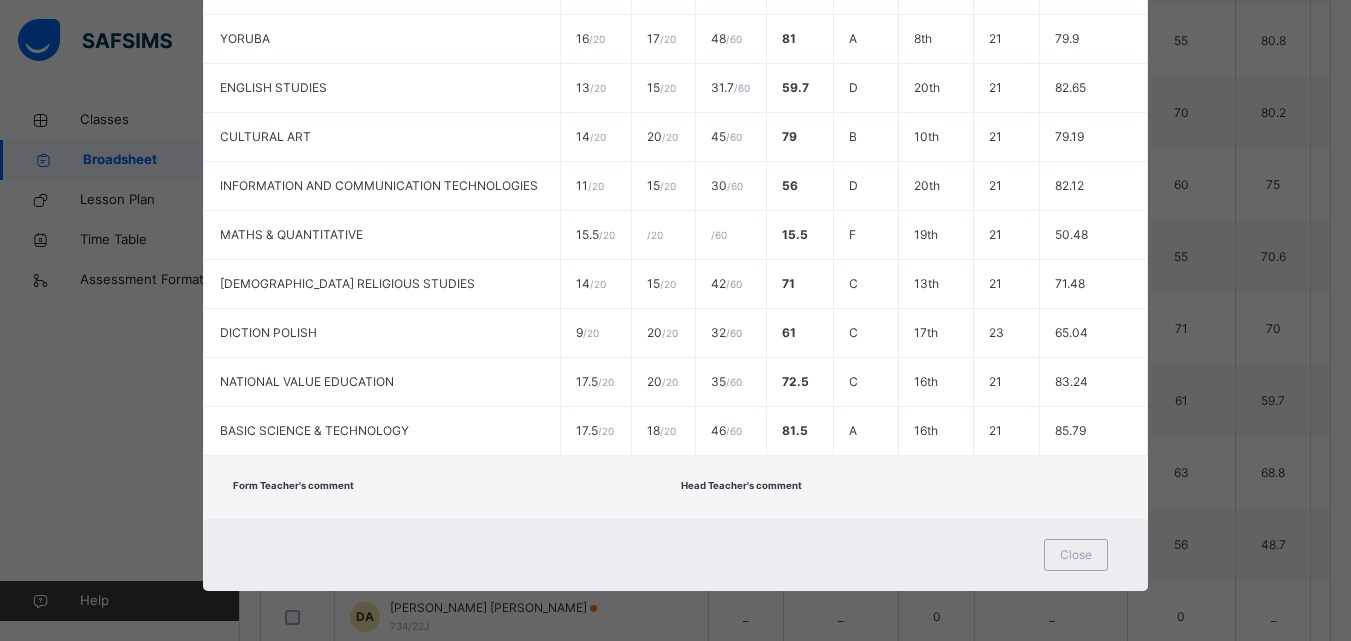 click on "Head Teacher's comment" at bounding box center [900, 487] 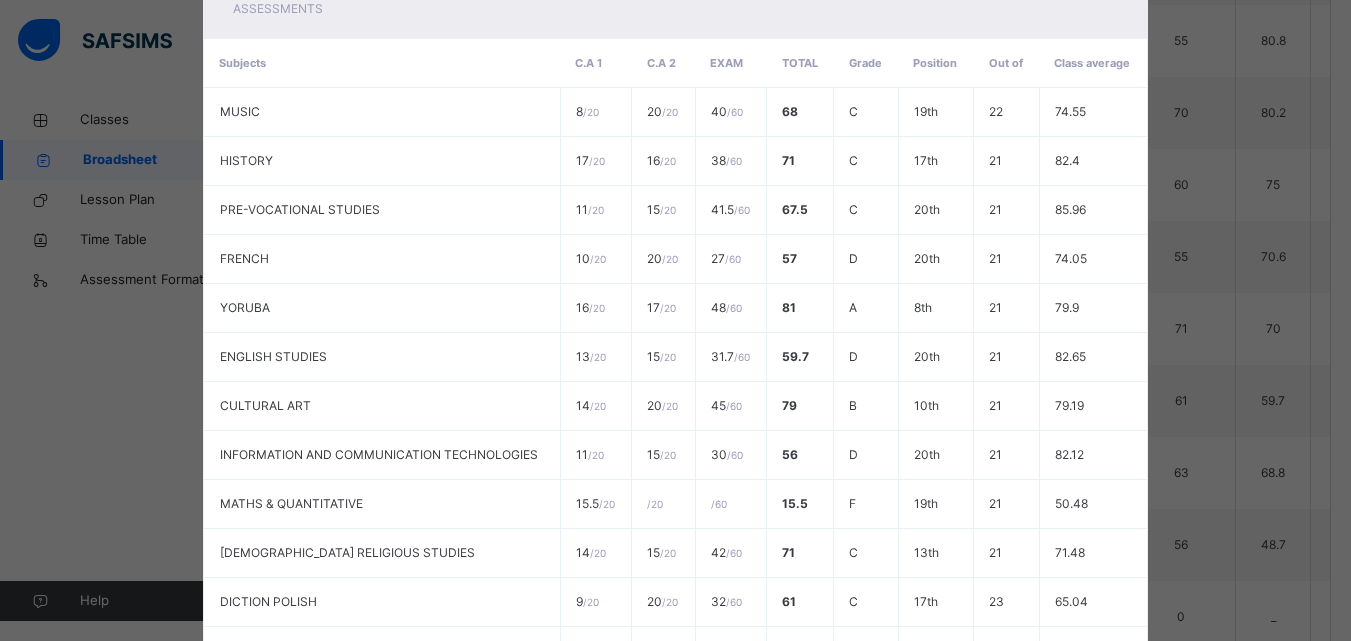 scroll, scrollTop: 118, scrollLeft: 0, axis: vertical 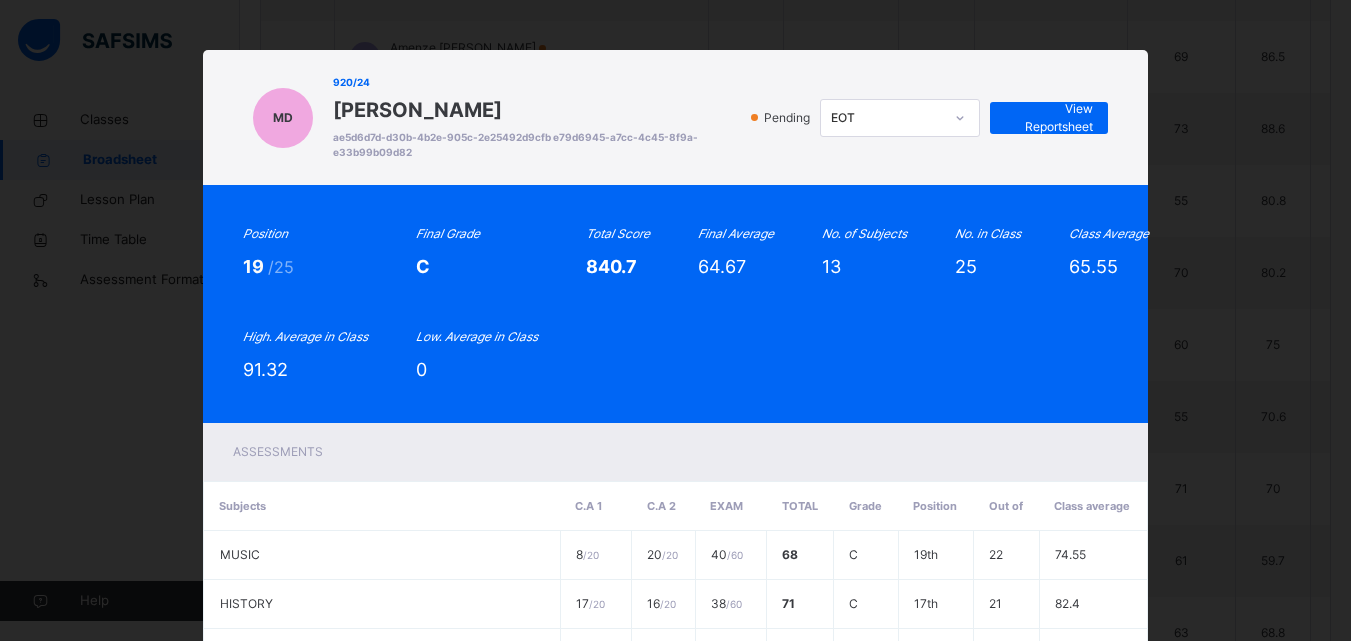 click on "MD   920/24     Michael Edu Dien     ae5d6d7d-d30b-4b2e-905c-2e25492d9cfb e79d6945-a7cc-4c45-8f9a-e33b99b09d82   Pending EOT View Reportsheet     Position         19       /25         Final Grade         C         Total Score         840.7         Final Average         64.67         No. of Subjects         13         No. in Class         25         Class Average         65.55         High. Average in Class         91.32         Low. Average in Class         0     Assessments     Subjects       C.A 1     C.A 2     EXAM       Total         Grade         Position         Out of         Class average       MUSIC     8 / 20     20 / 20     40 / 60     68     C     19th     22     74.55     HISTORY     17 / 20     16 / 20     38 / 60     71     C     17th     21     82.4     PRE-VOCATIONAL STUDIES     11 / 20     15 / 20     41.5 / 60     67.5     C     20th     21     85.96     FRENCH     10 / 20     20 / 20     27 / 60     57     D     20th     21     74.05     YORUBA     16 / 20     17 / 20     48 / 60     81" at bounding box center (675, 320) 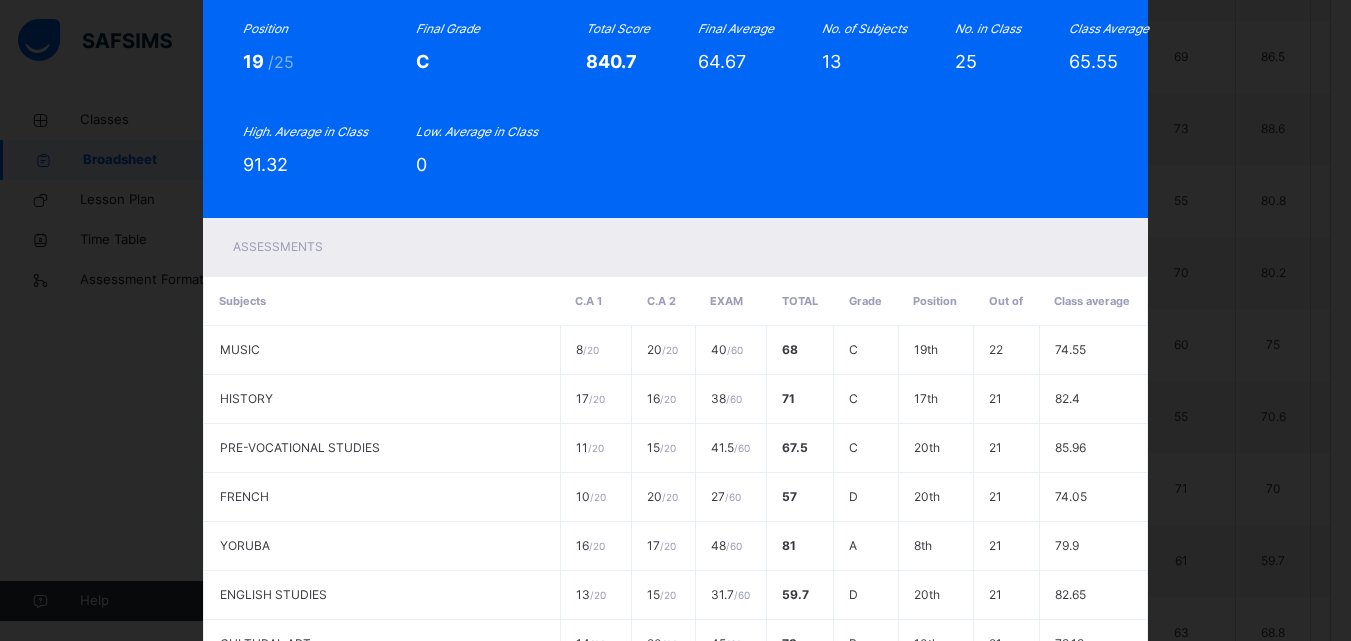 scroll, scrollTop: 400, scrollLeft: 0, axis: vertical 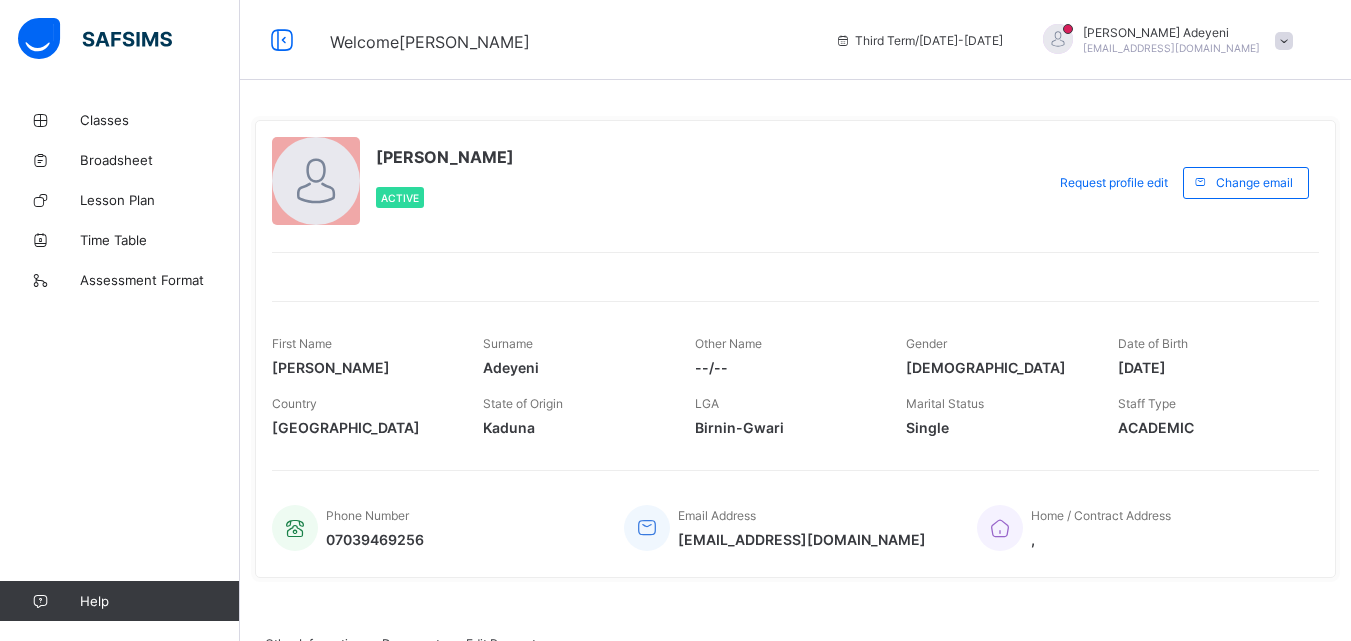 drag, startPoint x: 1336, startPoint y: 1, endPoint x: 779, endPoint y: 121, distance: 569.7798 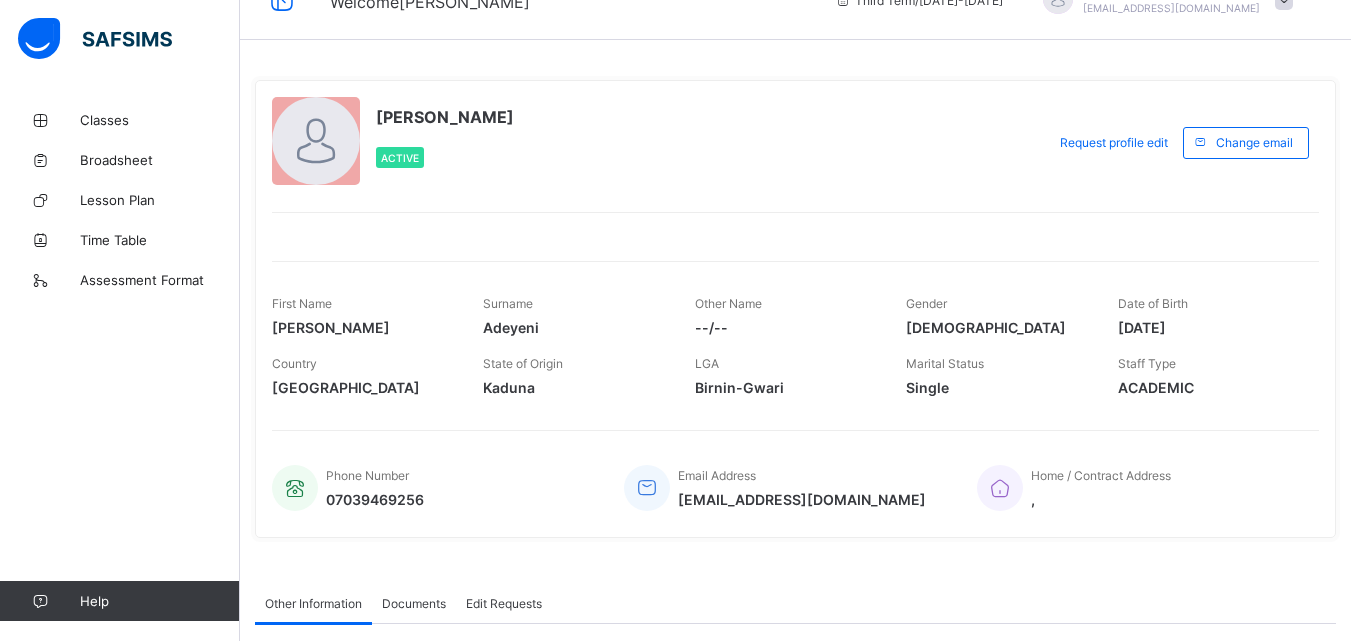 click at bounding box center [1284, 1] 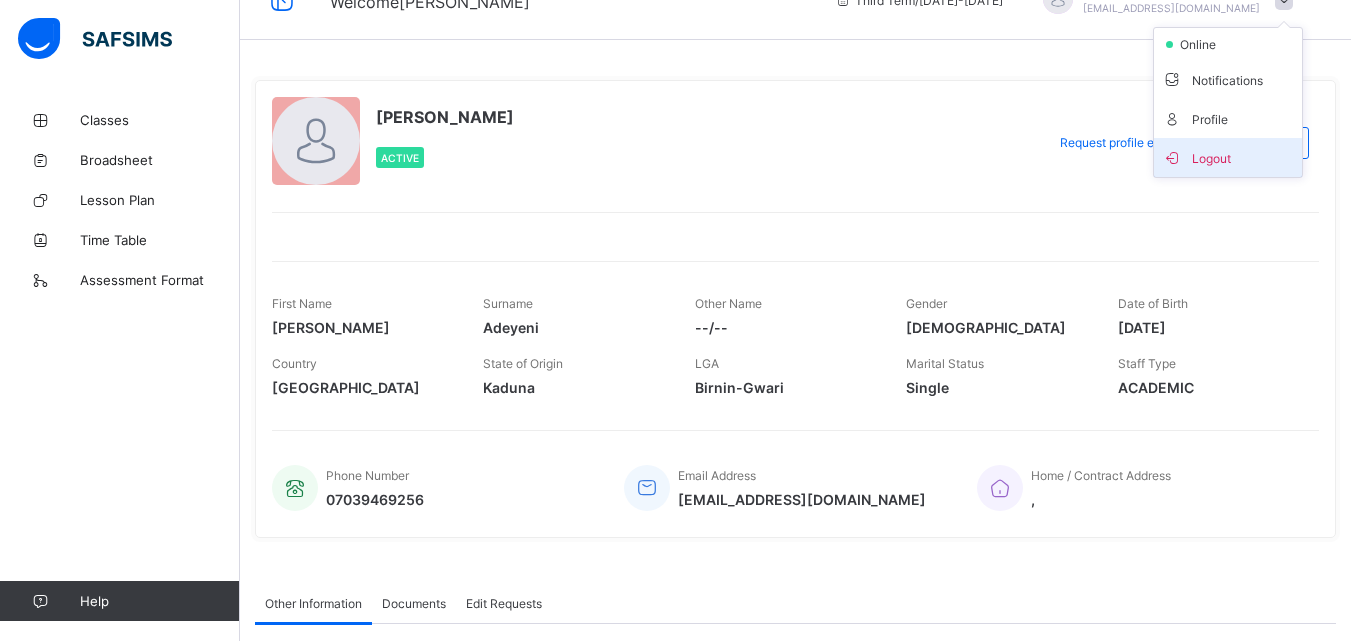 click on "Logout" at bounding box center [1228, 157] 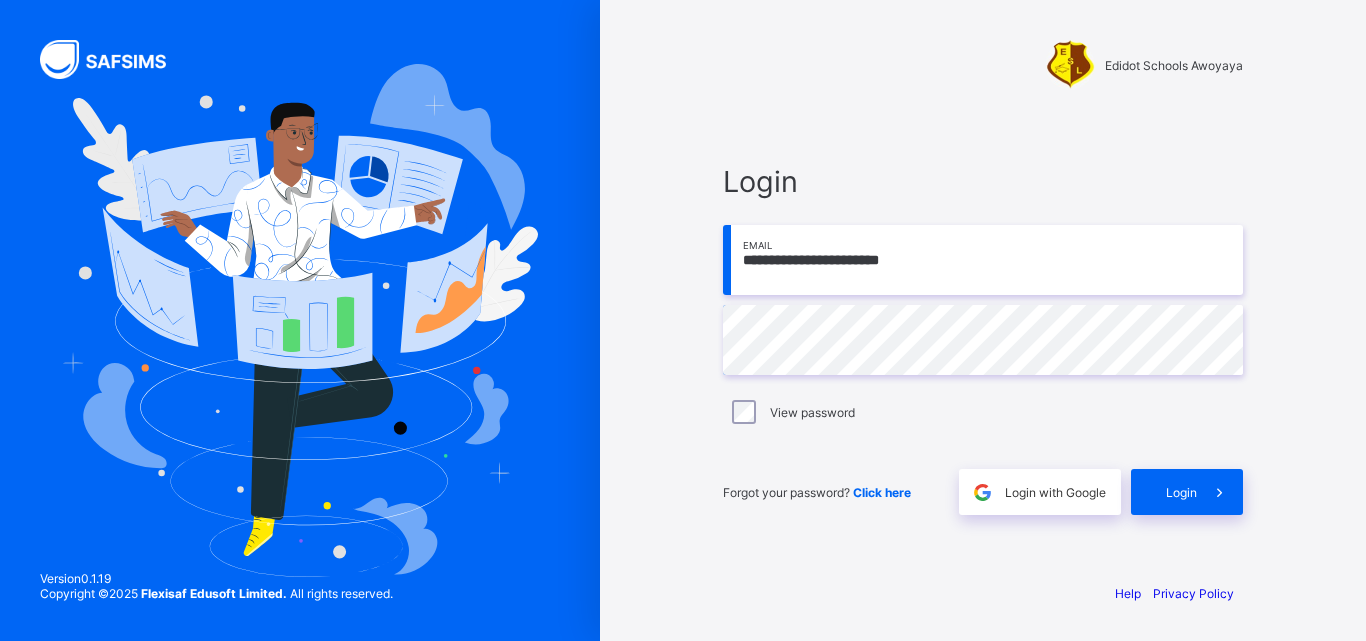 click on "**********" at bounding box center [983, 260] 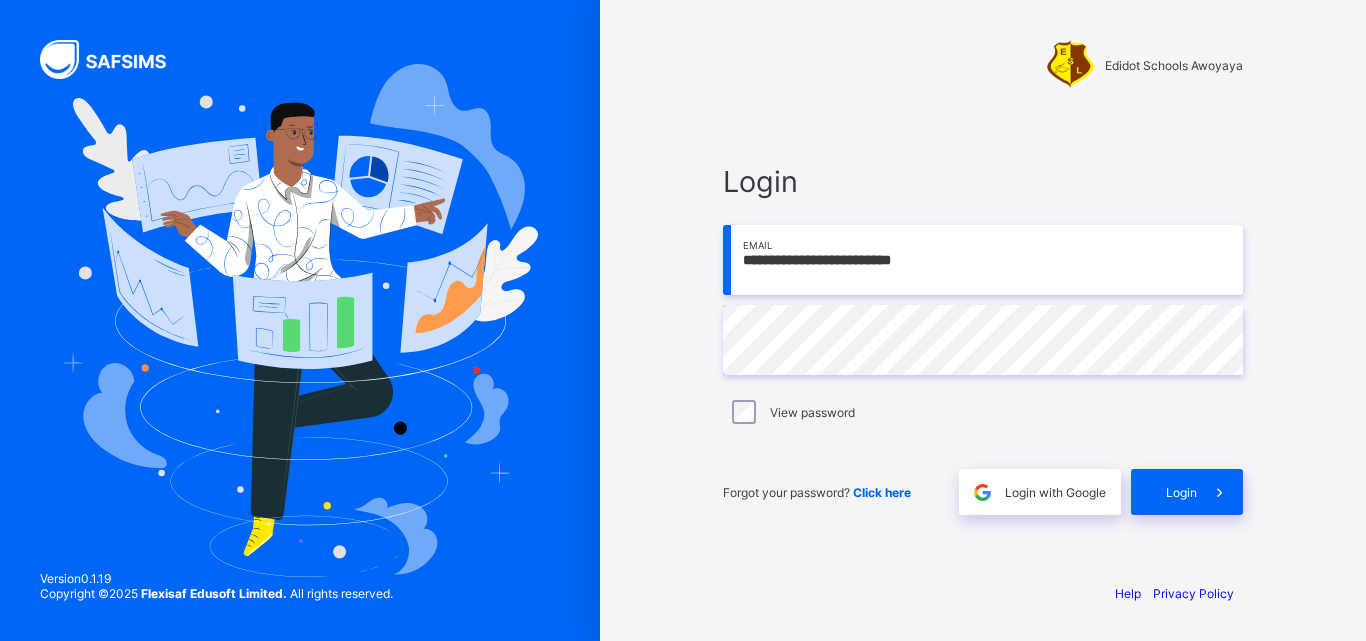 click on "**********" at bounding box center (983, 339) 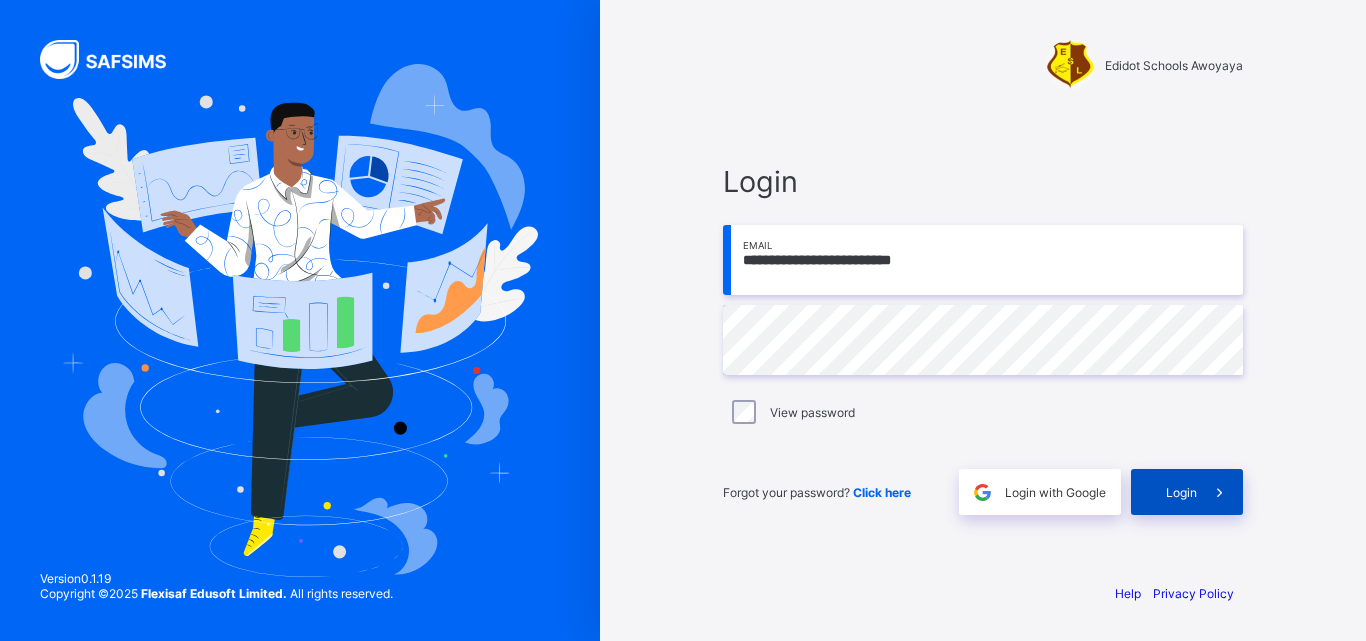 click on "Login" at bounding box center [1181, 492] 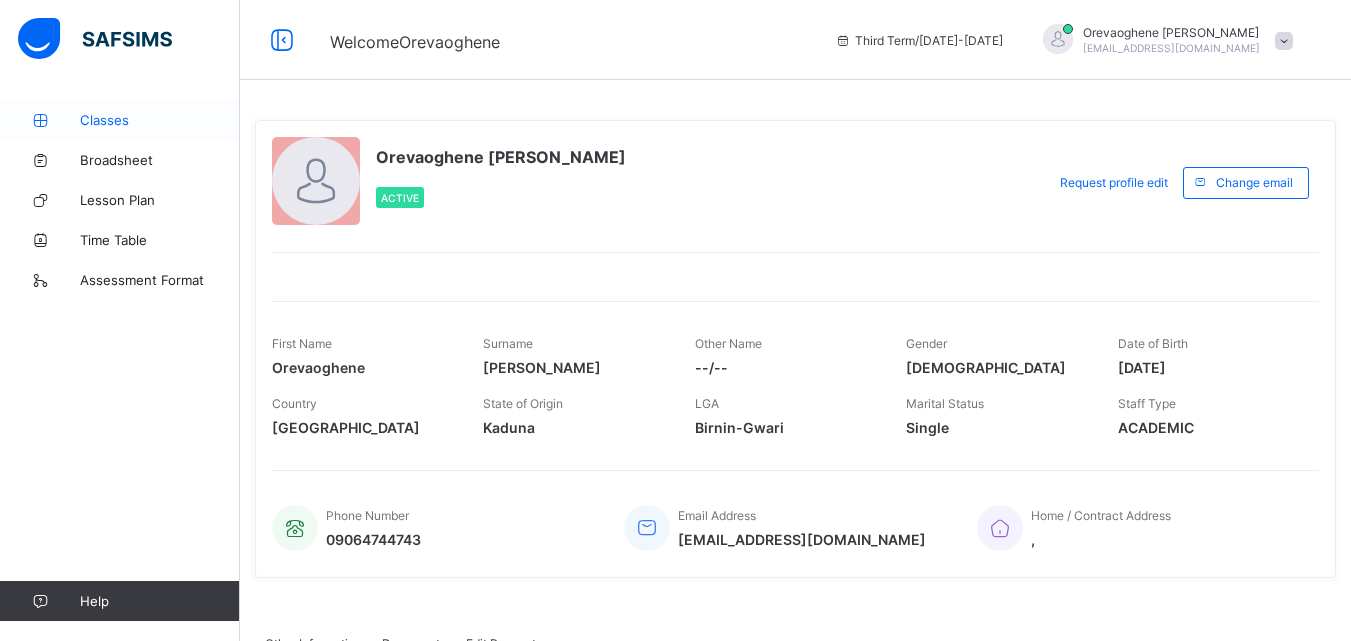 click on "Classes" at bounding box center [160, 120] 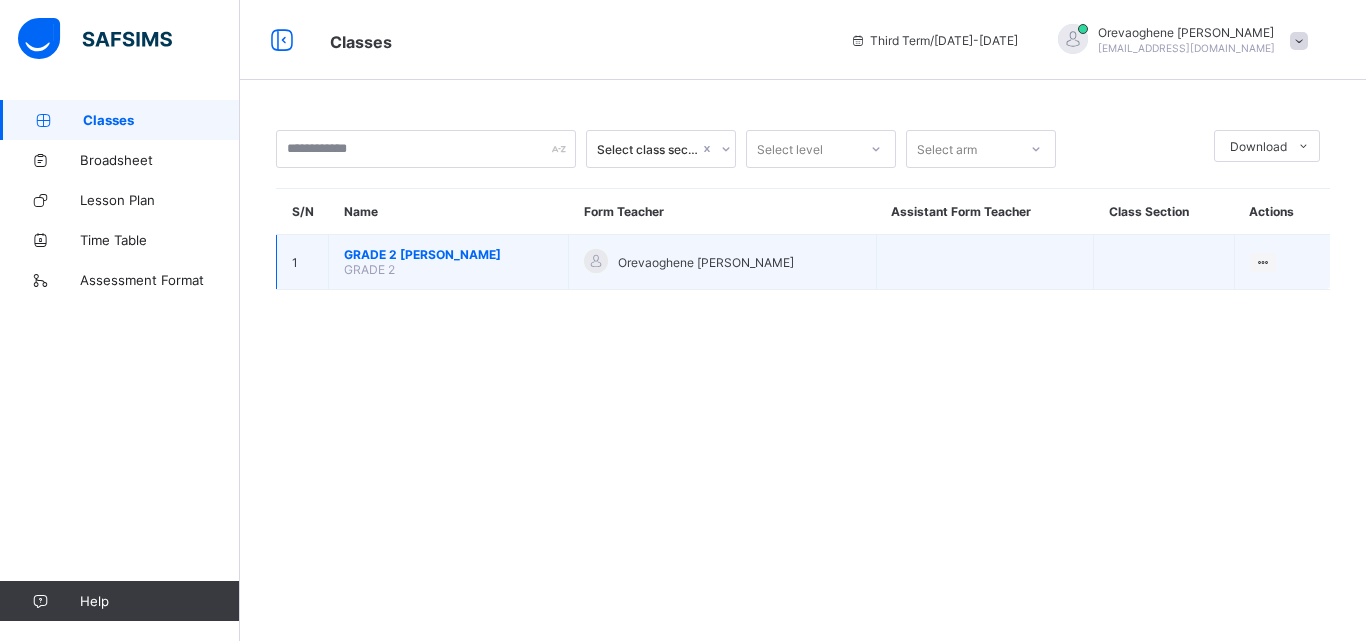 click on "Orevaoghene Isaac-Odueme" at bounding box center [723, 262] 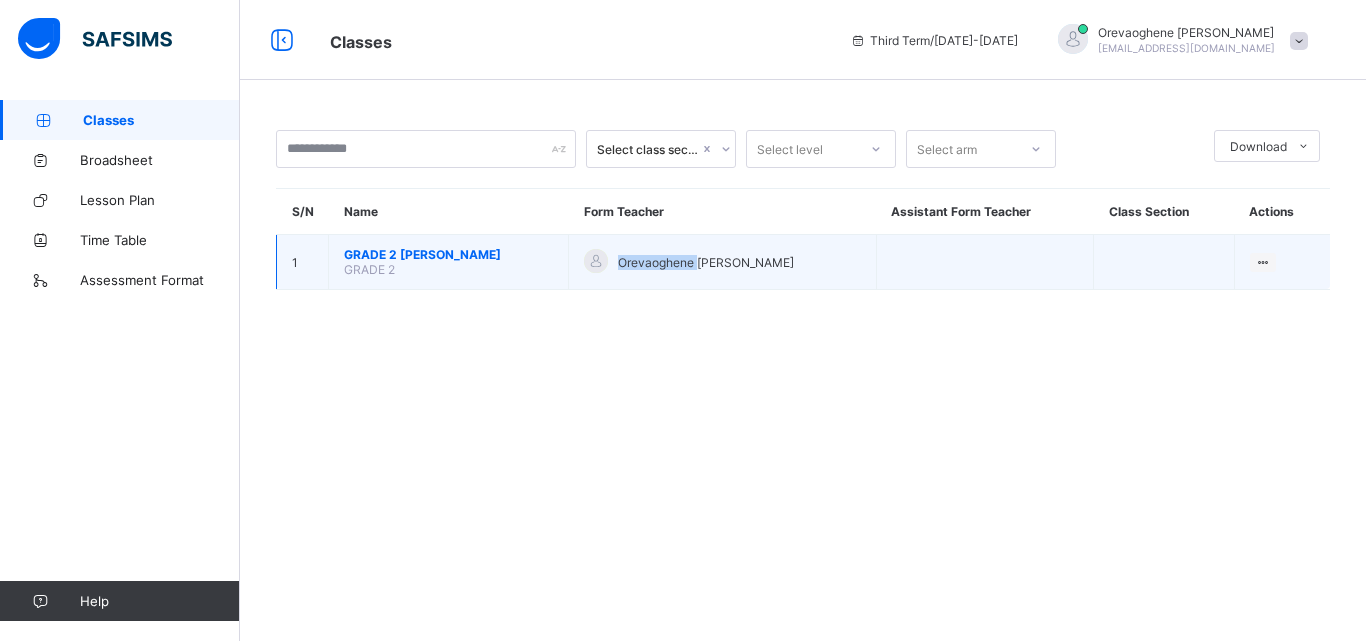 click on "Orevaoghene Isaac-Odueme" at bounding box center [723, 262] 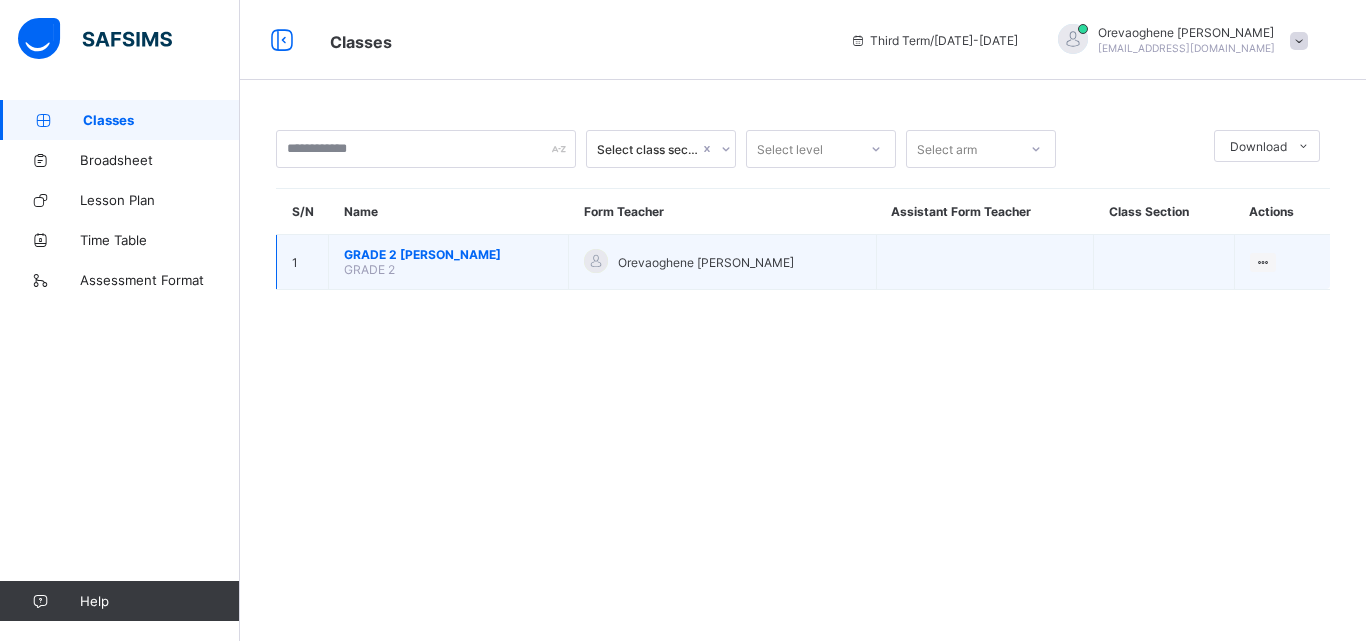 click on "View Class" at bounding box center [1282, 262] 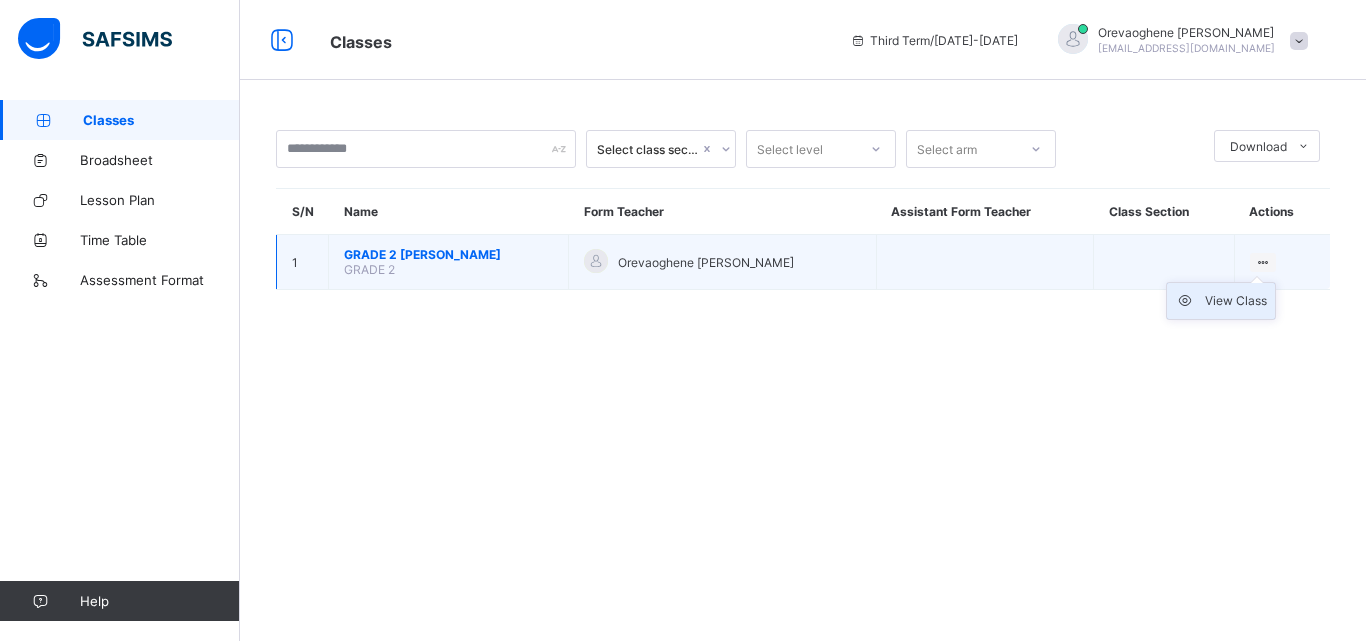 click on "View Class" at bounding box center [1236, 301] 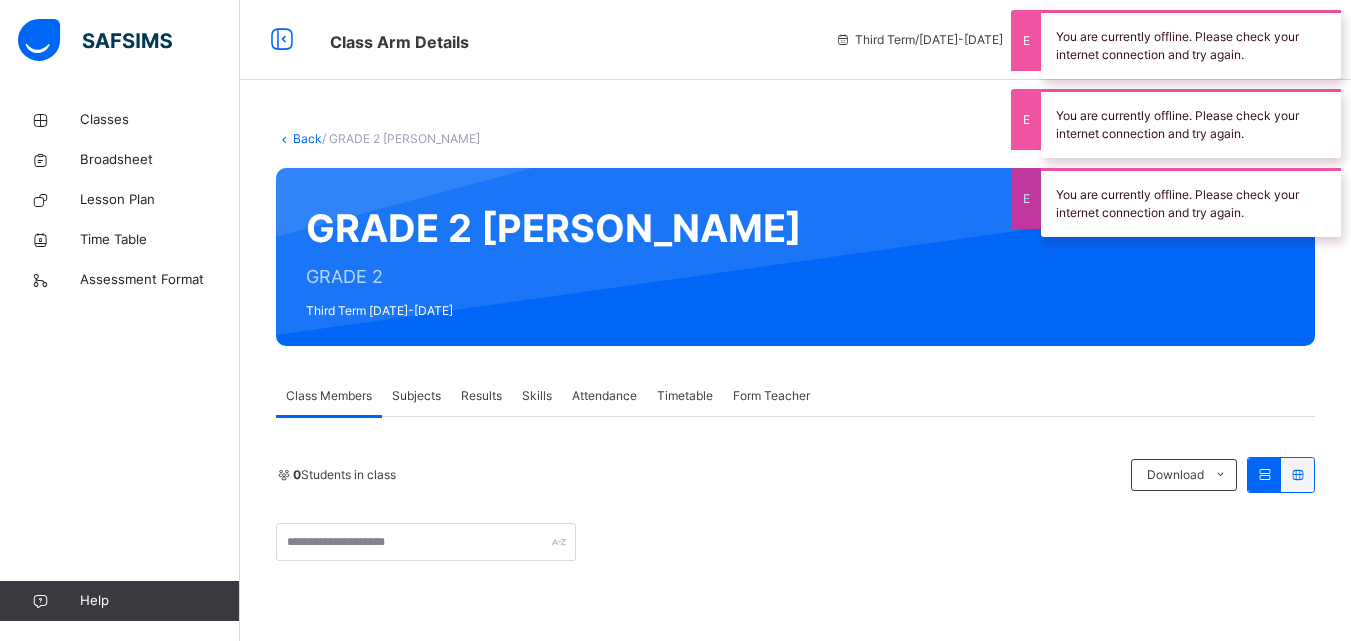 click on "Subjects" at bounding box center [416, 396] 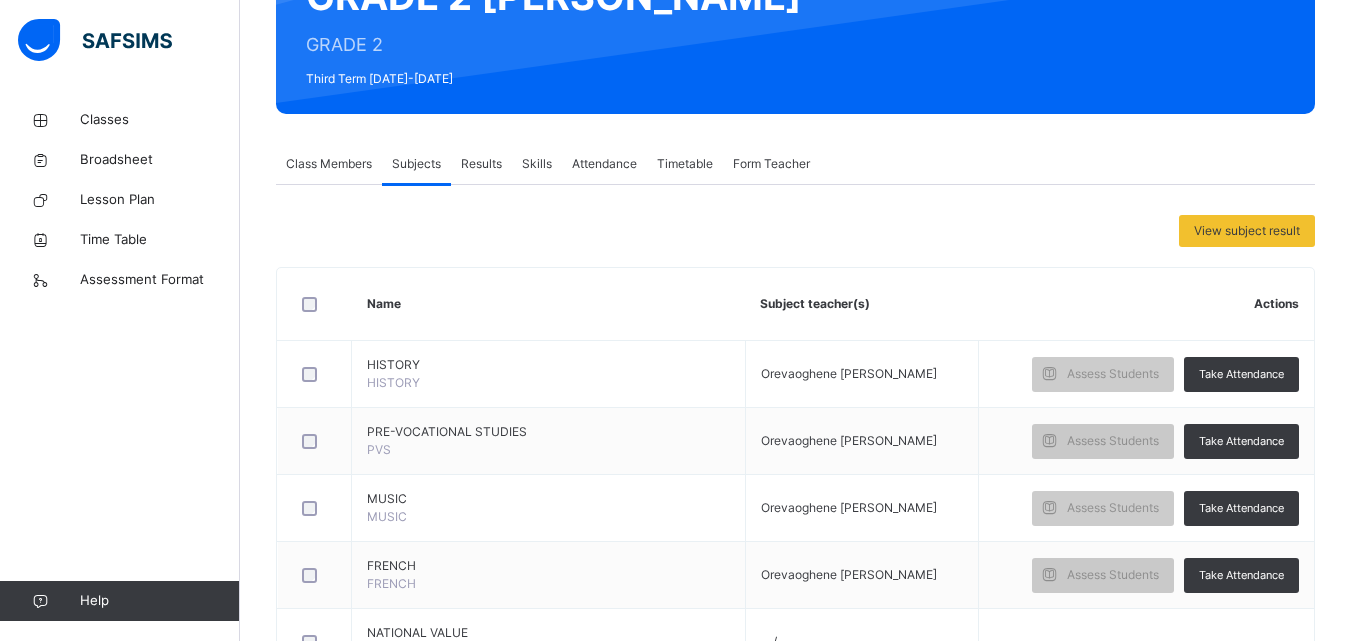 scroll, scrollTop: 240, scrollLeft: 0, axis: vertical 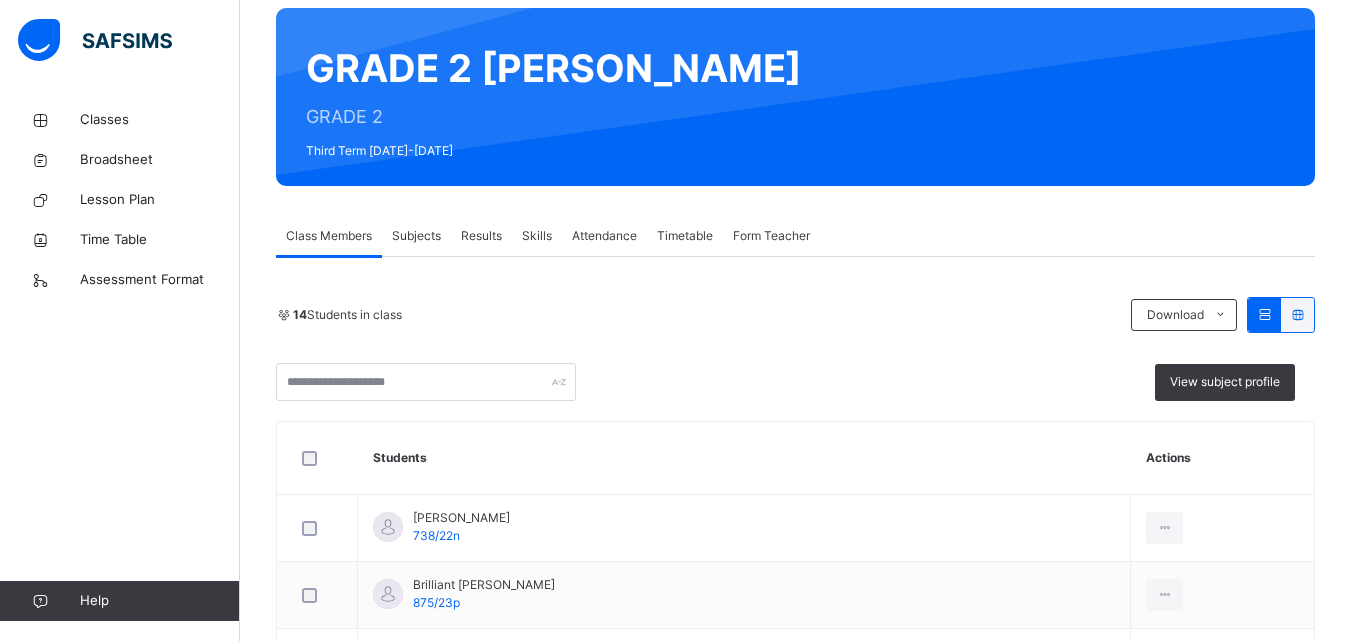 click on "Subjects" at bounding box center (416, 236) 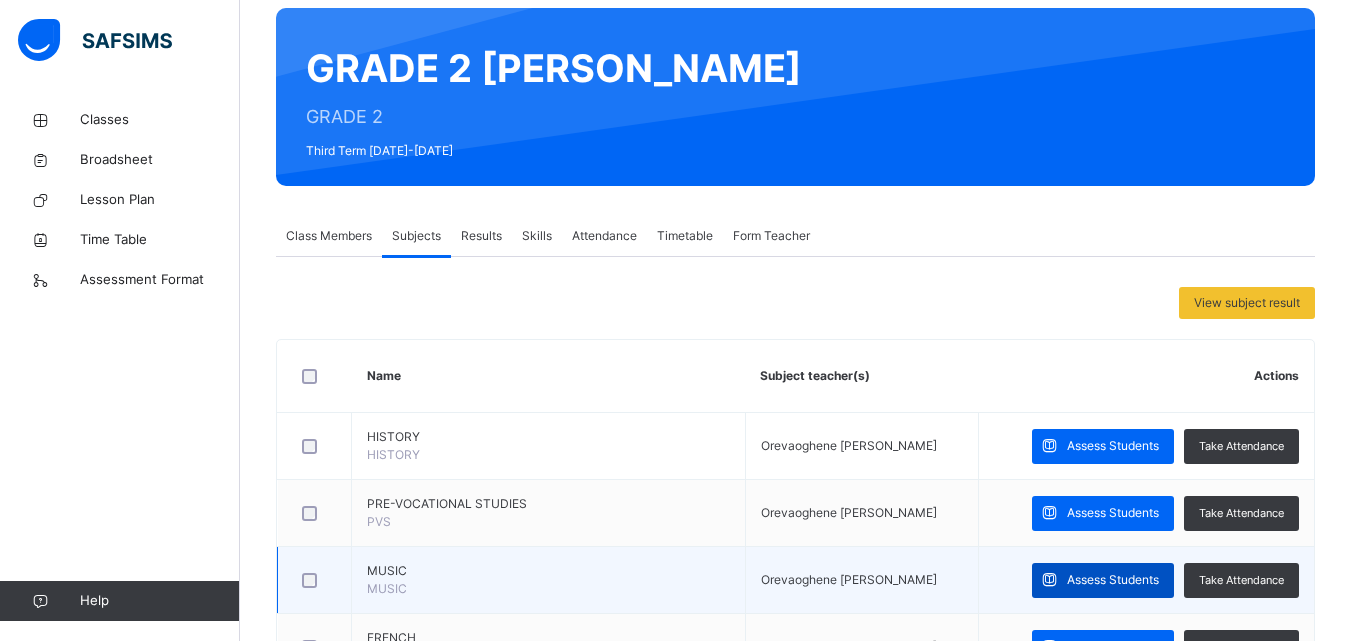 click on "Assess Students" at bounding box center [1113, 580] 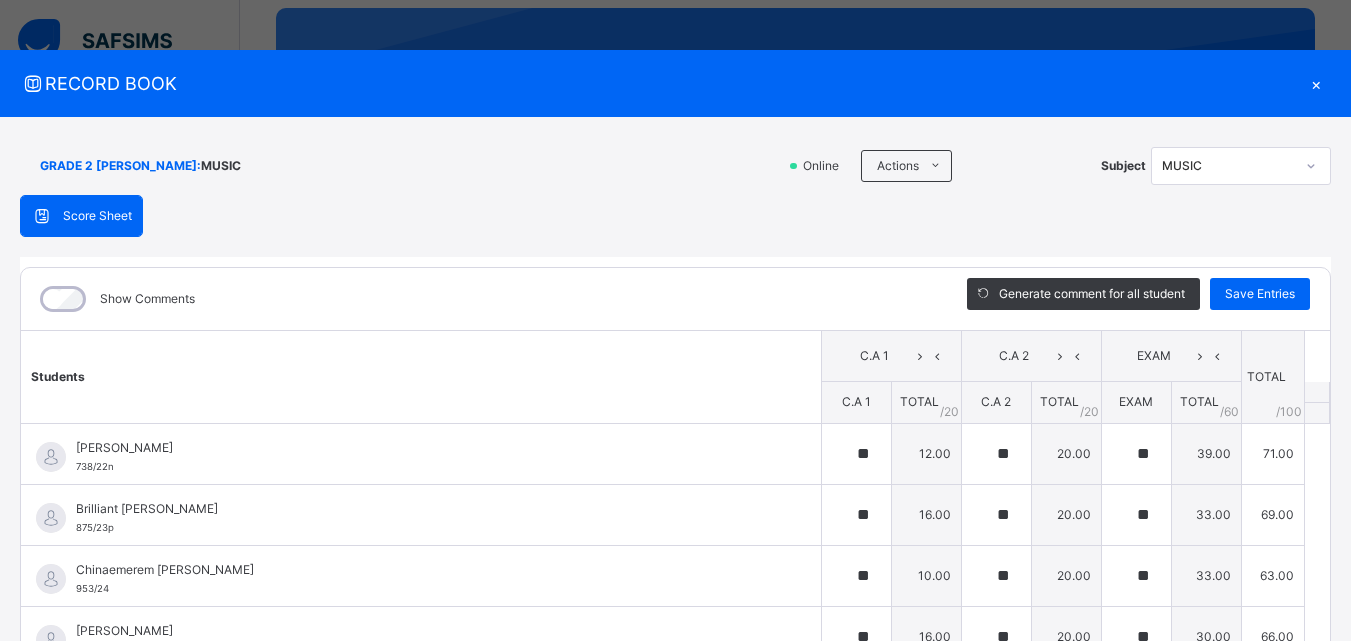type on "**" 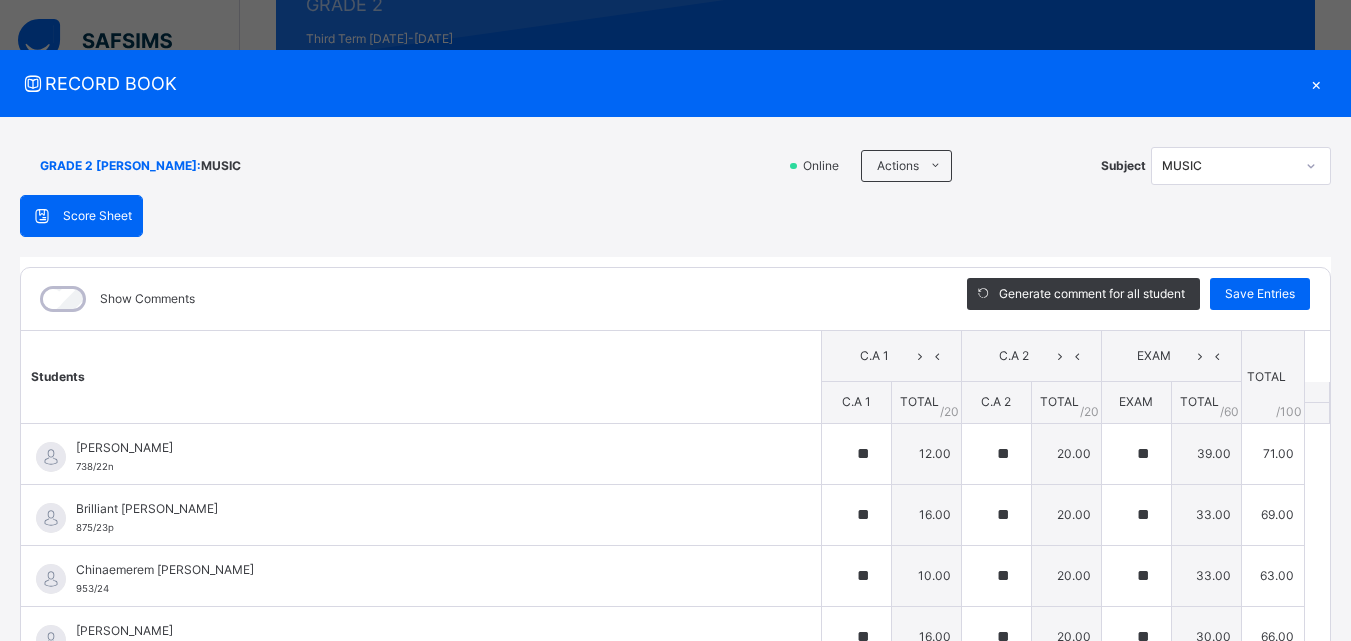 scroll, scrollTop: 280, scrollLeft: 0, axis: vertical 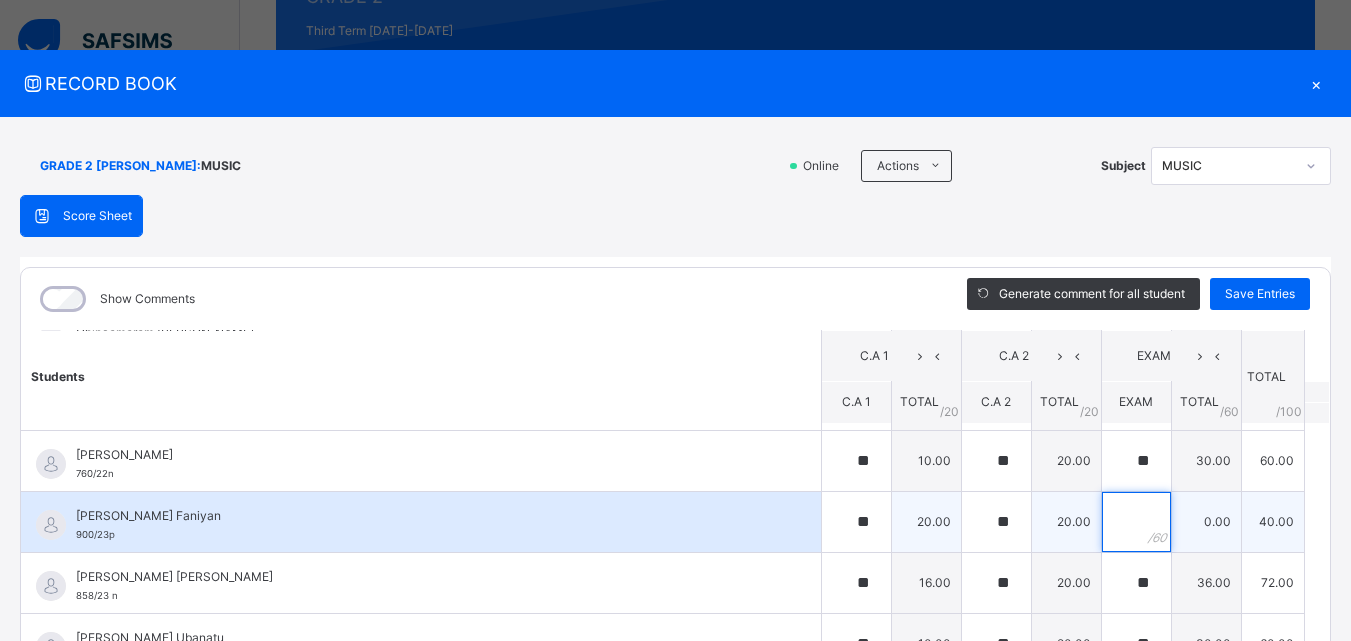 click at bounding box center (1136, 522) 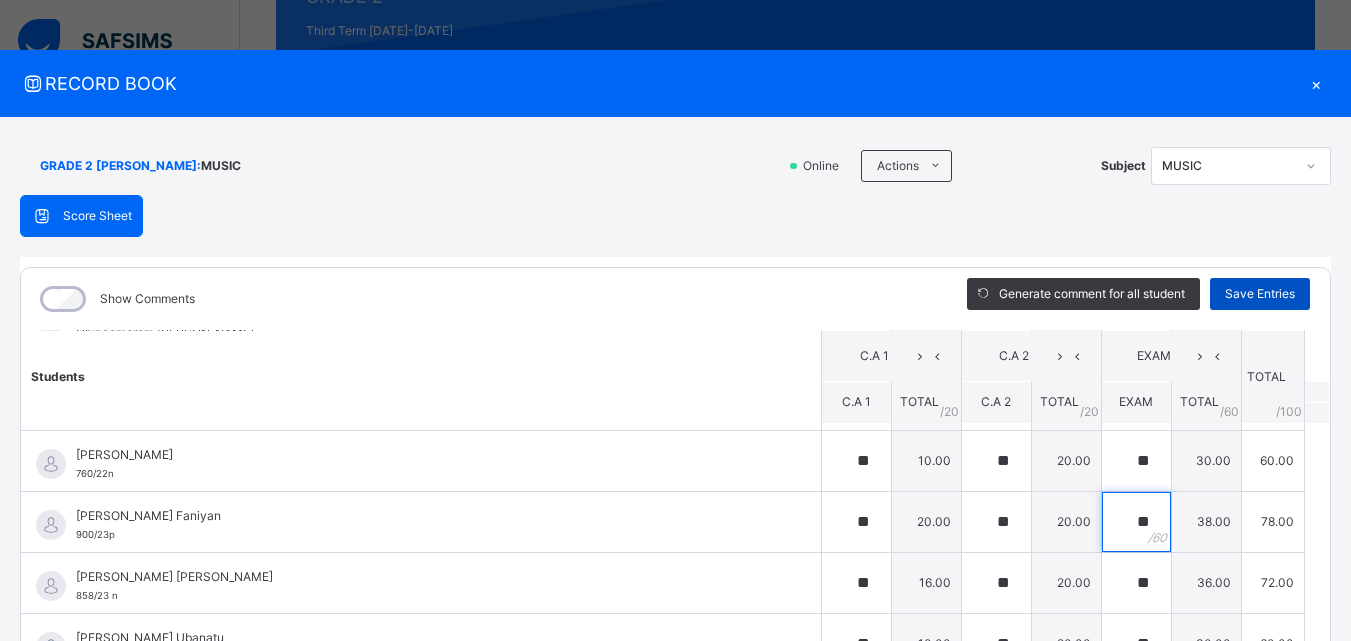 type on "**" 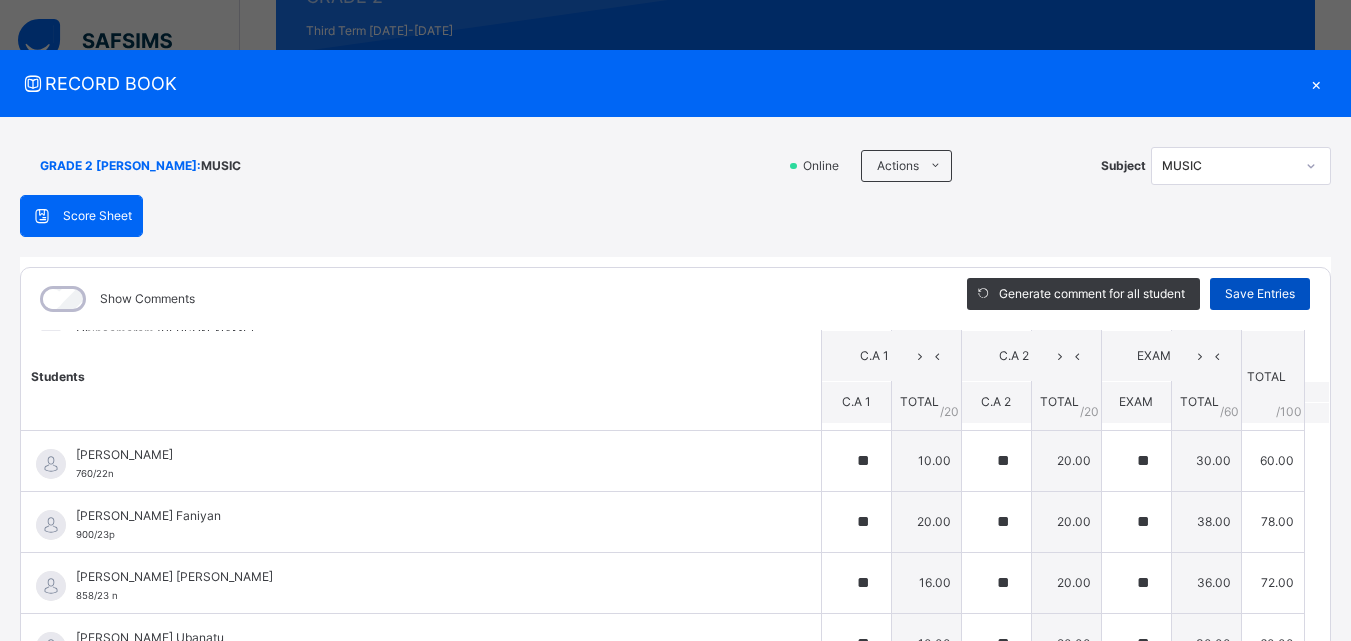 click on "Save Entries" at bounding box center (1260, 294) 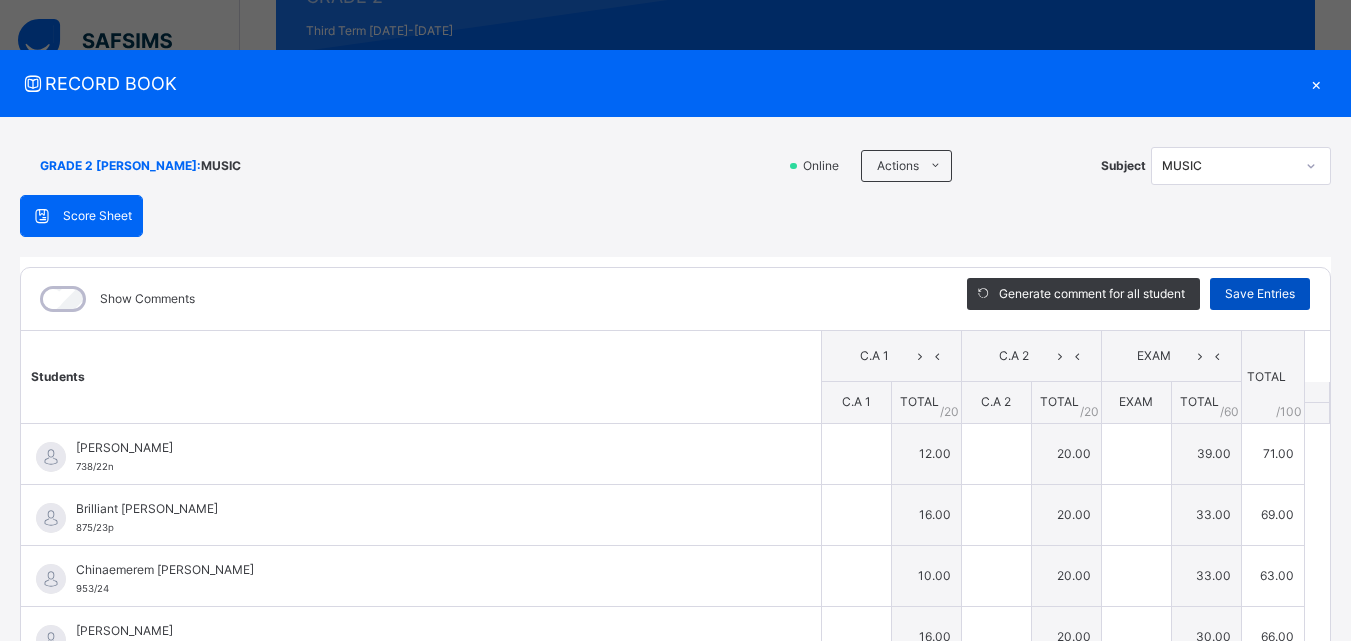 type on "**" 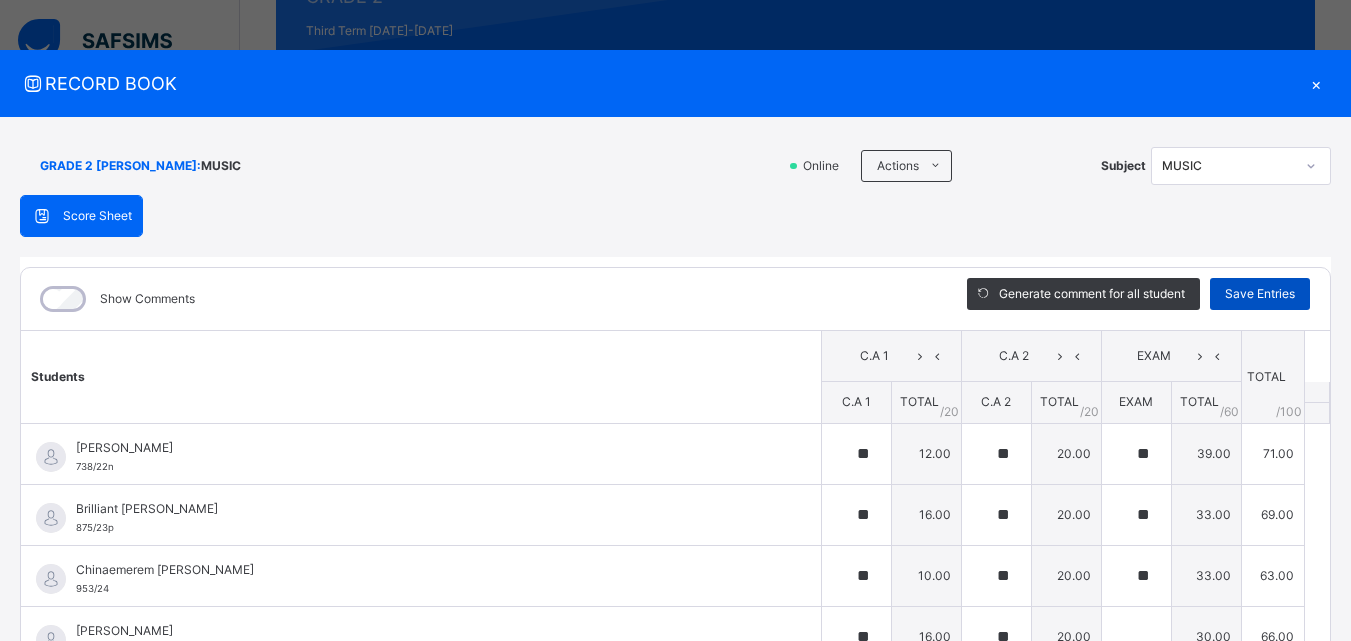 type on "**" 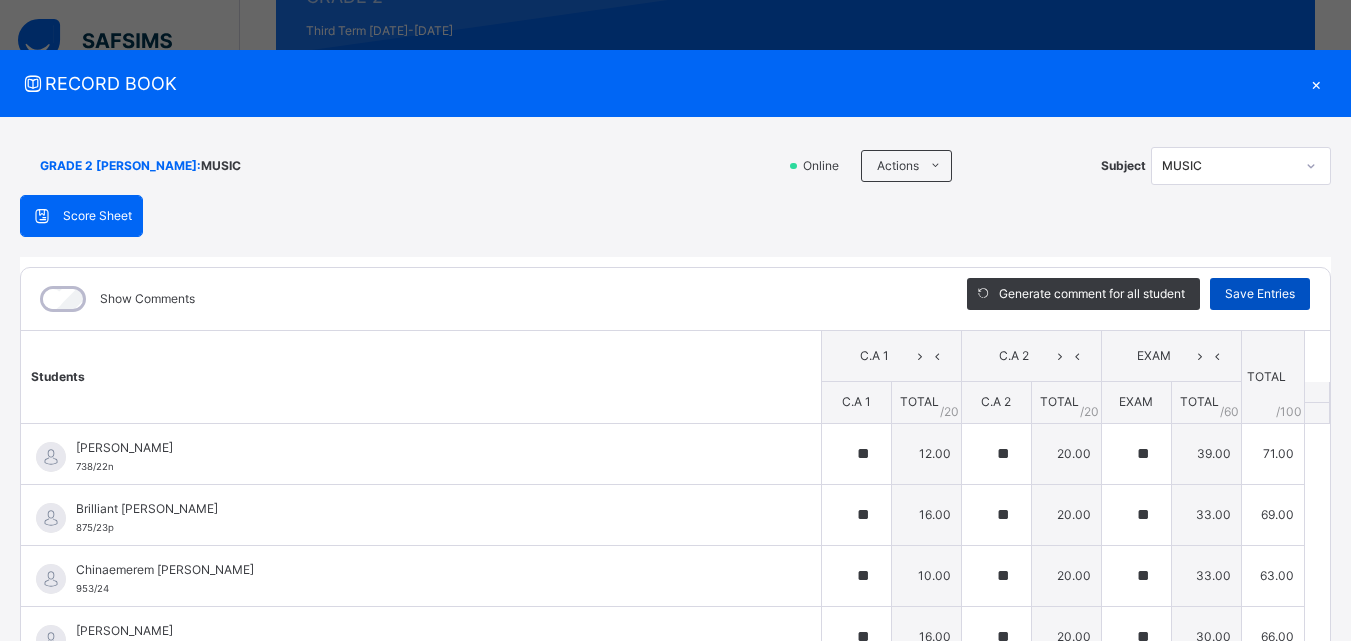 type on "**" 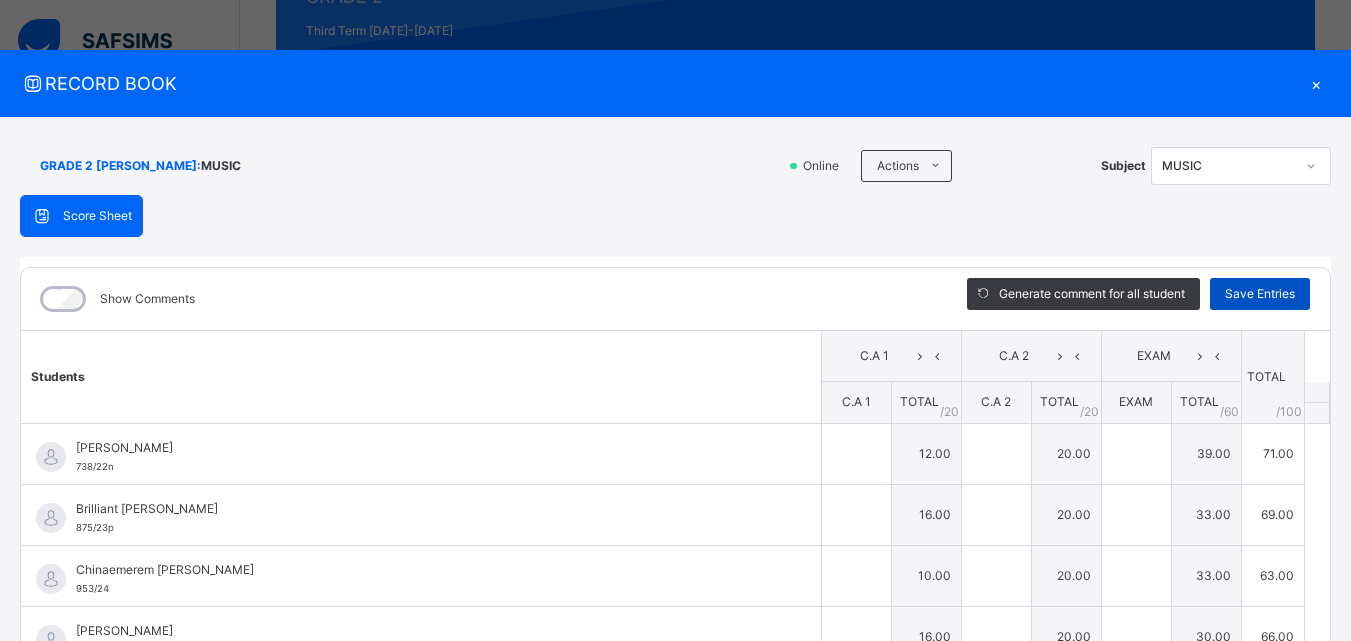 type on "**" 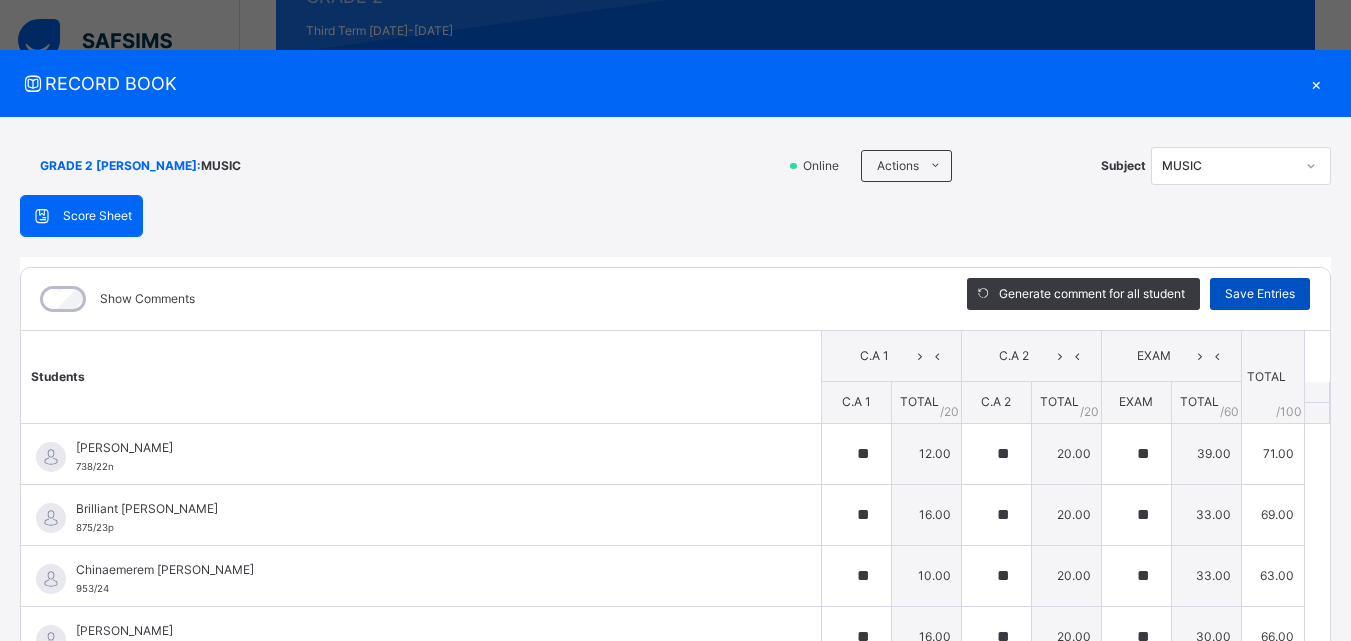 type on "**" 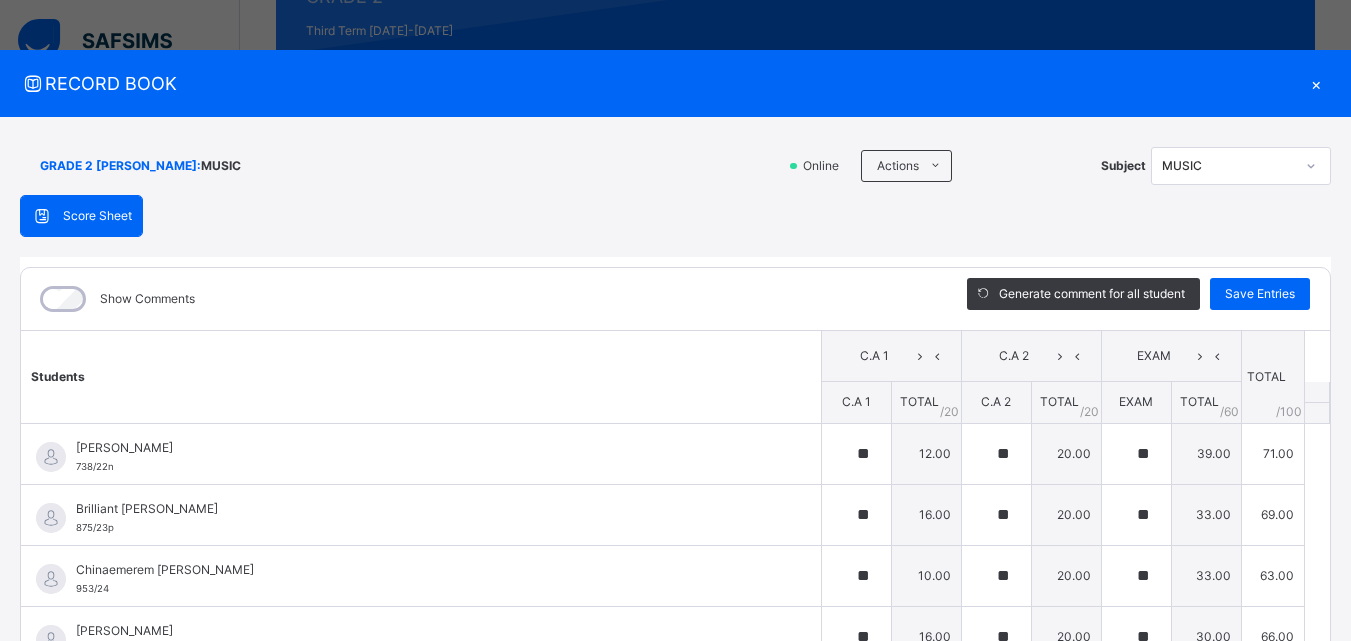 click 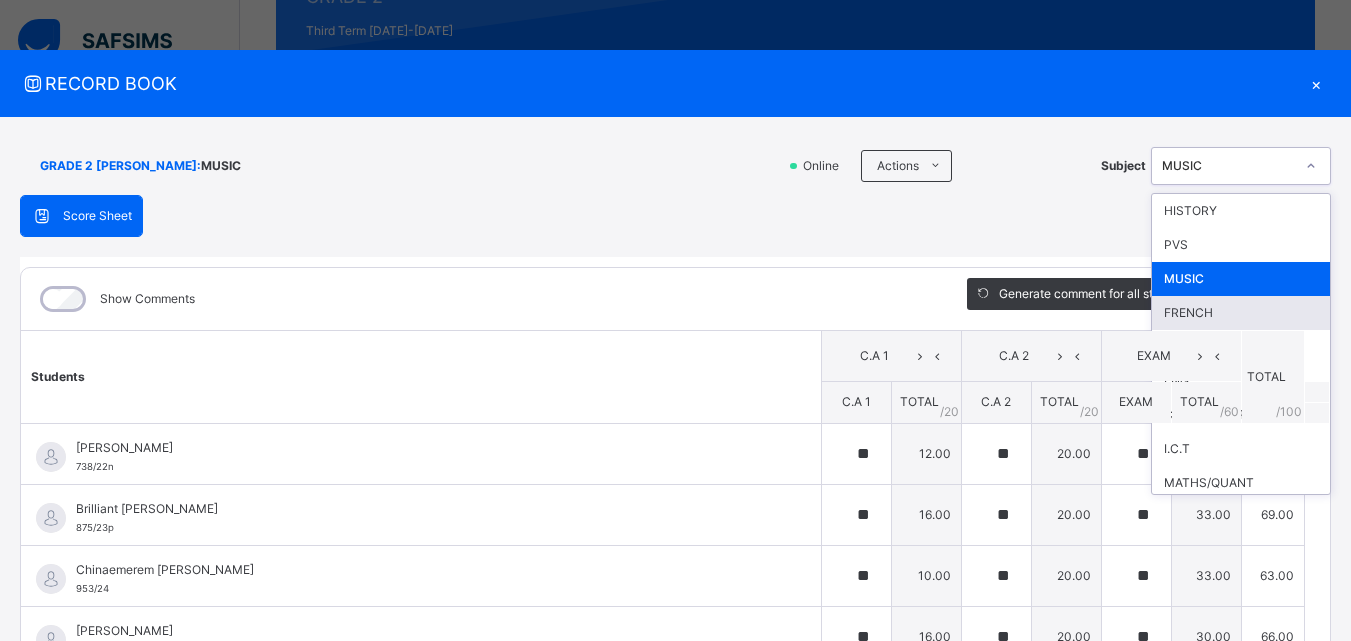 click on "FRENCH" at bounding box center (1241, 313) 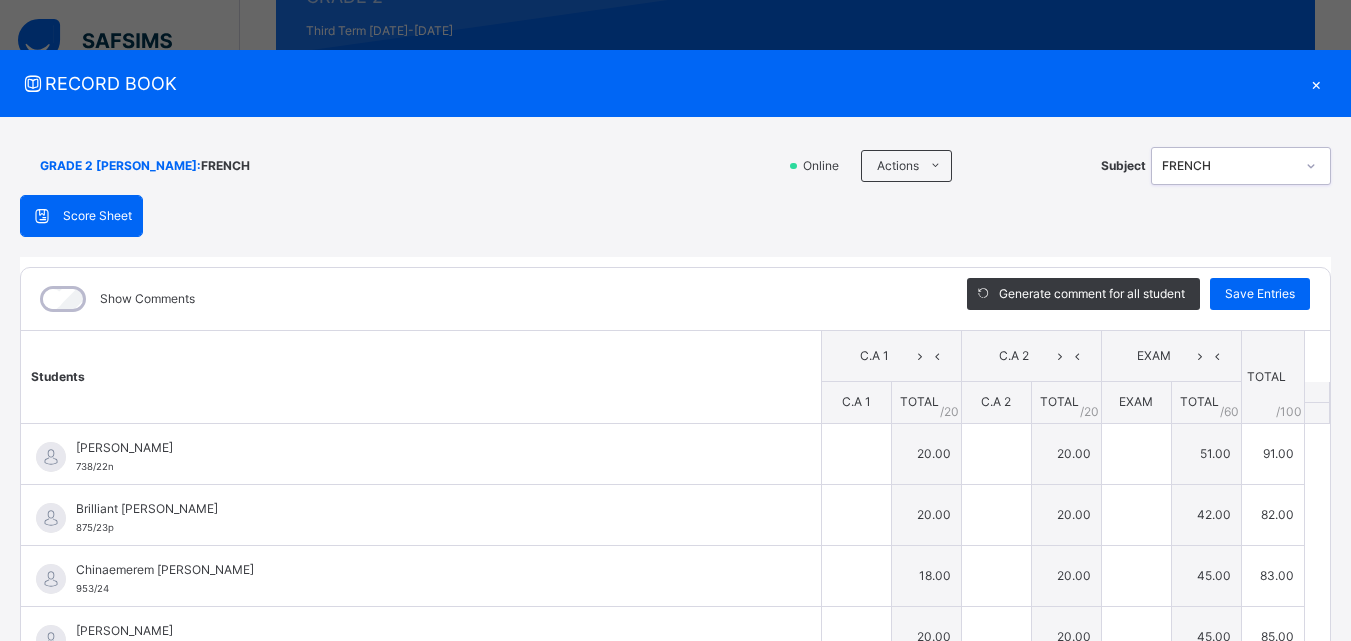 type on "**" 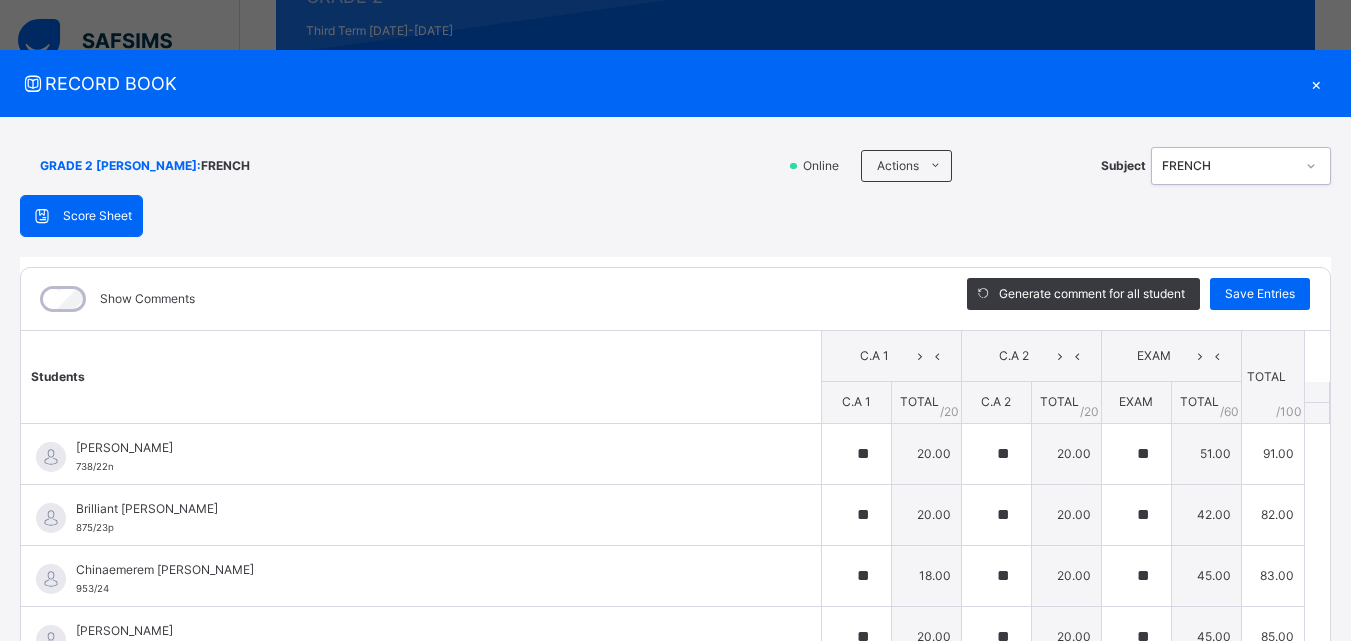 type on "**" 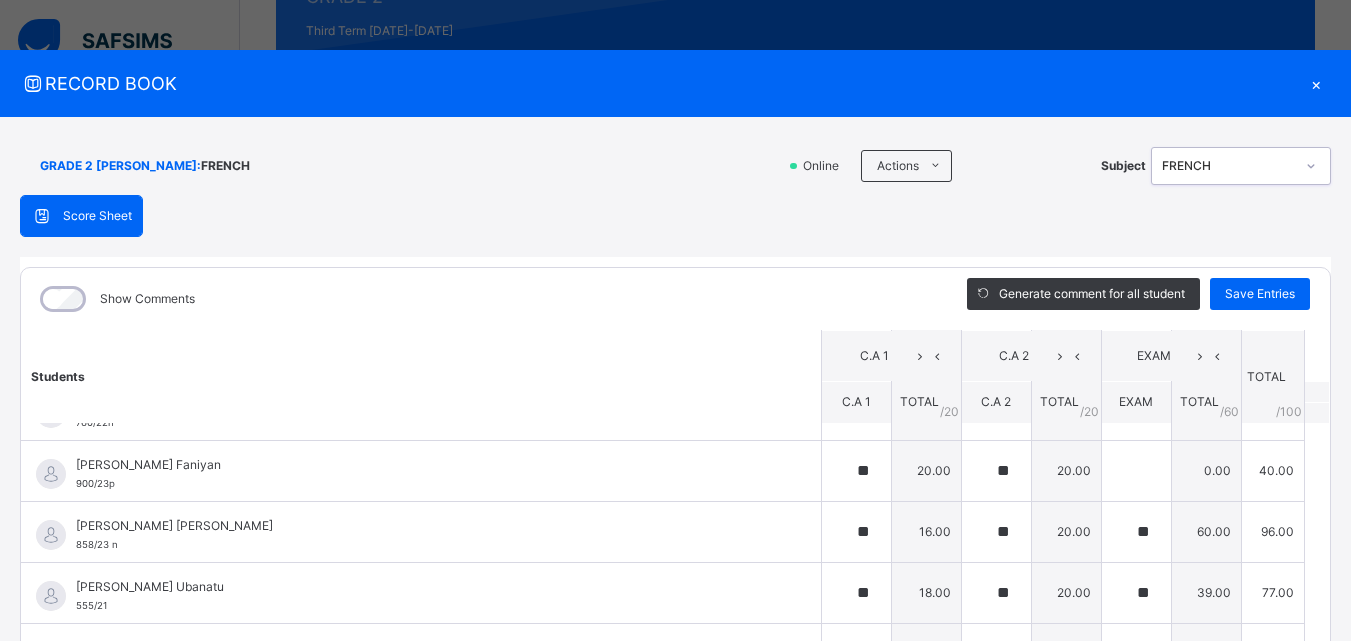 scroll, scrollTop: 277, scrollLeft: 0, axis: vertical 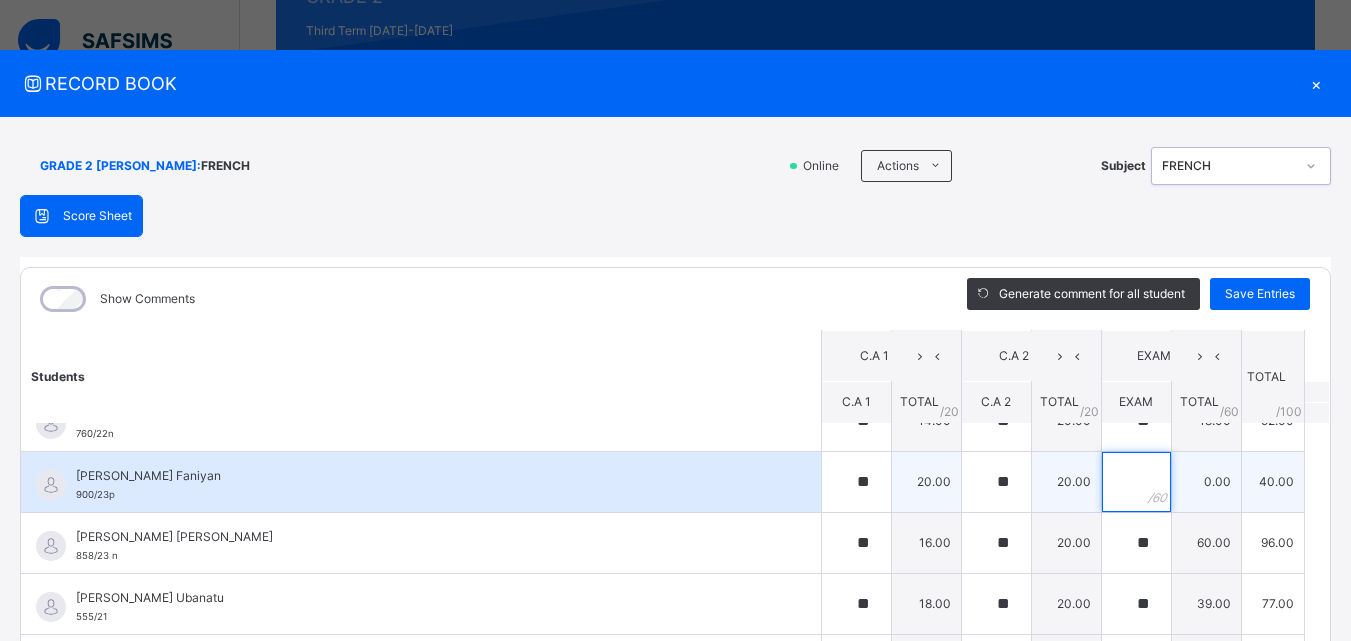 click at bounding box center [1136, 482] 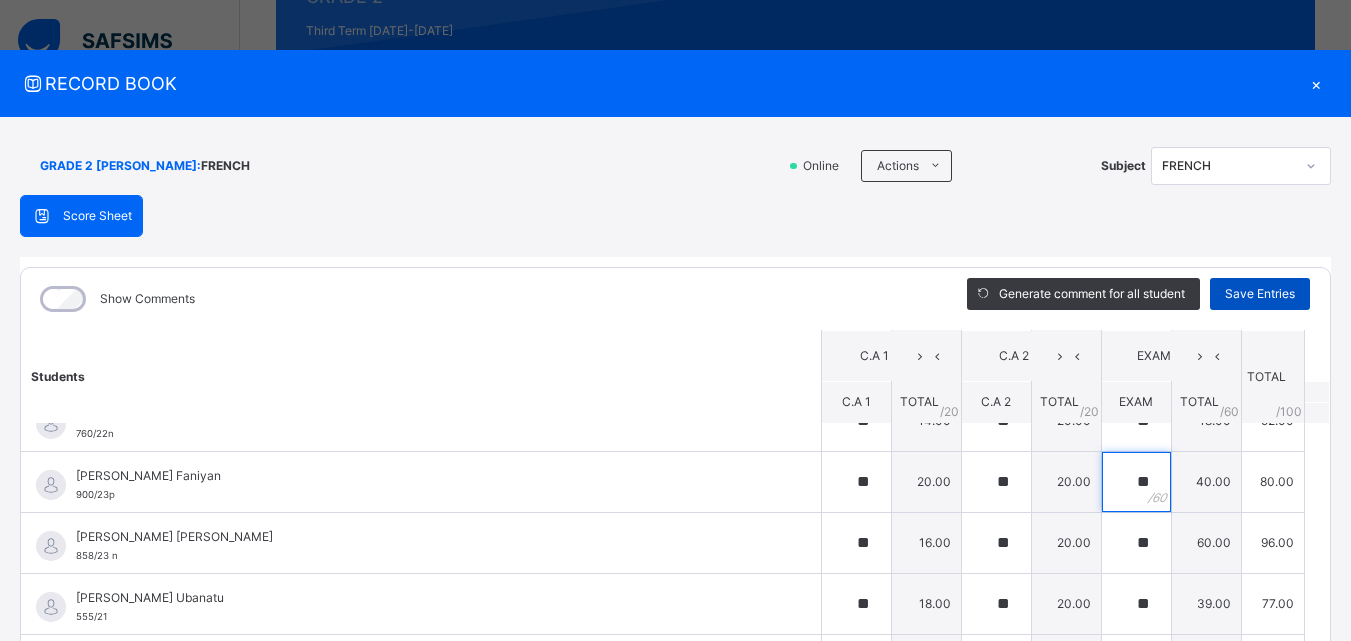 type on "**" 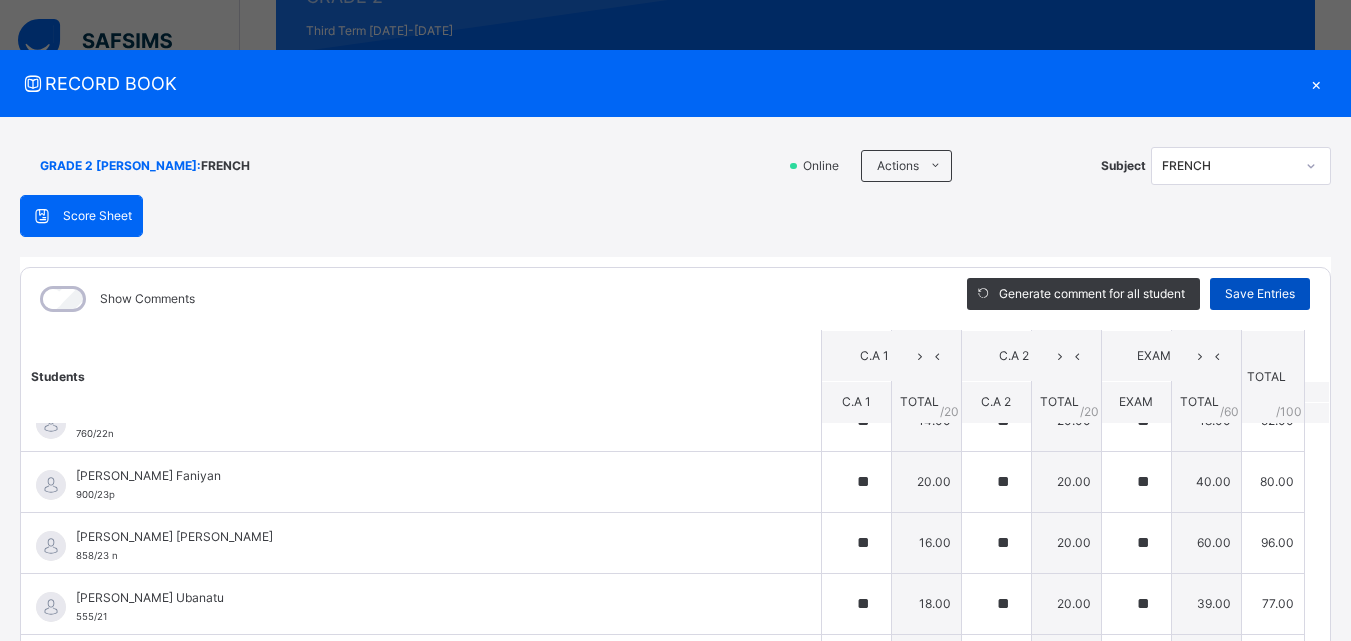 click on "Save Entries" at bounding box center (1260, 294) 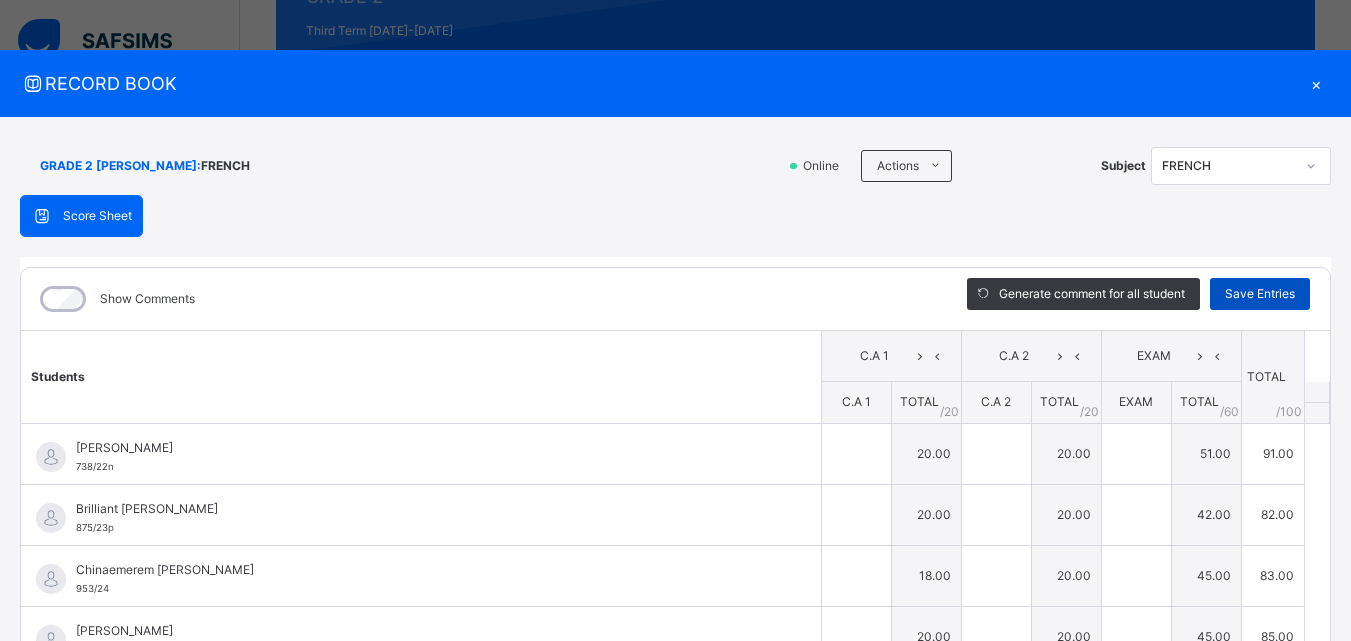 type on "**" 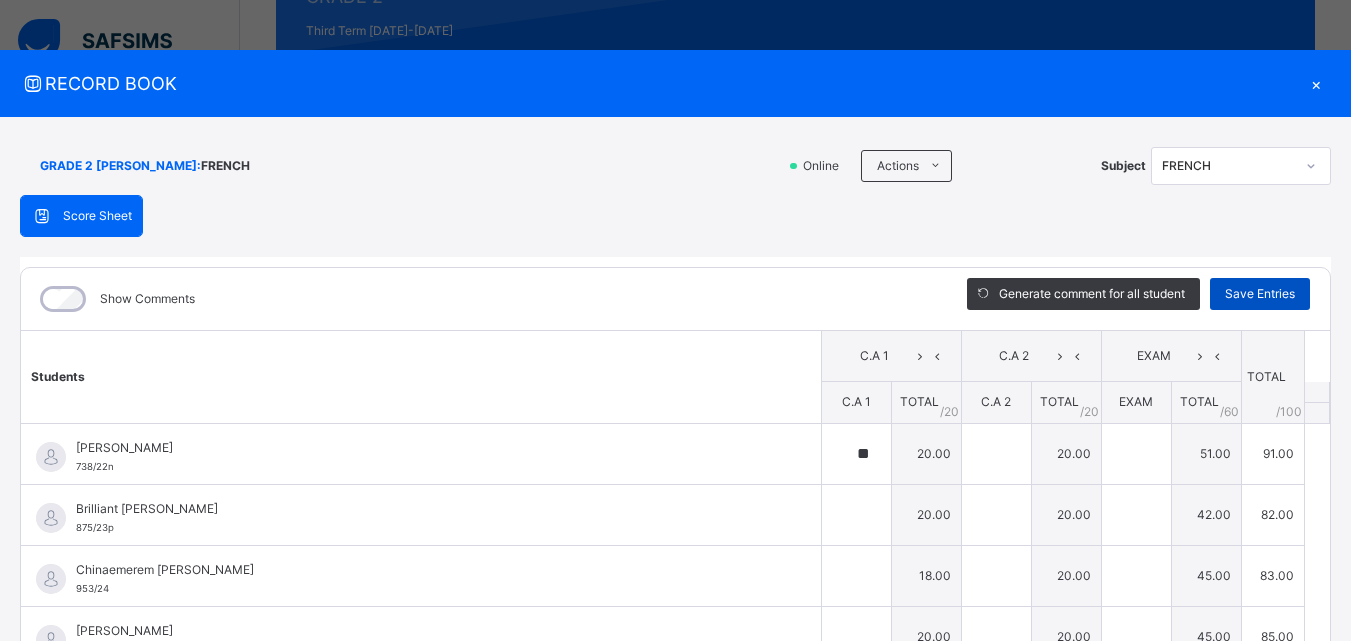 type on "**" 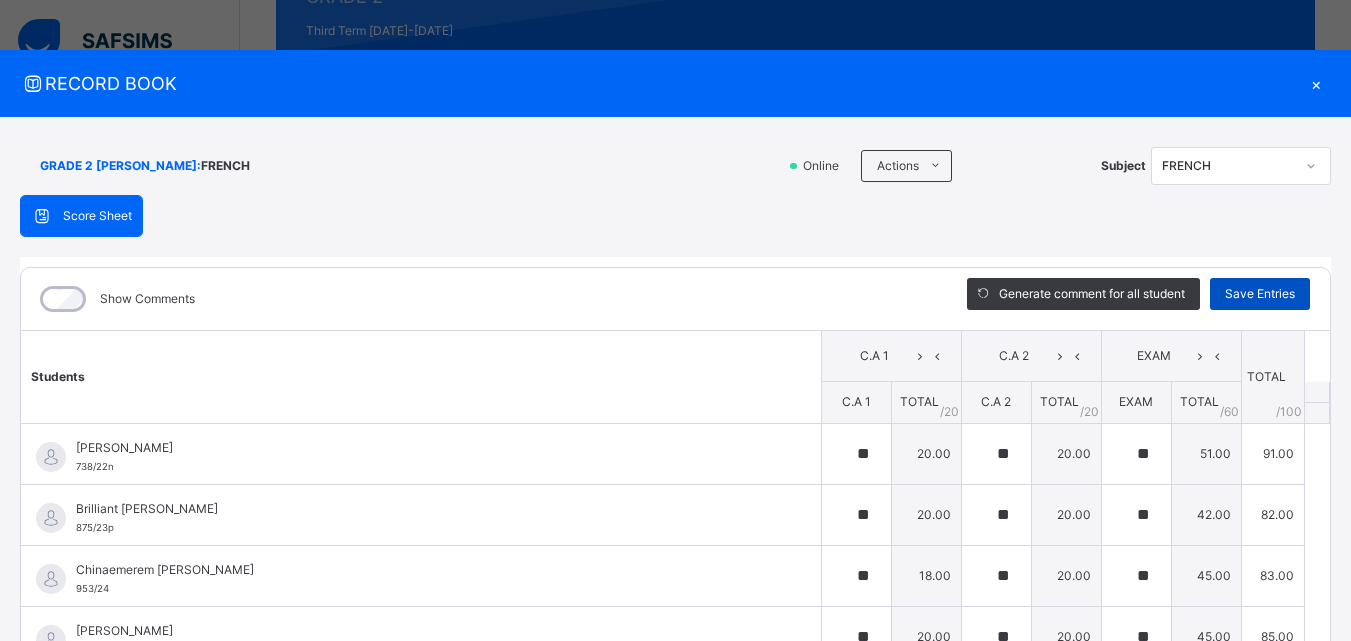 type on "**" 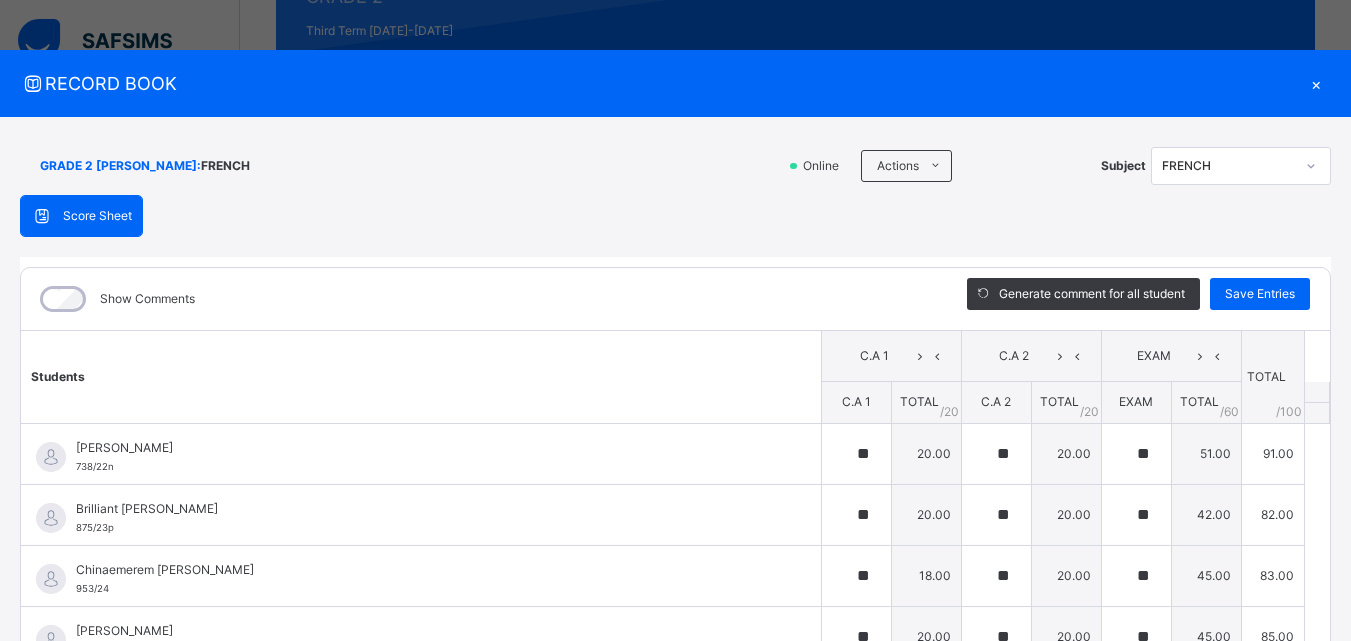scroll, scrollTop: 437, scrollLeft: 0, axis: vertical 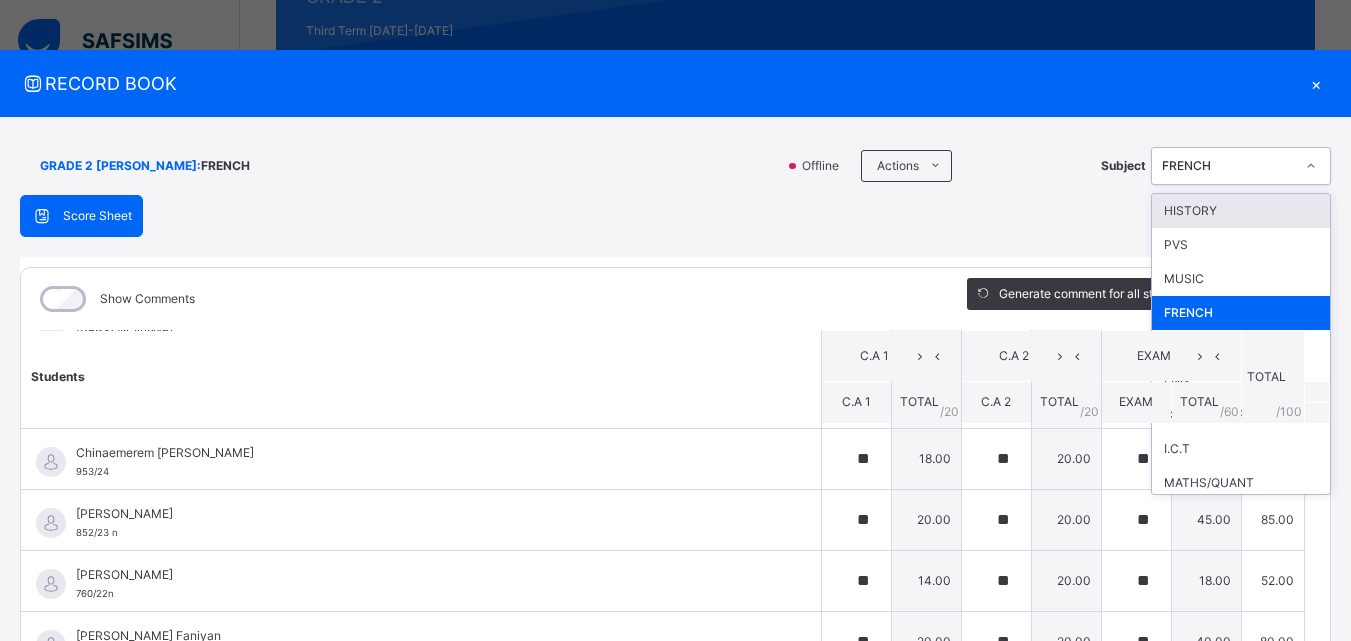 click 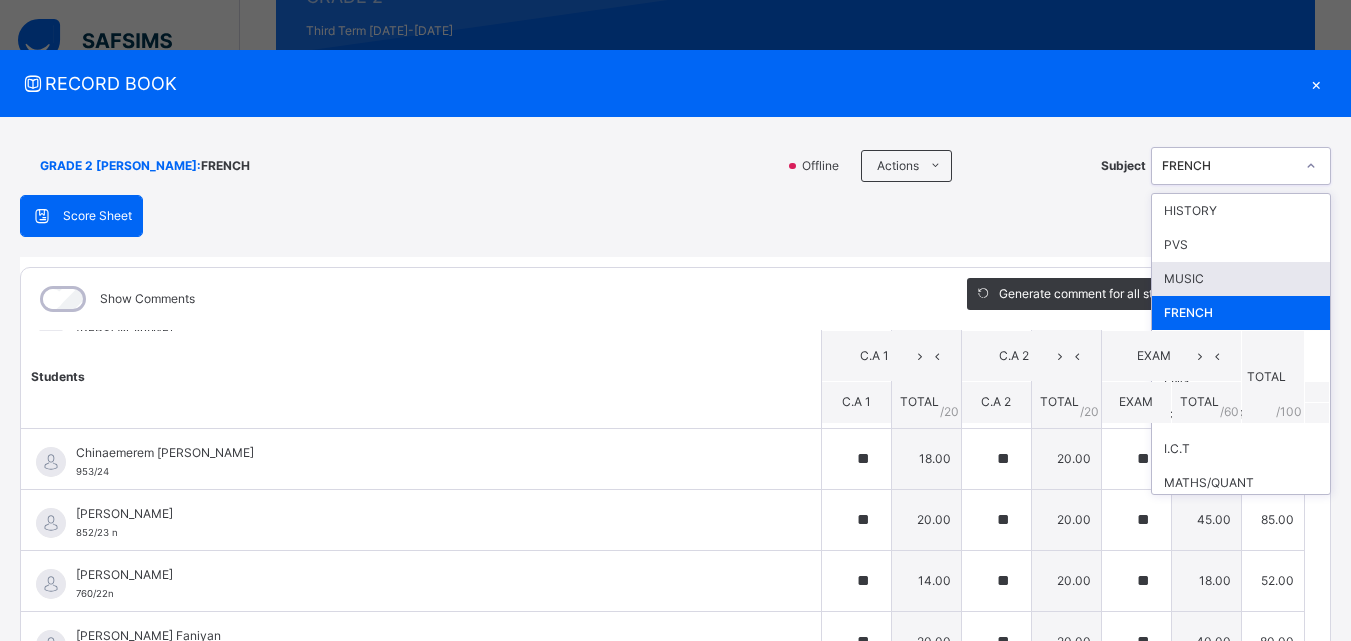 click on "MUSIC" at bounding box center [1241, 279] 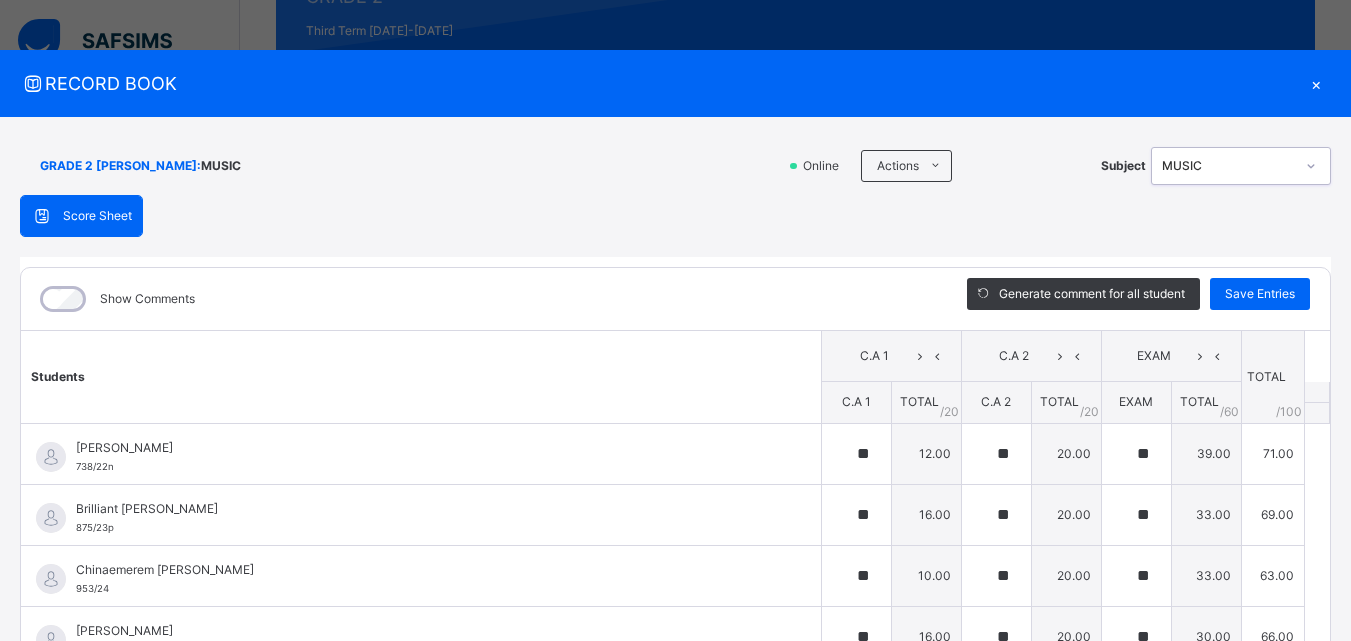 scroll, scrollTop: 437, scrollLeft: 0, axis: vertical 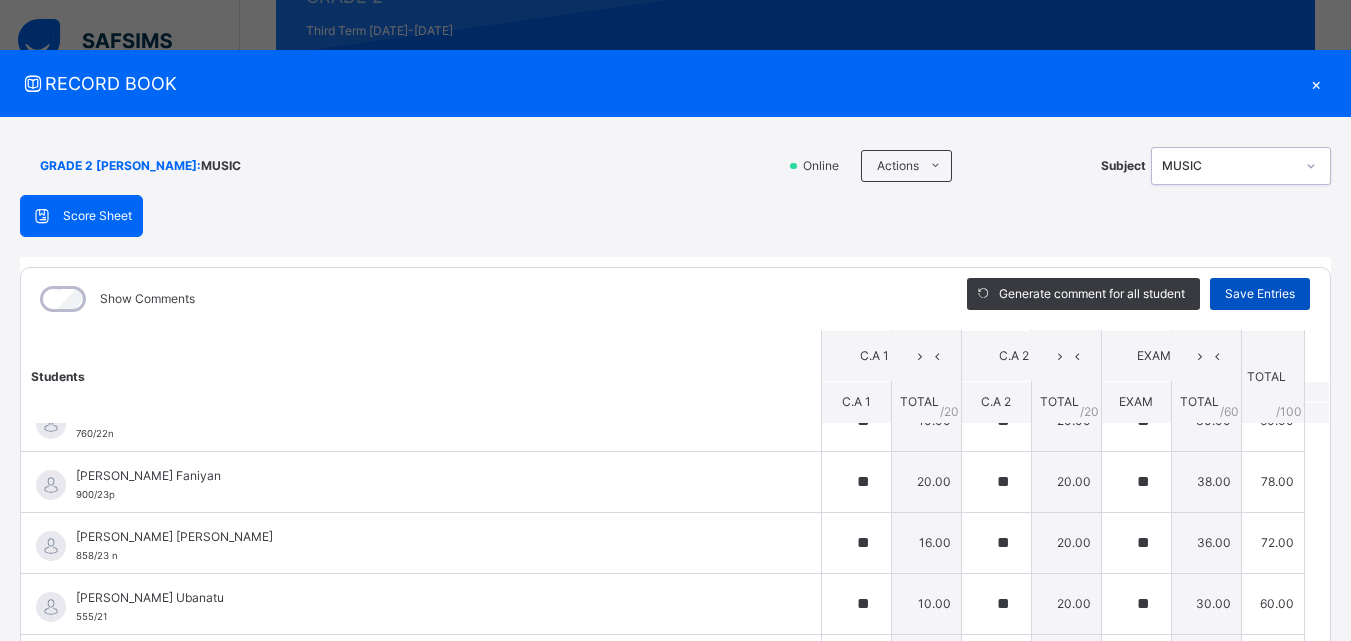 click on "Save Entries" at bounding box center (1260, 294) 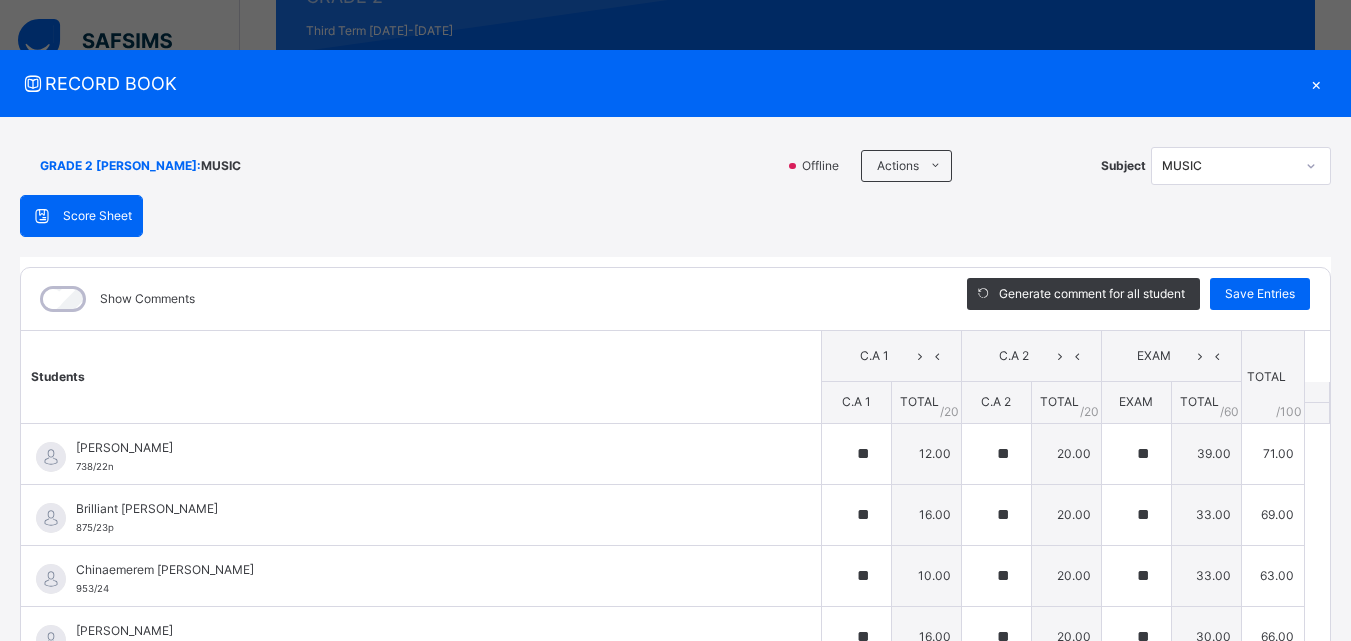 click 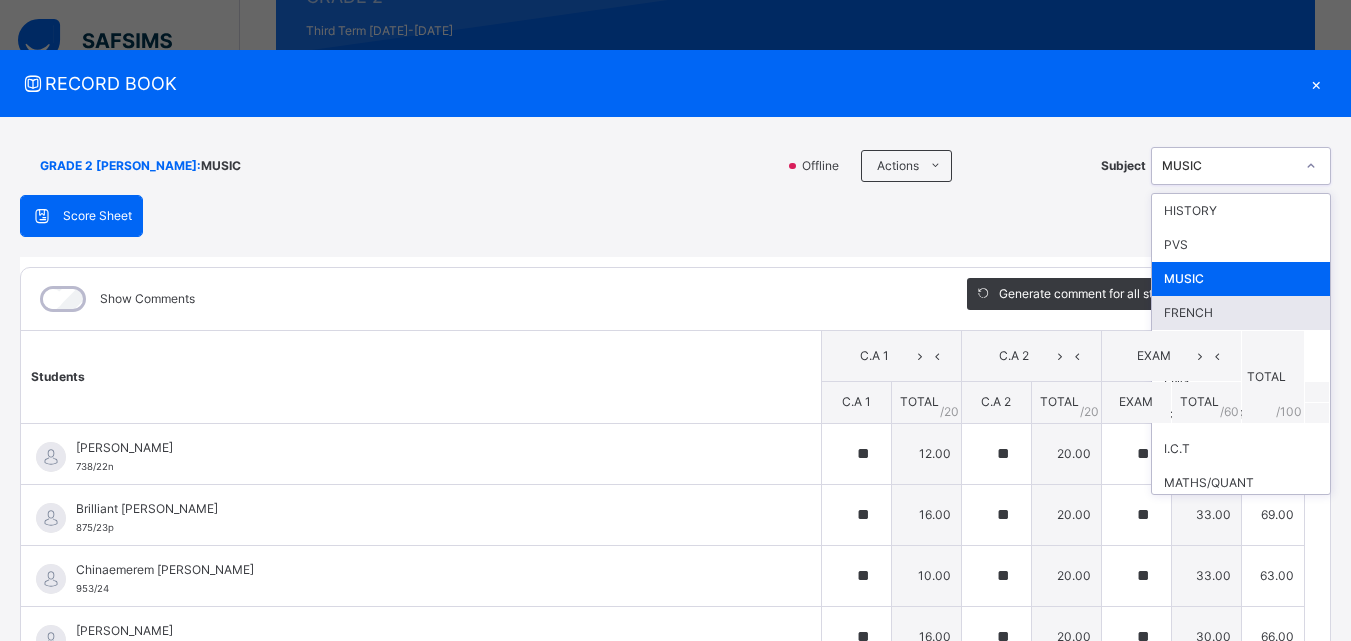 click on "FRENCH" at bounding box center [1241, 313] 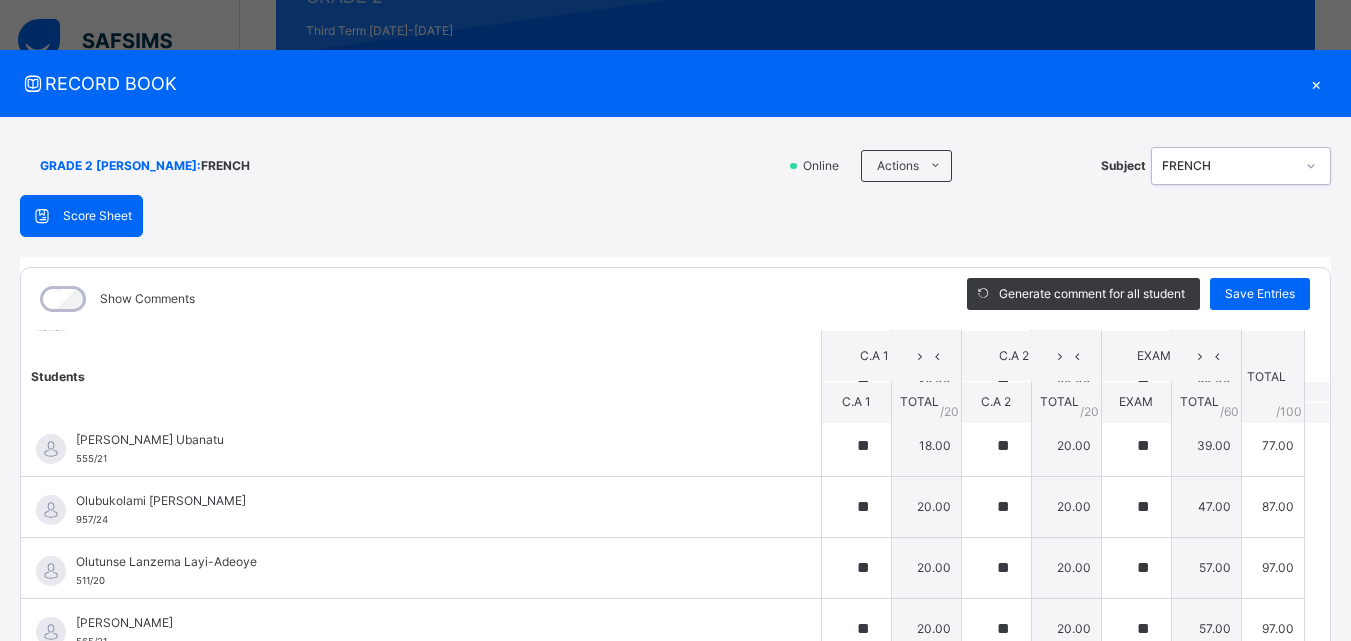 scroll, scrollTop: 437, scrollLeft: 0, axis: vertical 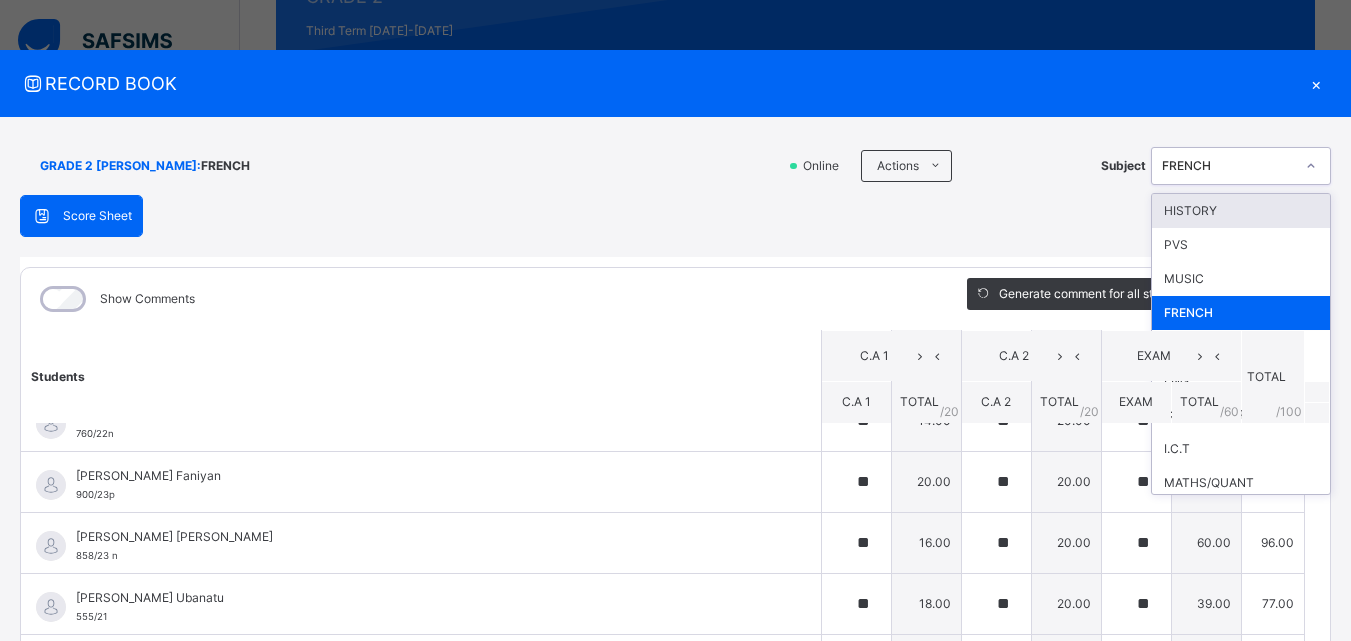 click 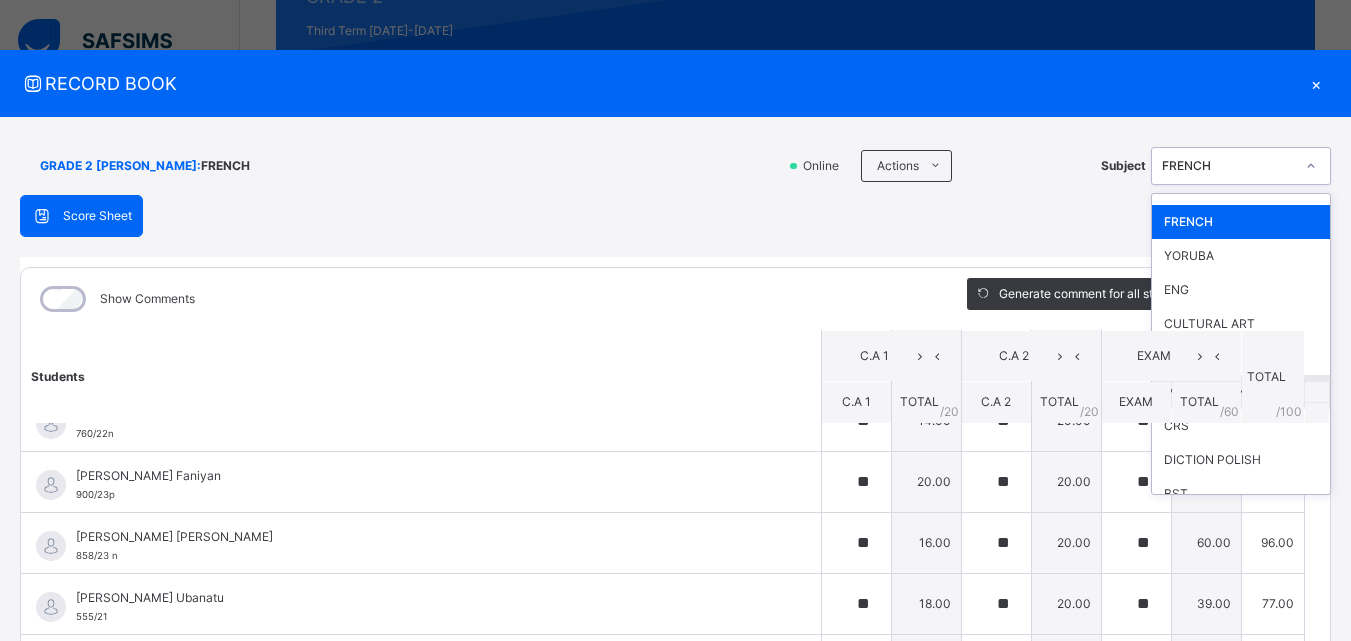scroll, scrollTop: 80, scrollLeft: 0, axis: vertical 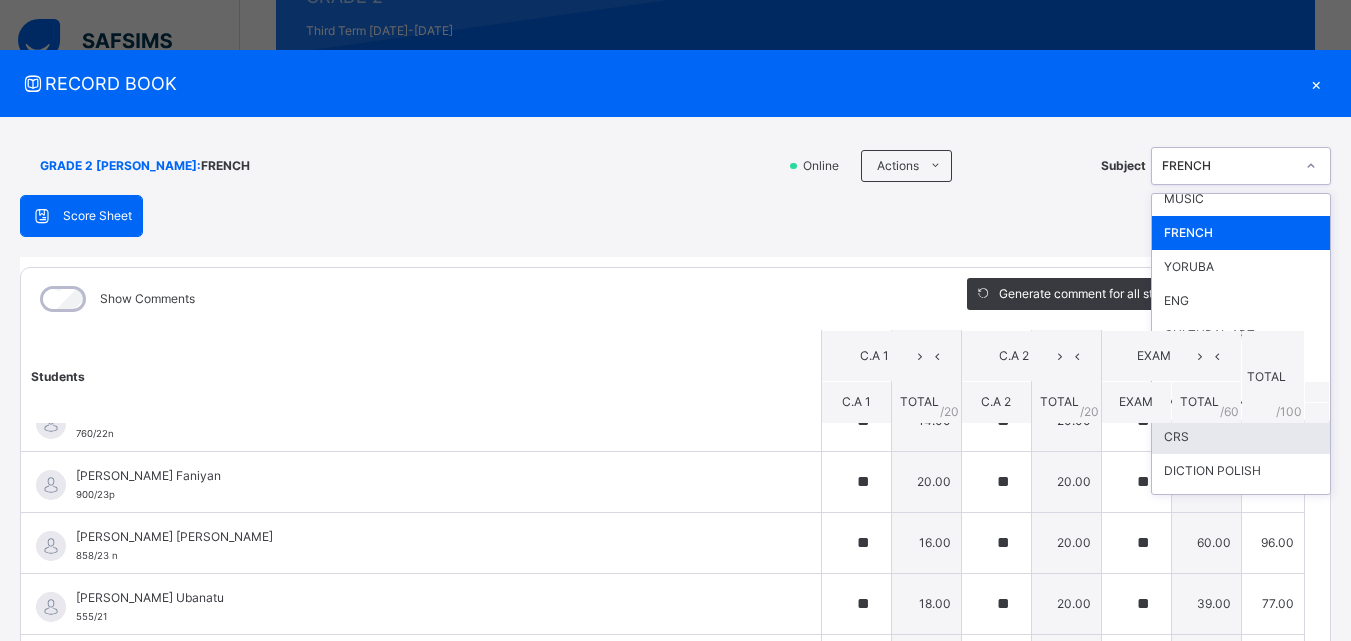 click on "CRS" at bounding box center [1241, 437] 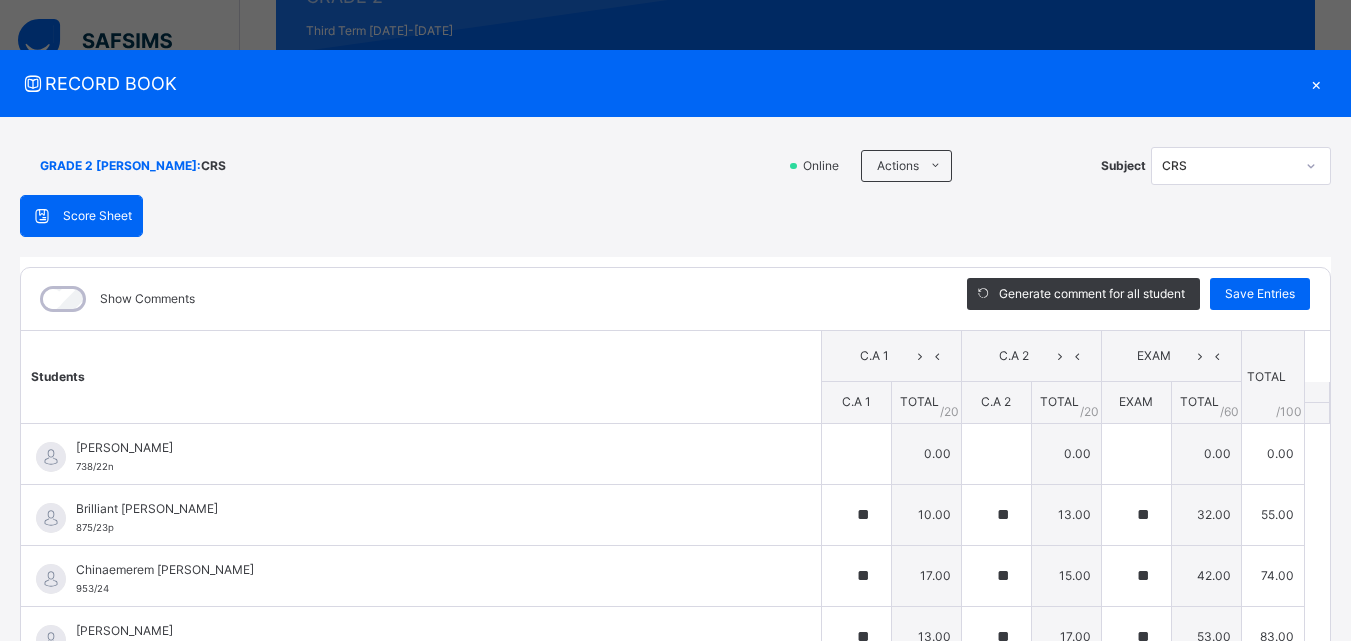 scroll, scrollTop: 437, scrollLeft: 0, axis: vertical 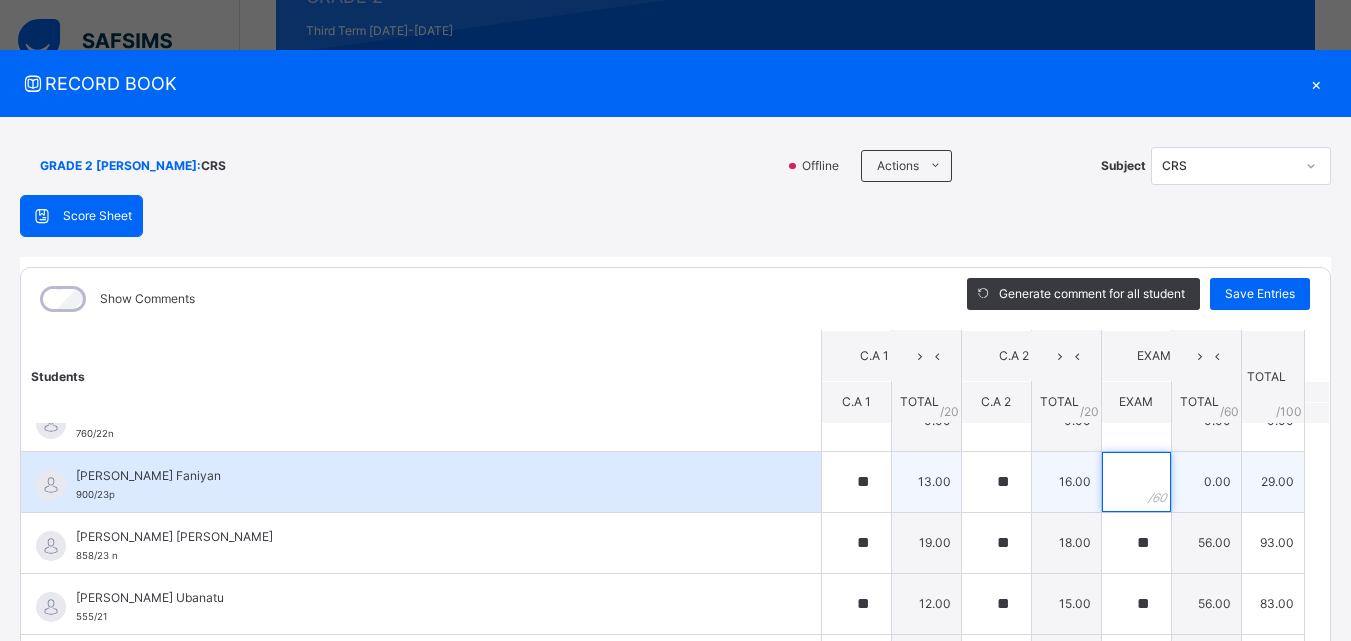 click at bounding box center [1136, 482] 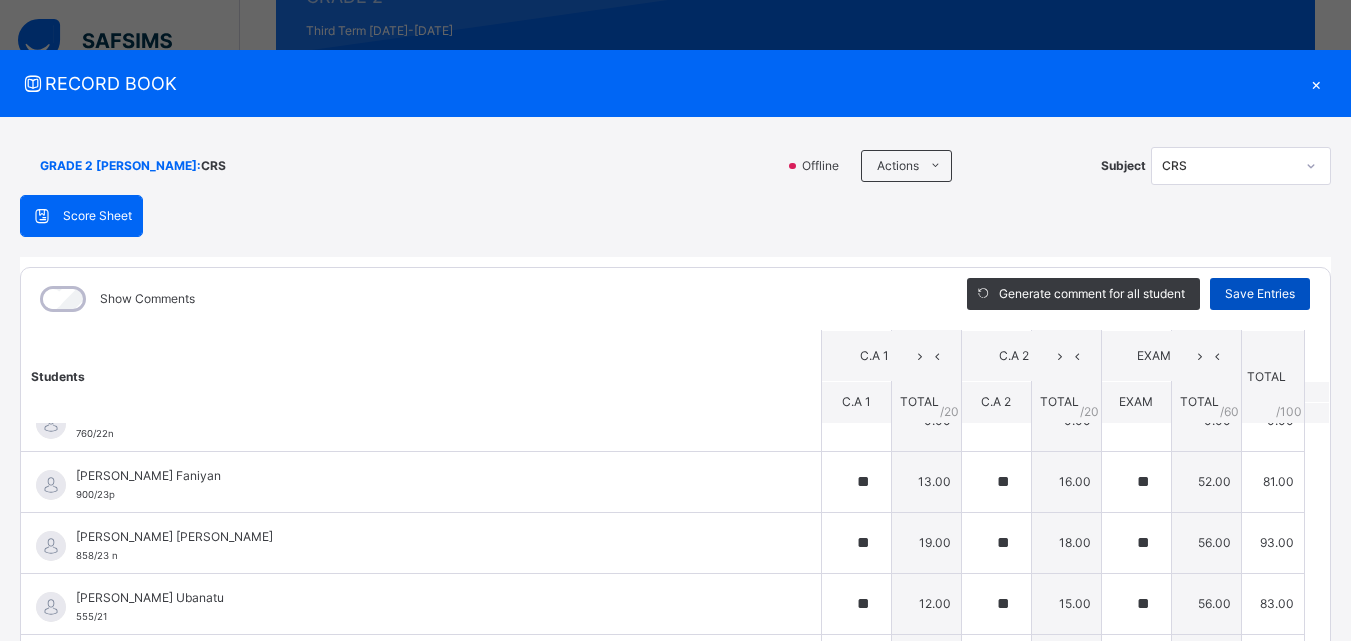 click on "Save Entries" at bounding box center (1260, 294) 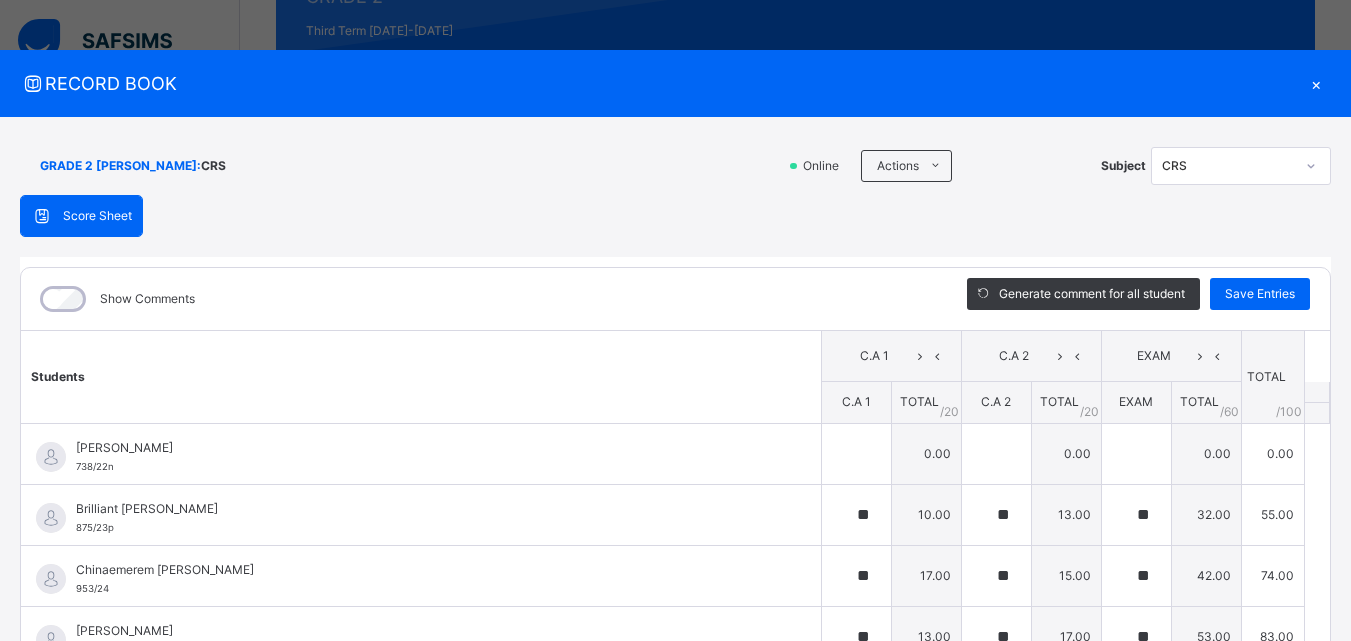 click on "×" at bounding box center [1316, 83] 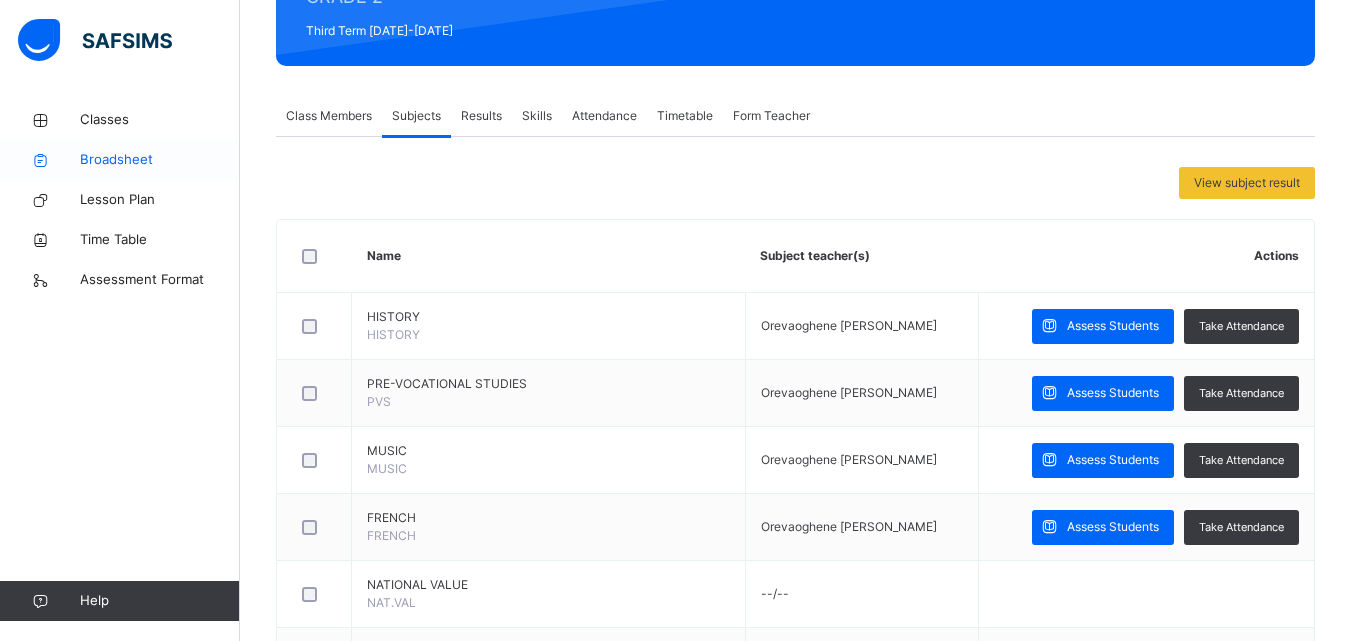 click on "Broadsheet" at bounding box center [160, 160] 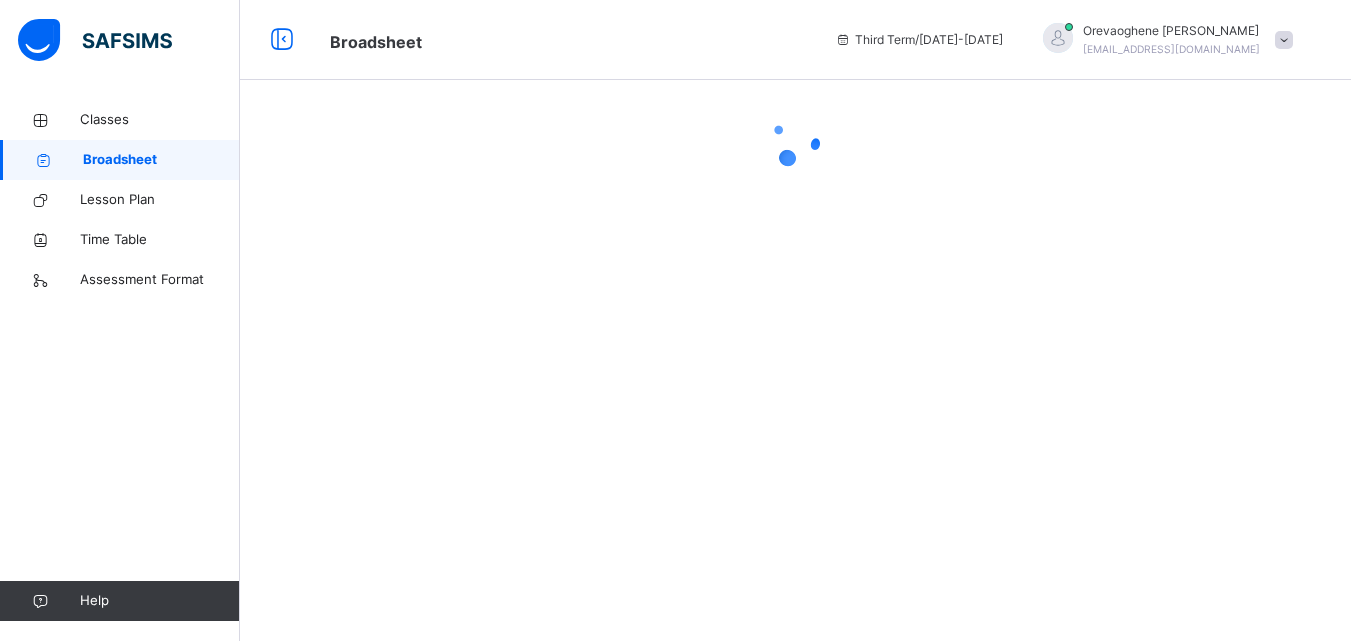 scroll, scrollTop: 0, scrollLeft: 0, axis: both 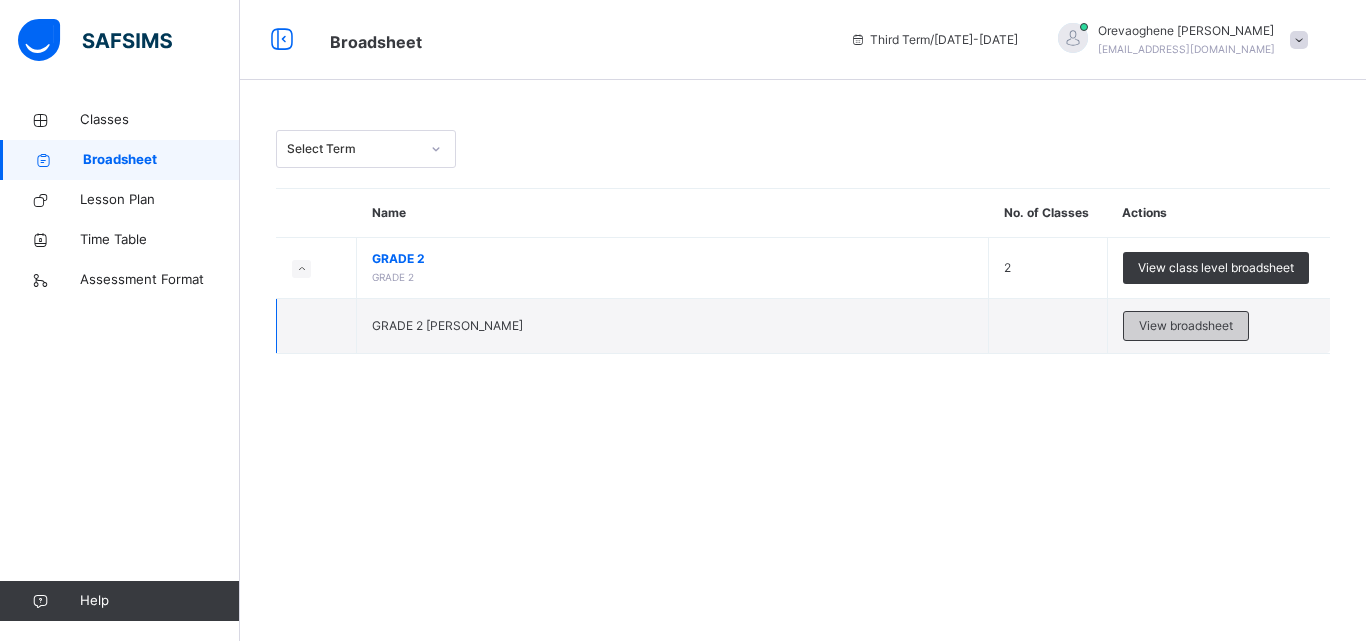 click on "View broadsheet" at bounding box center [1186, 326] 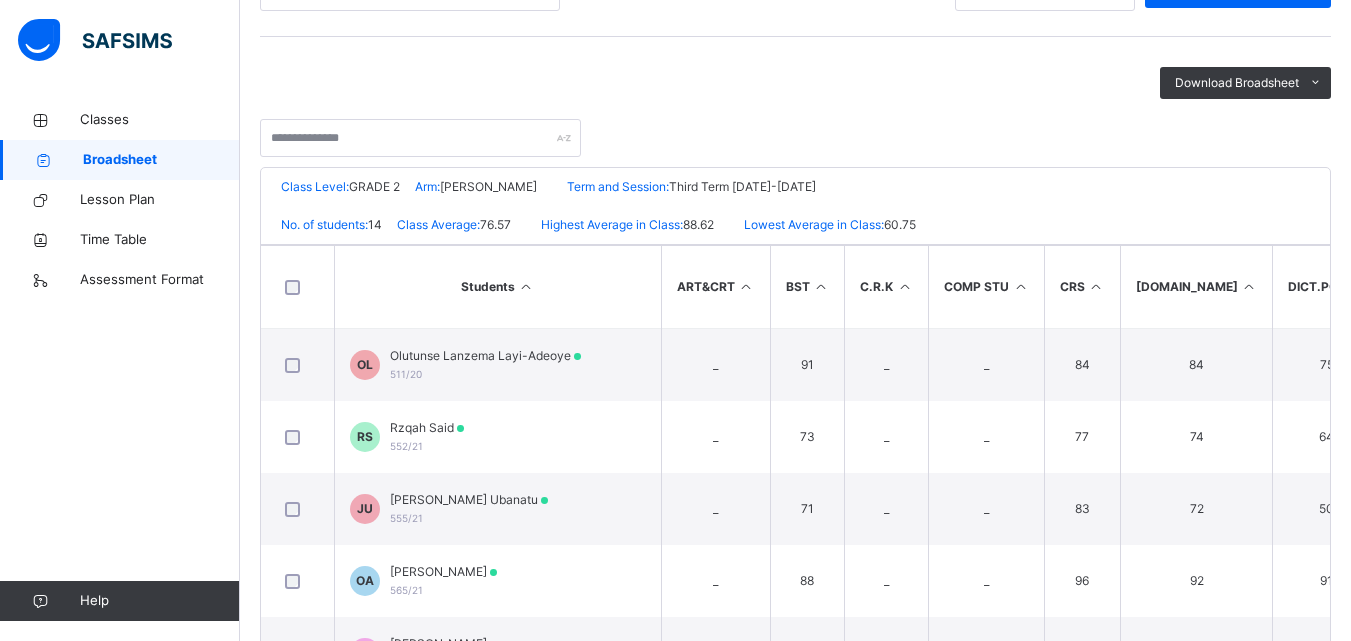 scroll, scrollTop: 320, scrollLeft: 0, axis: vertical 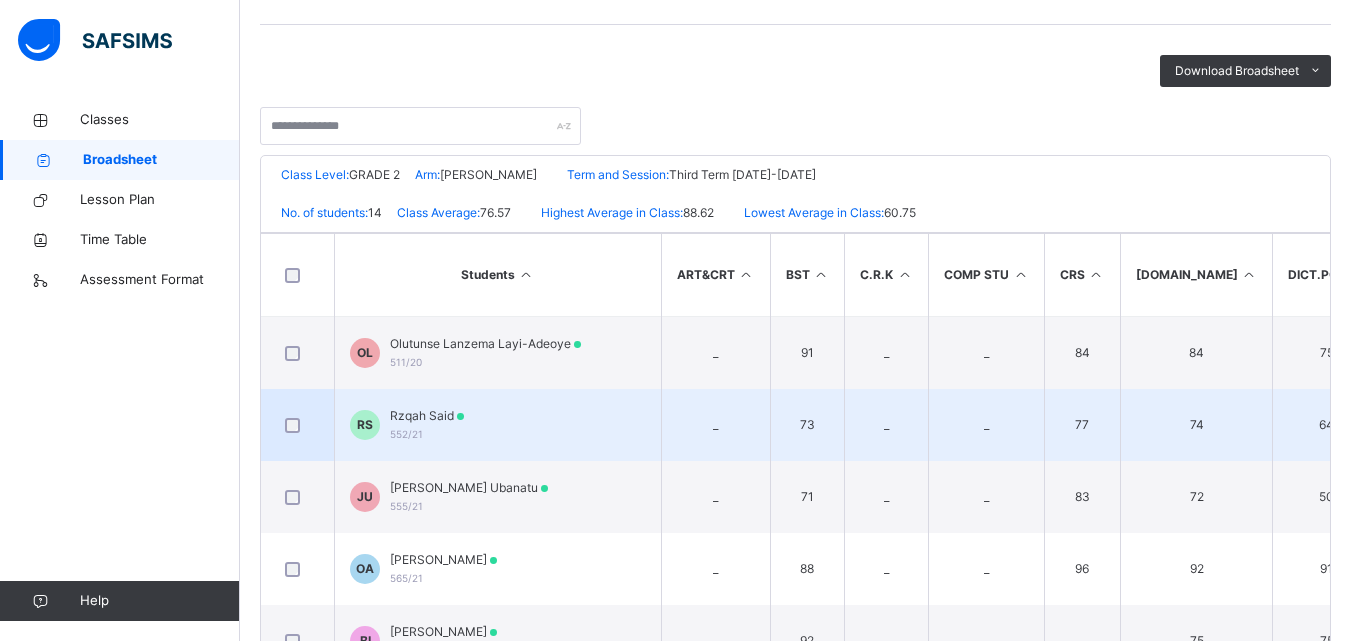 click on "77" at bounding box center [1082, 425] 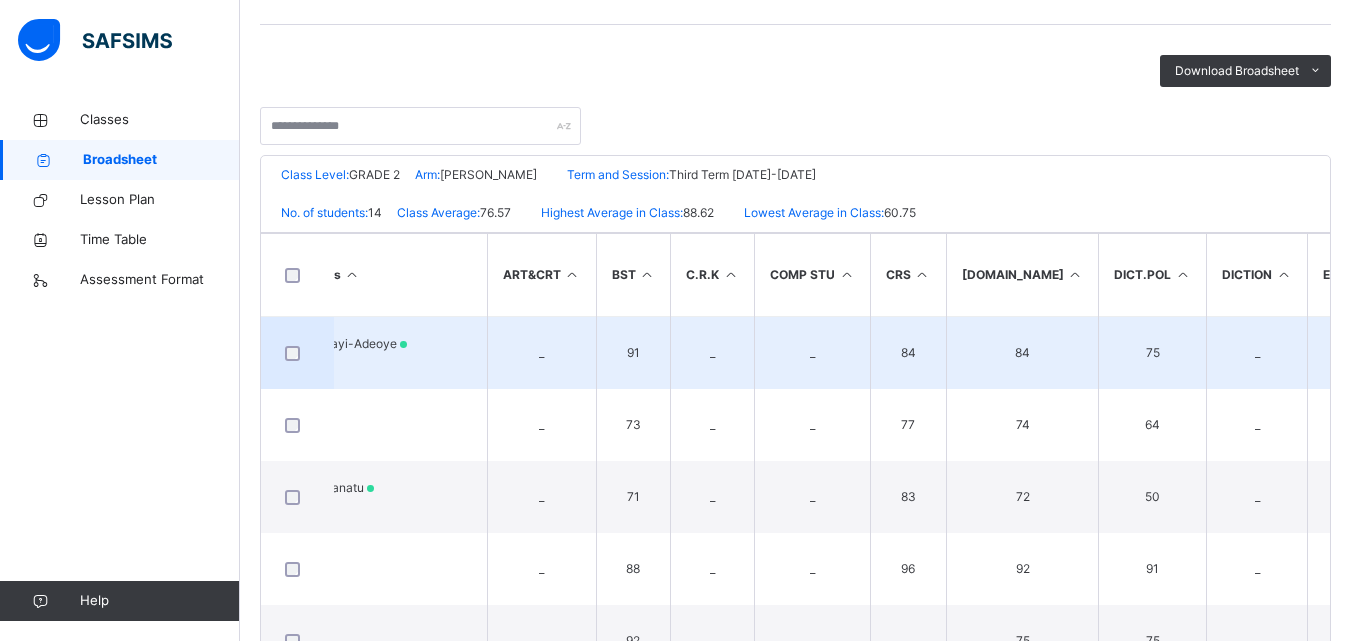 scroll, scrollTop: 0, scrollLeft: 0, axis: both 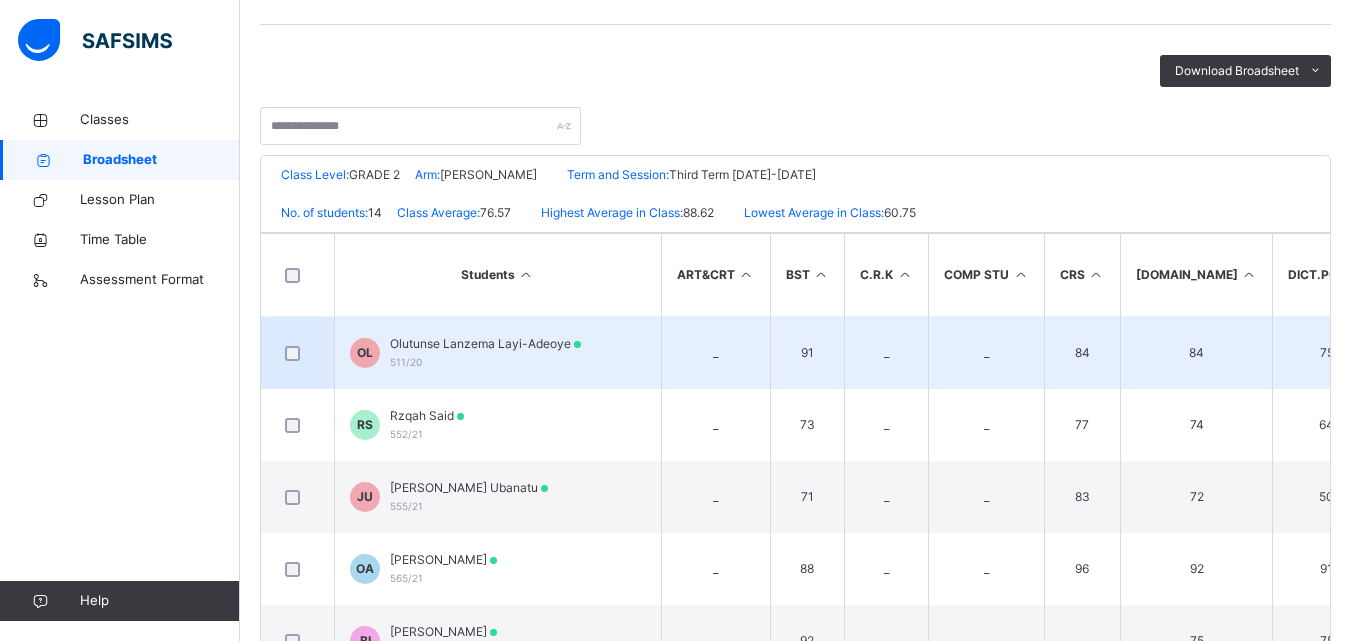 click on "75" at bounding box center [1327, 353] 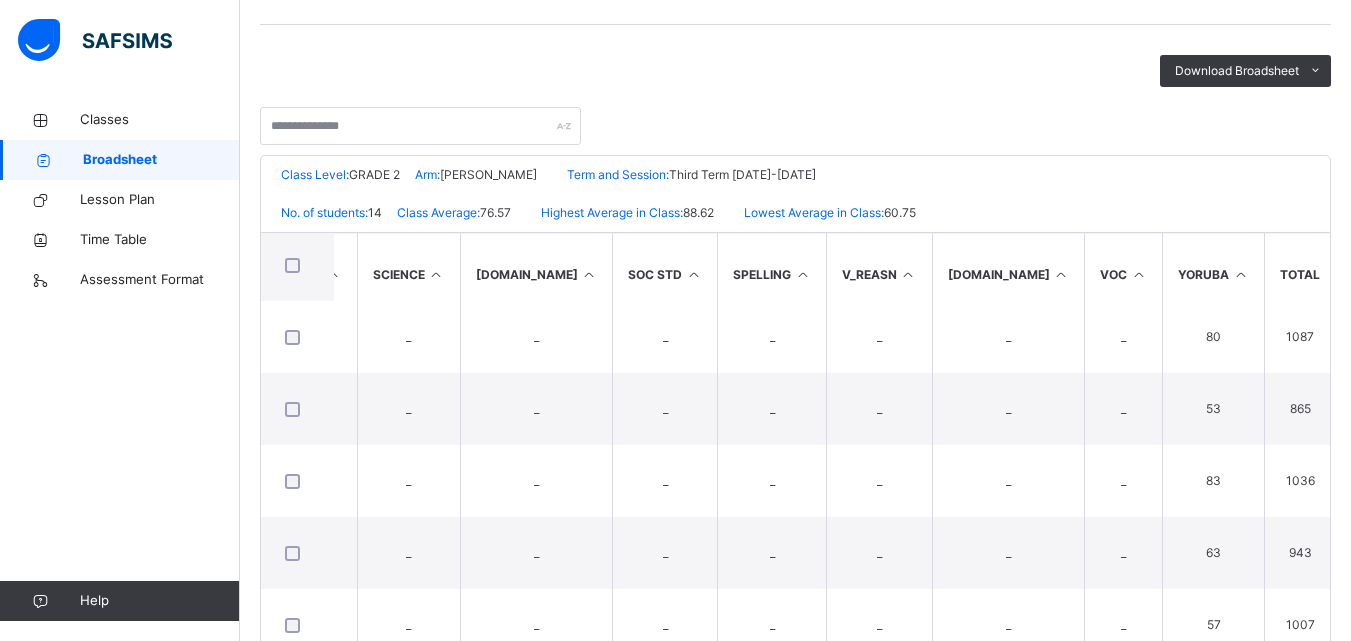 scroll, scrollTop: 520, scrollLeft: 2613, axis: both 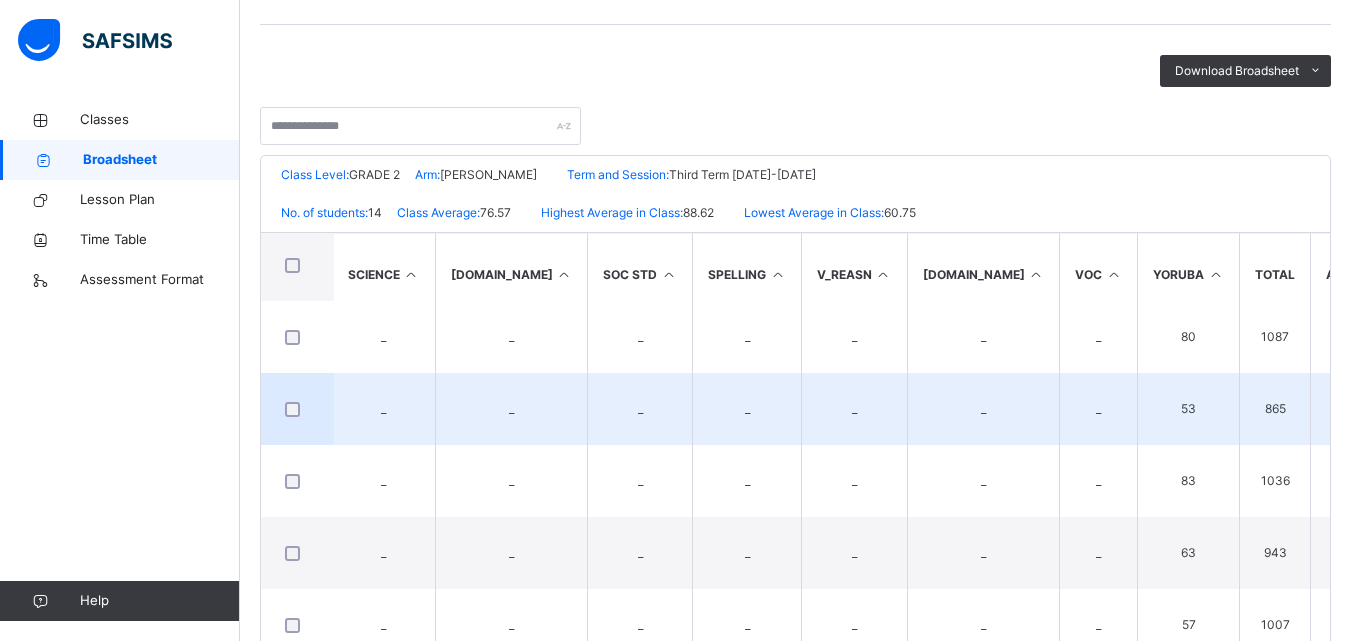 click on "53" at bounding box center [1189, 409] 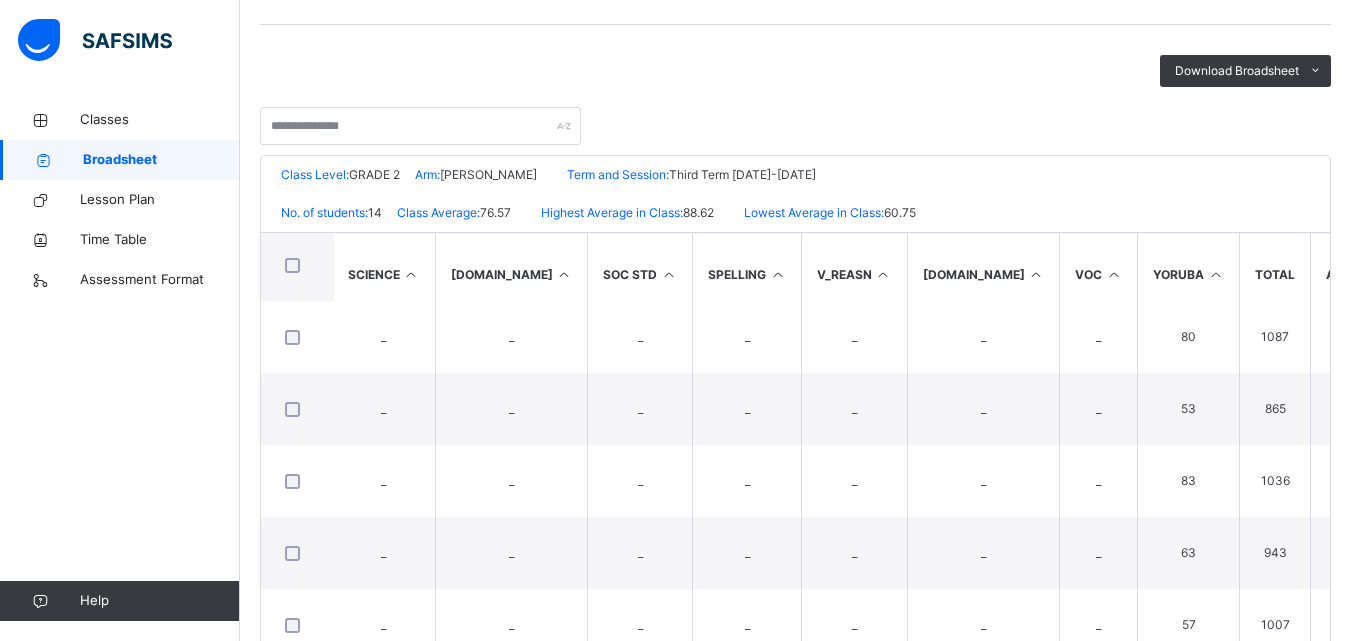 click at bounding box center (795, 116) 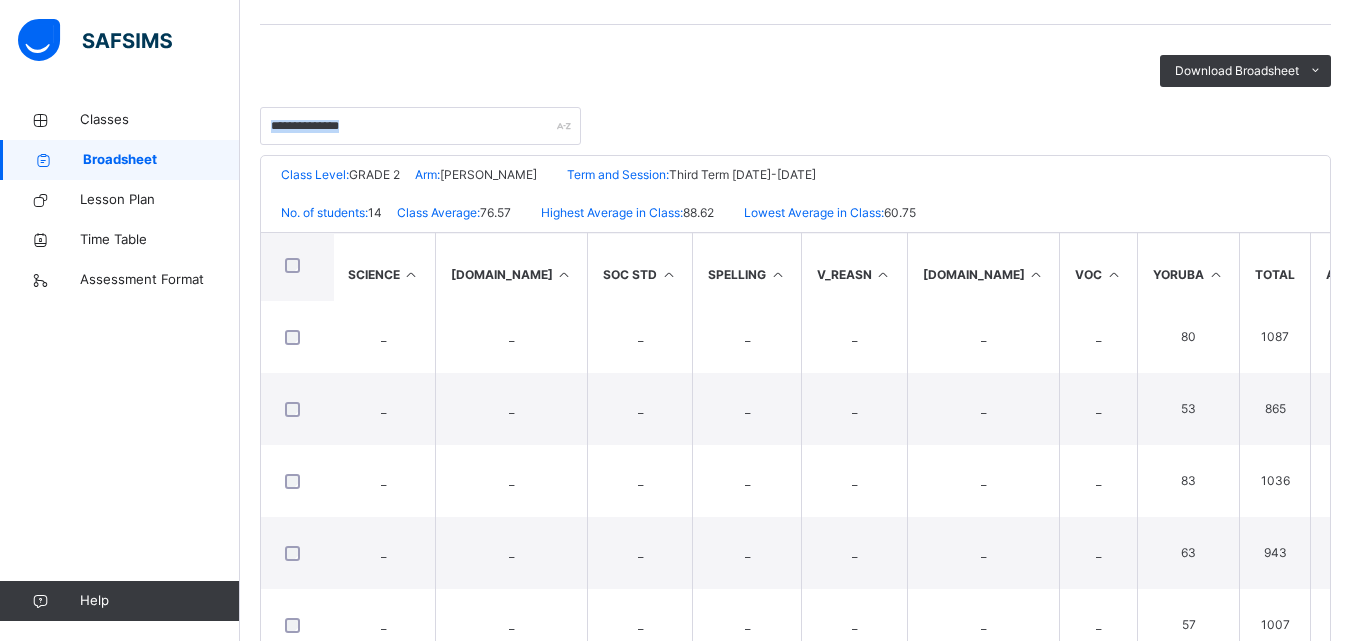 click at bounding box center (795, 116) 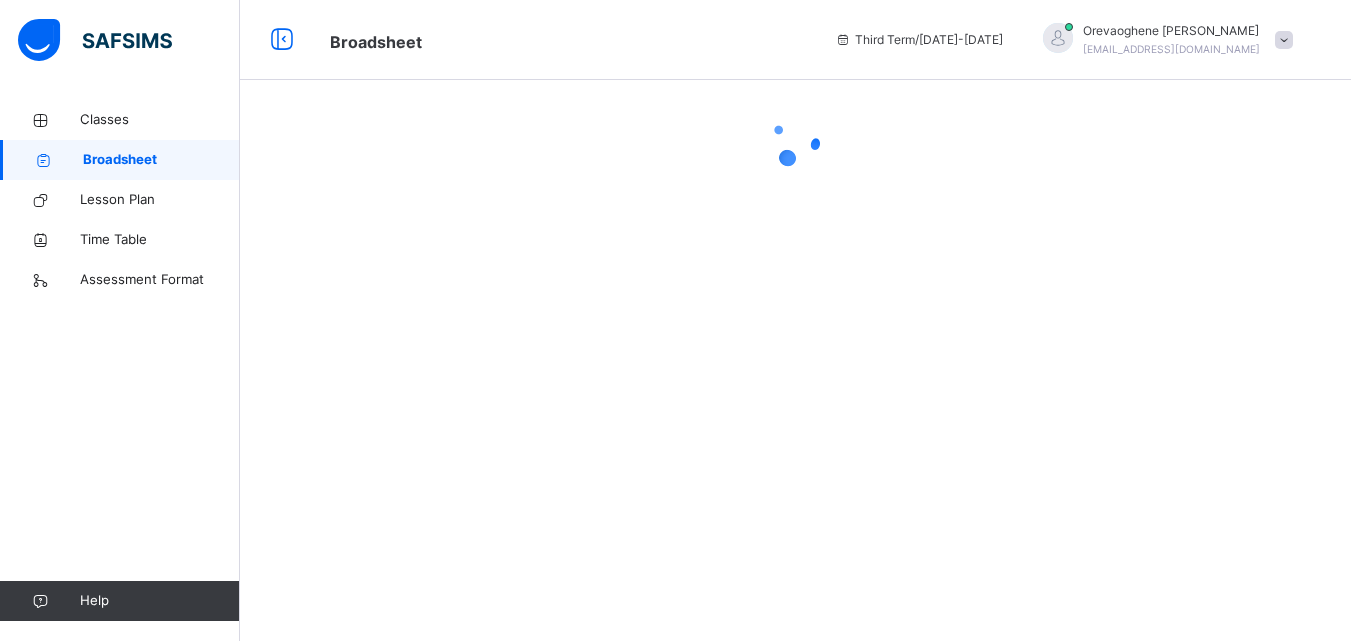 scroll, scrollTop: 0, scrollLeft: 0, axis: both 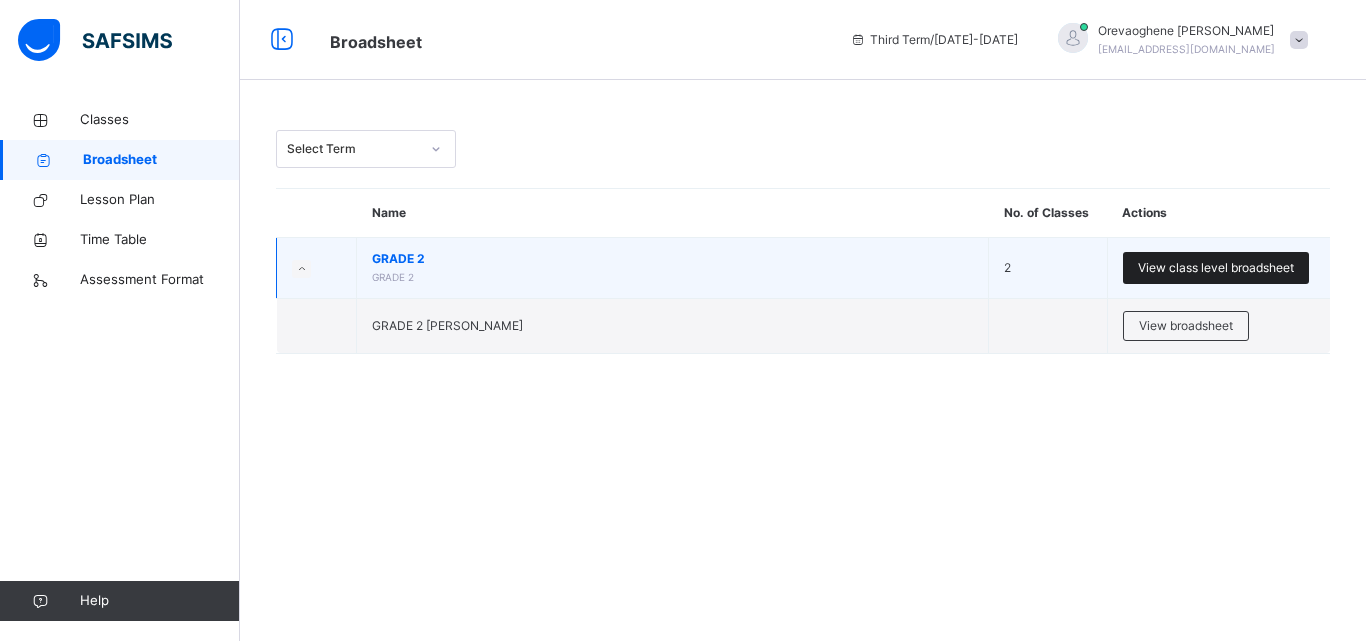 click on "View class level broadsheet" at bounding box center (1216, 268) 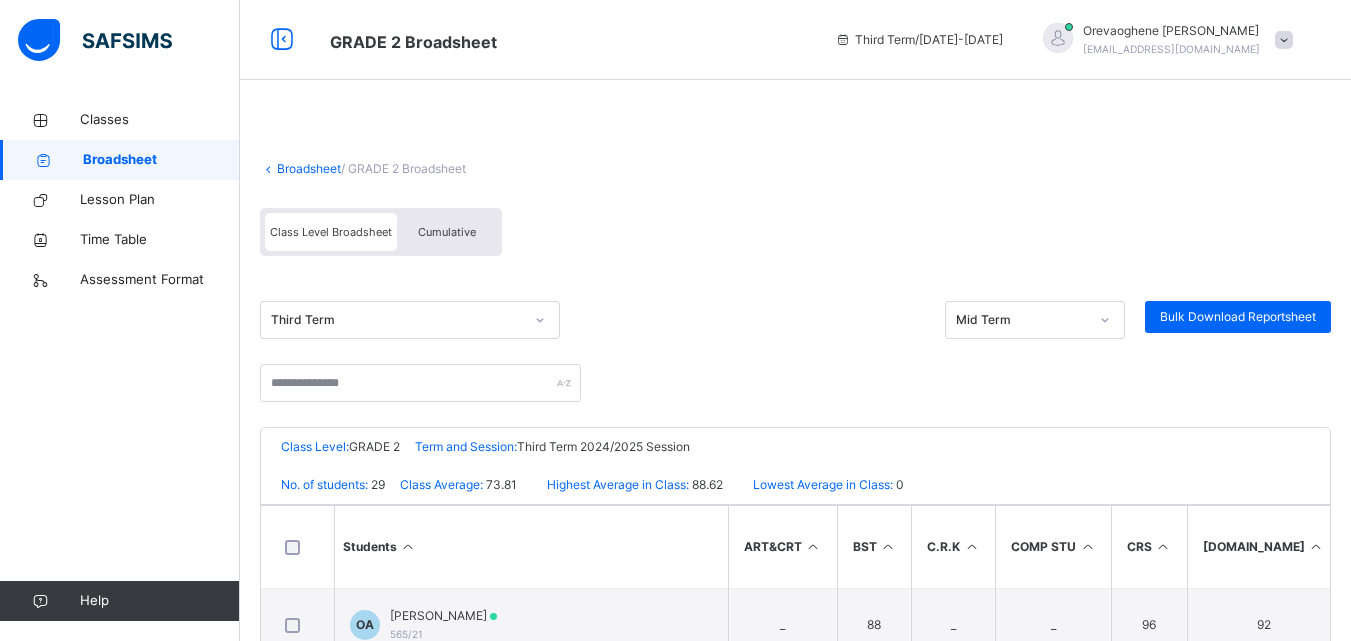 click on "Class Level Broadsheet" at bounding box center (331, 232) 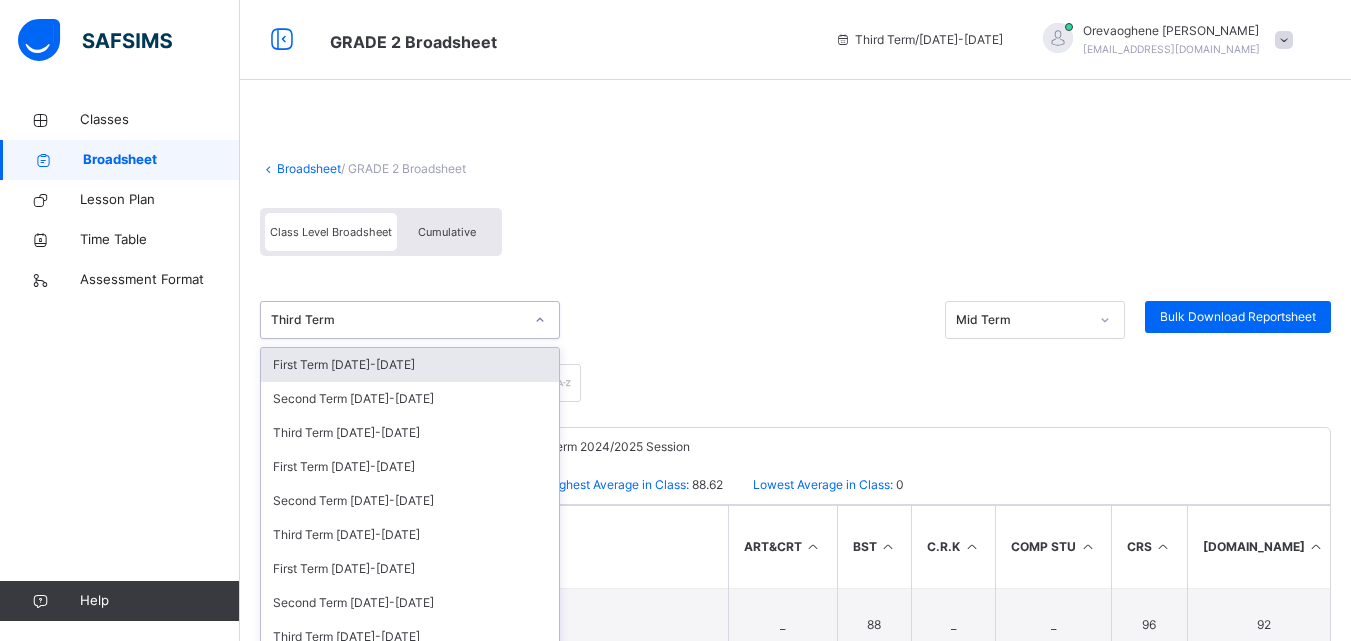 click at bounding box center [540, 320] 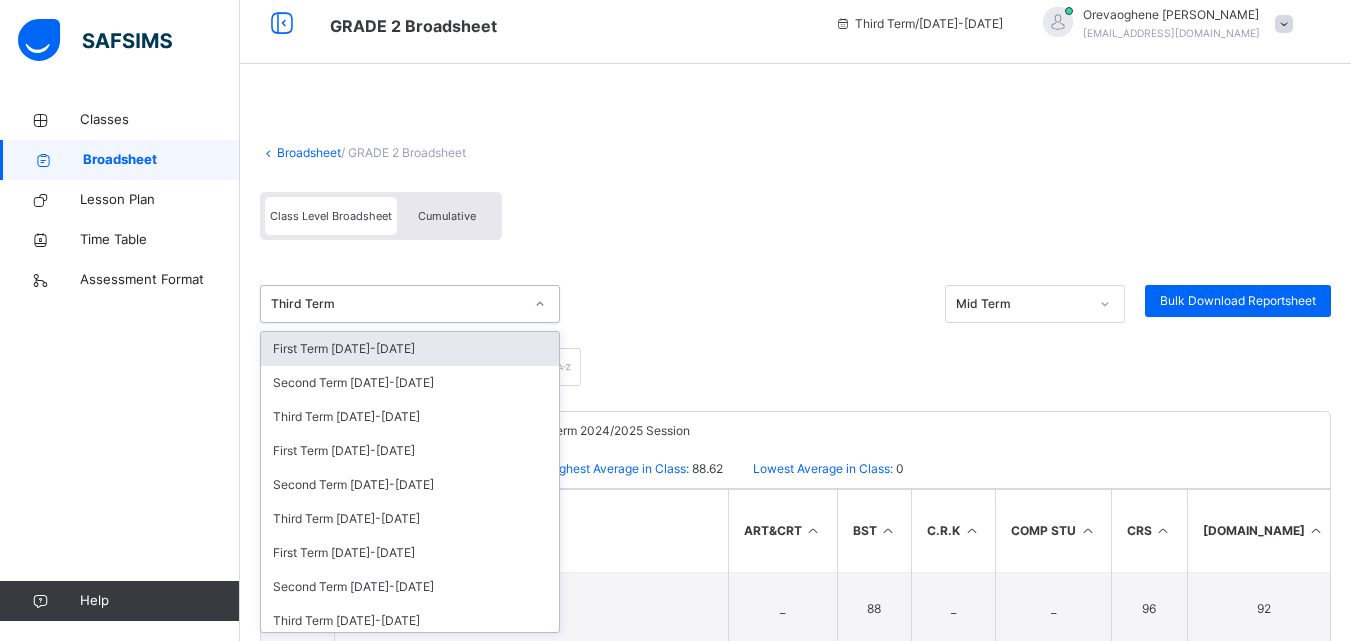 click on "First Term 2024-2025" at bounding box center [410, 349] 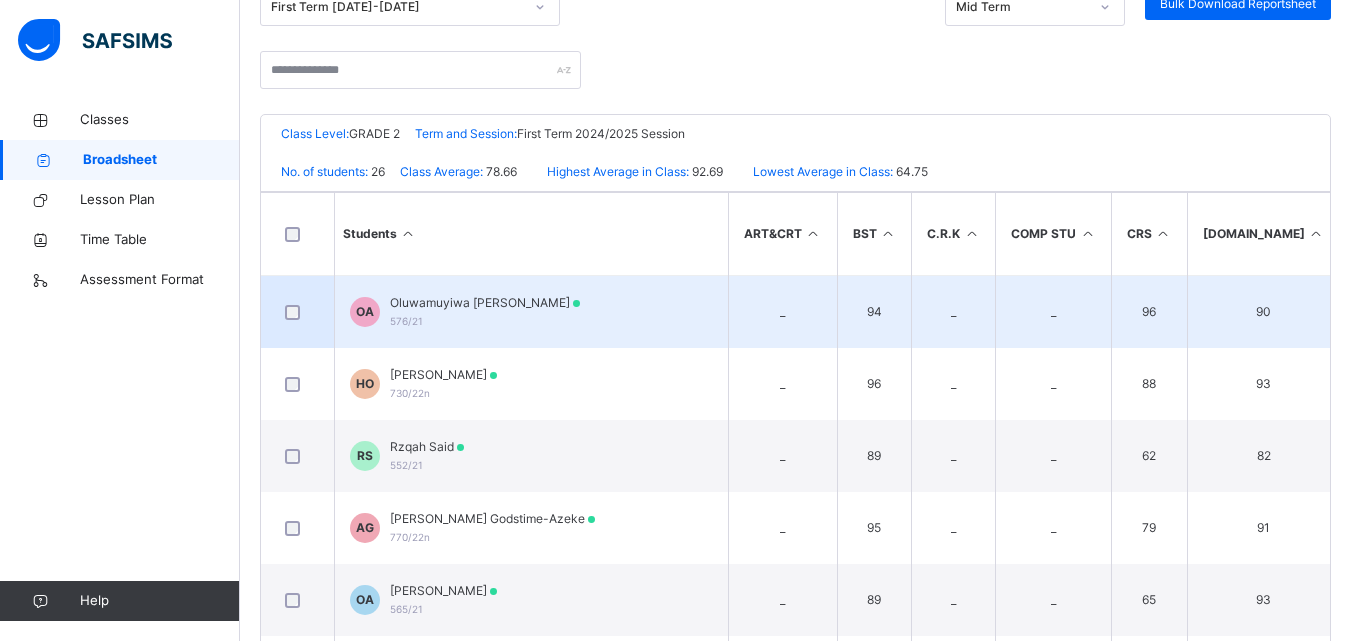 scroll, scrollTop: 400, scrollLeft: 0, axis: vertical 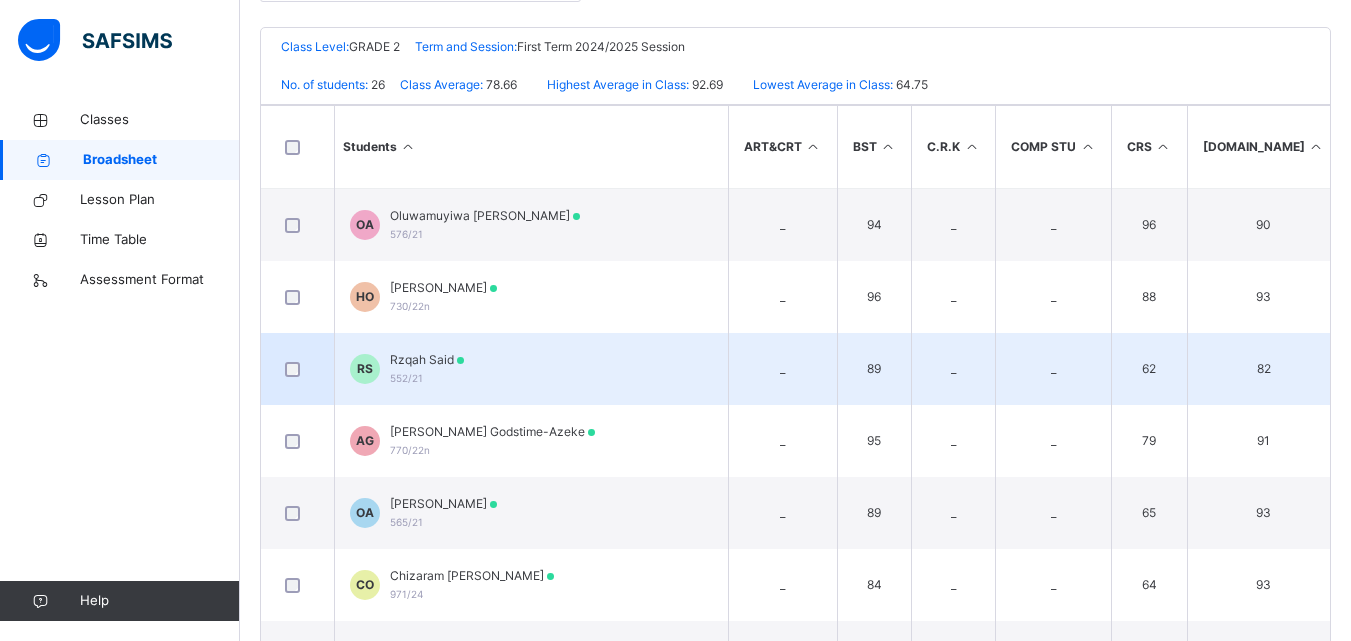click on "82" at bounding box center [1263, 369] 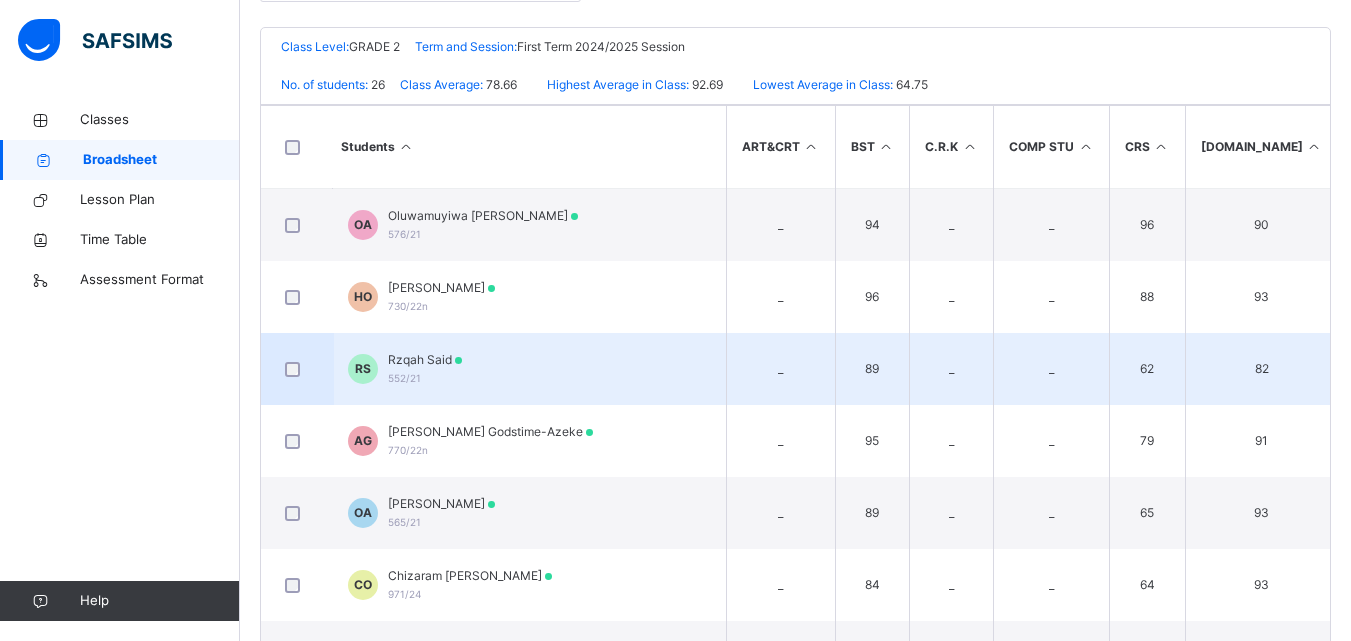 scroll, scrollTop: 0, scrollLeft: 0, axis: both 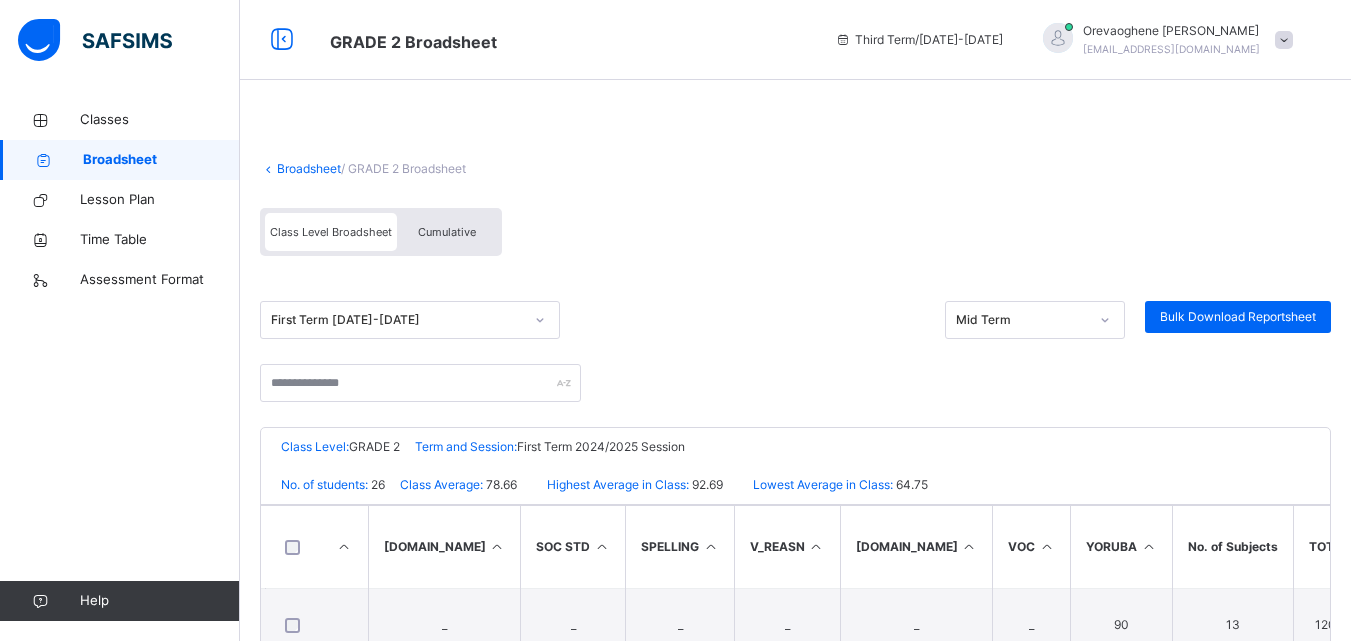 click at bounding box center (540, 320) 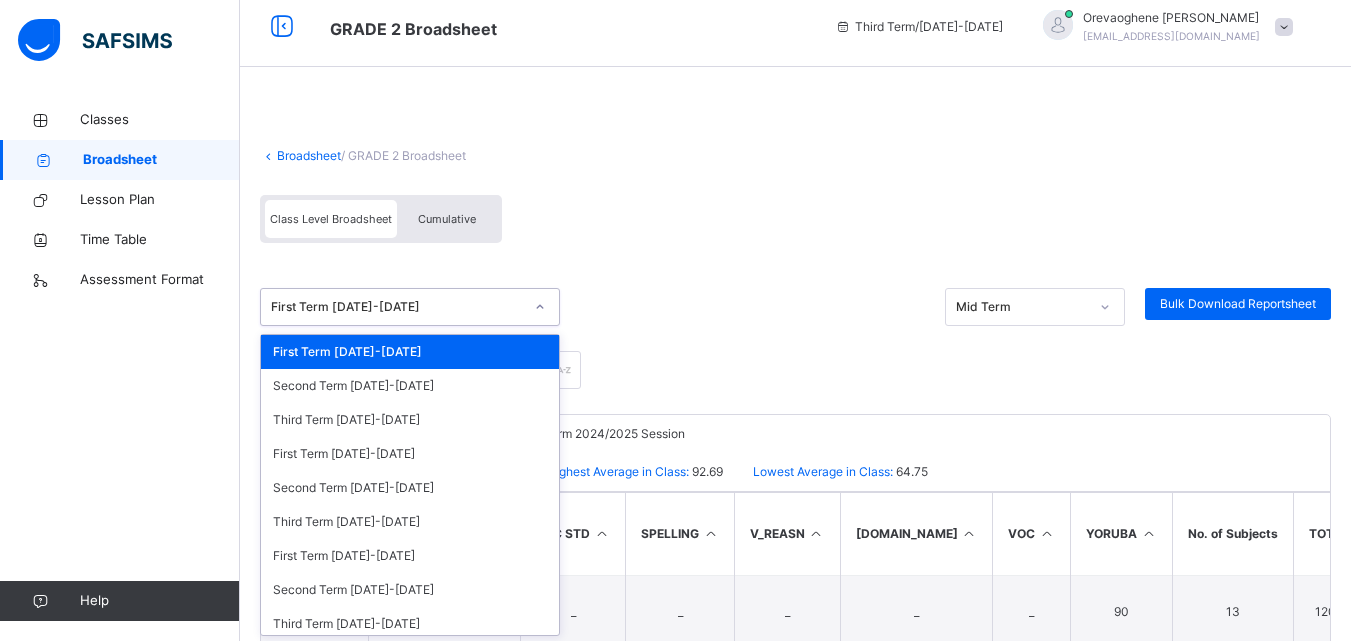 scroll, scrollTop: 16, scrollLeft: 0, axis: vertical 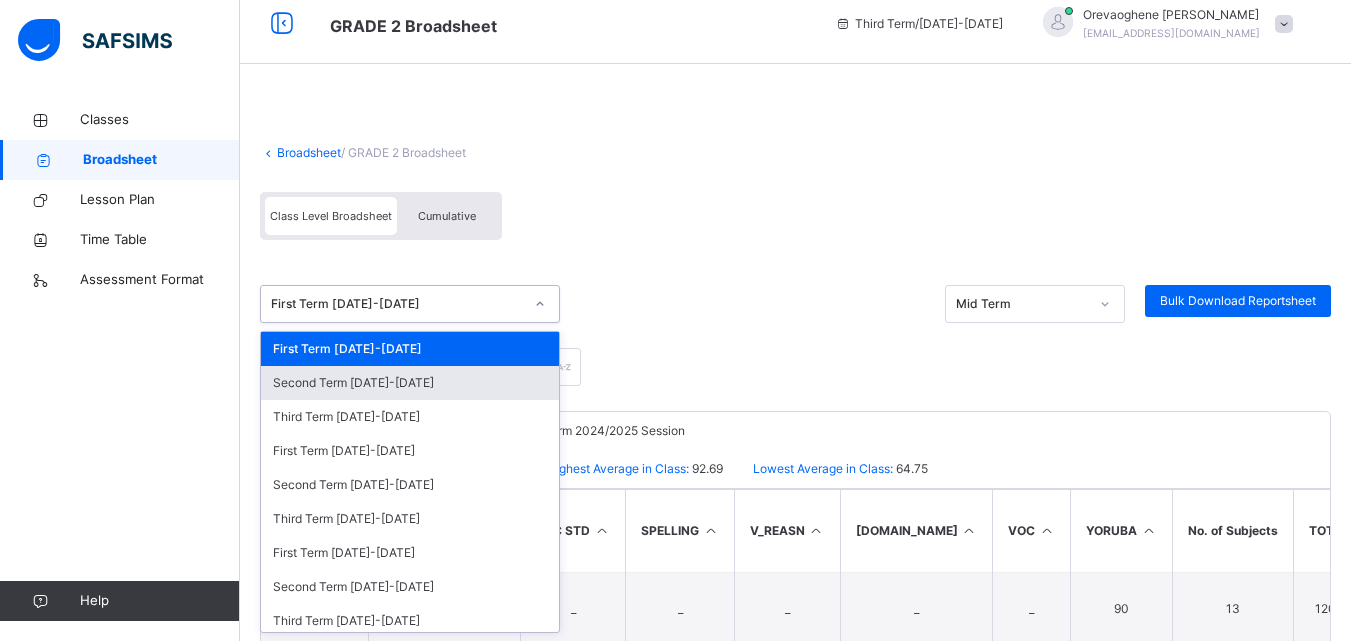 click on "Second Term 2024-2025" at bounding box center (410, 383) 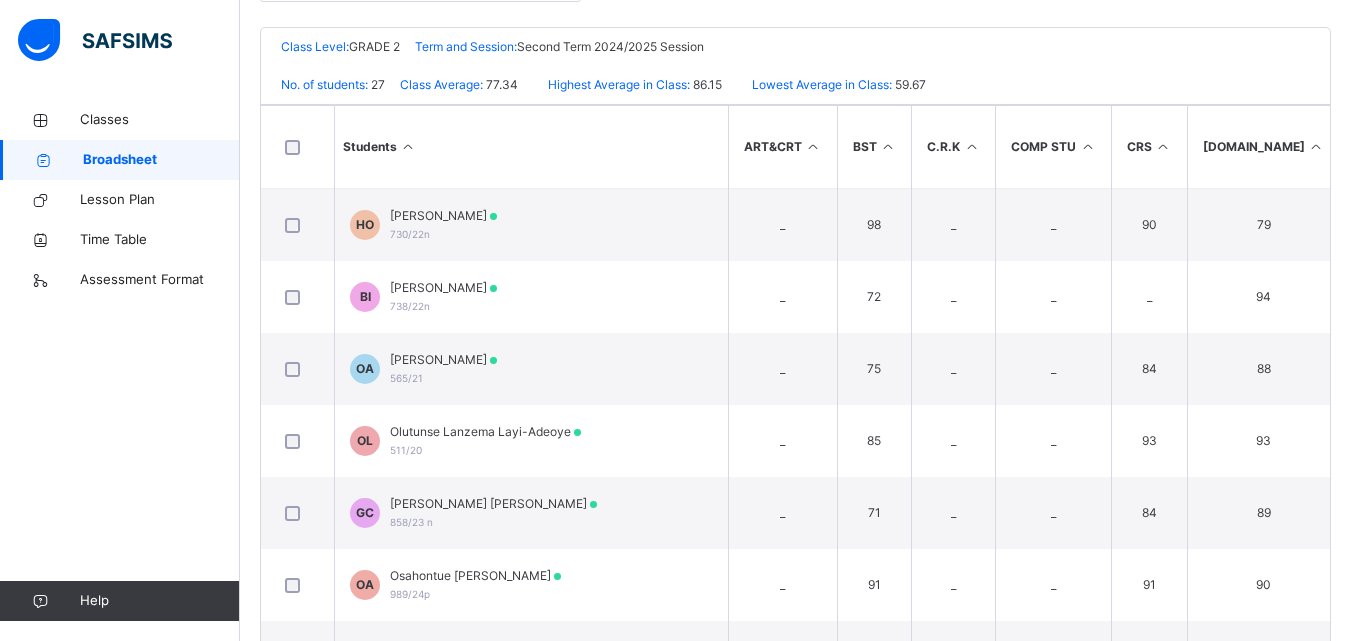 scroll, scrollTop: 440, scrollLeft: 0, axis: vertical 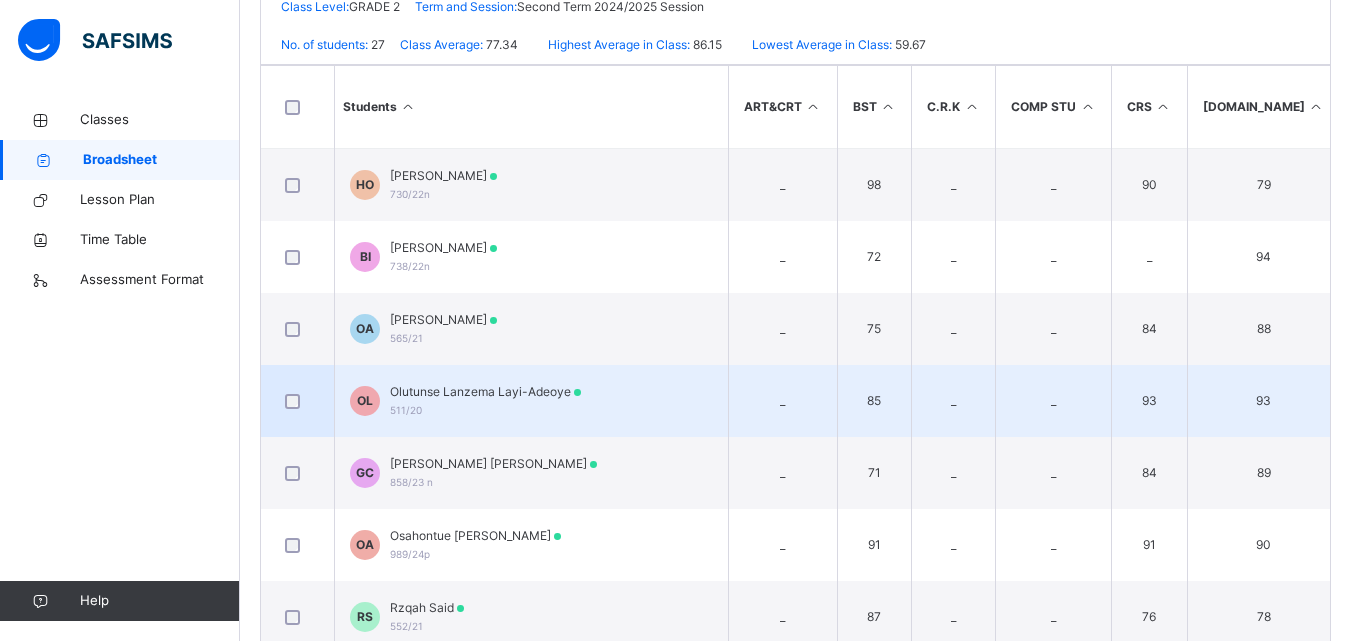 click on "_" at bounding box center [782, 401] 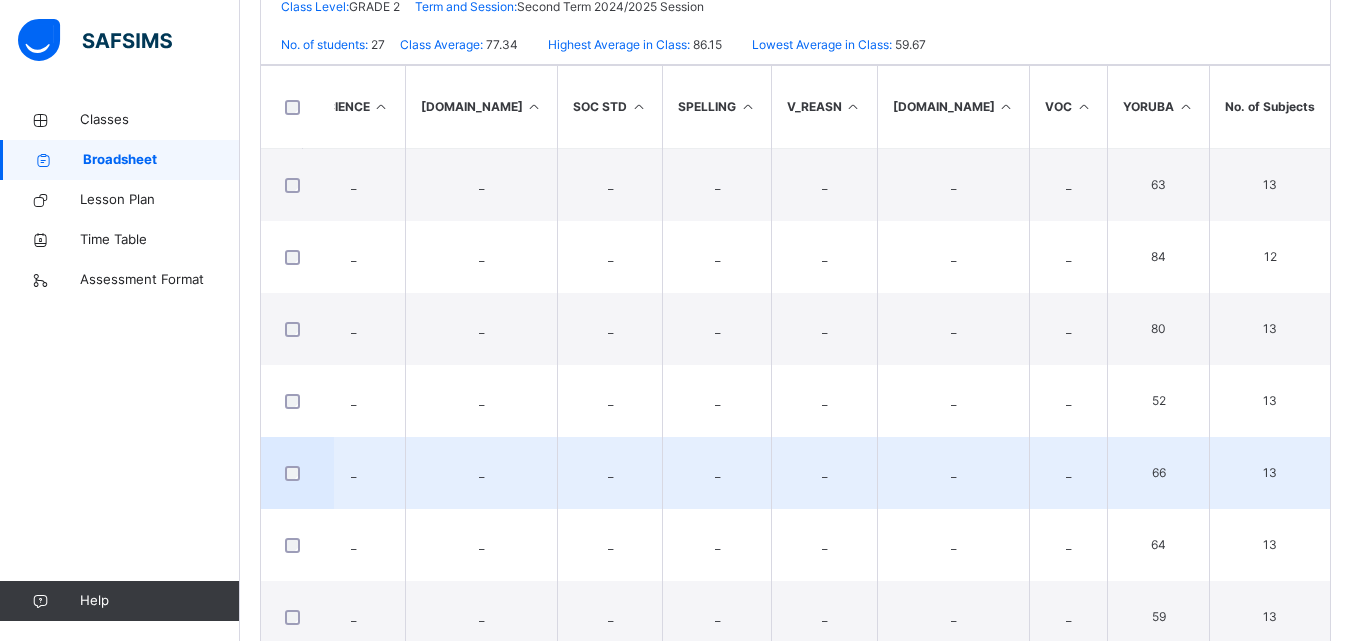 scroll, scrollTop: 0, scrollLeft: 2747, axis: horizontal 